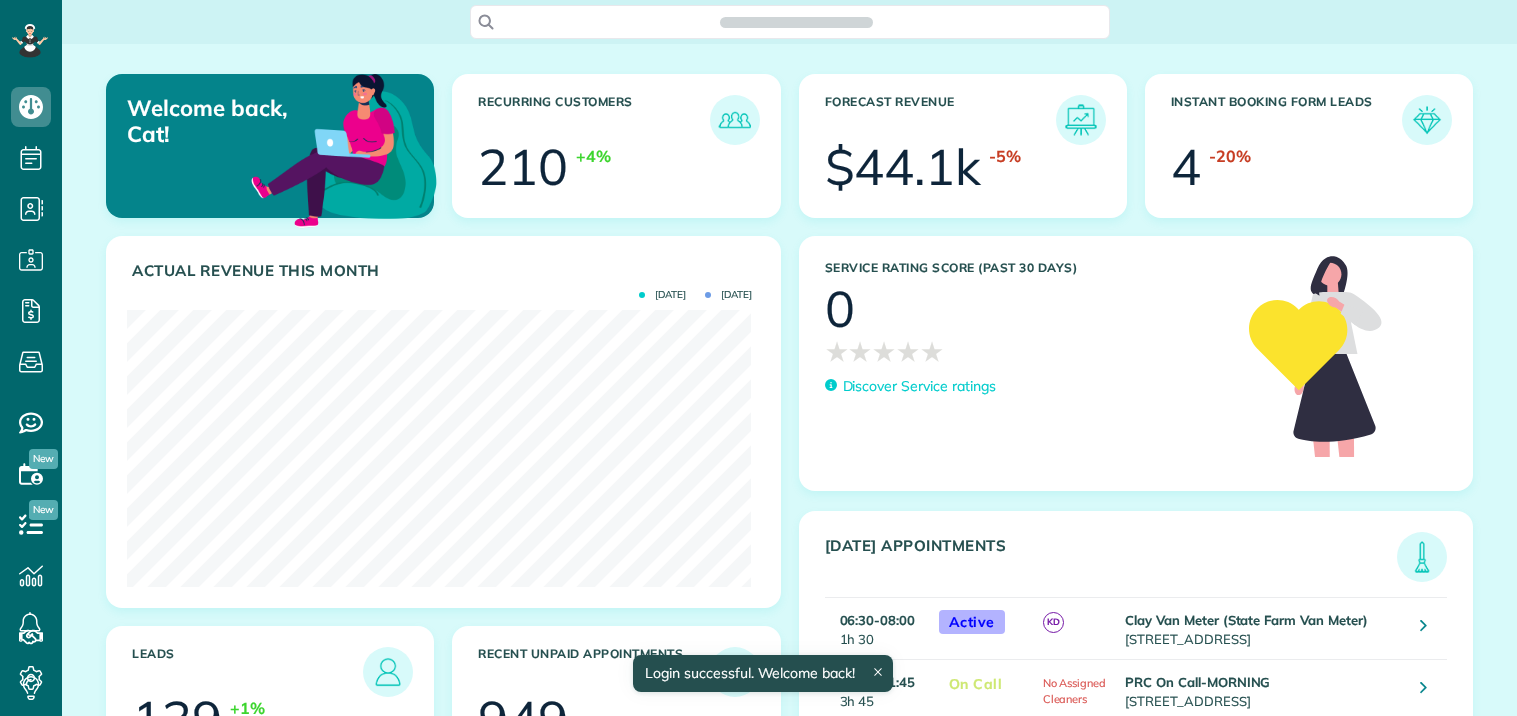 scroll, scrollTop: 0, scrollLeft: 0, axis: both 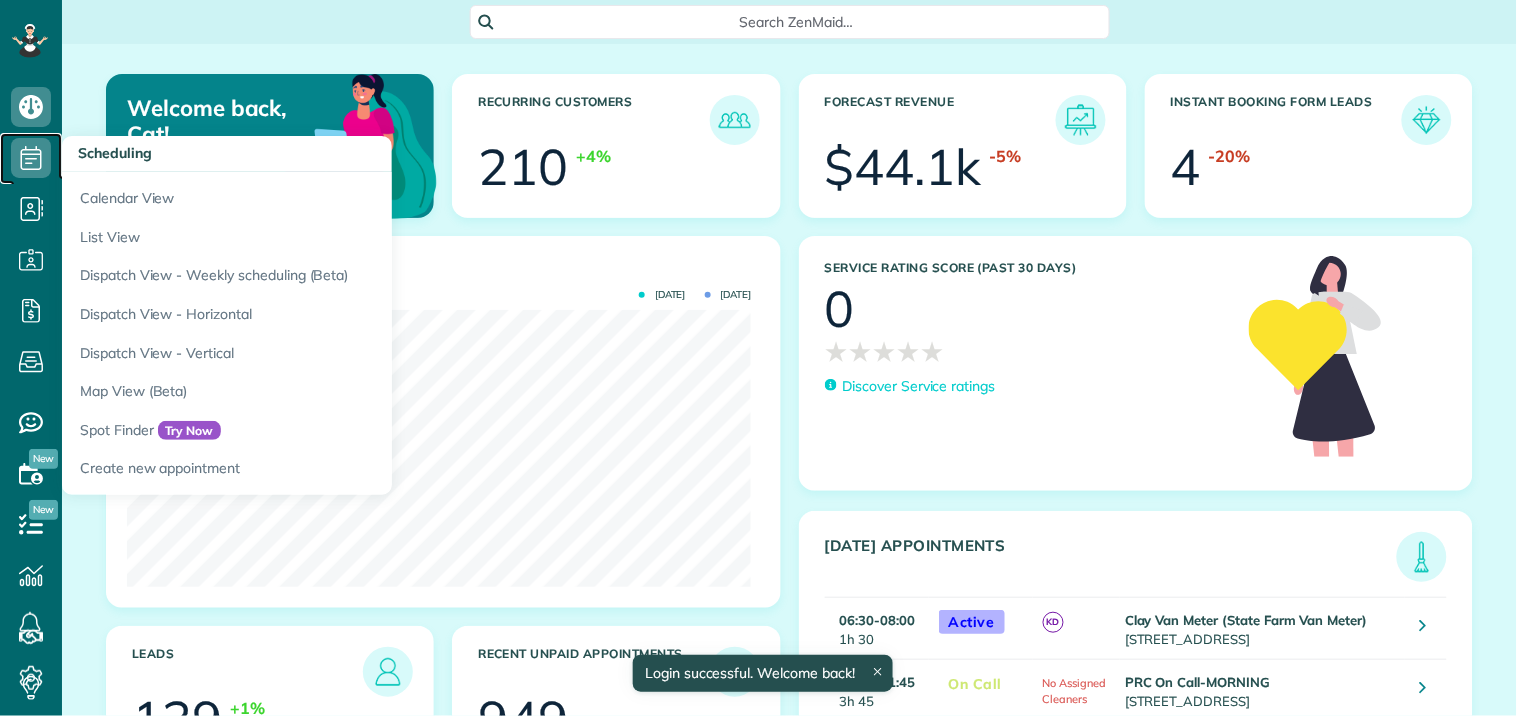 click 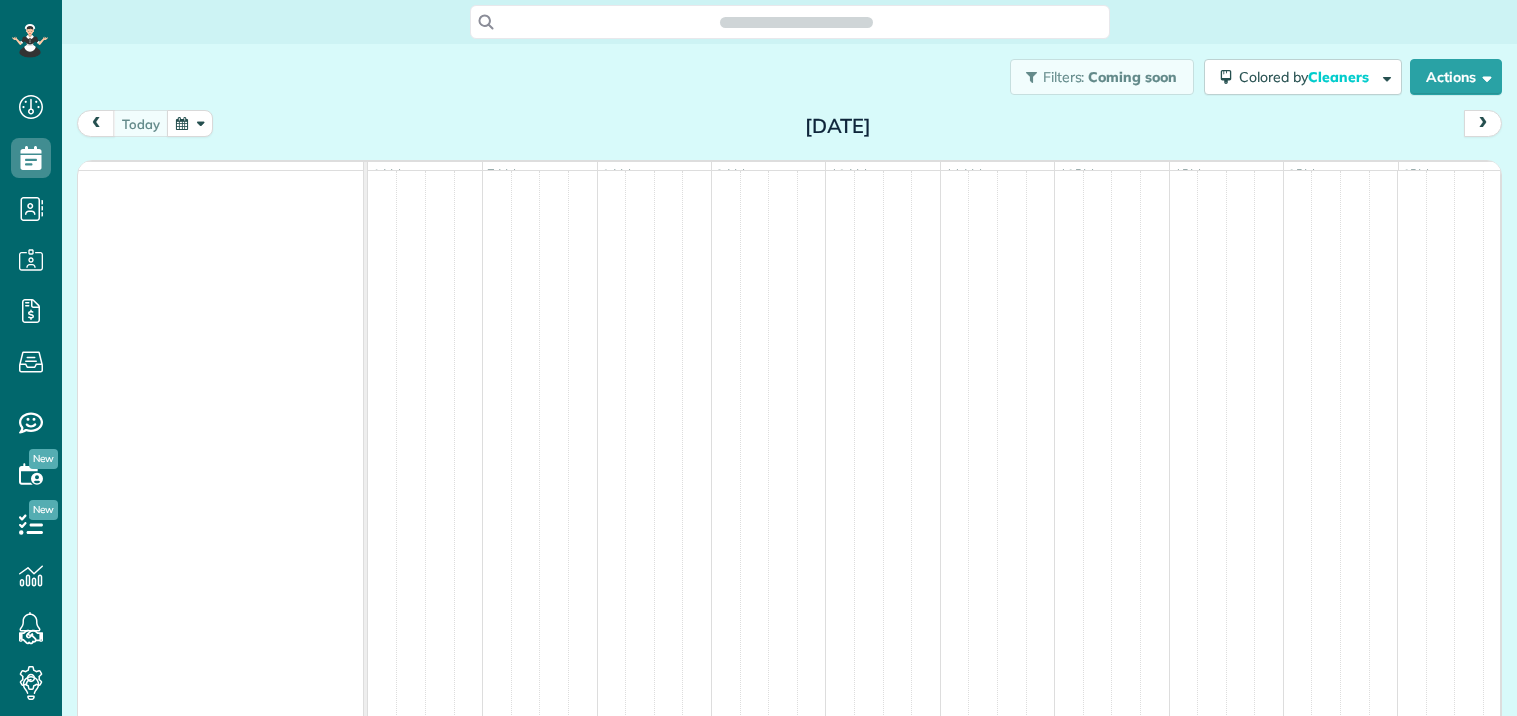scroll, scrollTop: 0, scrollLeft: 0, axis: both 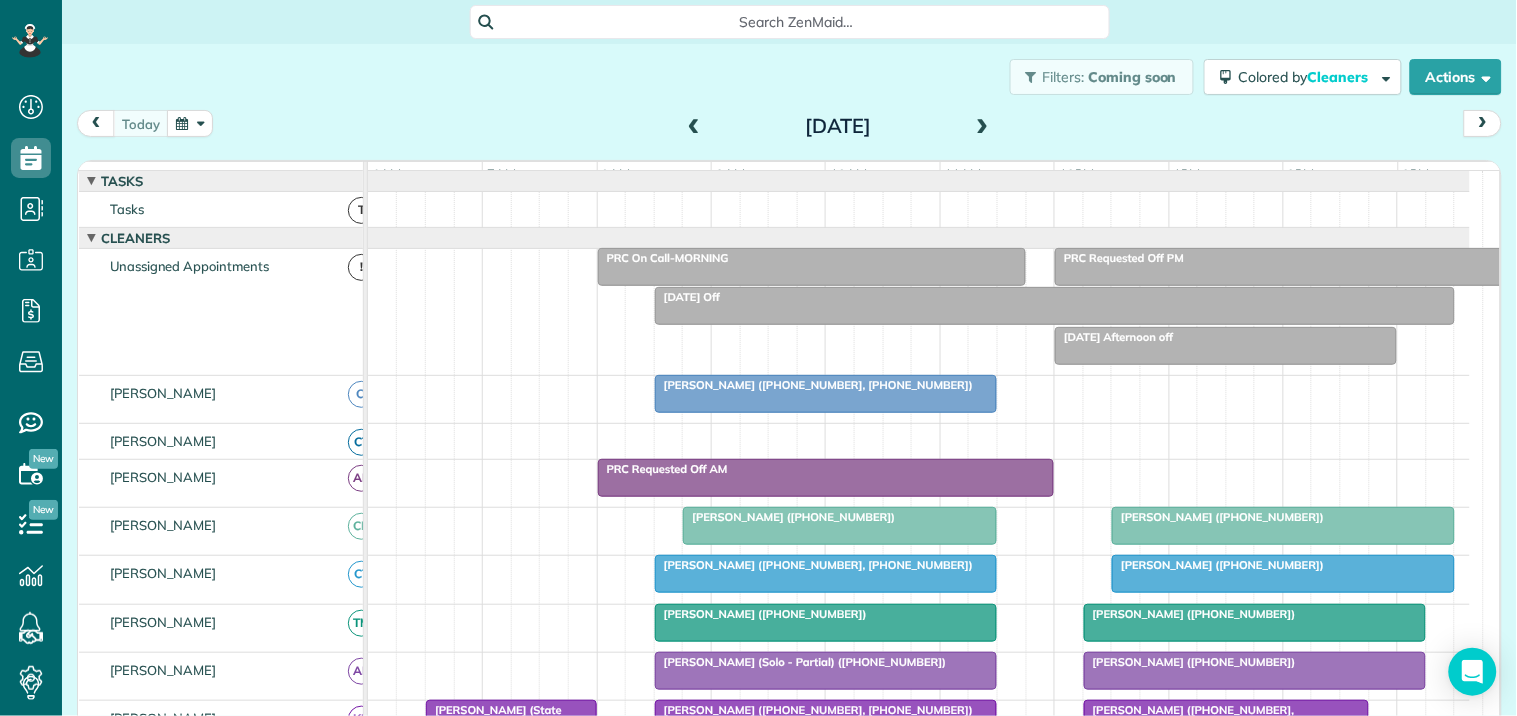 click at bounding box center [190, 123] 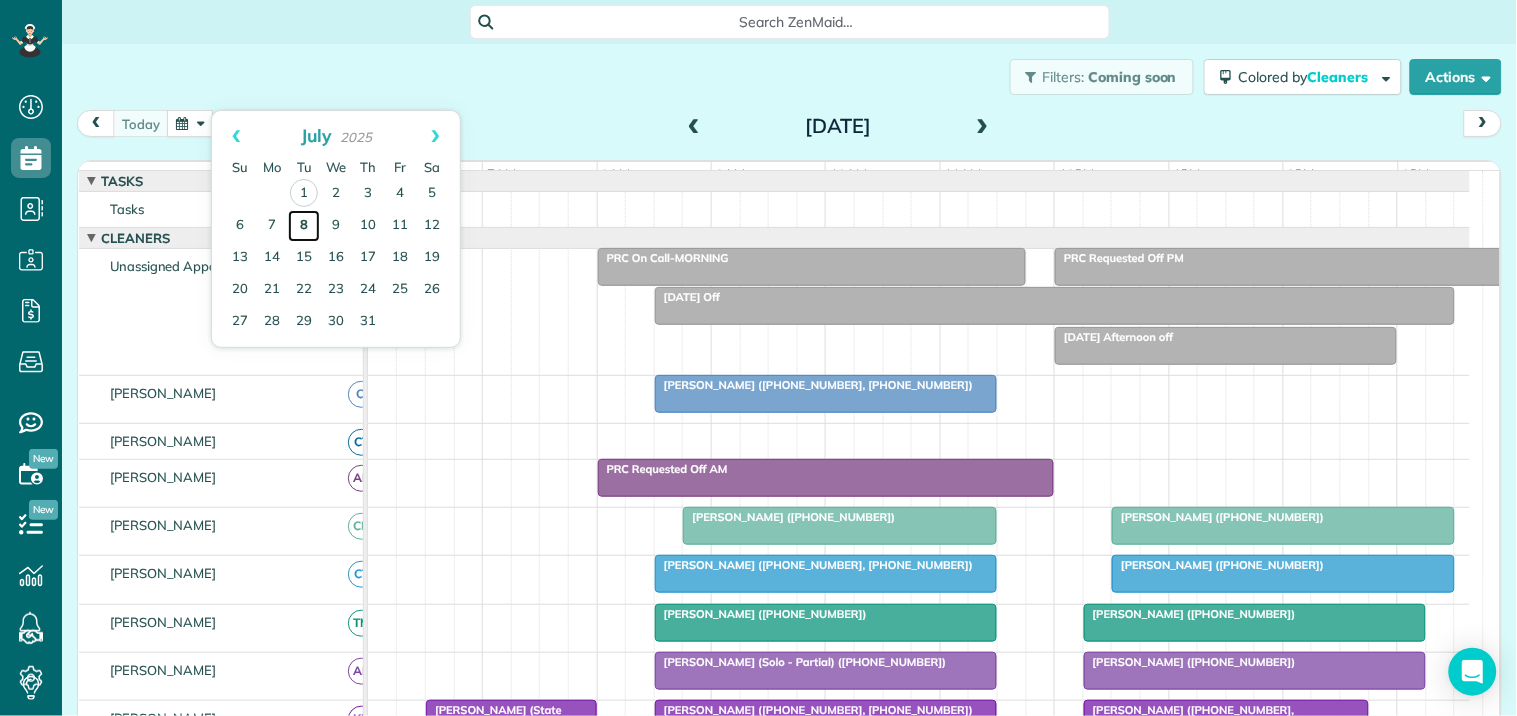 click on "8" at bounding box center (304, 226) 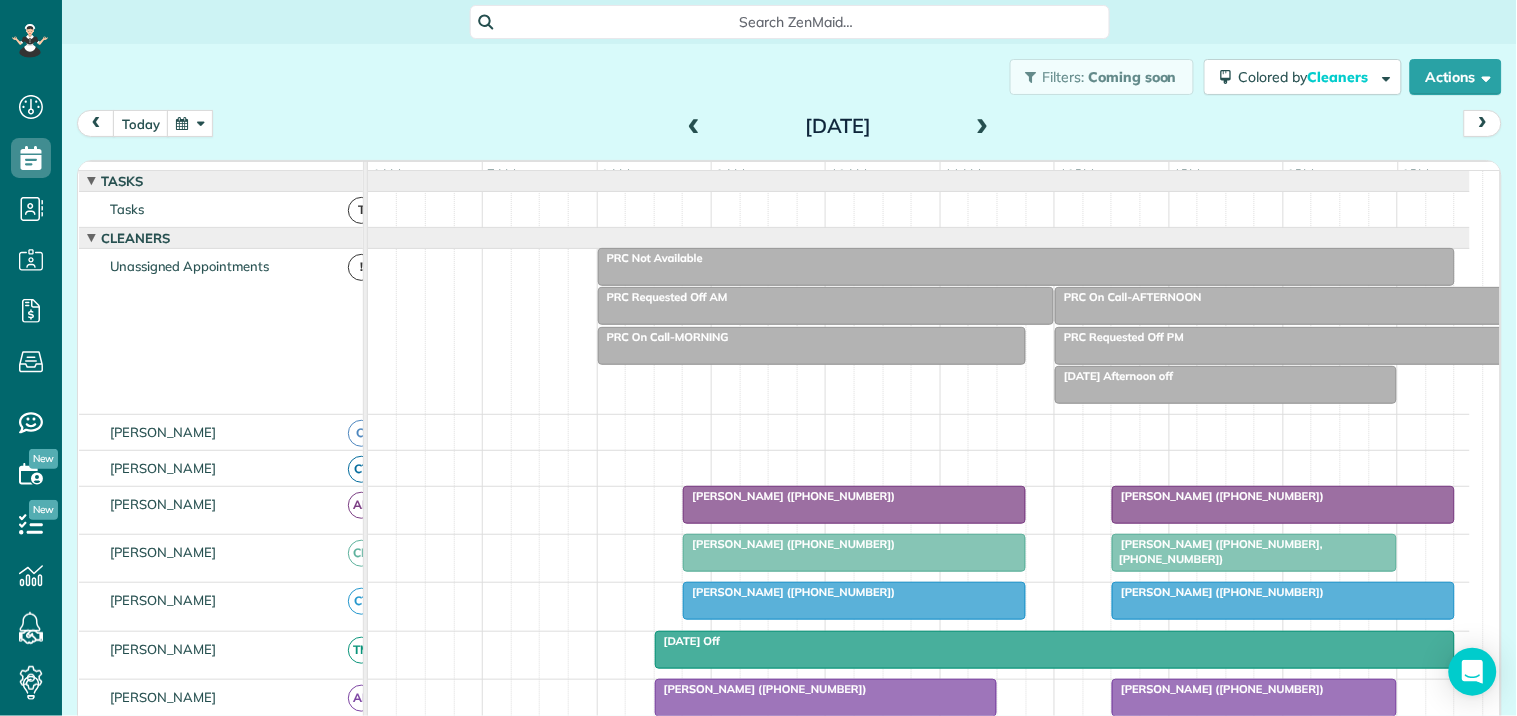scroll, scrollTop: 435, scrollLeft: 0, axis: vertical 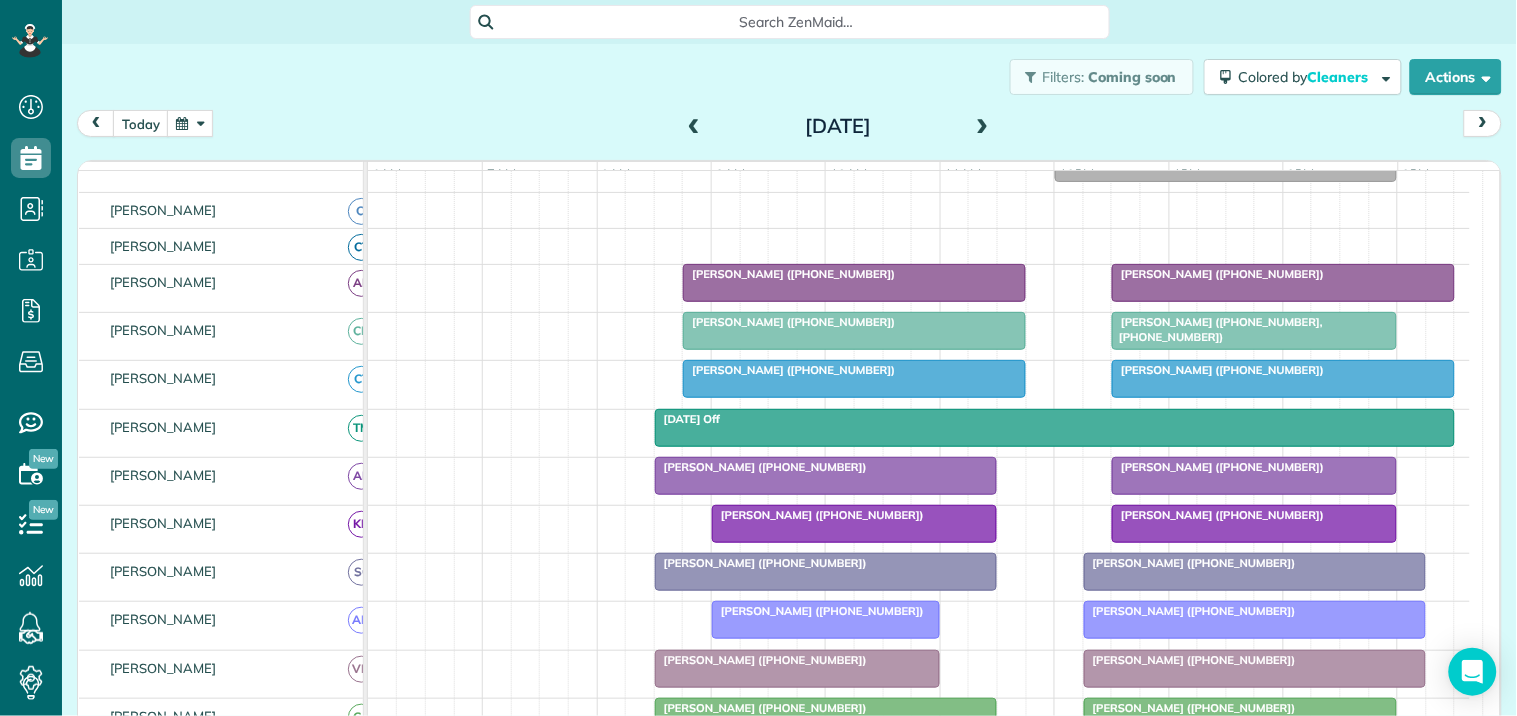 click at bounding box center [694, 127] 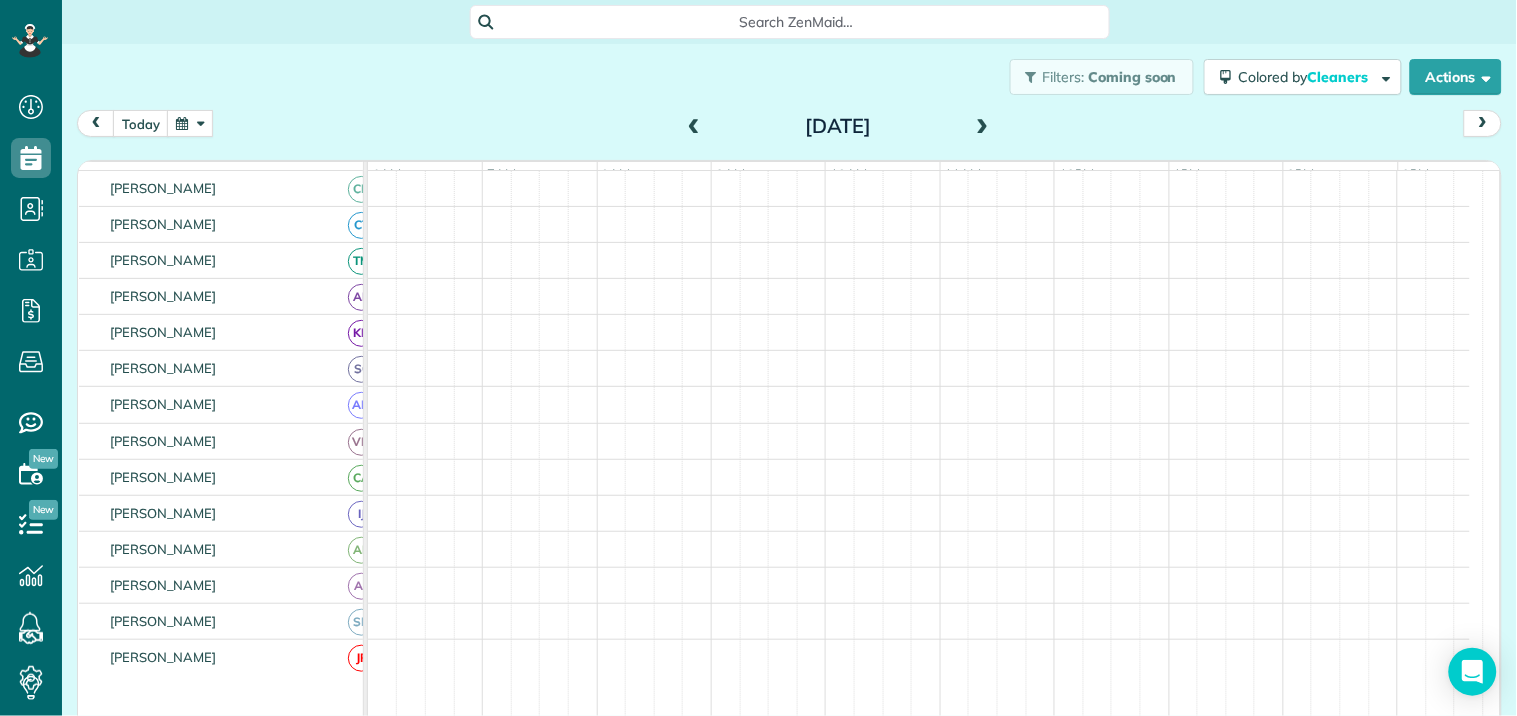 scroll, scrollTop: 92, scrollLeft: 0, axis: vertical 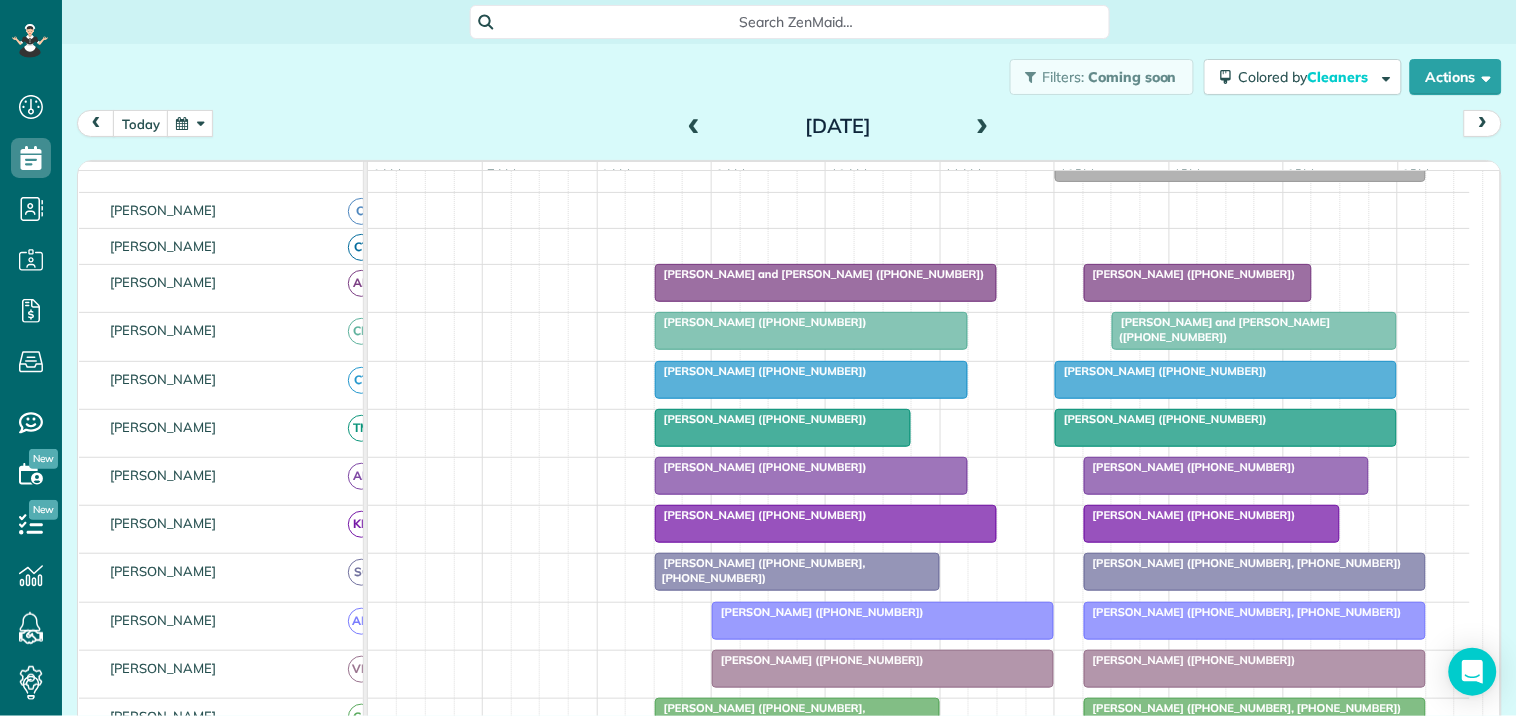 click at bounding box center (983, 127) 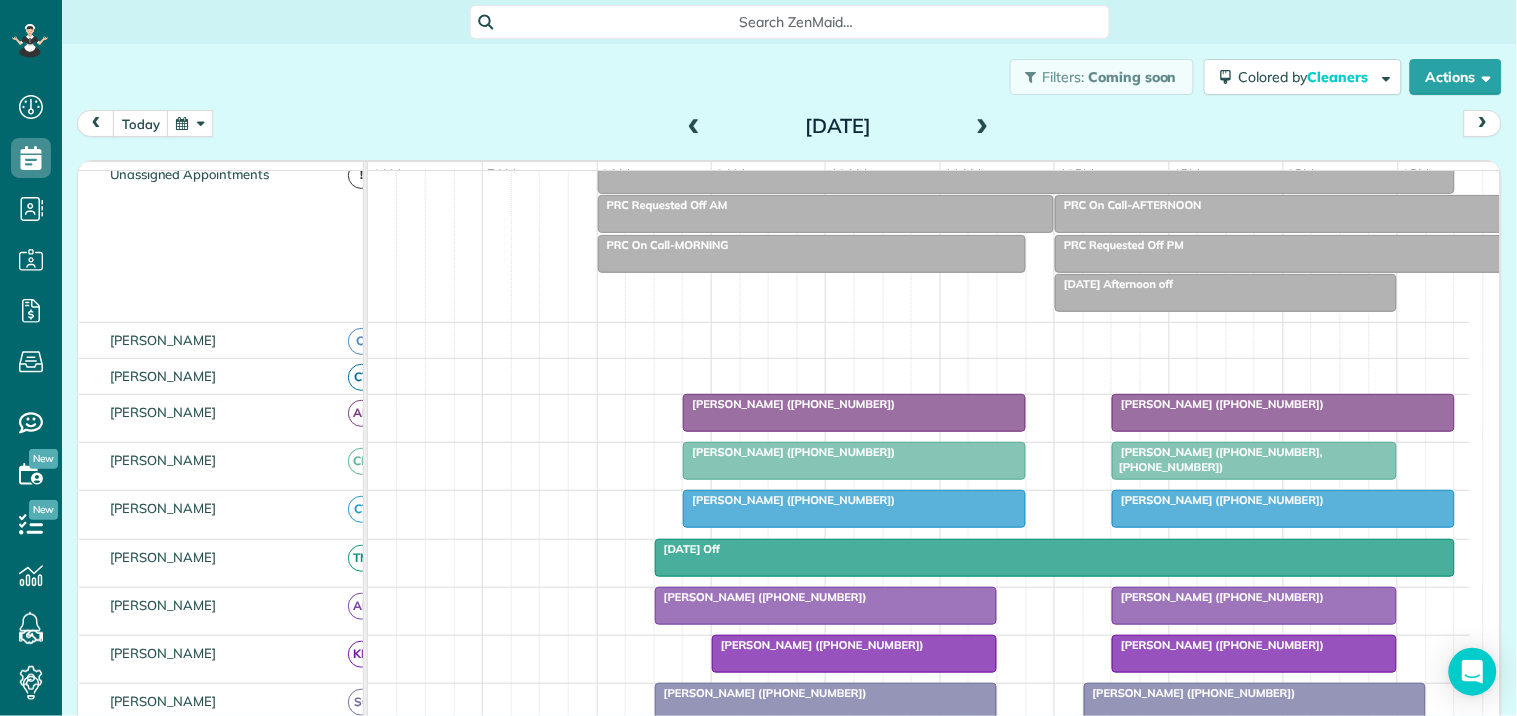 scroll, scrollTop: 222, scrollLeft: 0, axis: vertical 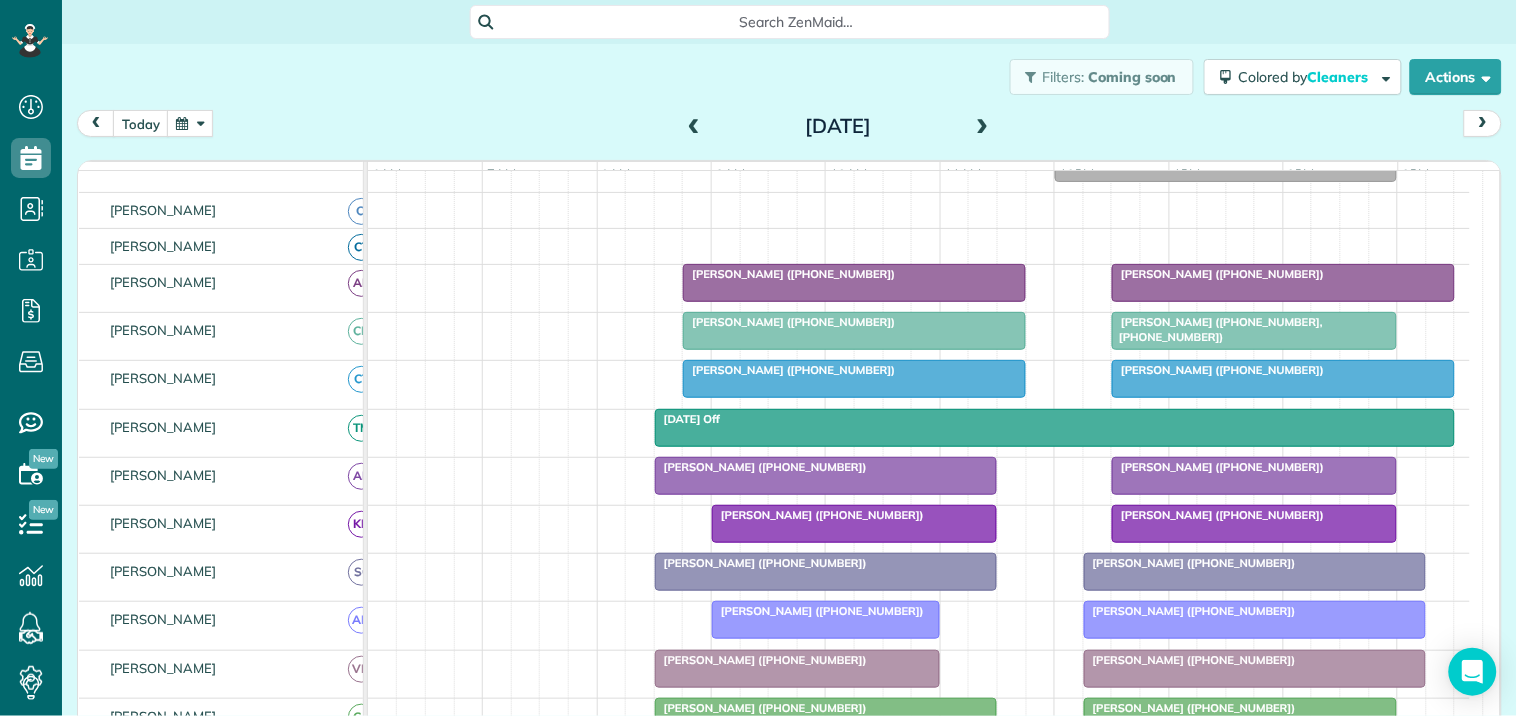 click at bounding box center [854, 283] 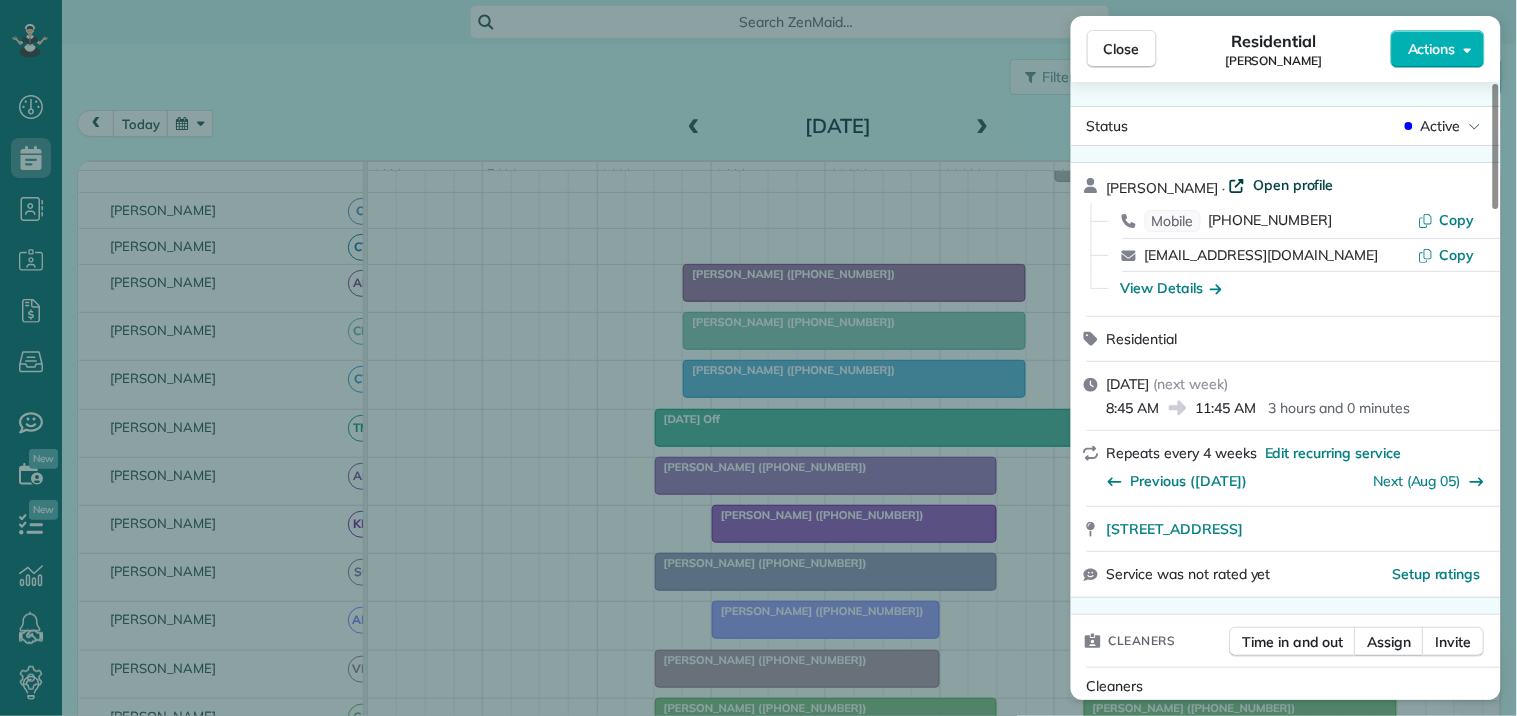 click on "Open profile" at bounding box center [1293, 185] 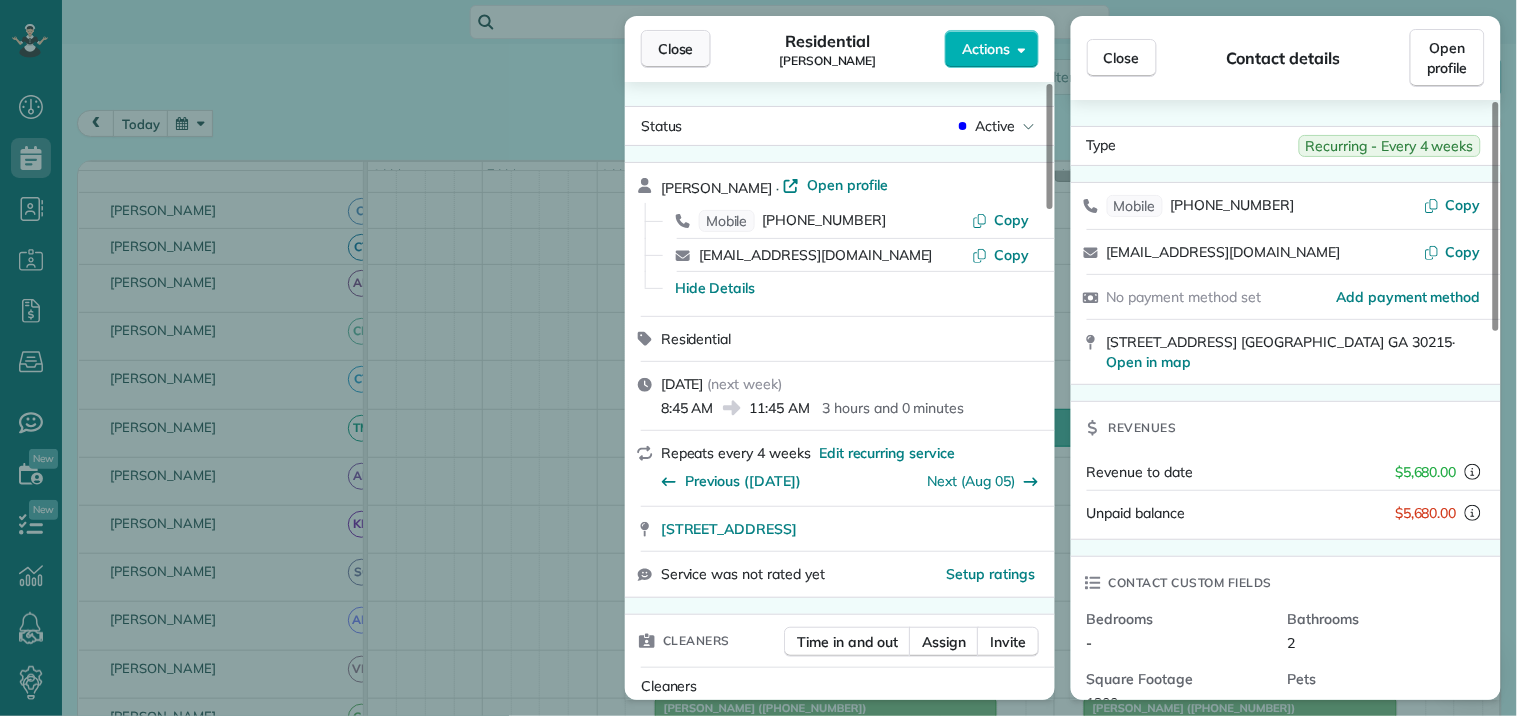 click on "Close" at bounding box center [676, 49] 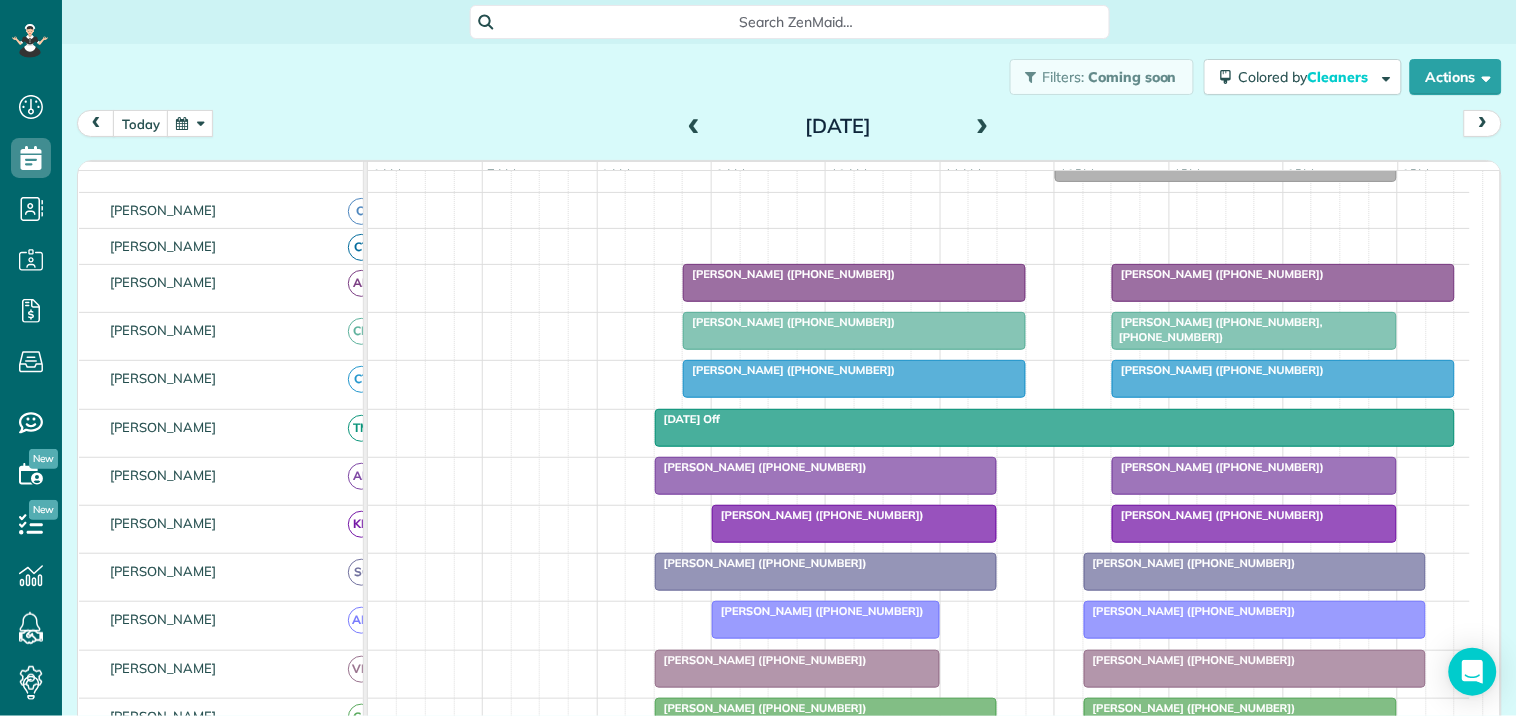 click at bounding box center [983, 127] 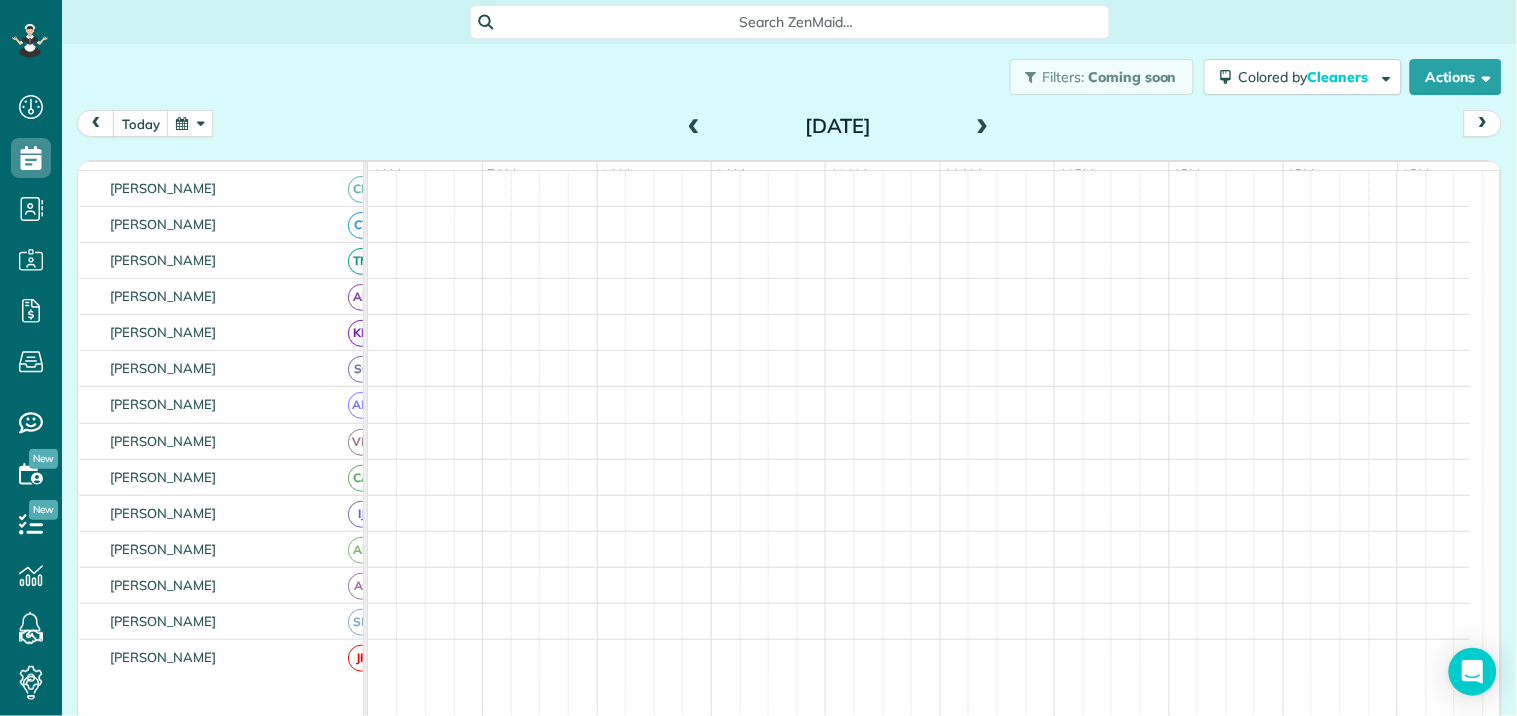 scroll, scrollTop: 92, scrollLeft: 0, axis: vertical 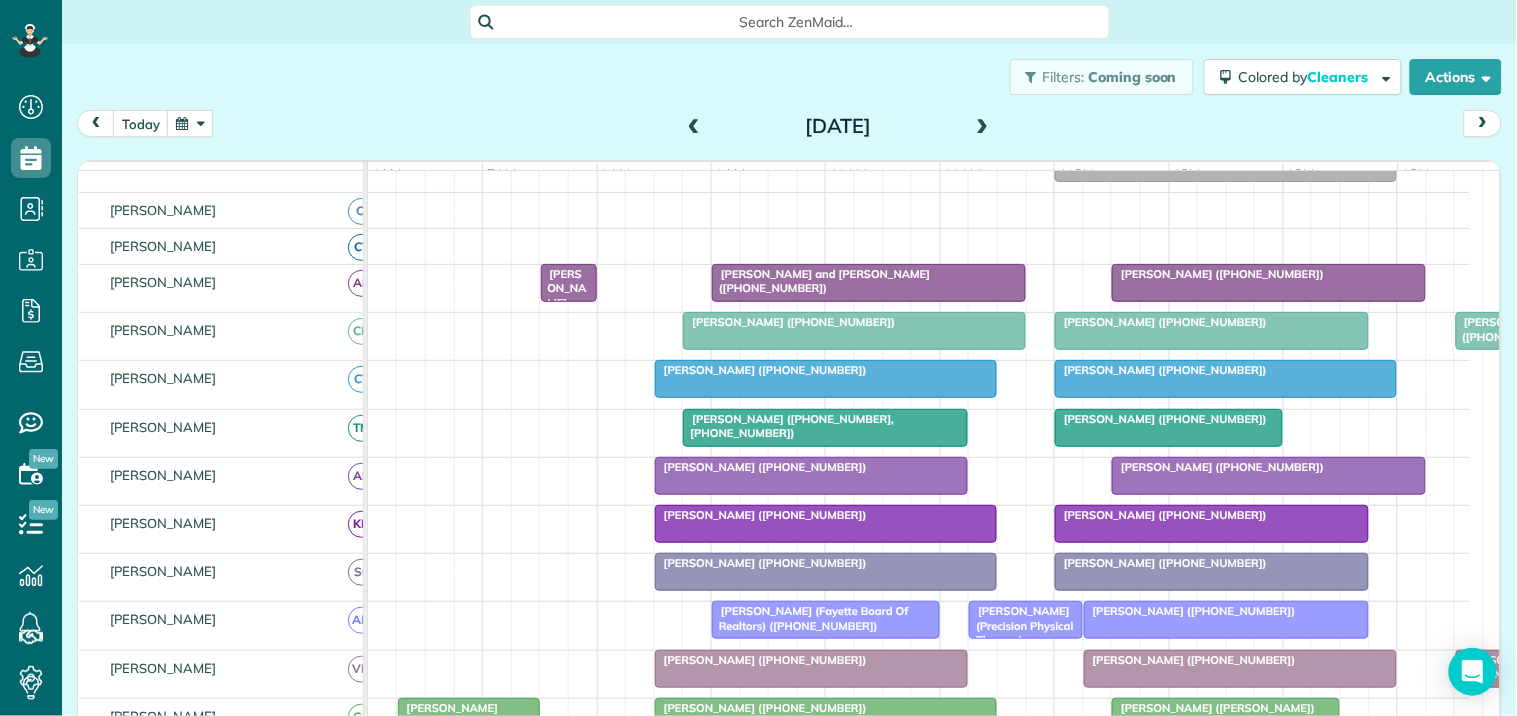 click at bounding box center (983, 127) 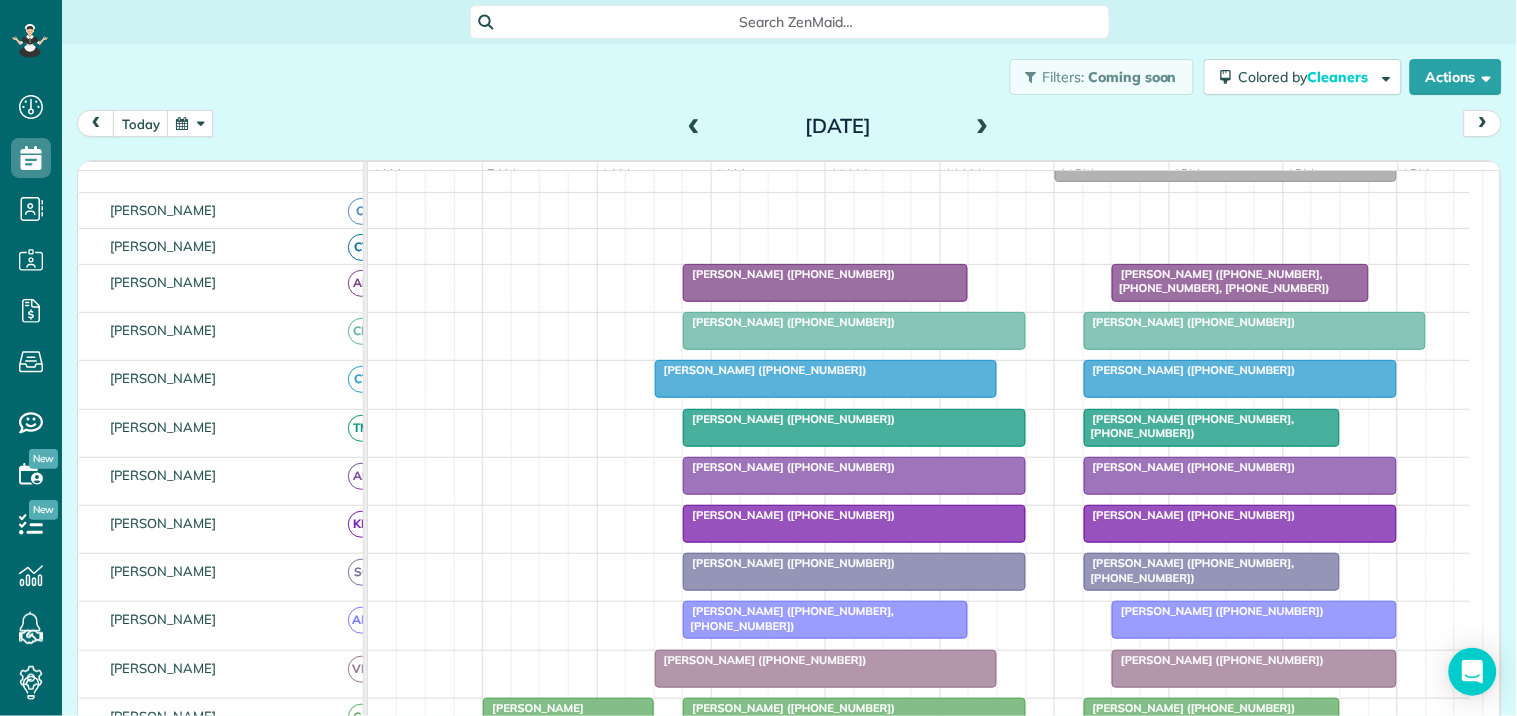 click at bounding box center [983, 127] 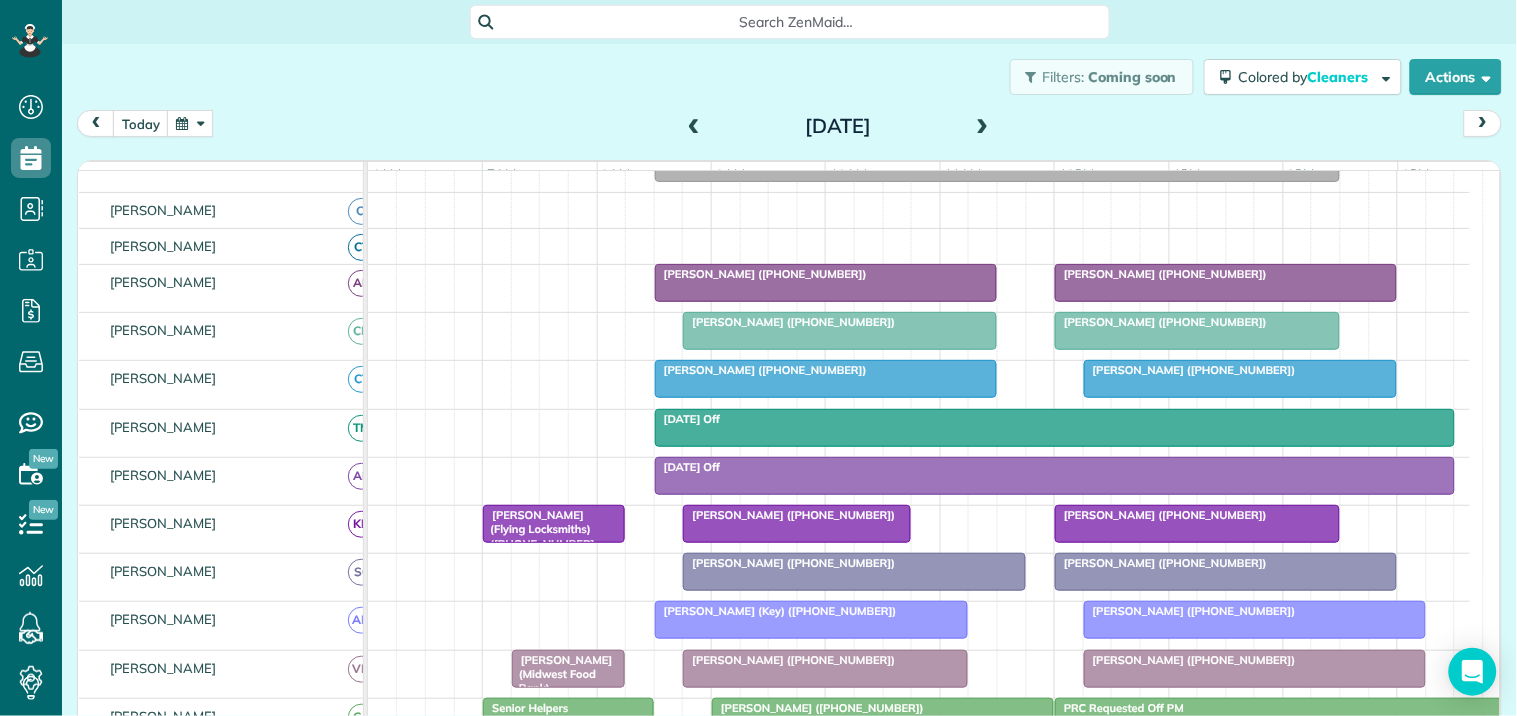 click at bounding box center [190, 123] 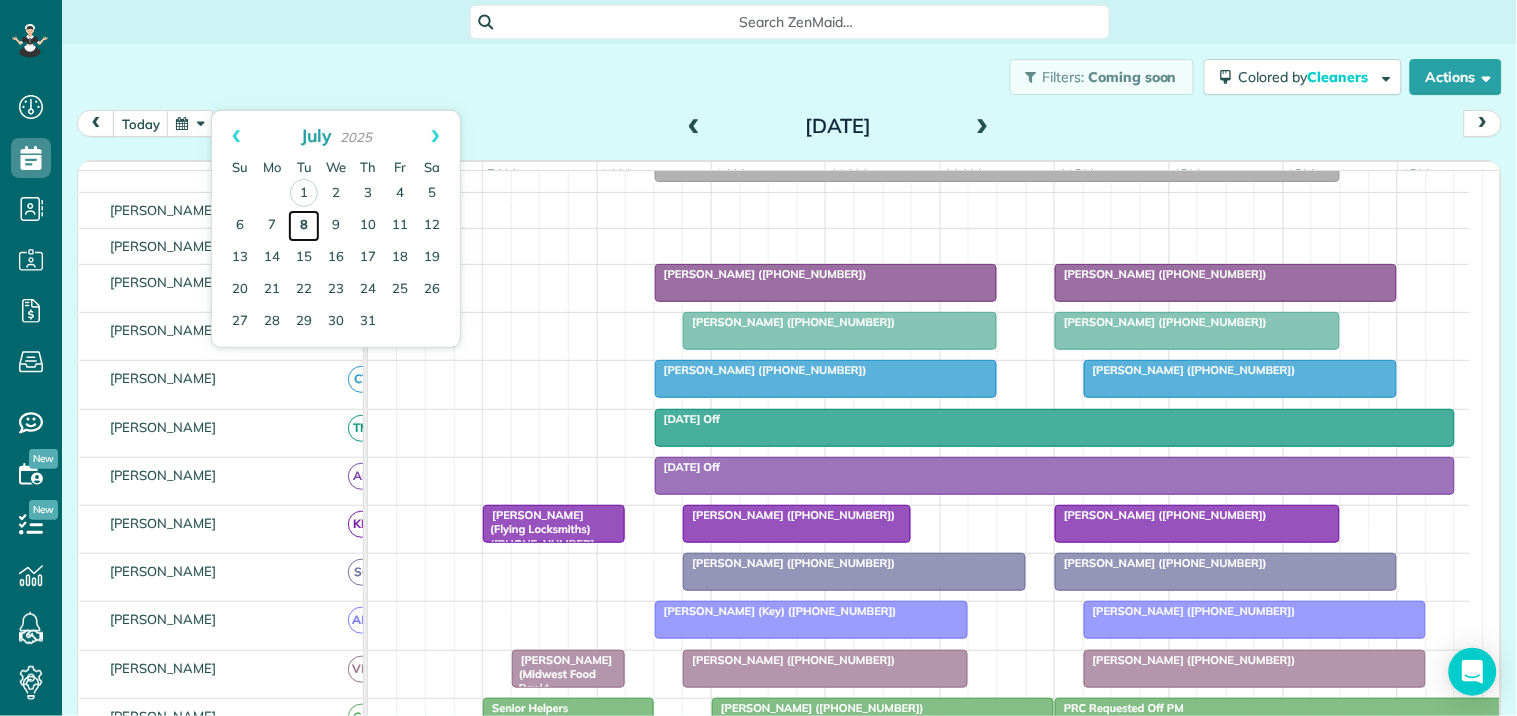 click on "8" at bounding box center (304, 226) 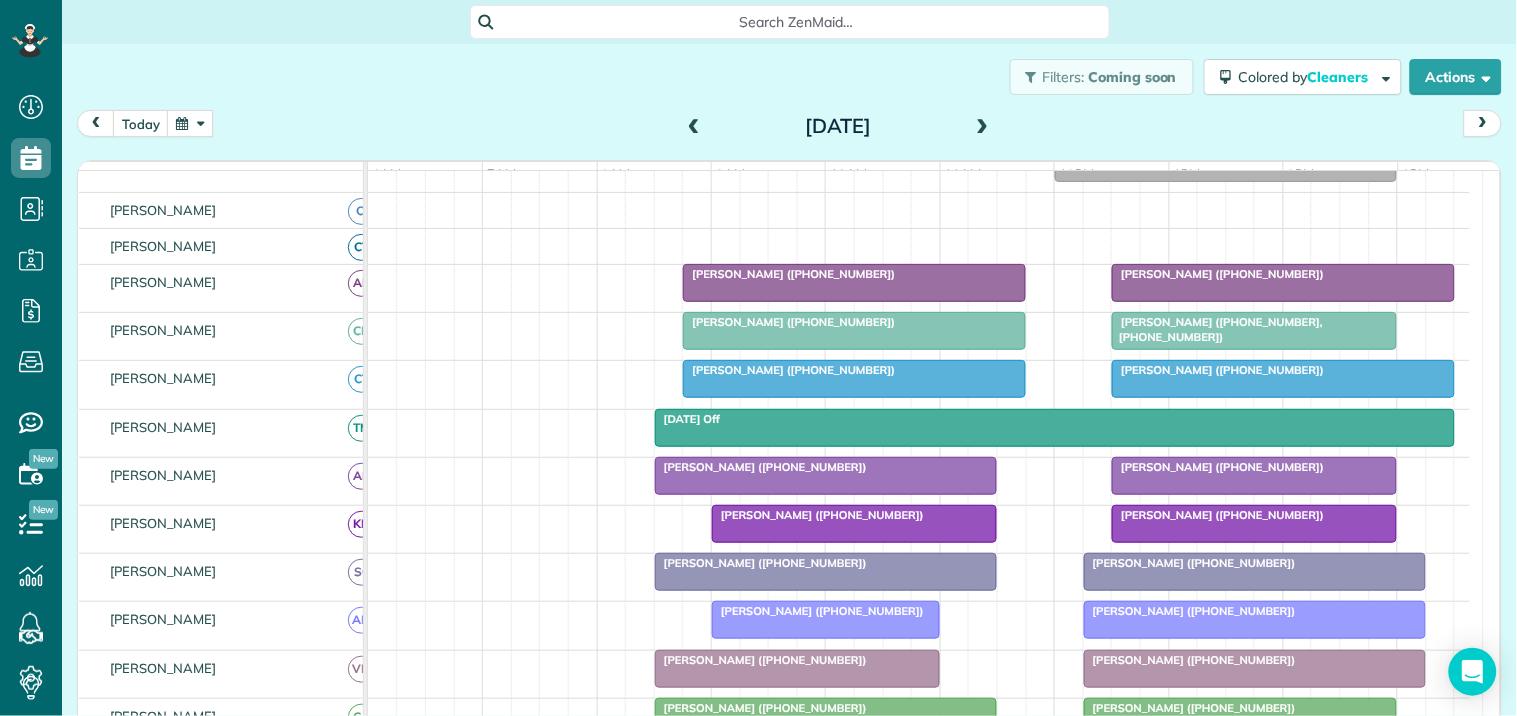 click at bounding box center [190, 123] 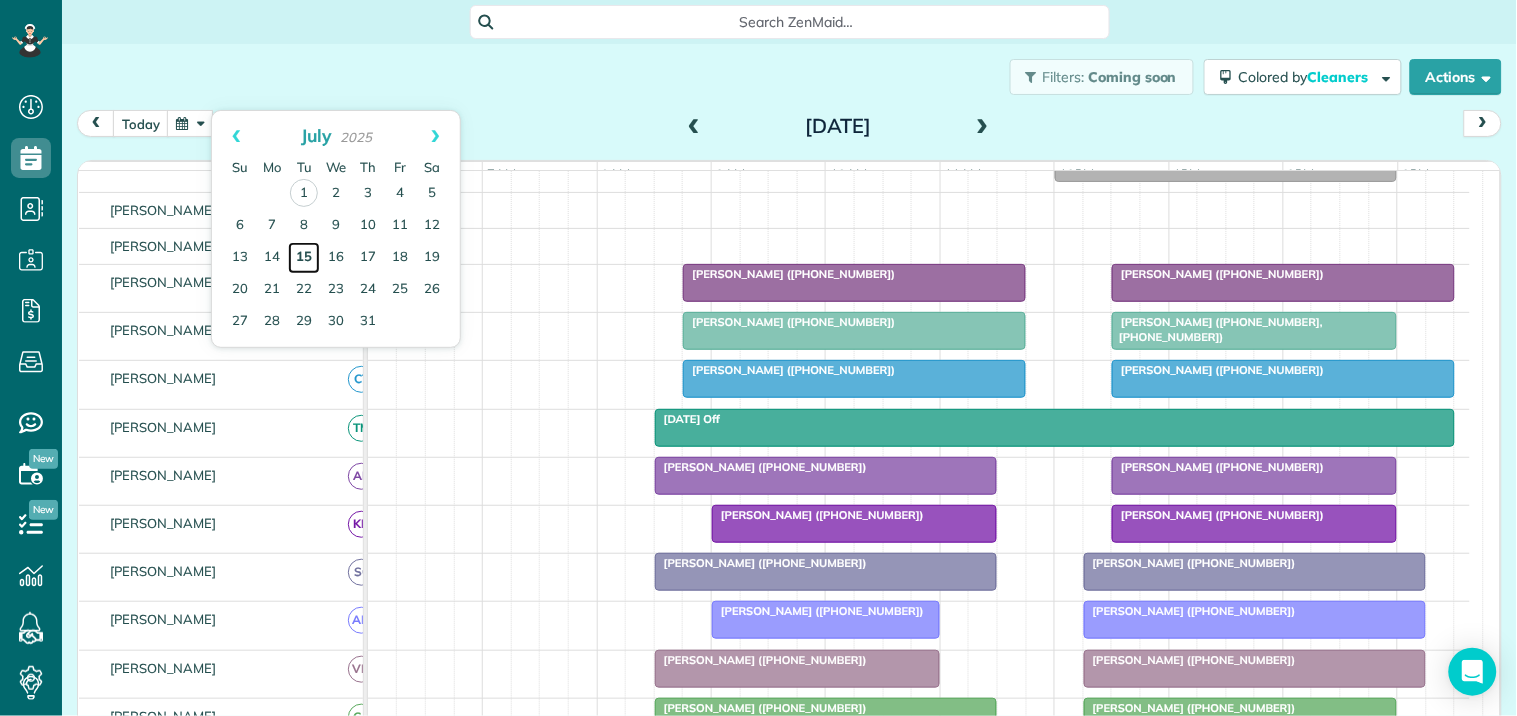 click on "15" at bounding box center (304, 258) 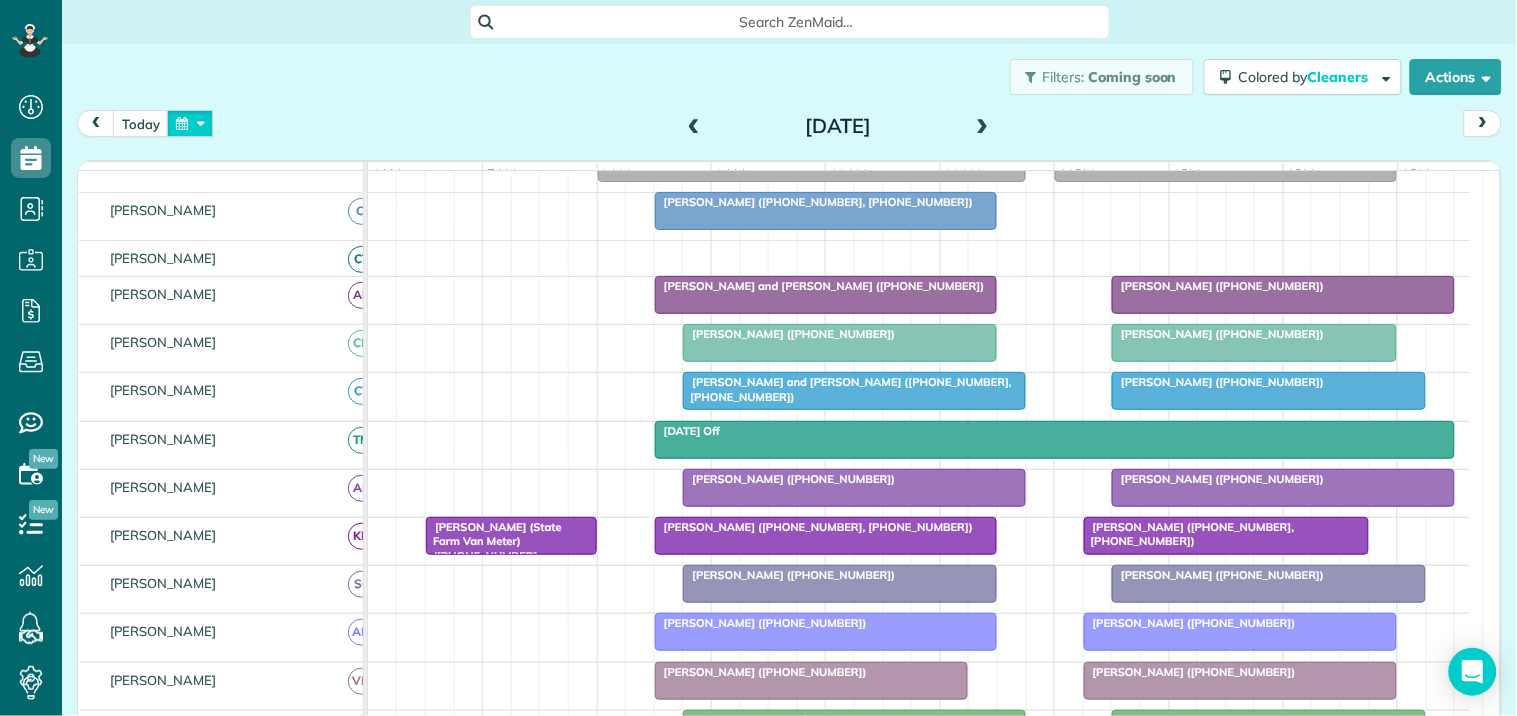 click at bounding box center [190, 123] 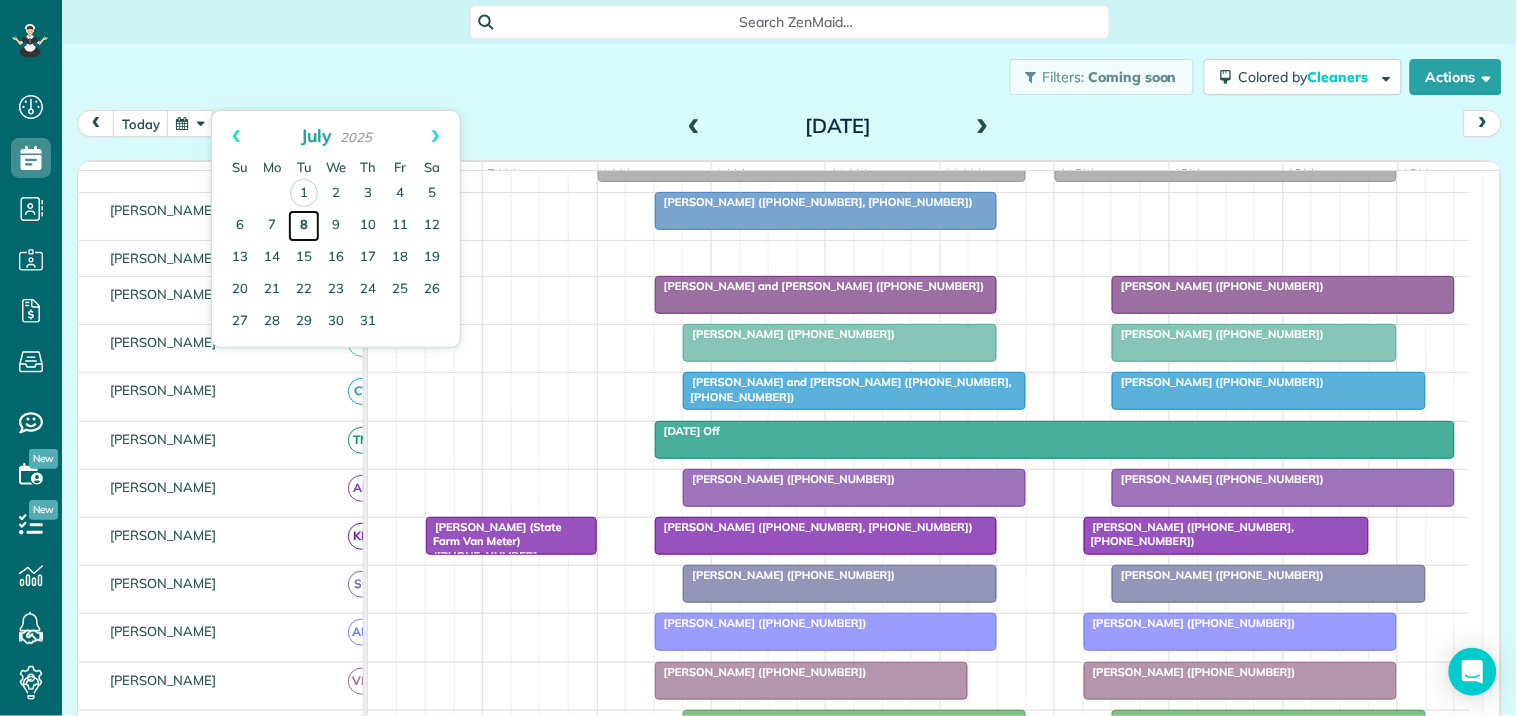 click on "8" at bounding box center [304, 226] 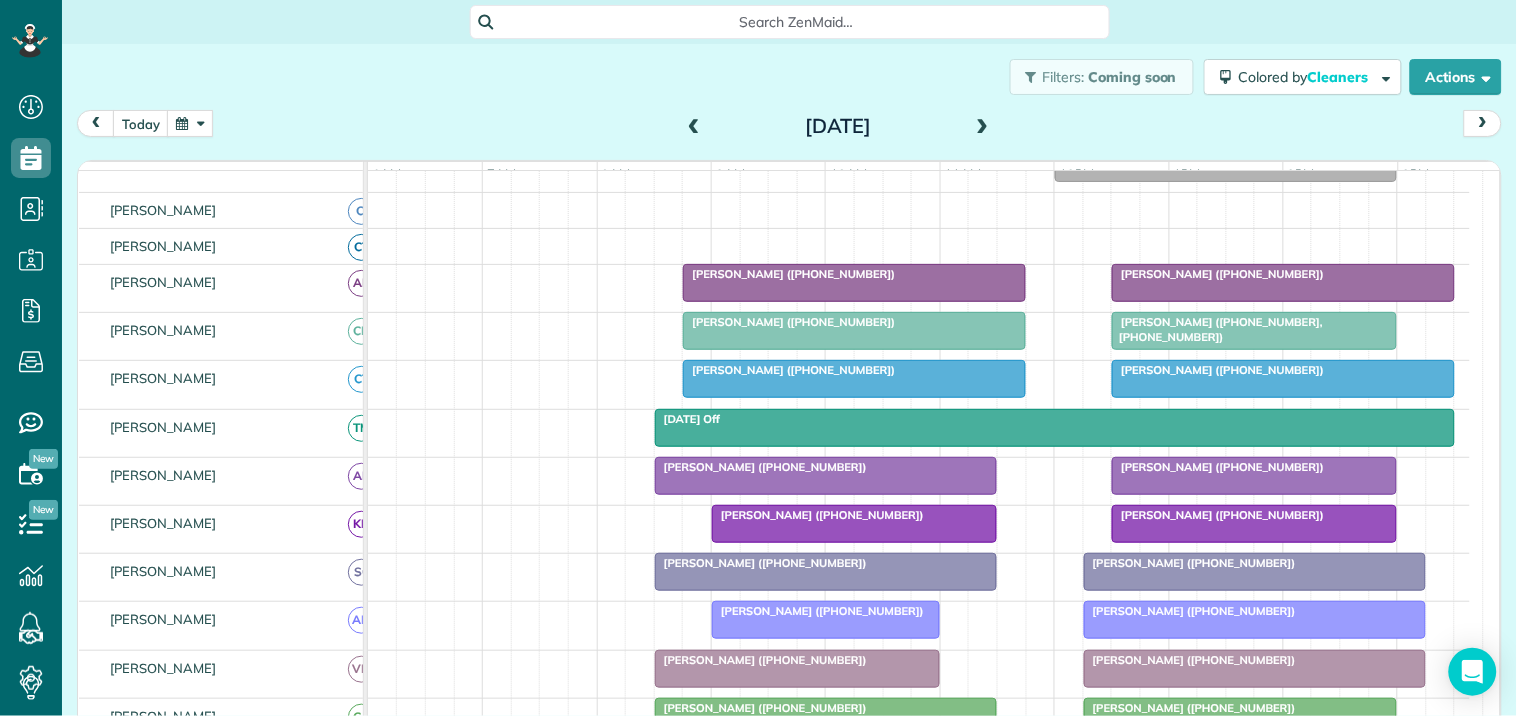 click at bounding box center [1055, 428] 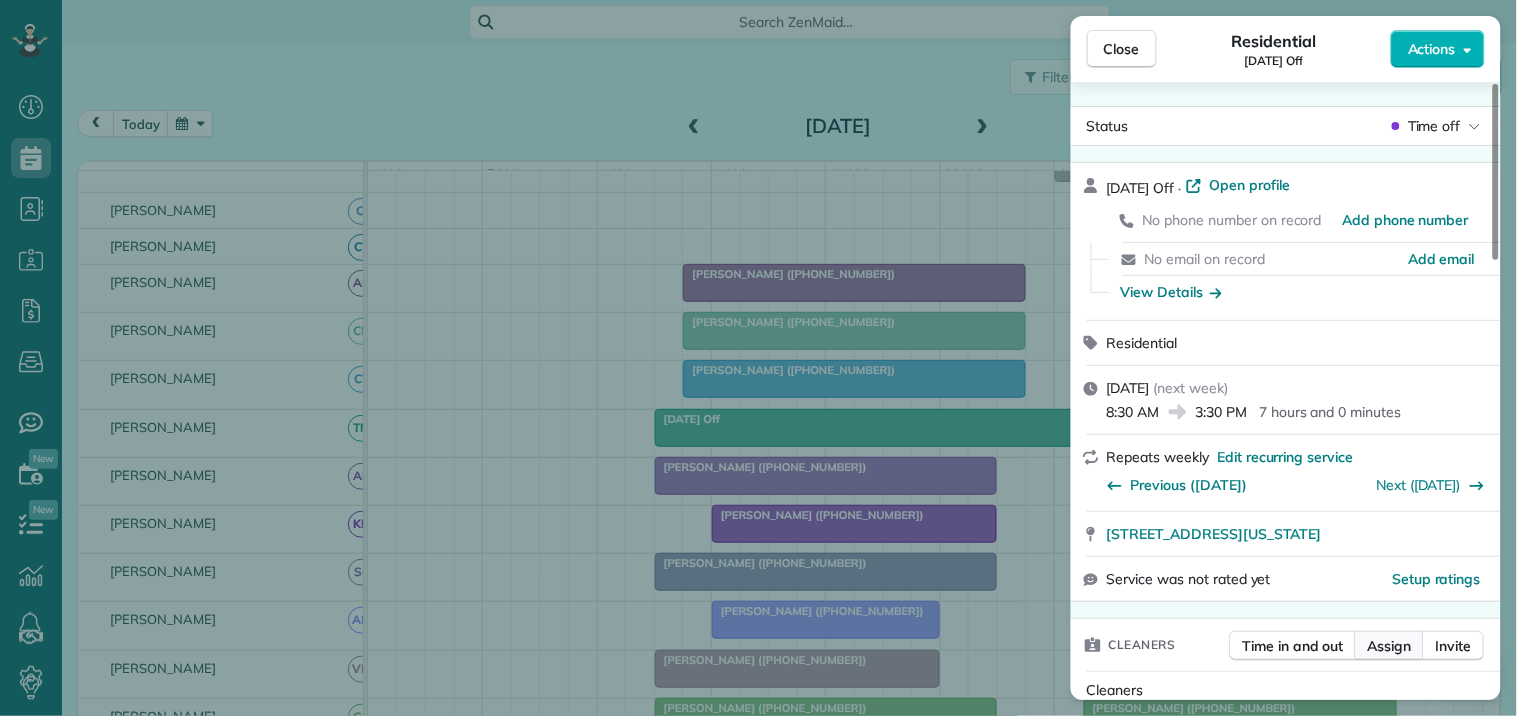 click on "Assign" at bounding box center [1390, 646] 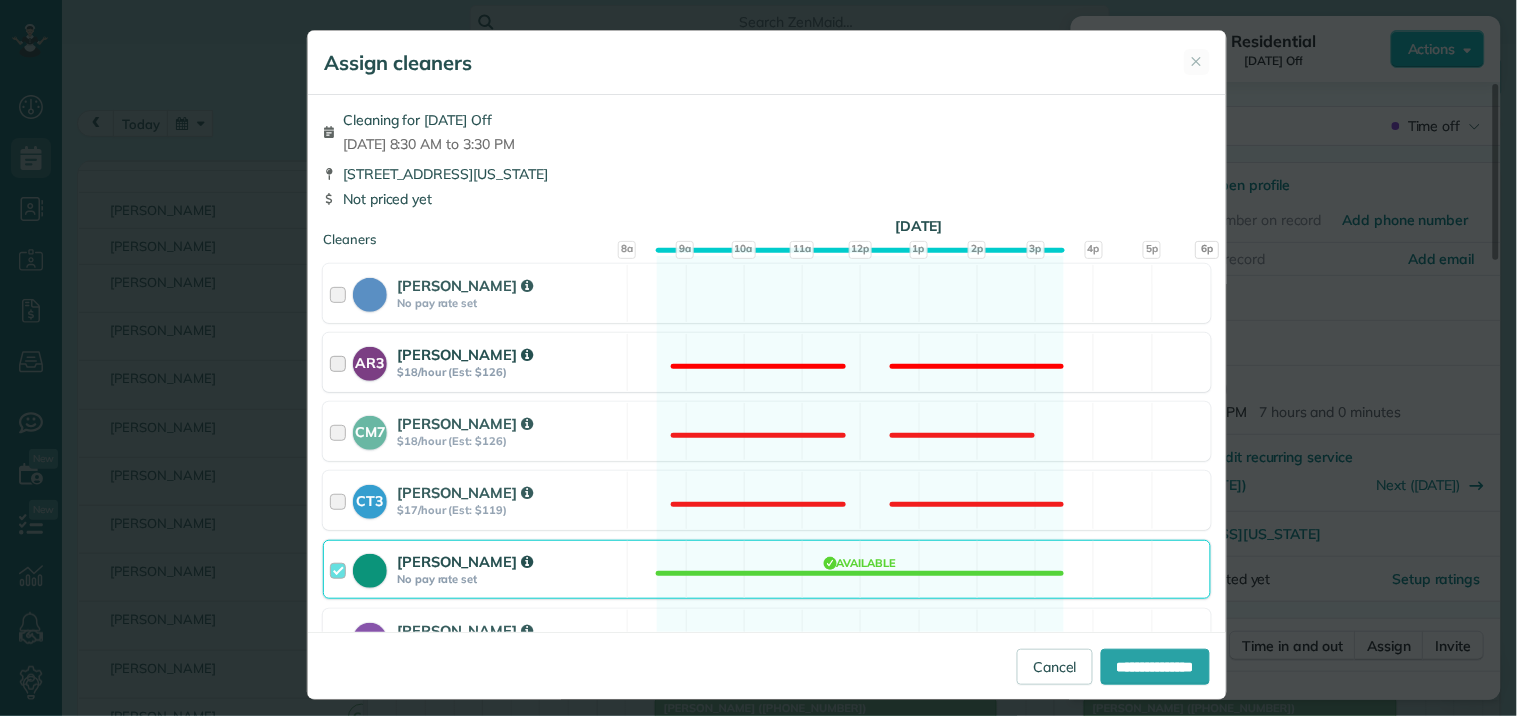 click on "AR3
Amy Reid
$18/hour (Est: $126)
Not available" at bounding box center (767, 362) 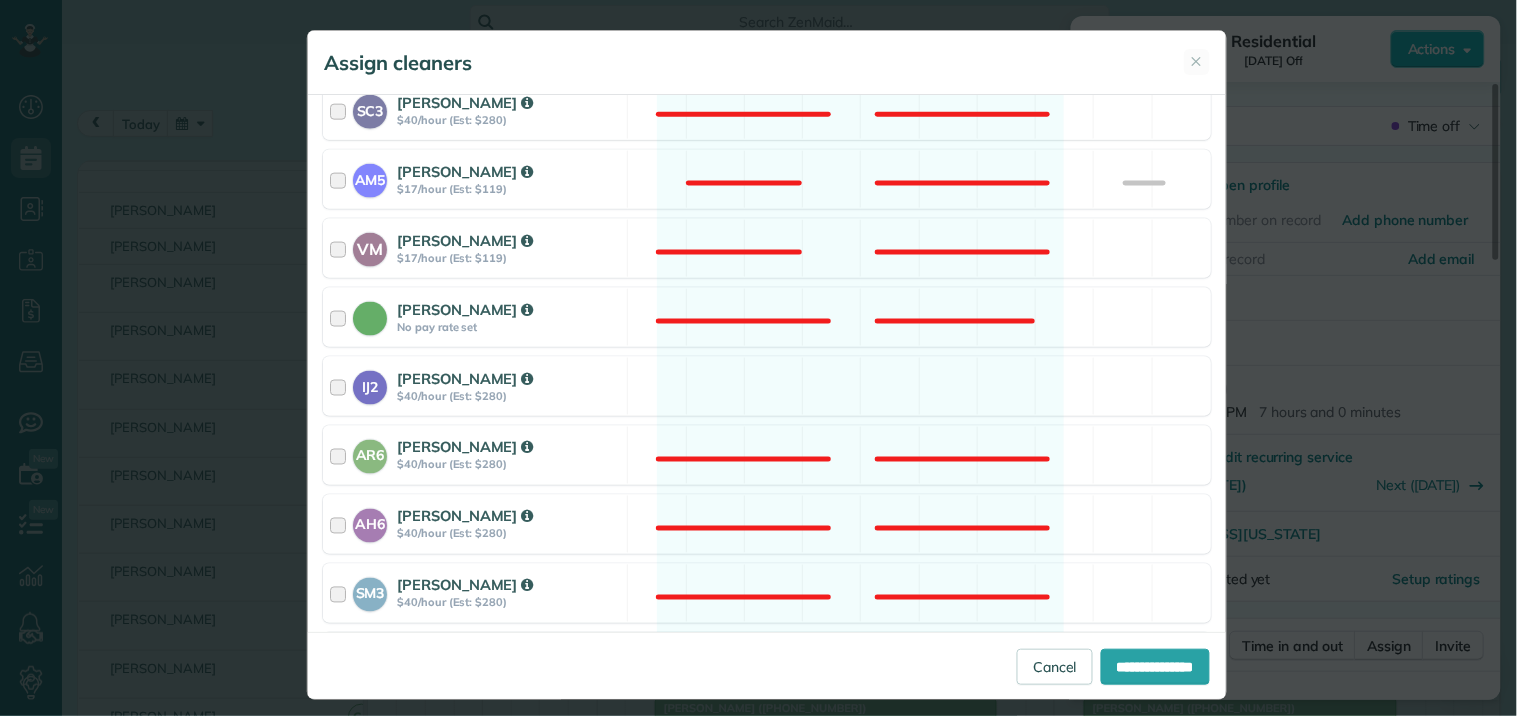 scroll, scrollTop: 871, scrollLeft: 0, axis: vertical 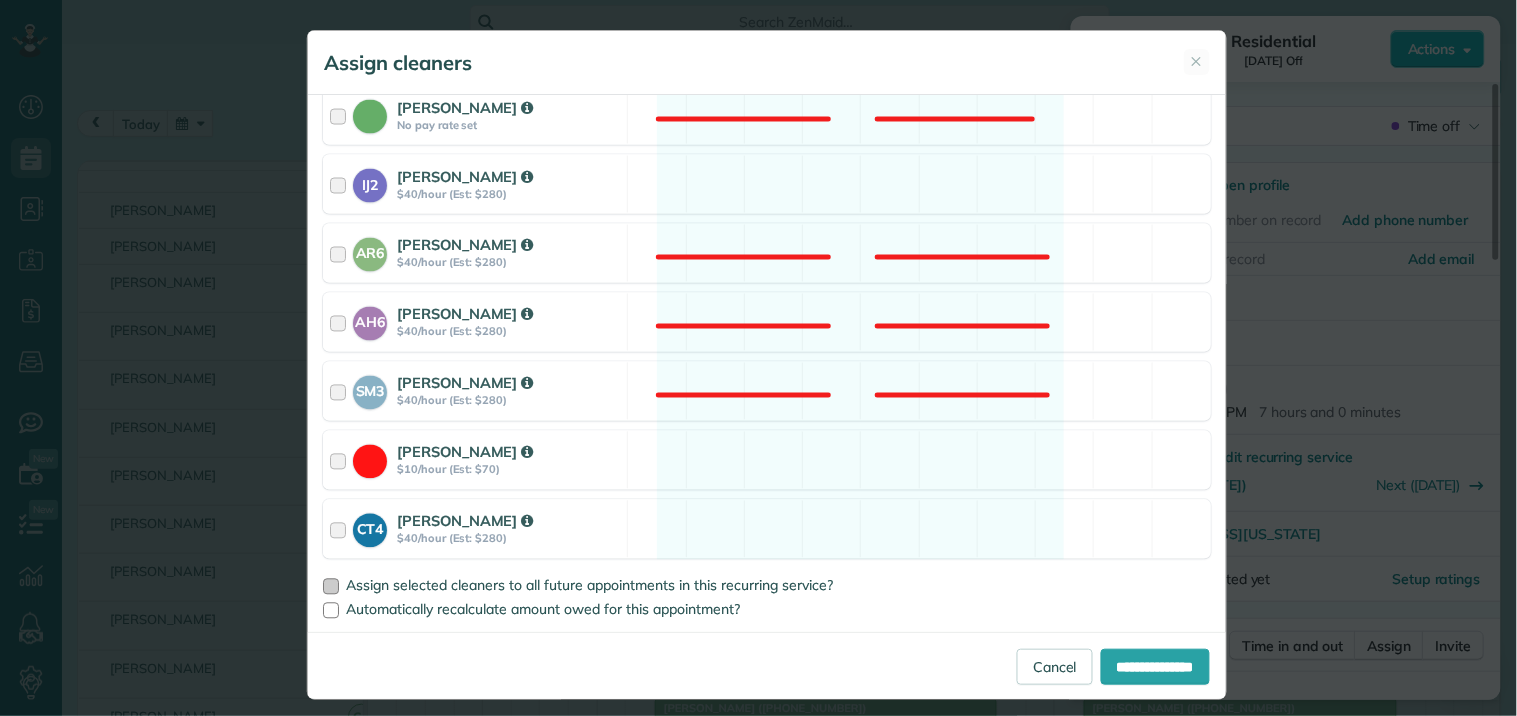 click at bounding box center (331, 587) 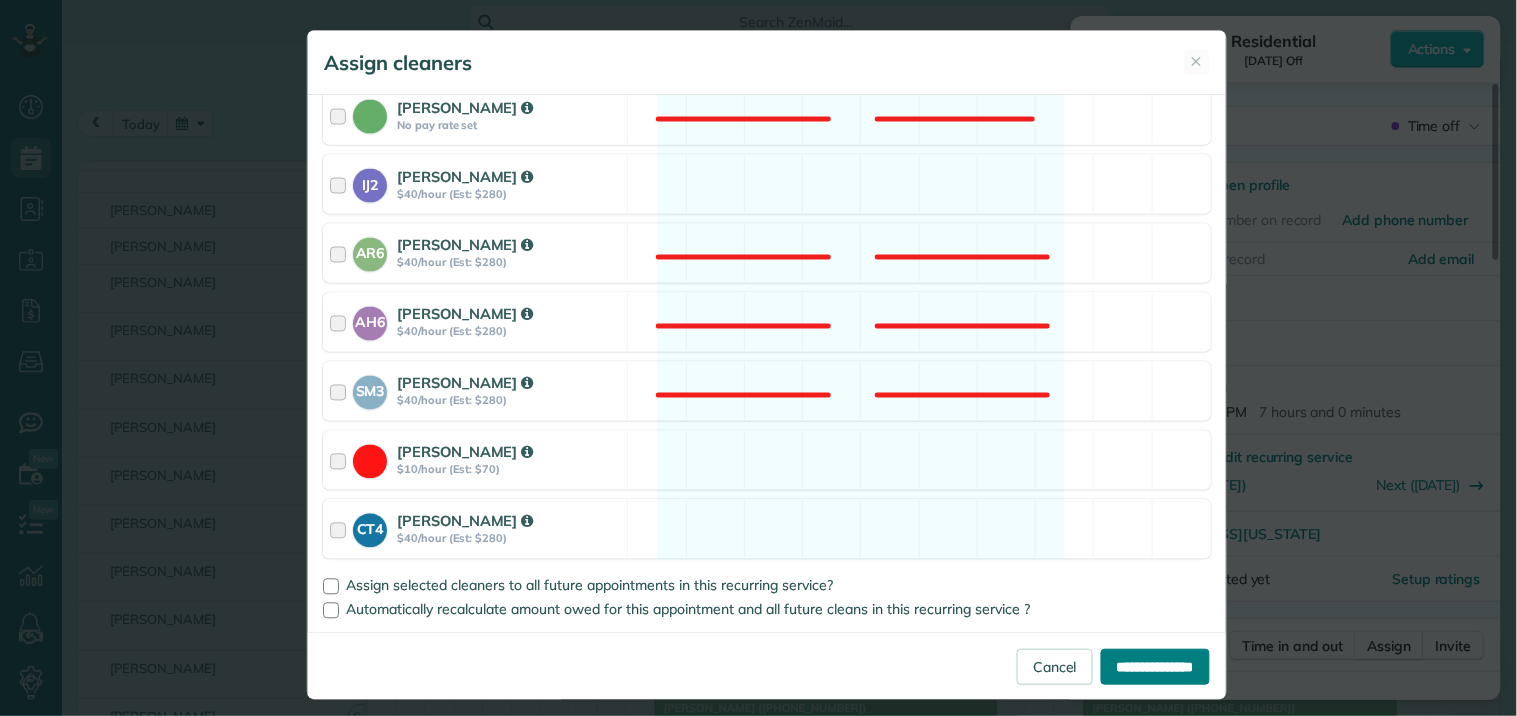 click on "**********" at bounding box center [1155, 667] 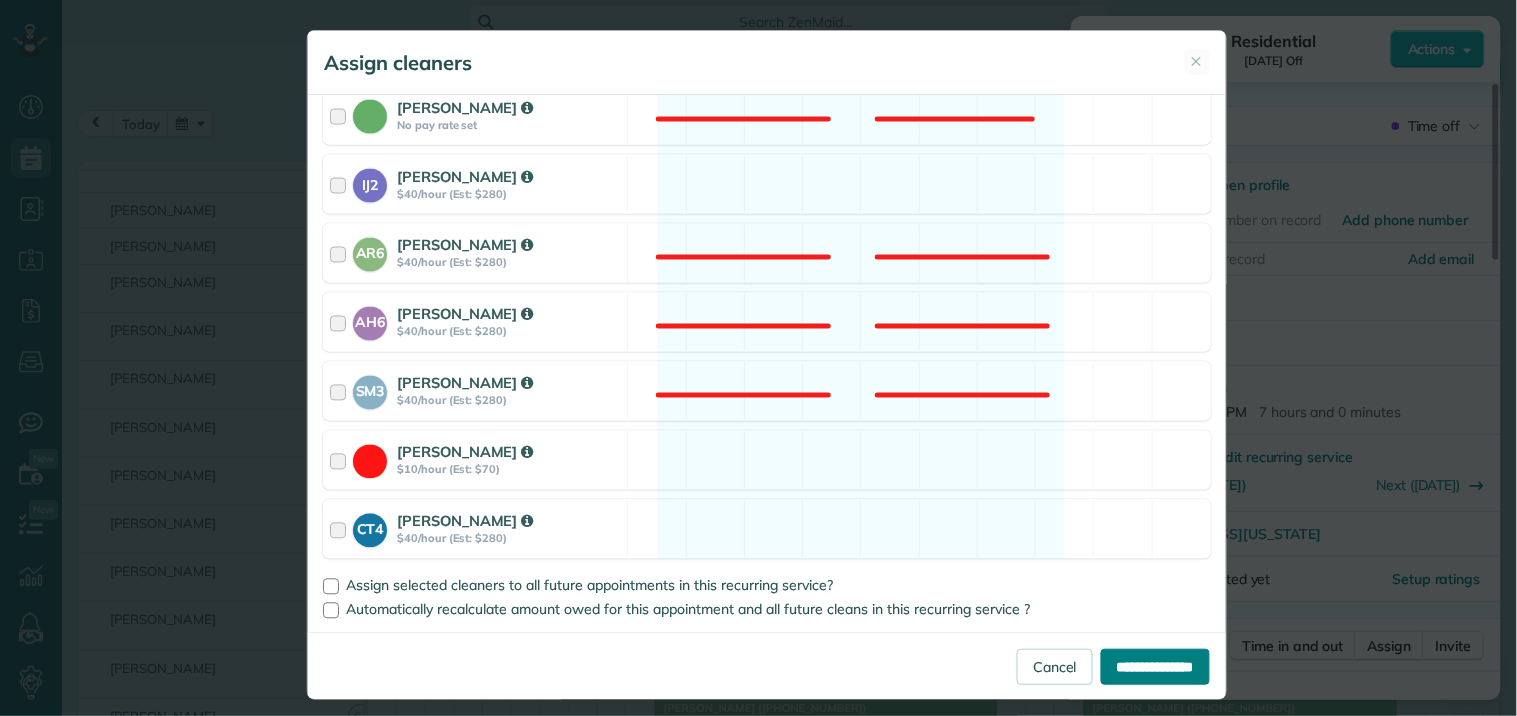 type on "**********" 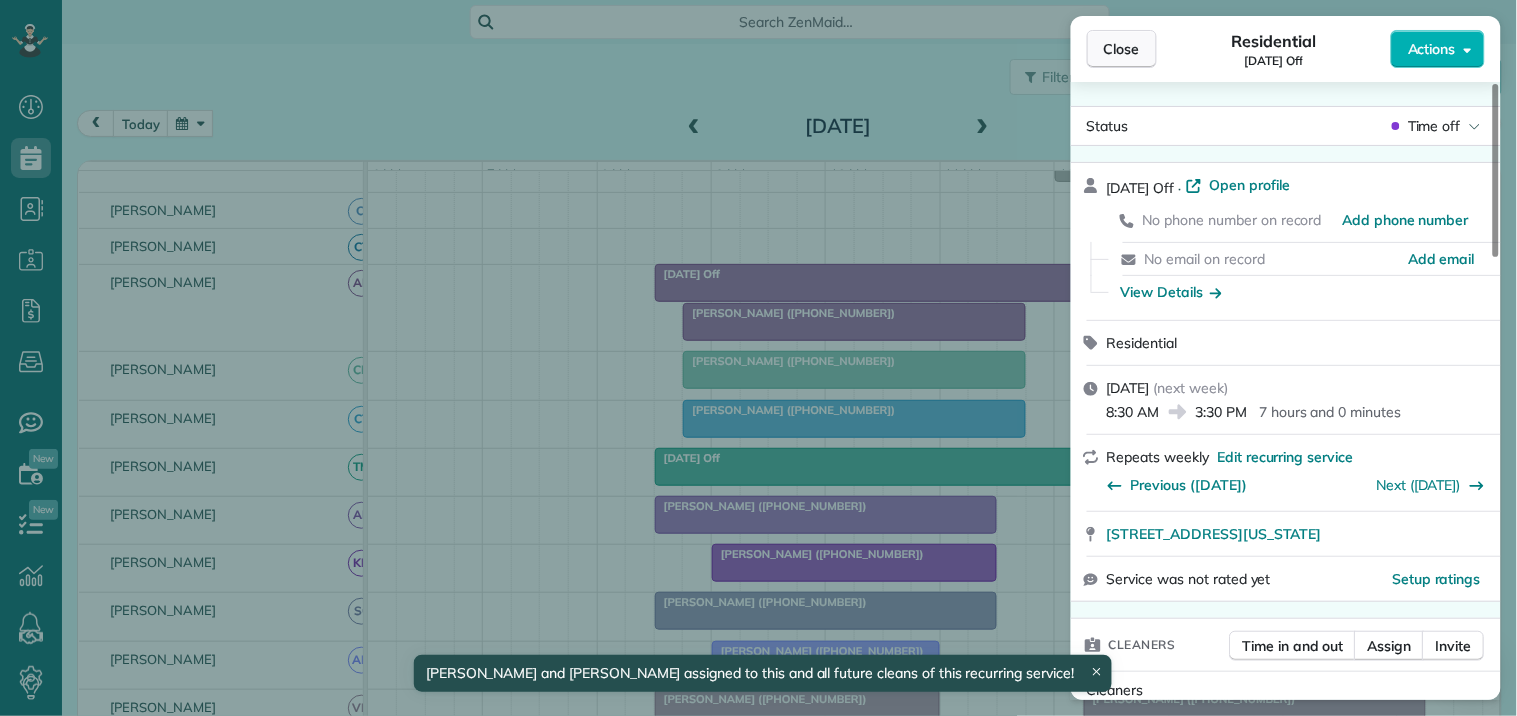 click on "Close" at bounding box center (1122, 49) 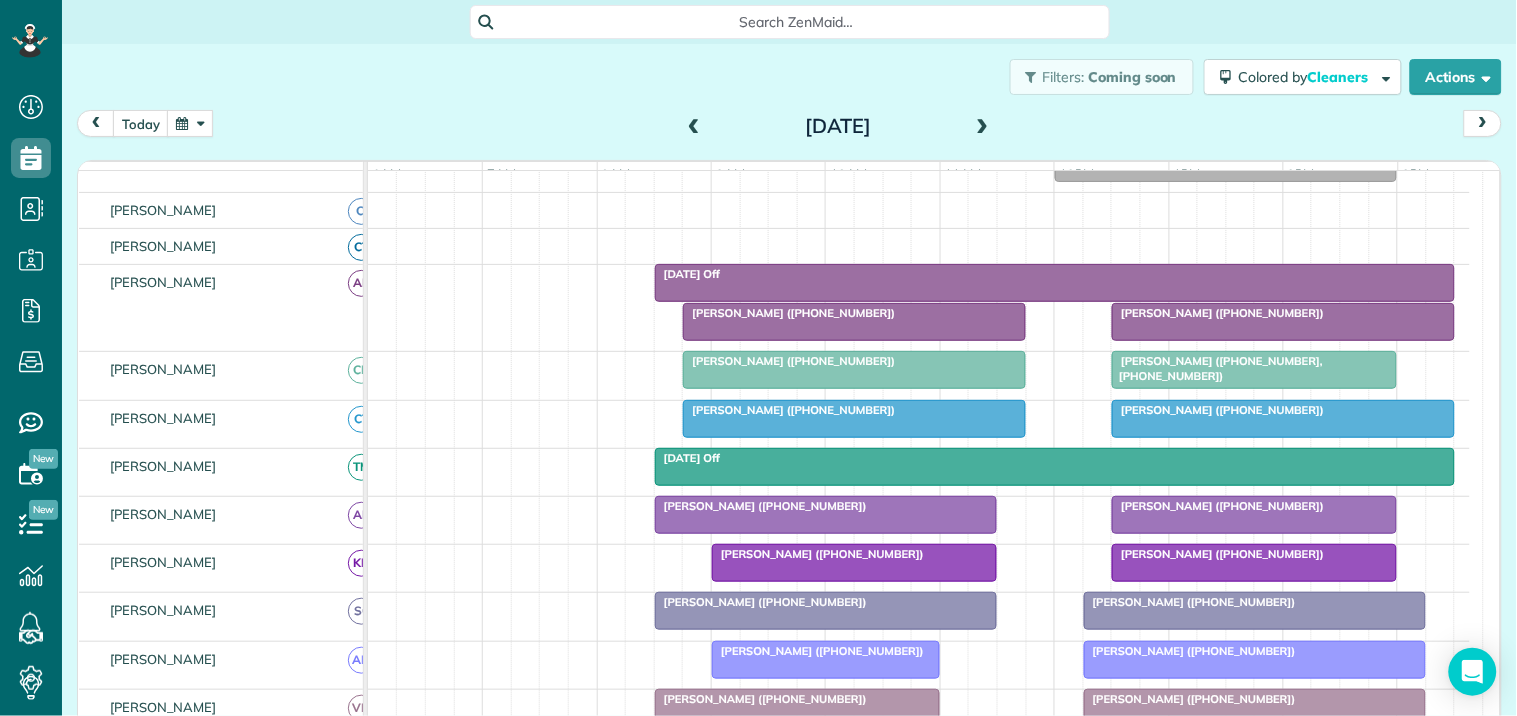 click at bounding box center [694, 127] 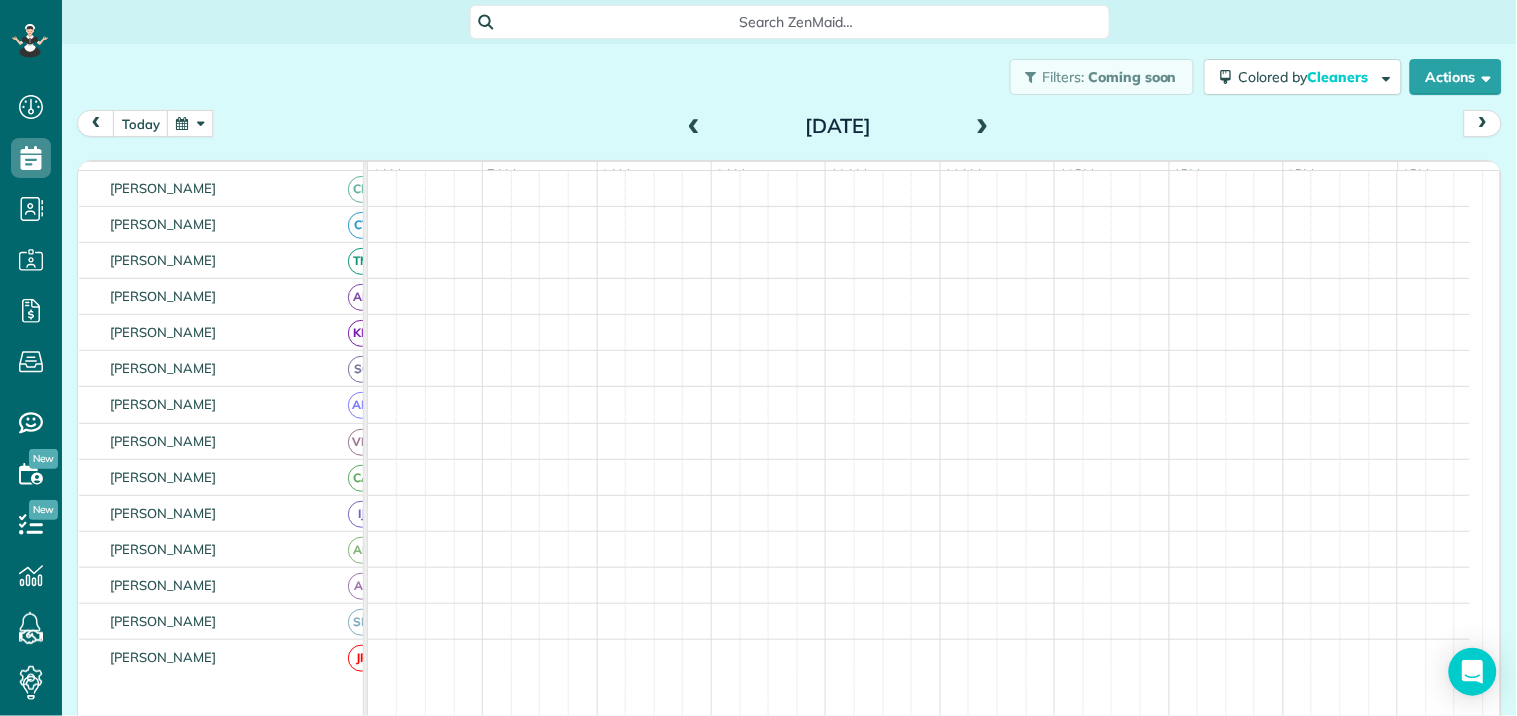 scroll, scrollTop: 92, scrollLeft: 0, axis: vertical 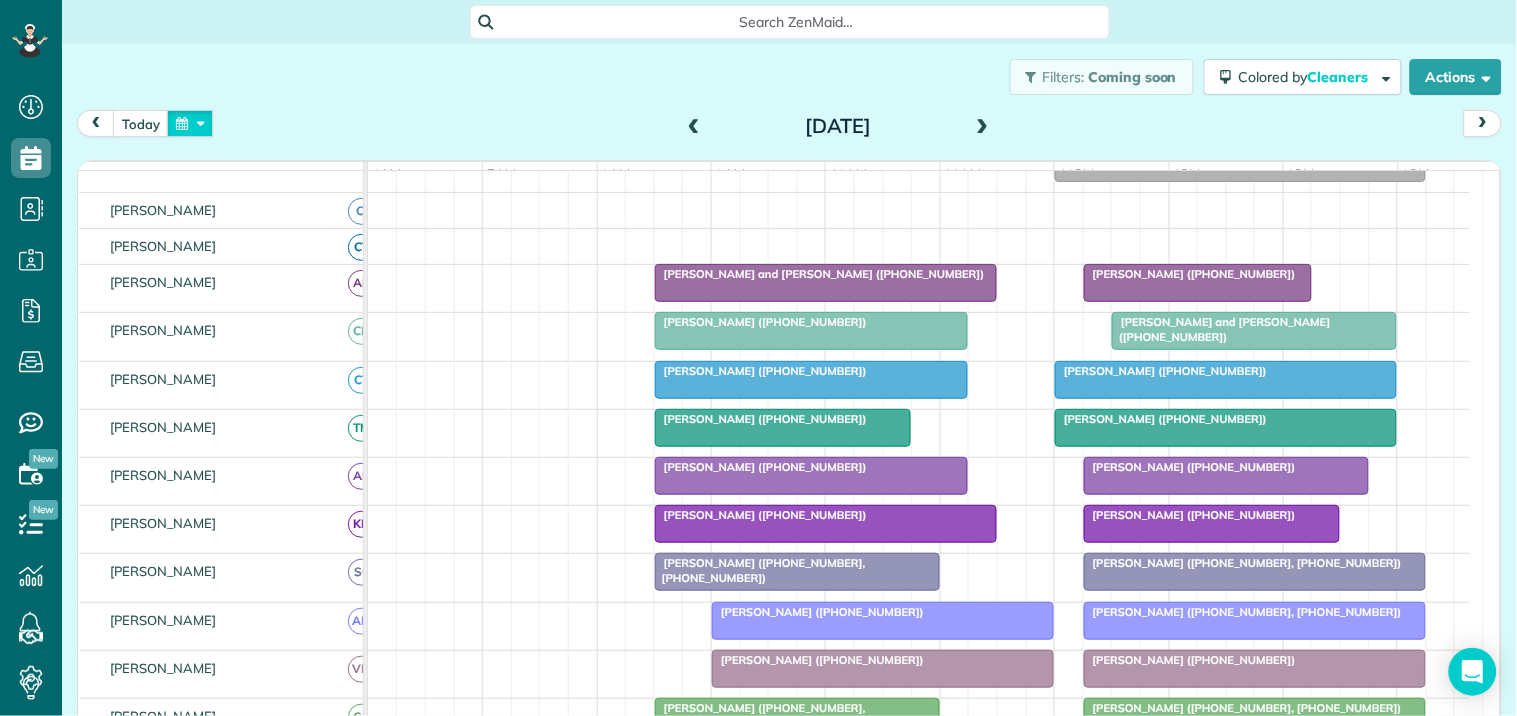 click at bounding box center [190, 123] 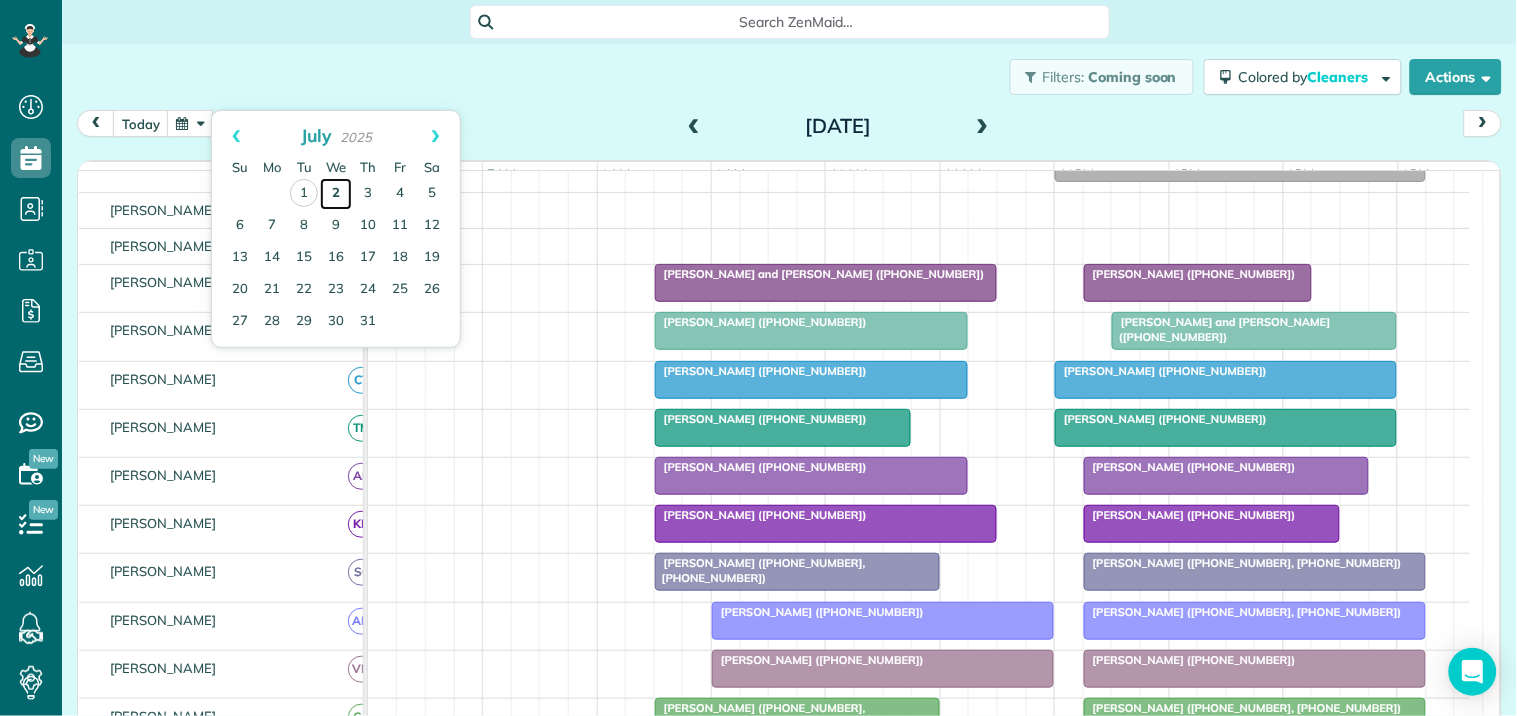 click on "2" at bounding box center [336, 194] 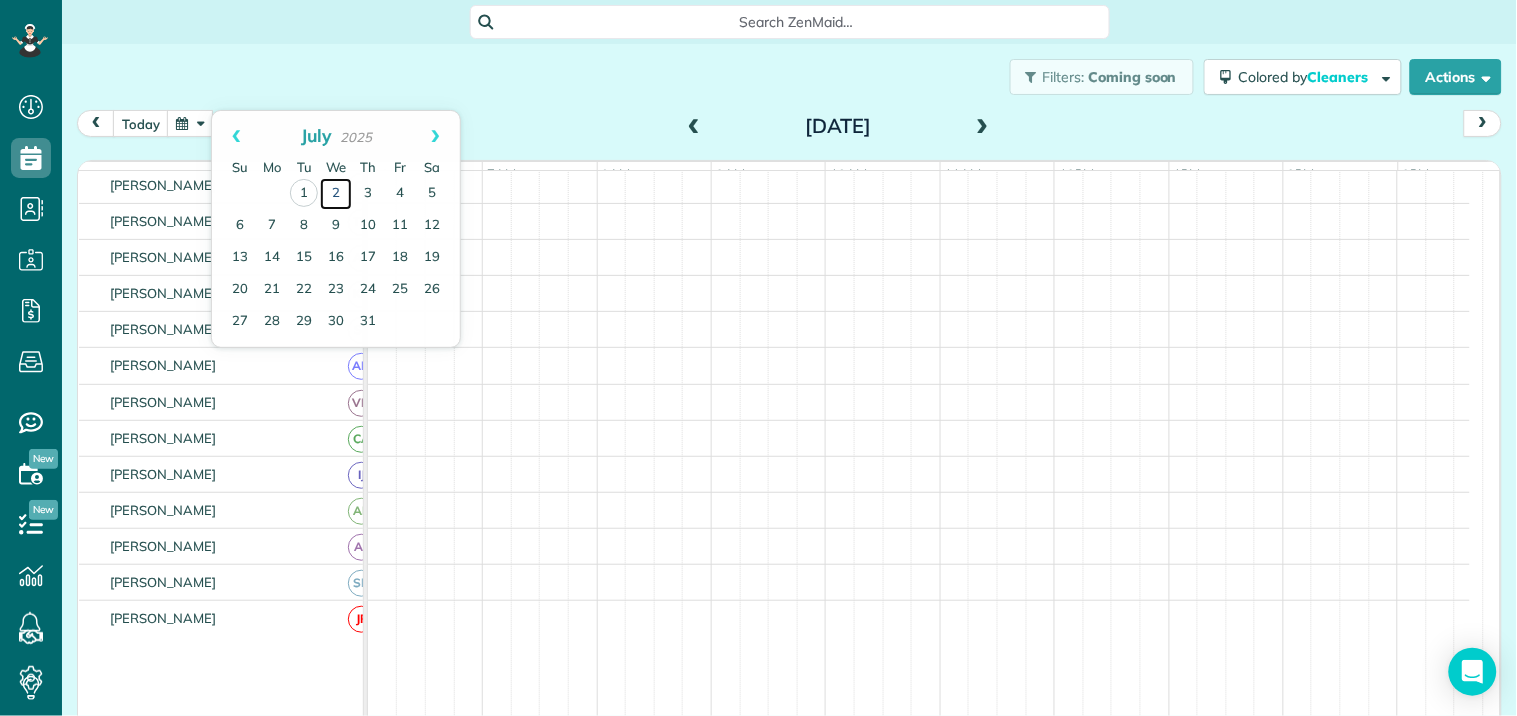 scroll, scrollTop: 92, scrollLeft: 0, axis: vertical 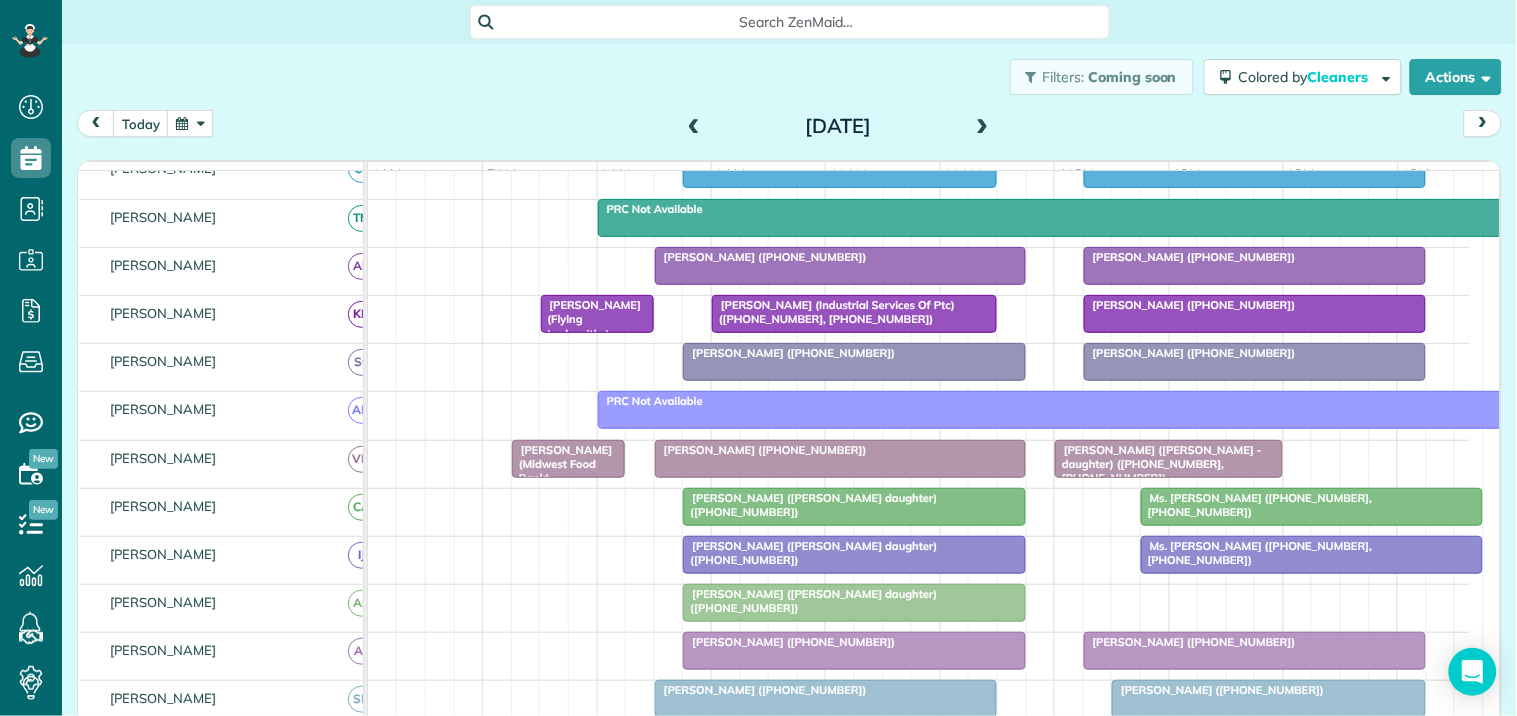 click at bounding box center (1255, 266) 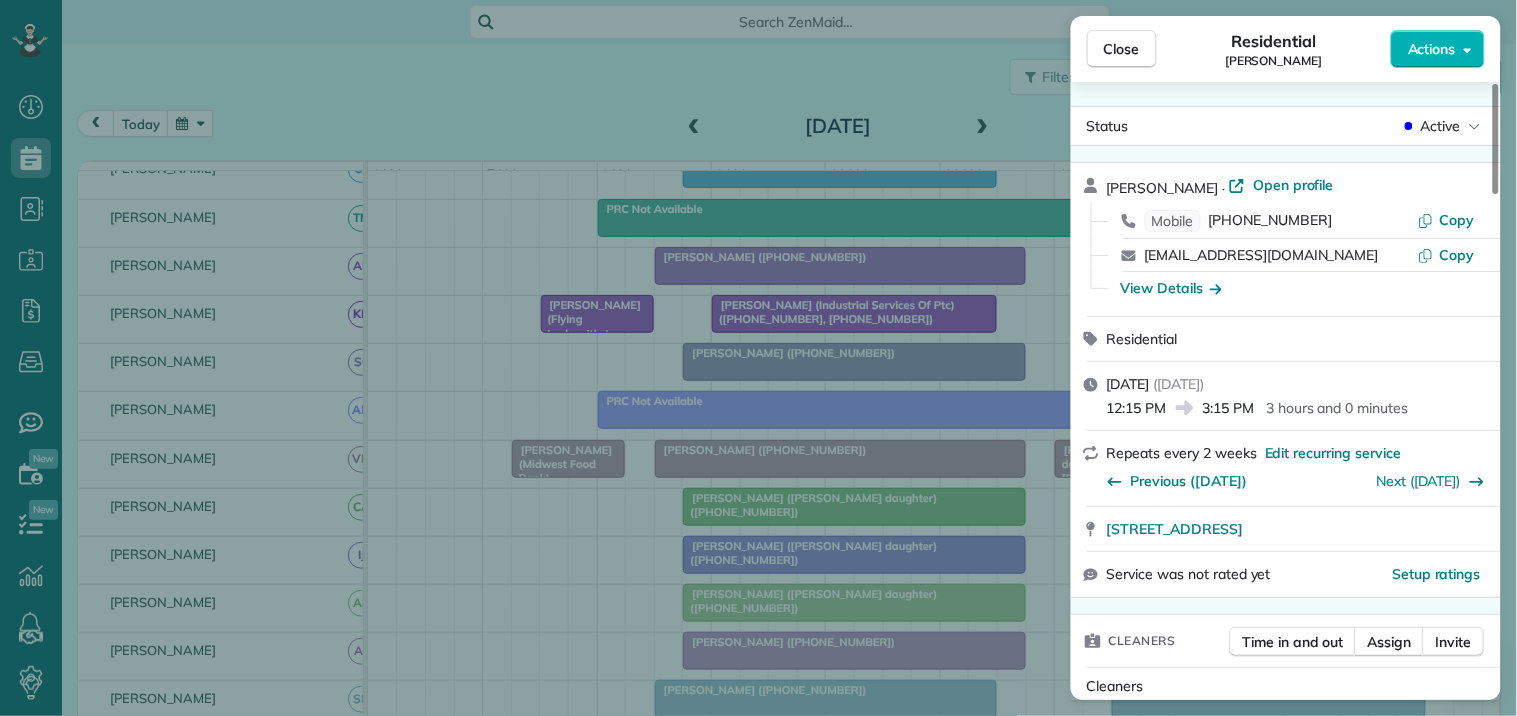 scroll, scrollTop: 444, scrollLeft: 0, axis: vertical 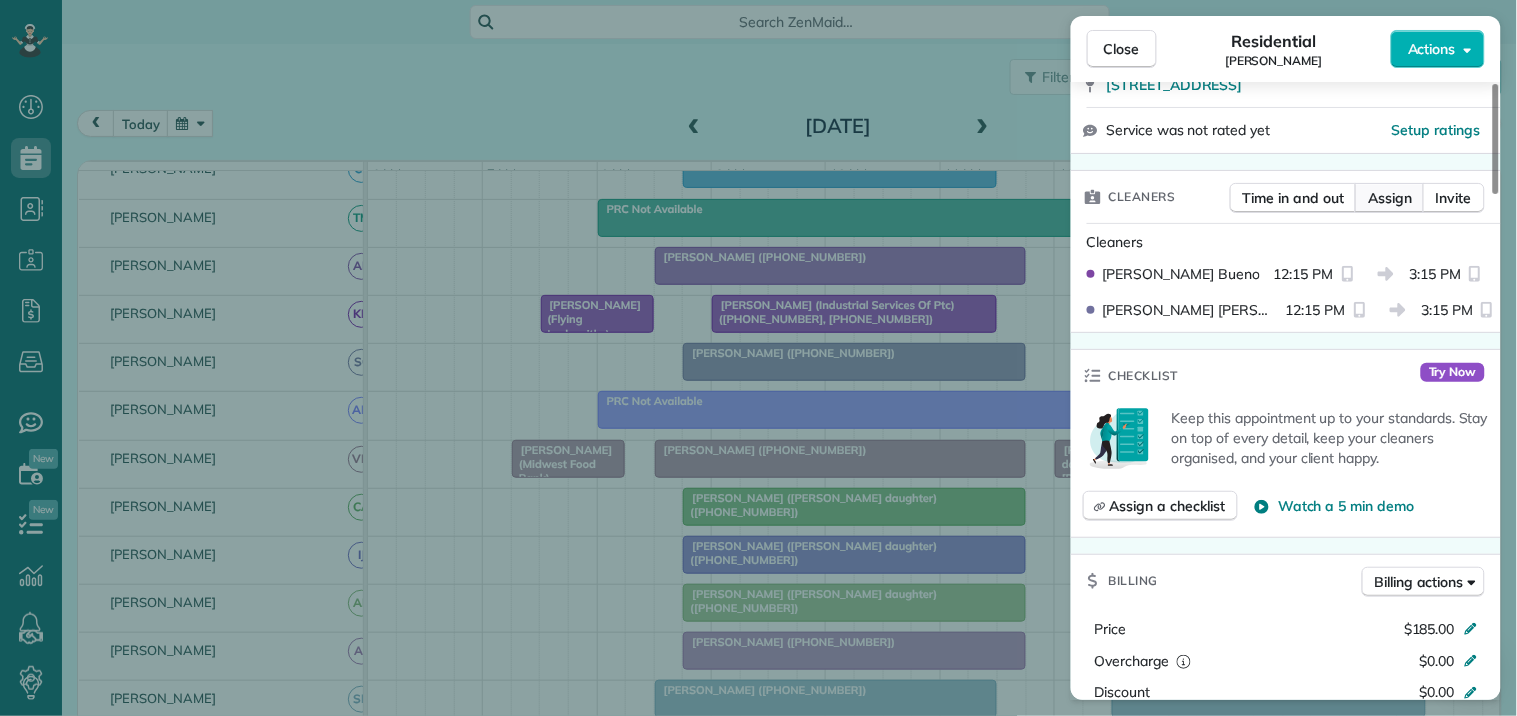 click on "Assign" at bounding box center (1390, 198) 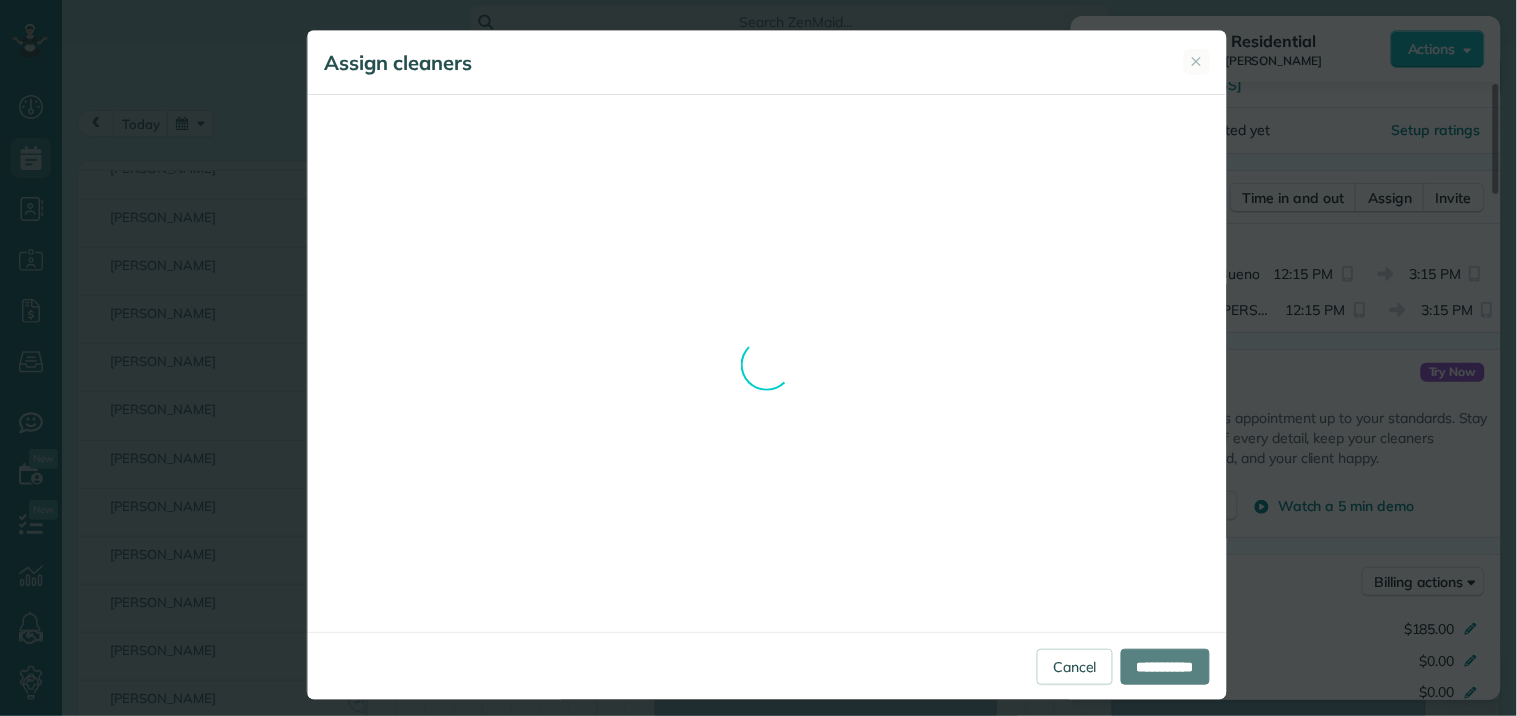 click on "Assign cleaners
✕
Cleaning for Tuesday Off
Tue, Jul 08 -  8:30 AM to  3:30 PM
255 Georgia 74 Peachtree City GA 30269
Not priced yet
Cleaners
Tue, Jul 08
8a
9a
10a
11a 1p" at bounding box center (767, 365) 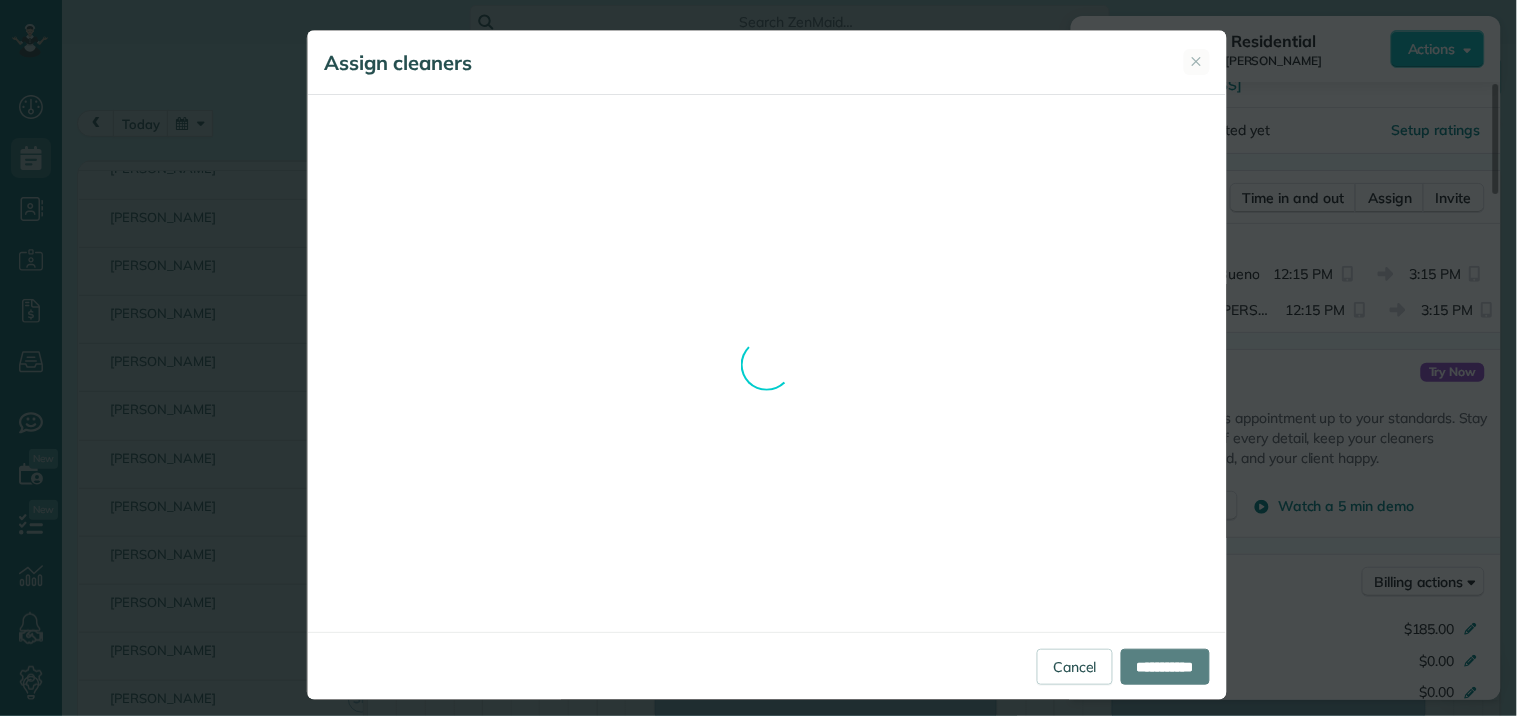 click on "Assign cleaners
✕
Cleaning for Tuesday Off
Tue, Jul 08 -  8:30 AM to  3:30 PM
255 Georgia 74 Peachtree City GA 30269
Not priced yet
Cleaners
Tue, Jul 08
8a
9a
10a
11a 1p" at bounding box center [767, 365] 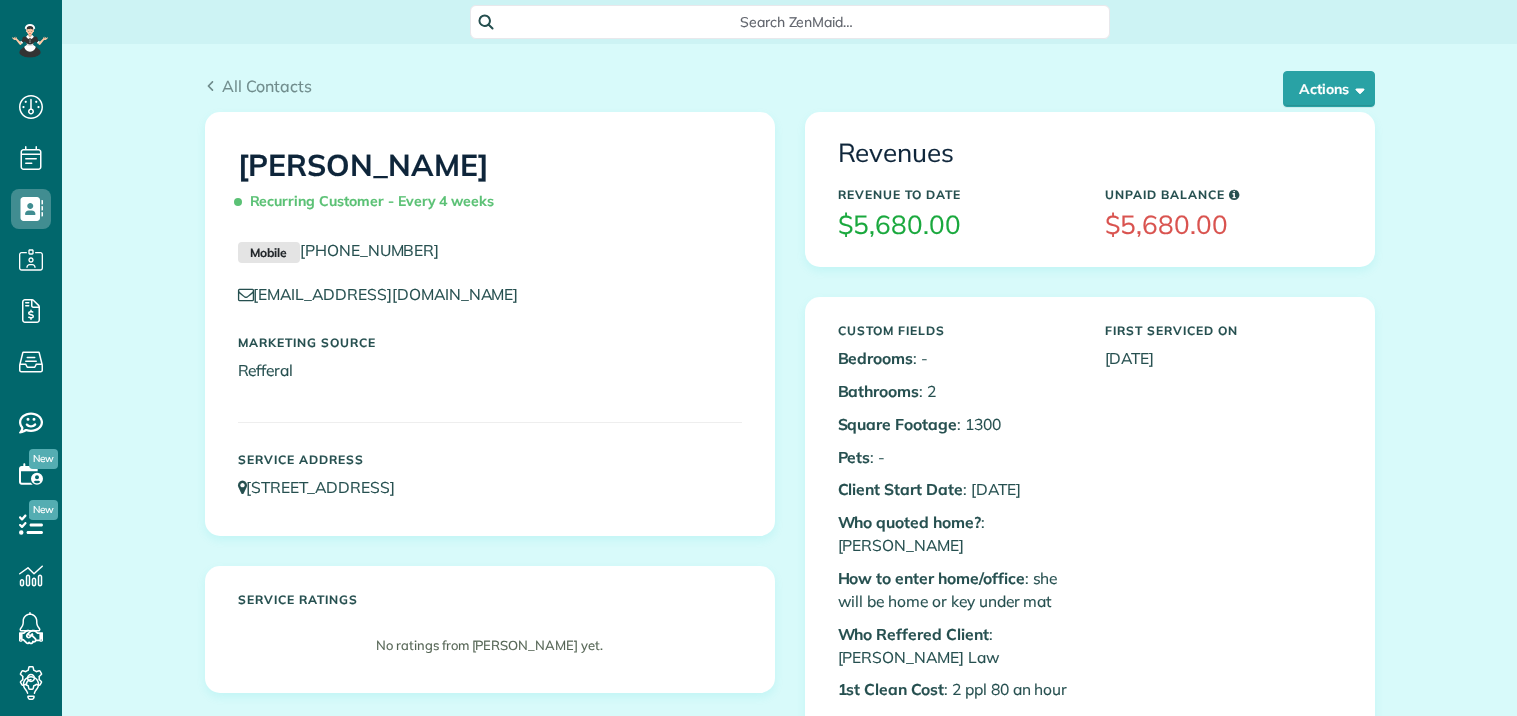 scroll, scrollTop: 0, scrollLeft: 0, axis: both 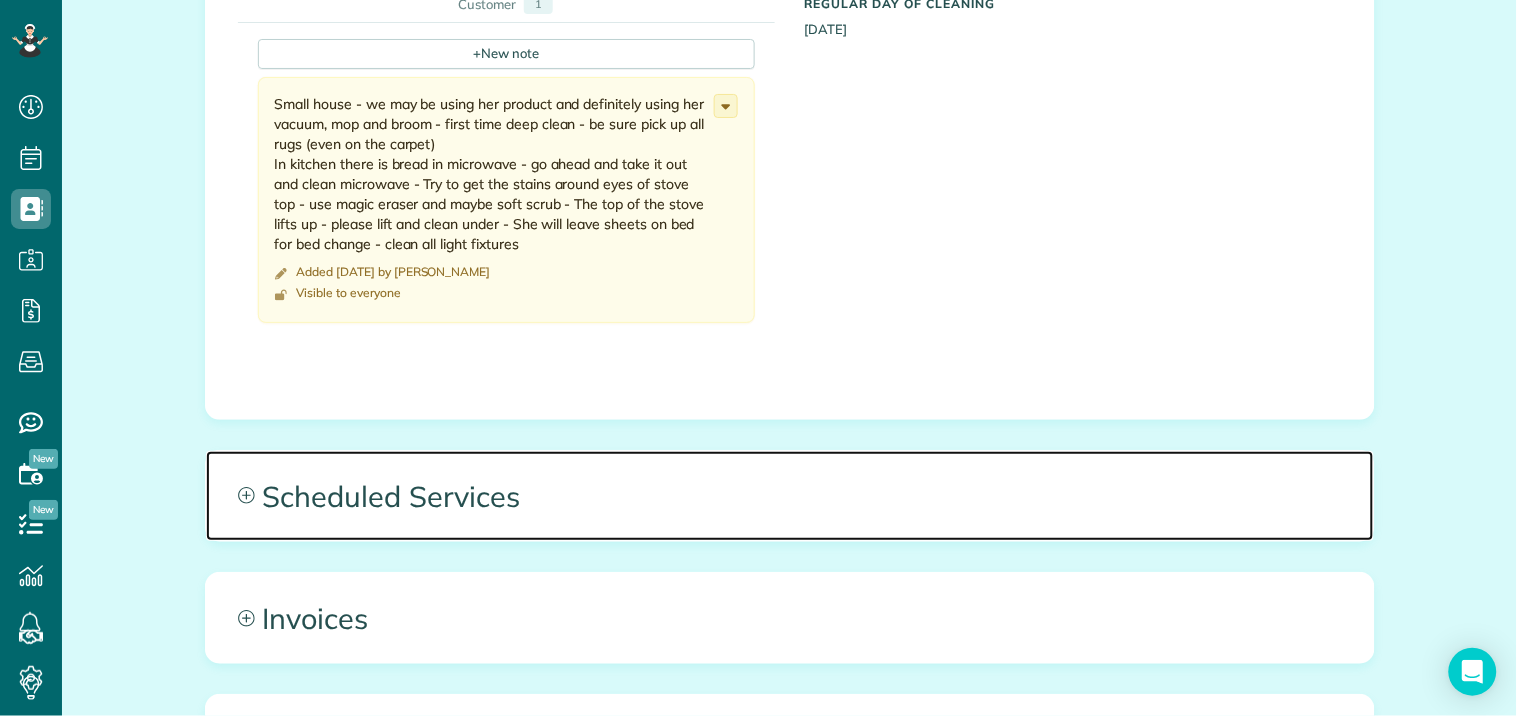 click 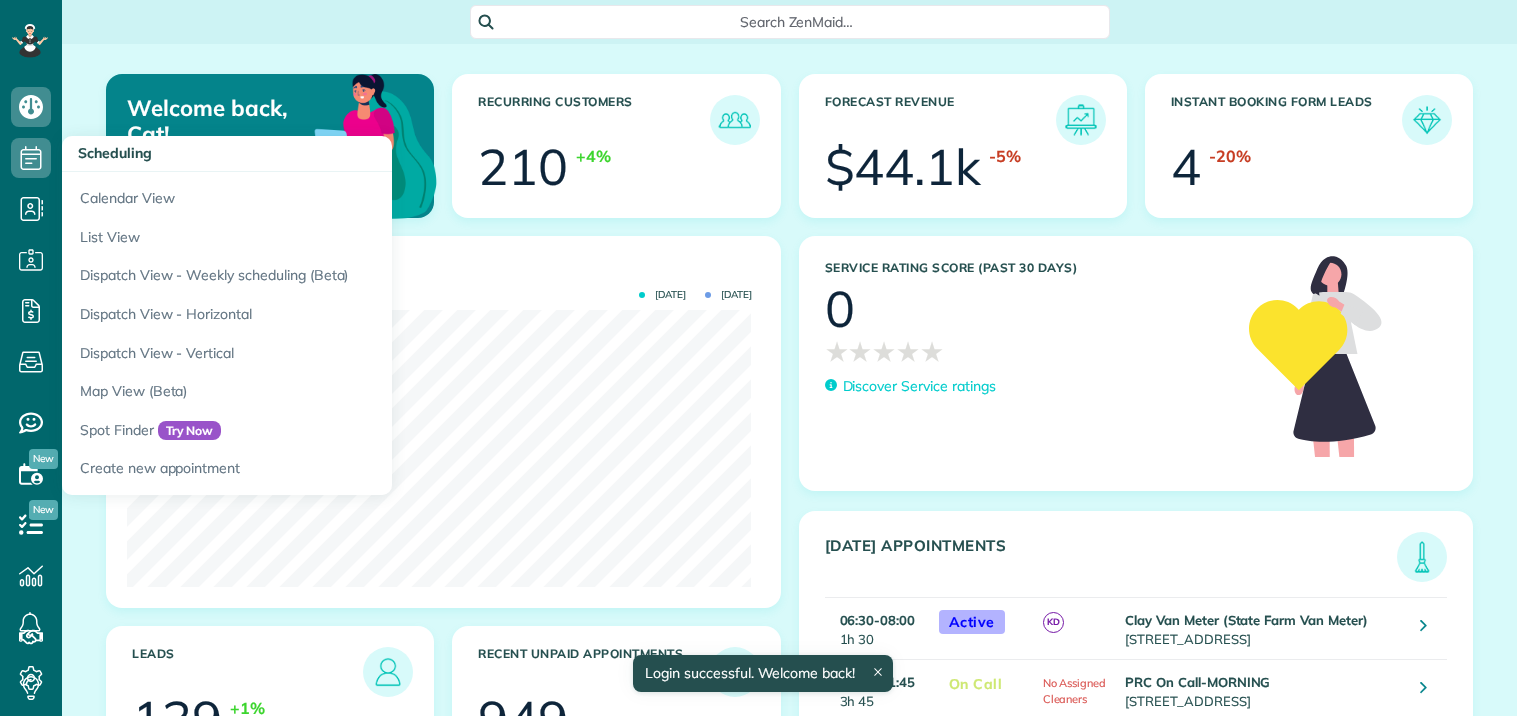 scroll, scrollTop: 0, scrollLeft: 0, axis: both 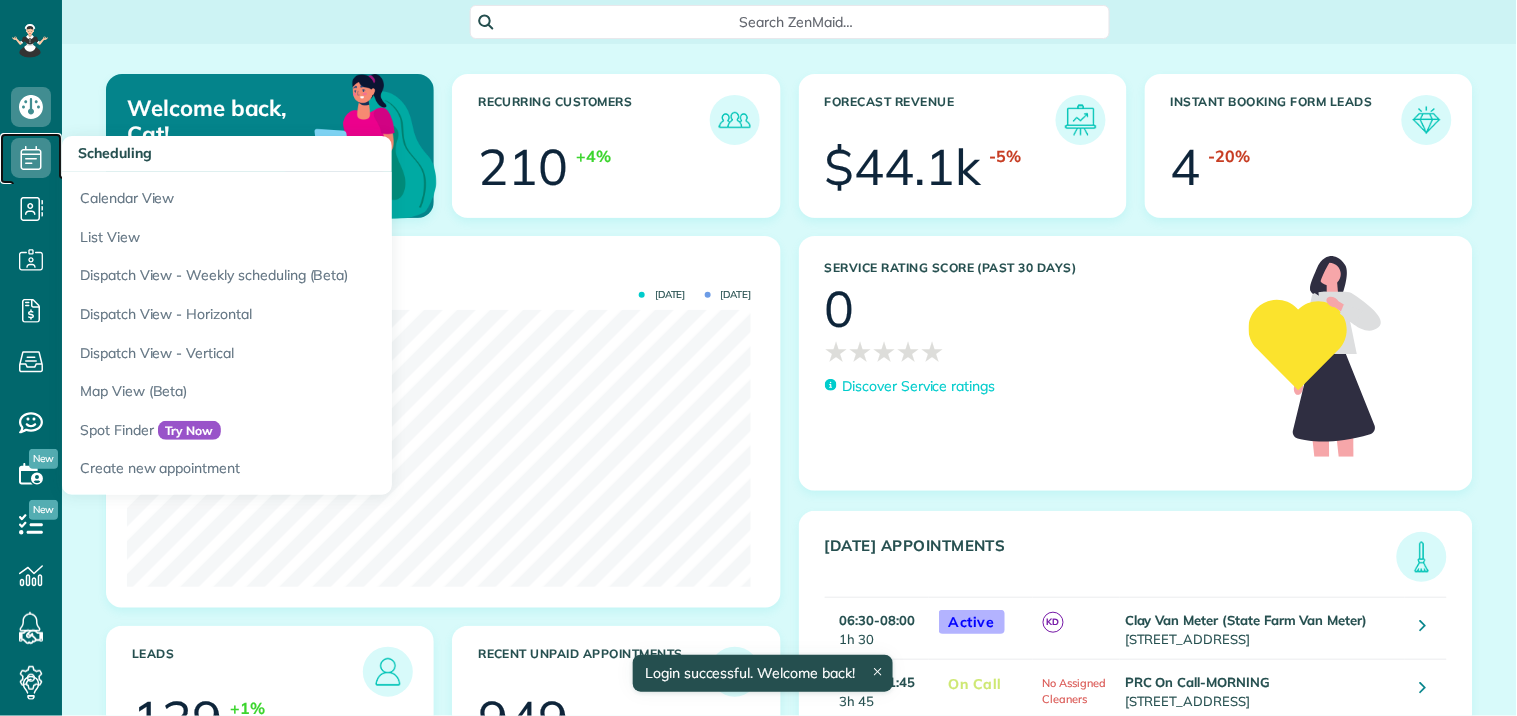 click 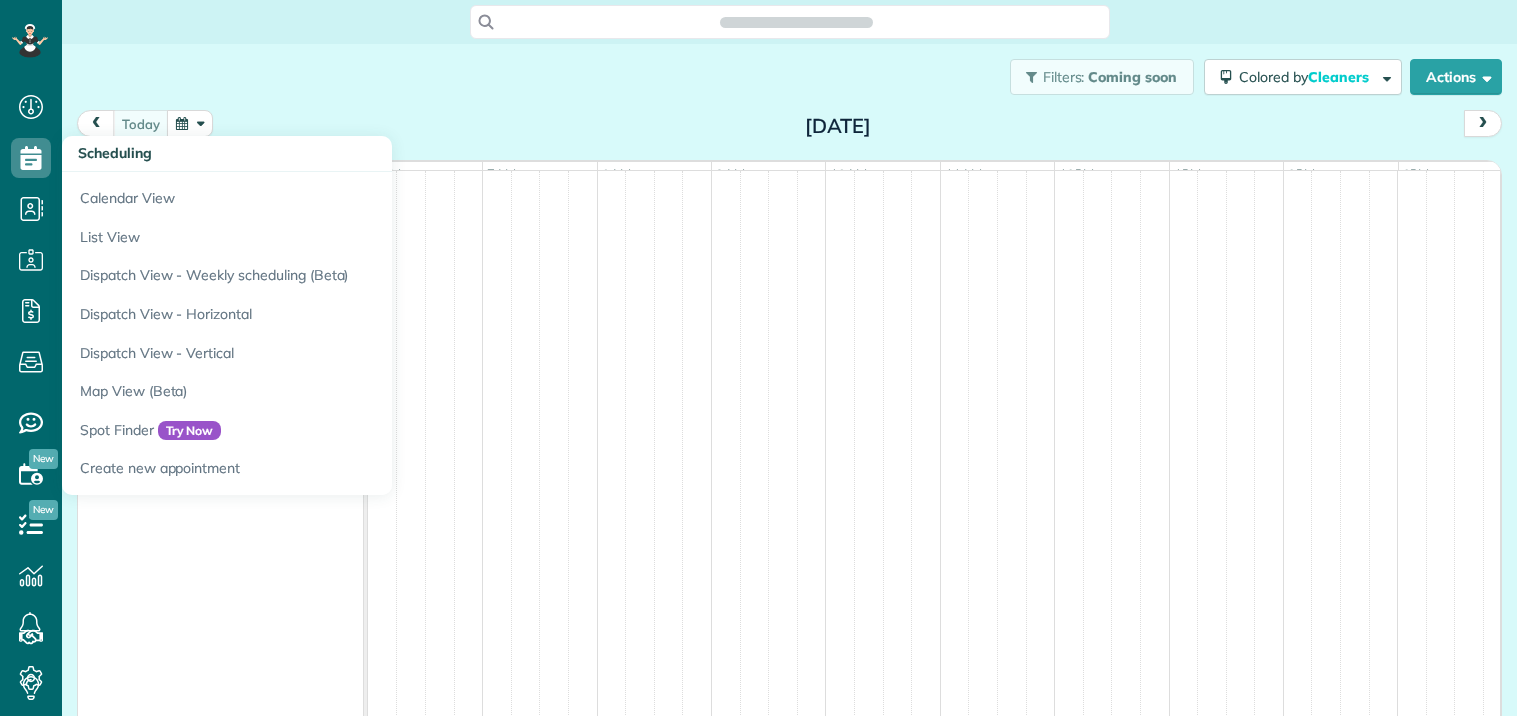 scroll, scrollTop: 0, scrollLeft: 0, axis: both 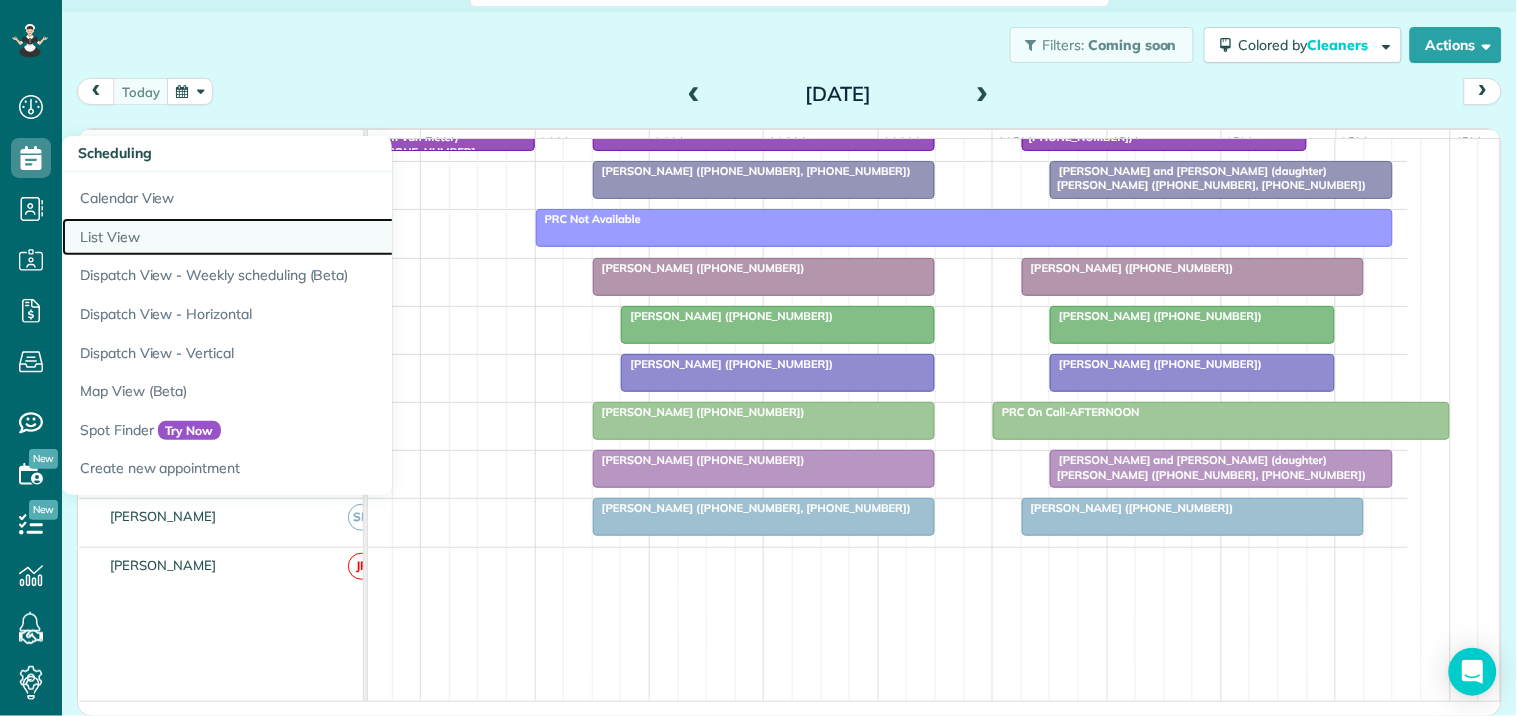 click on "List View" at bounding box center [312, 237] 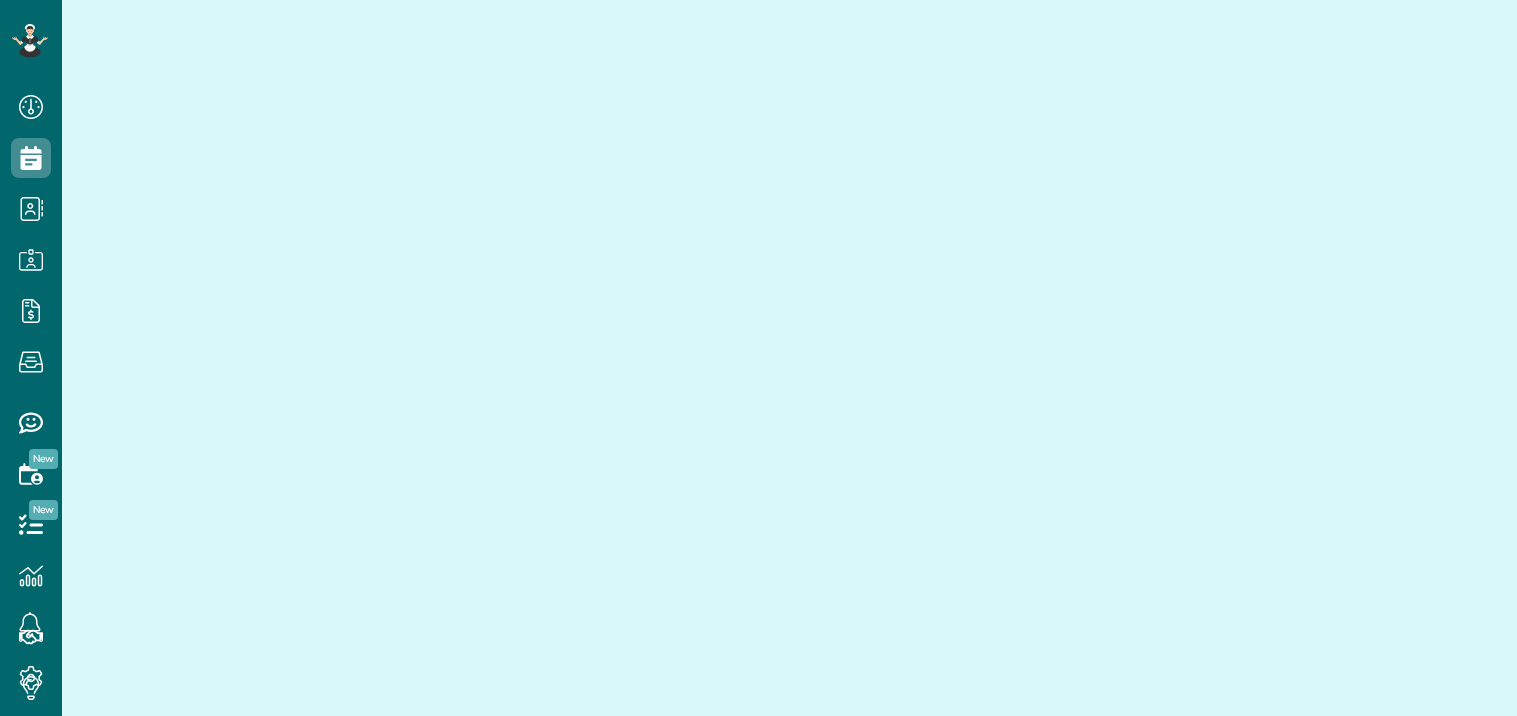 scroll, scrollTop: 0, scrollLeft: 0, axis: both 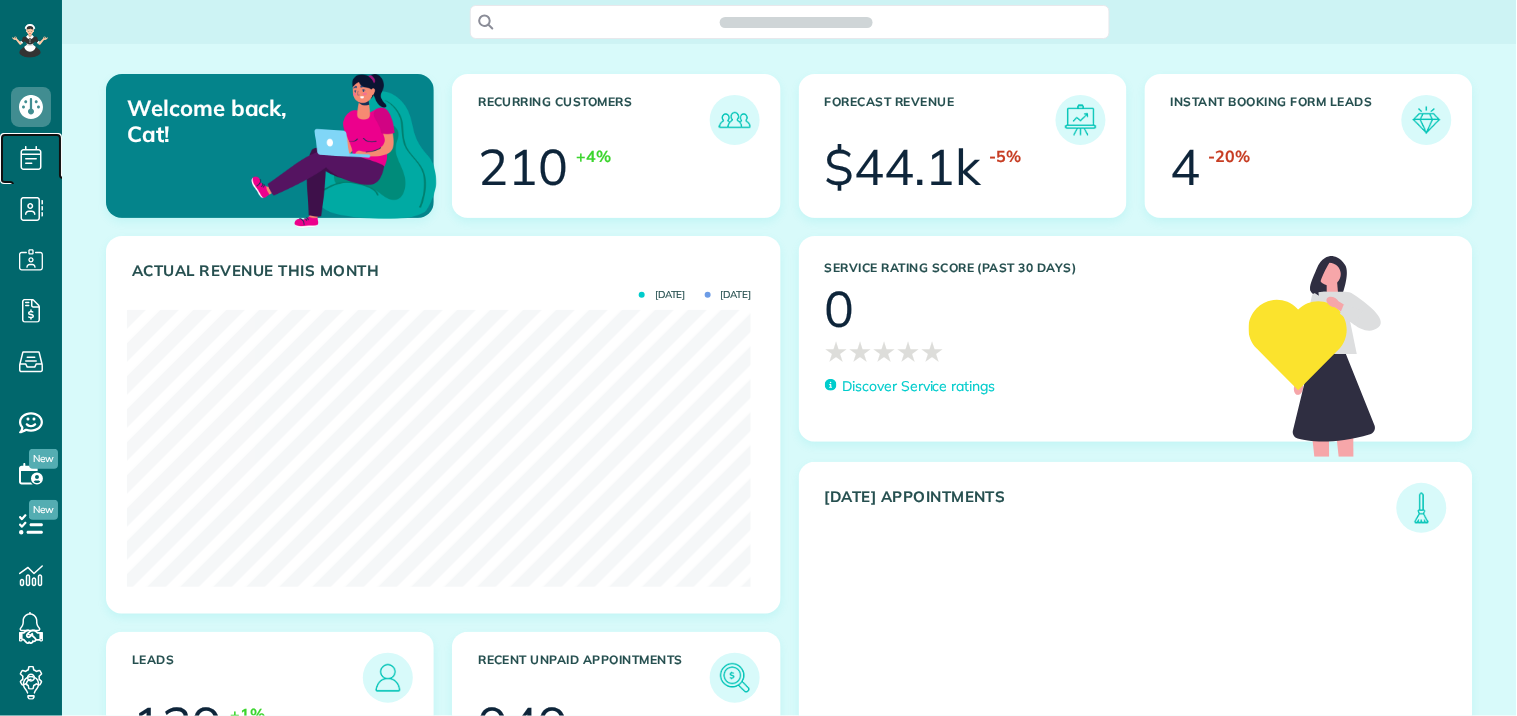 click 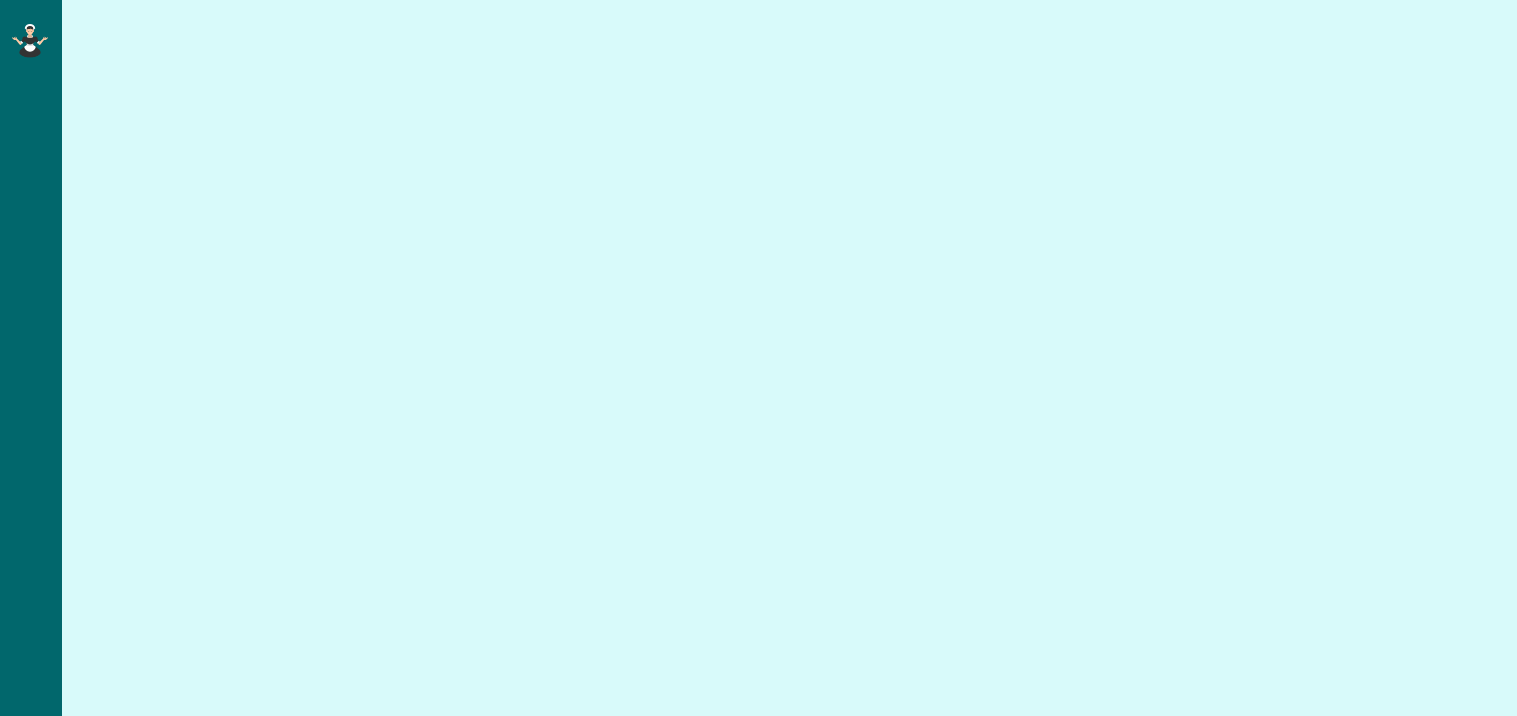 scroll, scrollTop: 0, scrollLeft: 0, axis: both 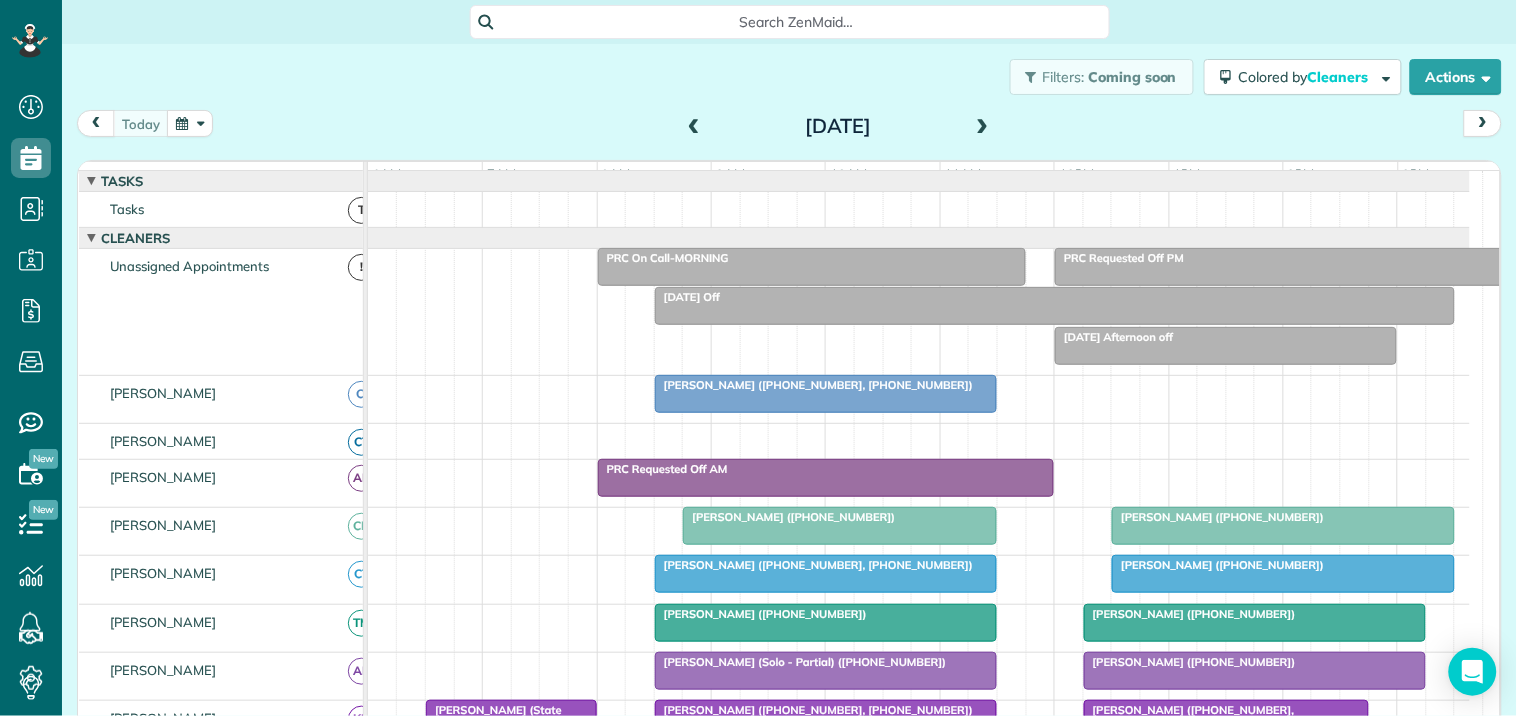 click at bounding box center (983, 127) 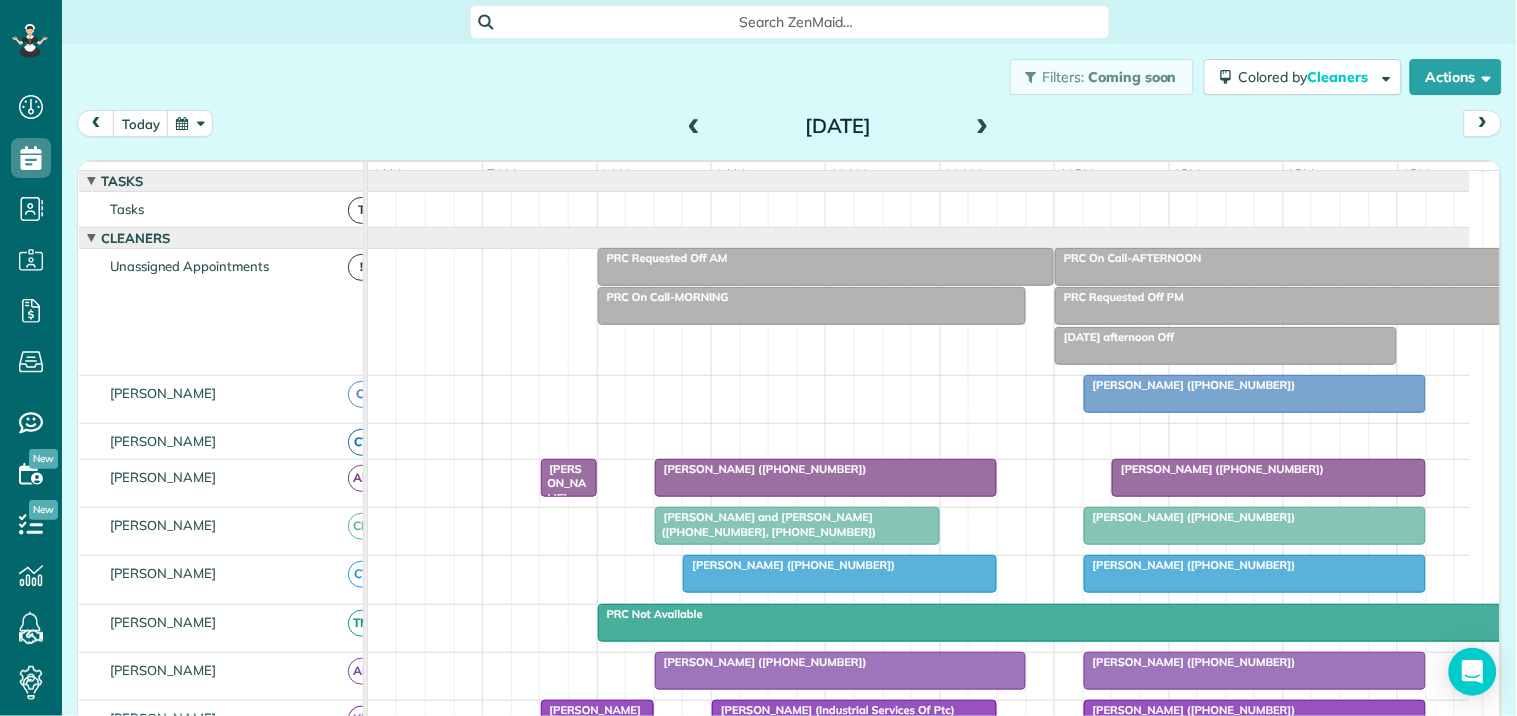 scroll, scrollTop: 222, scrollLeft: 0, axis: vertical 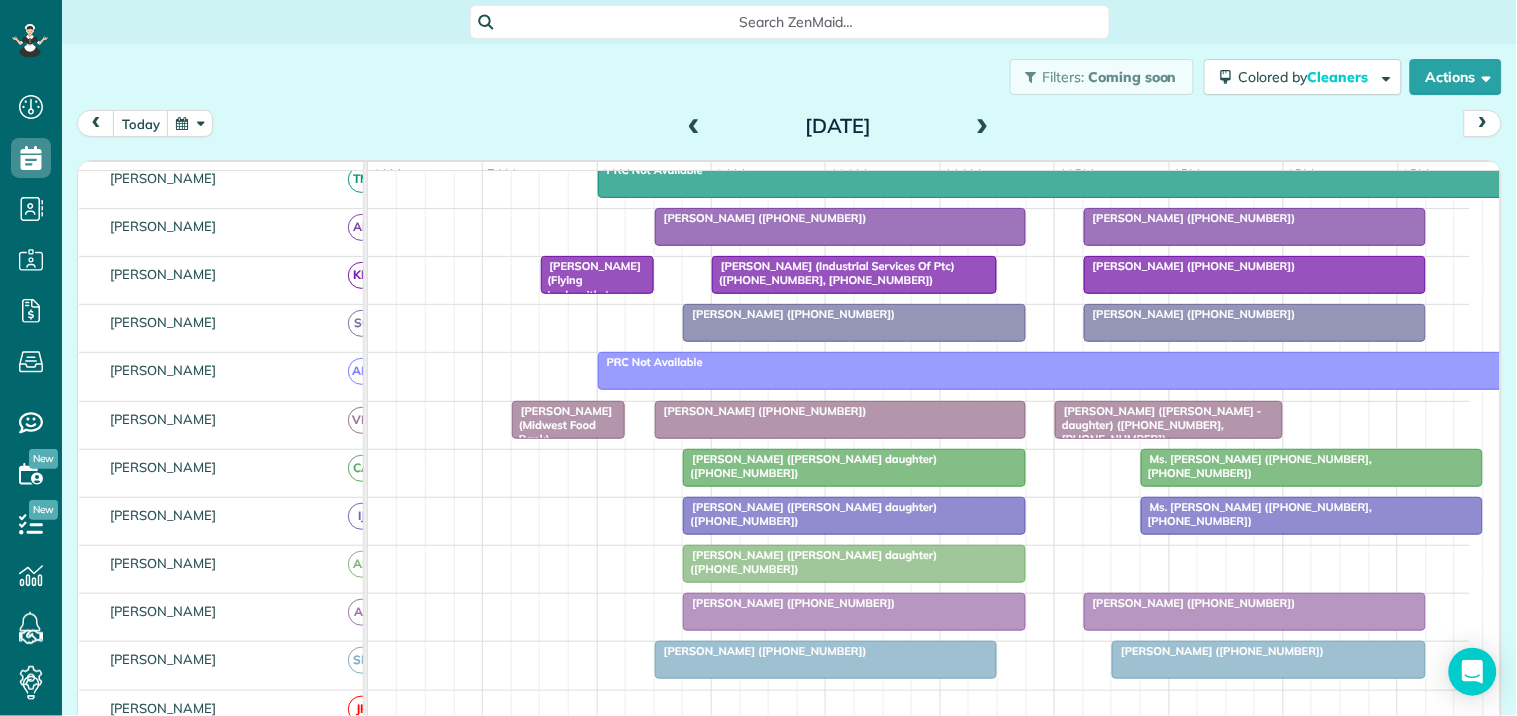 click at bounding box center [1255, 323] 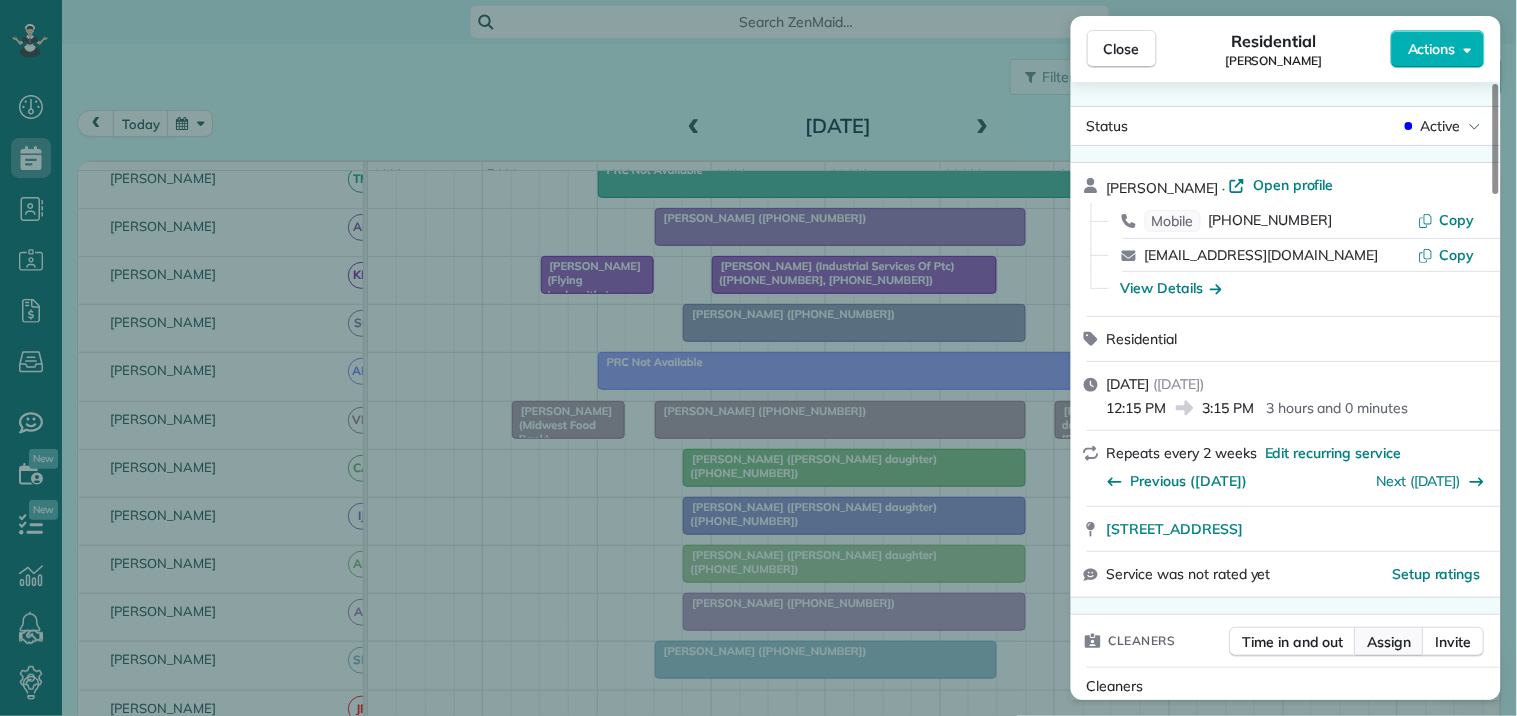 click on "Assign" at bounding box center [1390, 642] 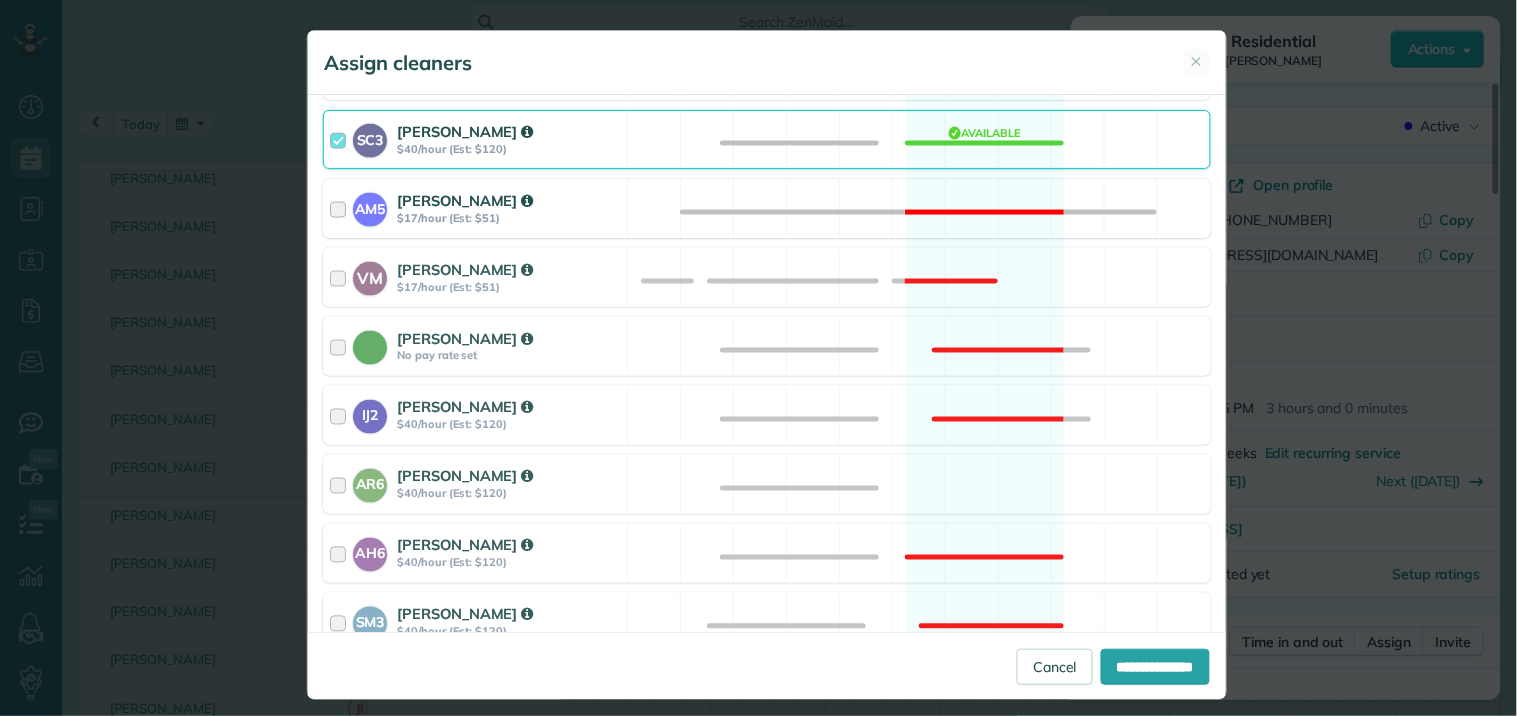 scroll, scrollTop: 888, scrollLeft: 0, axis: vertical 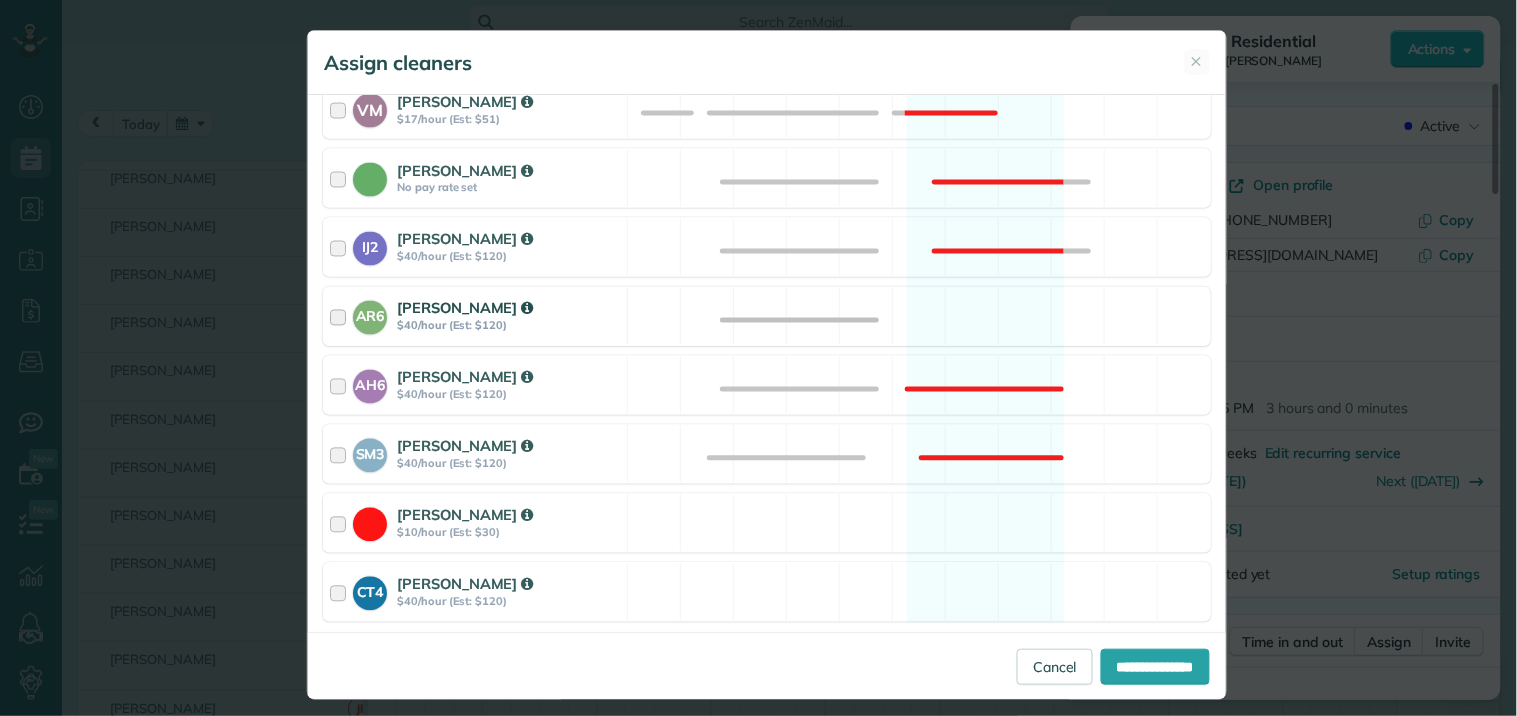 click on "AR6
Arianna Ransby
$40/hour (Est: $120)
Available" at bounding box center [767, 316] 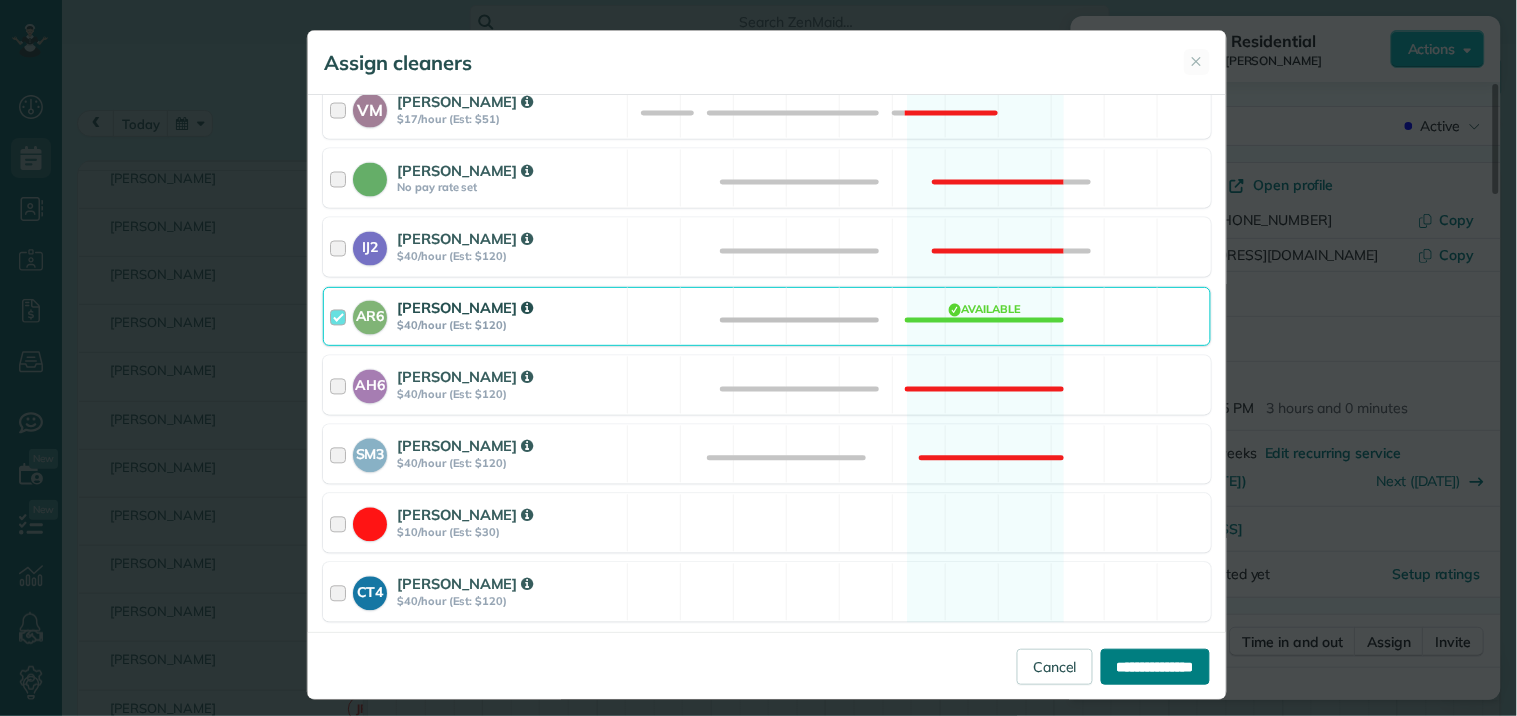 click on "**********" at bounding box center (1155, 667) 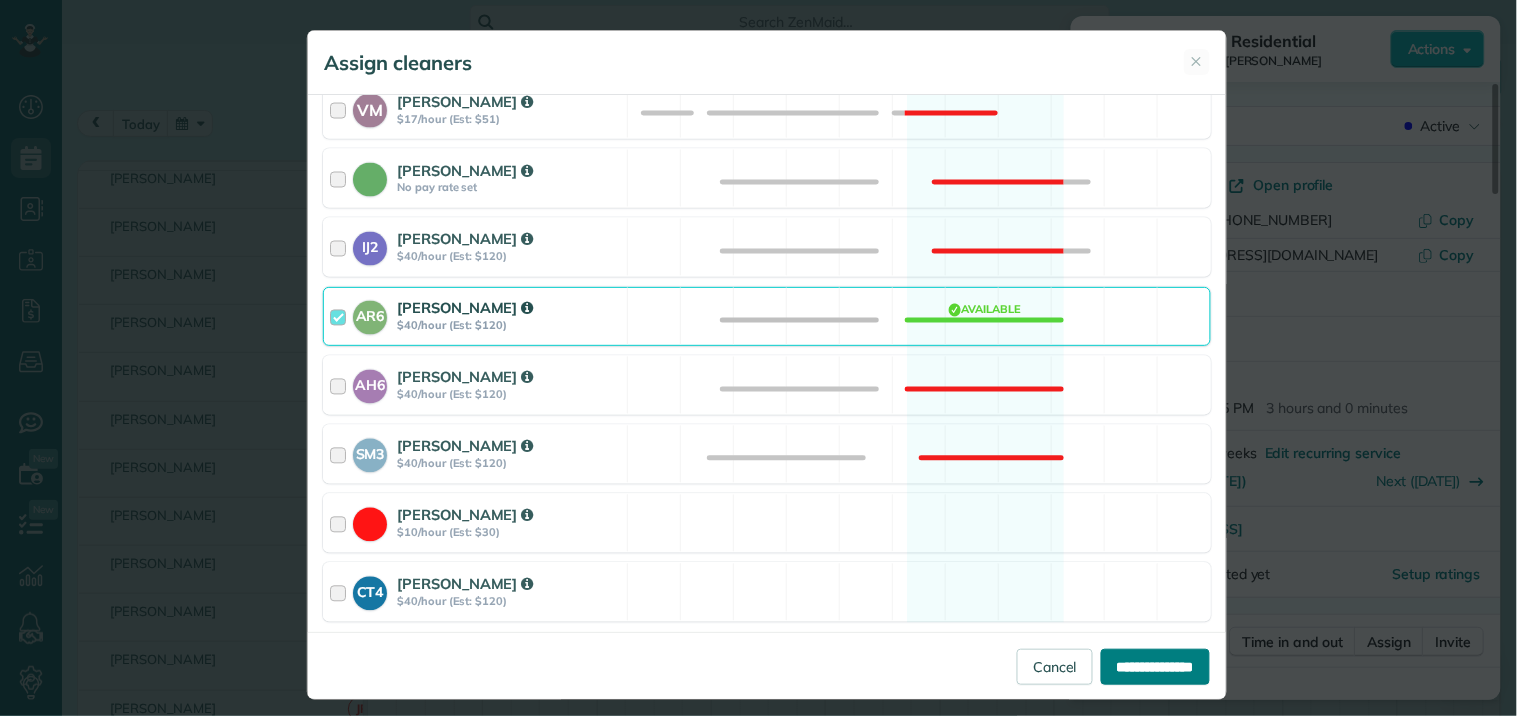 type on "**********" 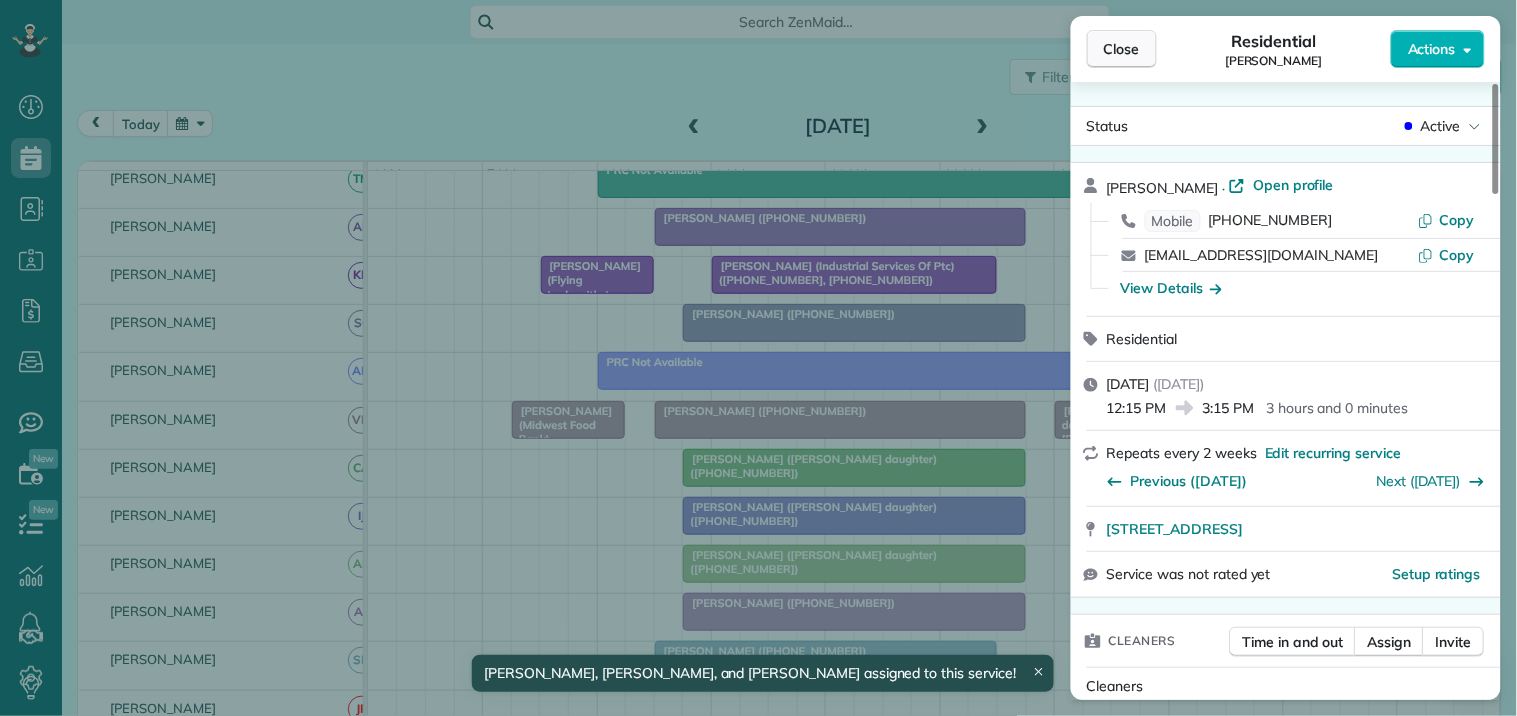 click on "Close" at bounding box center [1122, 49] 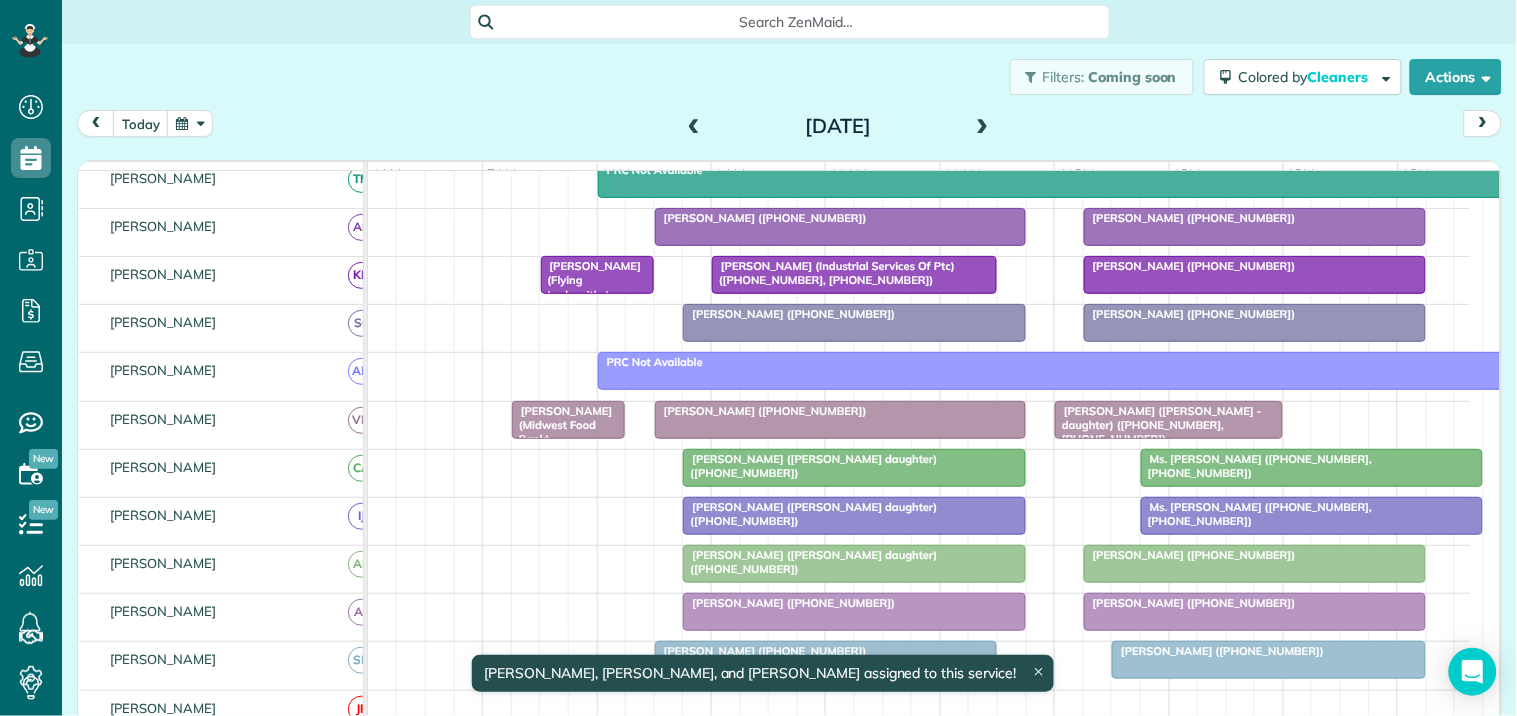 scroll, scrollTop: 333, scrollLeft: 0, axis: vertical 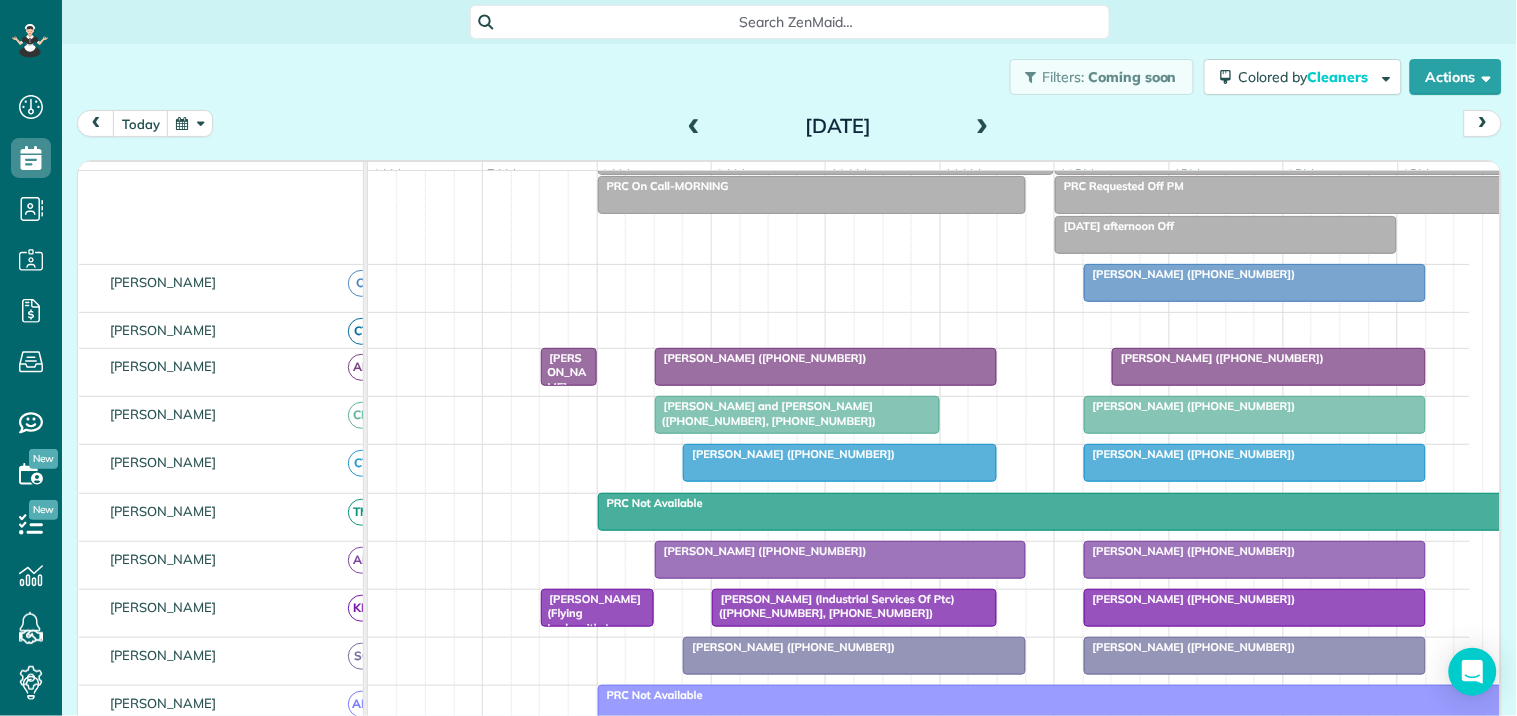 click on "Debi and Mark Montgomery (+14043866598, +16784362180)" at bounding box center [766, 413] 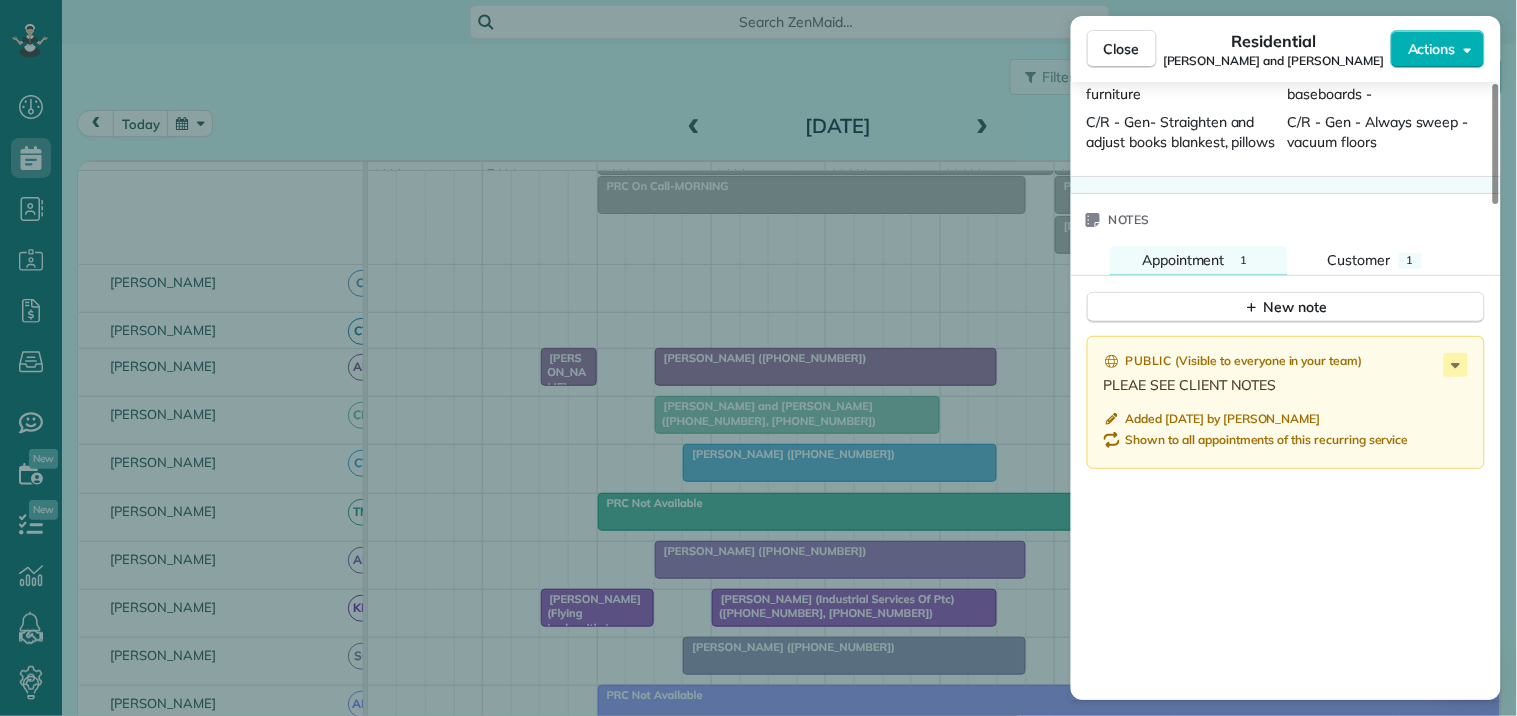 scroll, scrollTop: 2444, scrollLeft: 0, axis: vertical 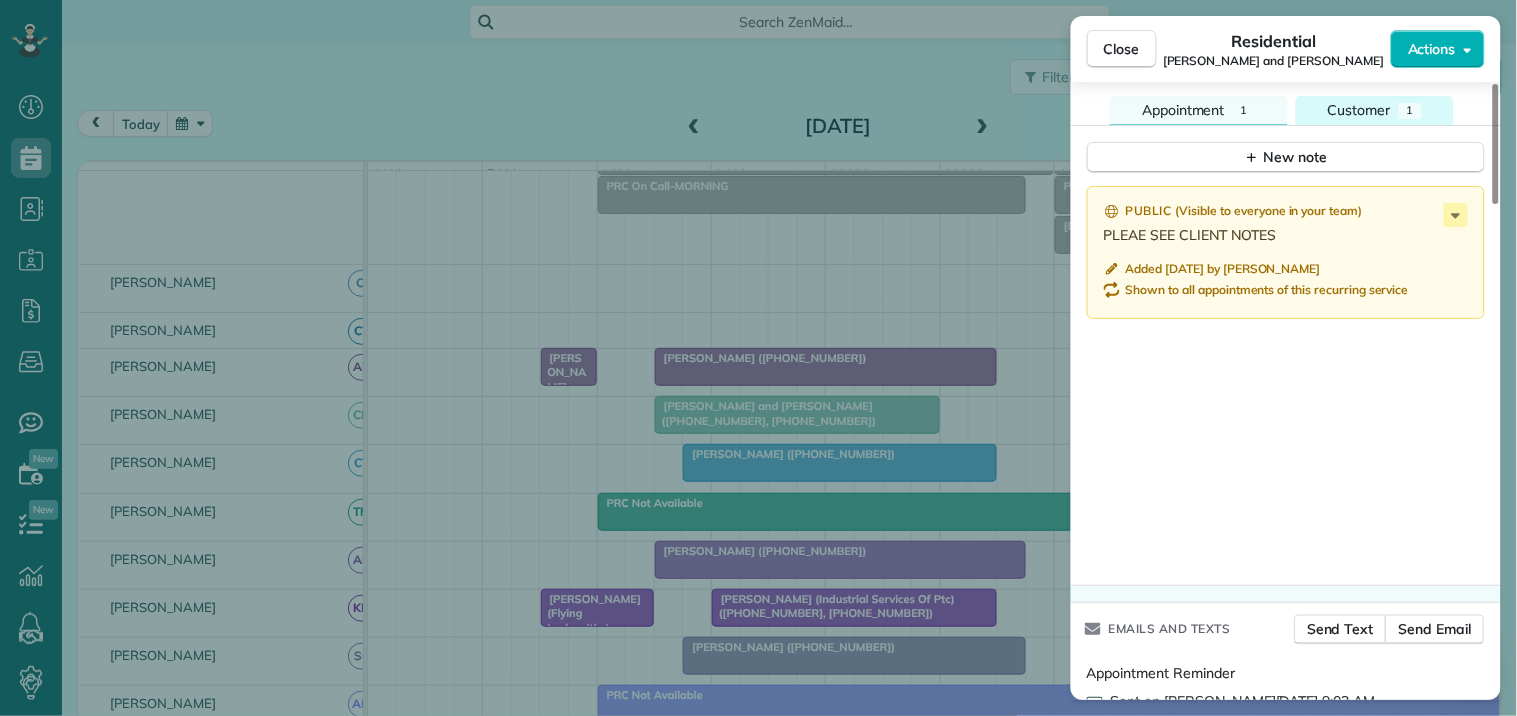 click on "Customer" at bounding box center (1359, 110) 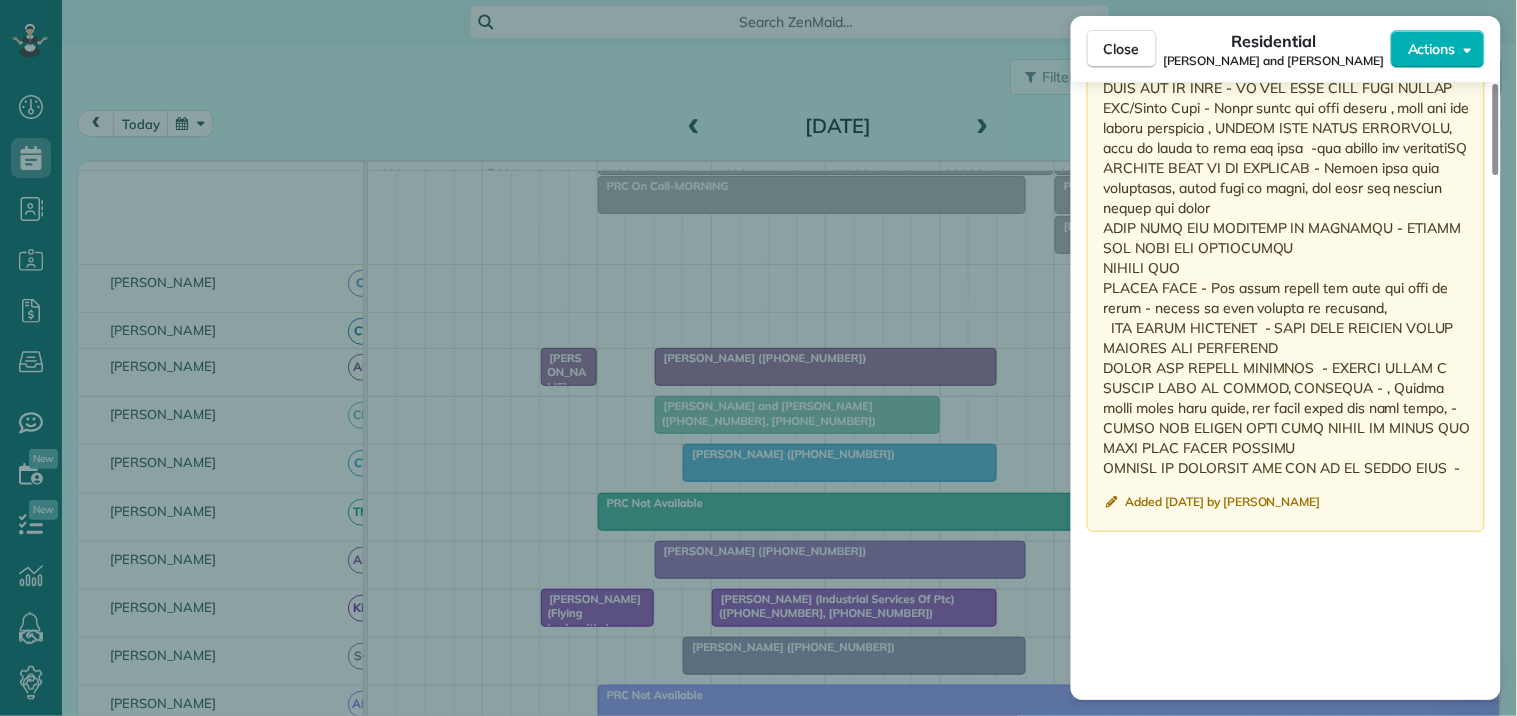 scroll, scrollTop: 3000, scrollLeft: 0, axis: vertical 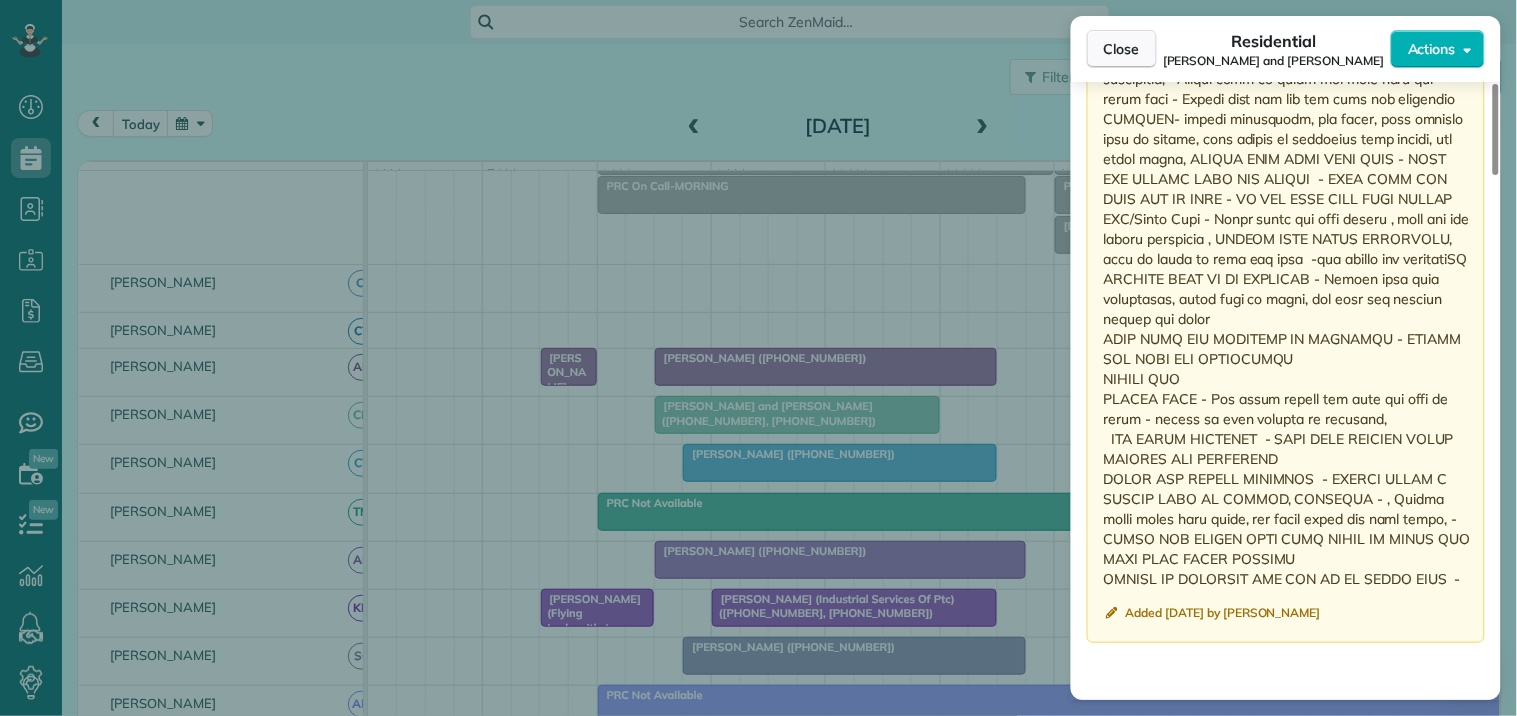 click on "Close" at bounding box center [1122, 49] 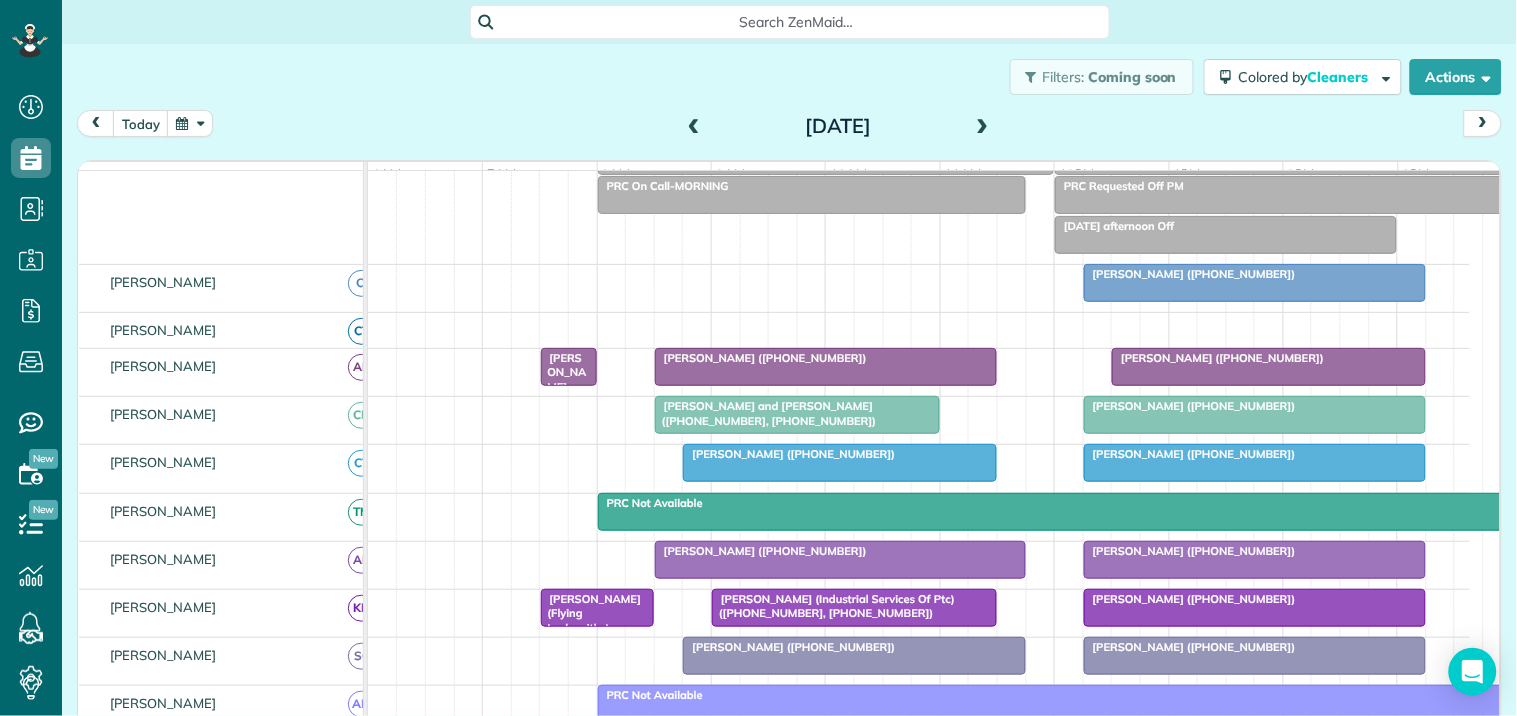 click on "[PERSON_NAME] and [PERSON_NAME] ([PHONE_NUMBER], [PHONE_NUMBER])" at bounding box center [766, 413] 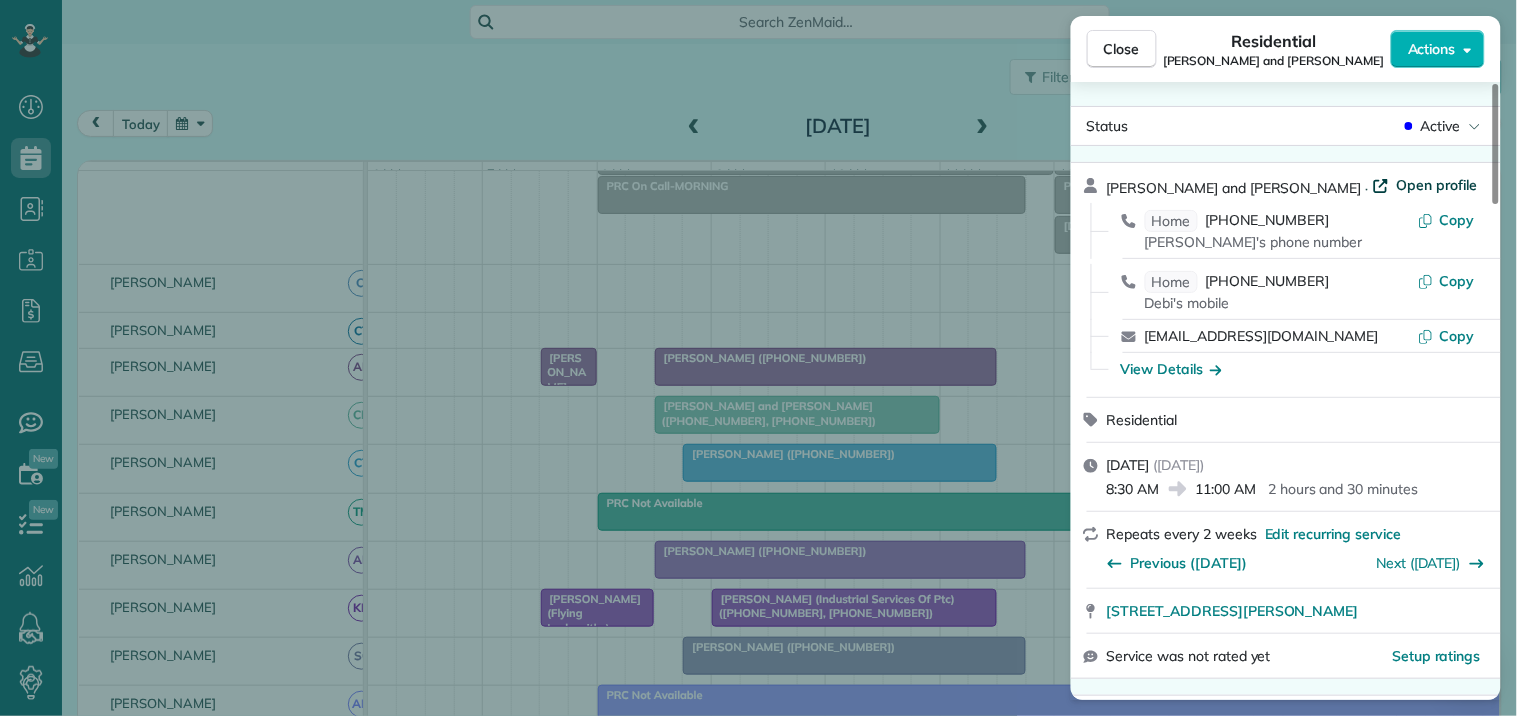 click on "Open profile" at bounding box center (1437, 185) 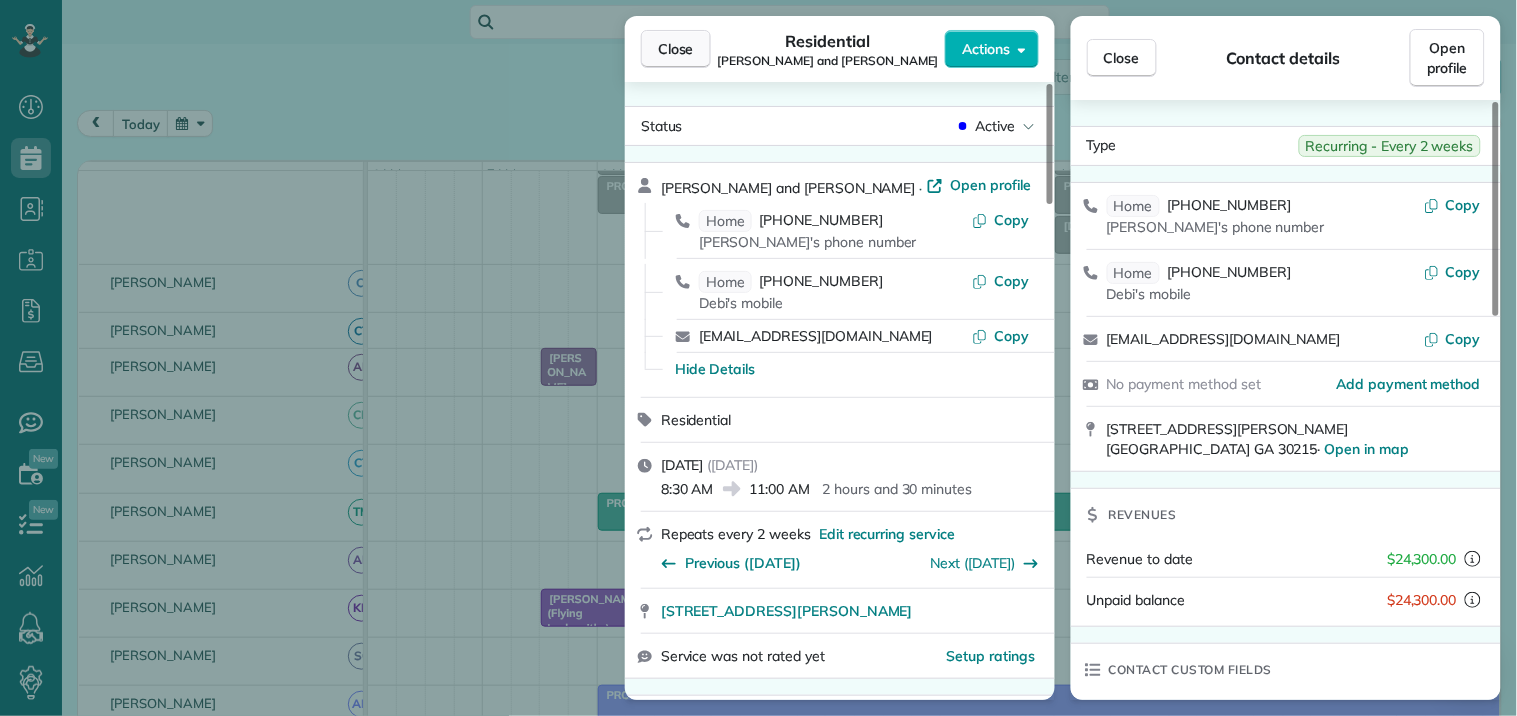 click on "Close" at bounding box center [676, 49] 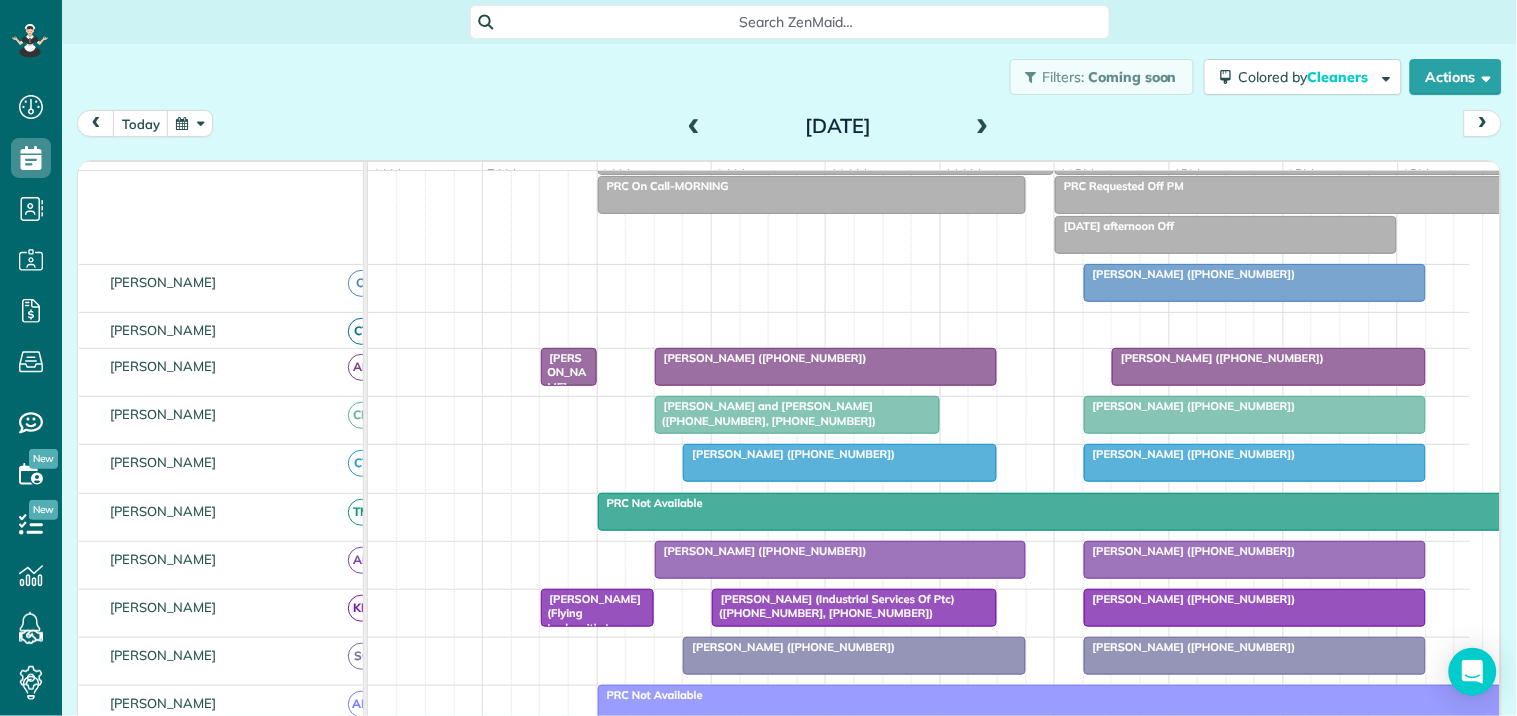 scroll, scrollTop: 555, scrollLeft: 0, axis: vertical 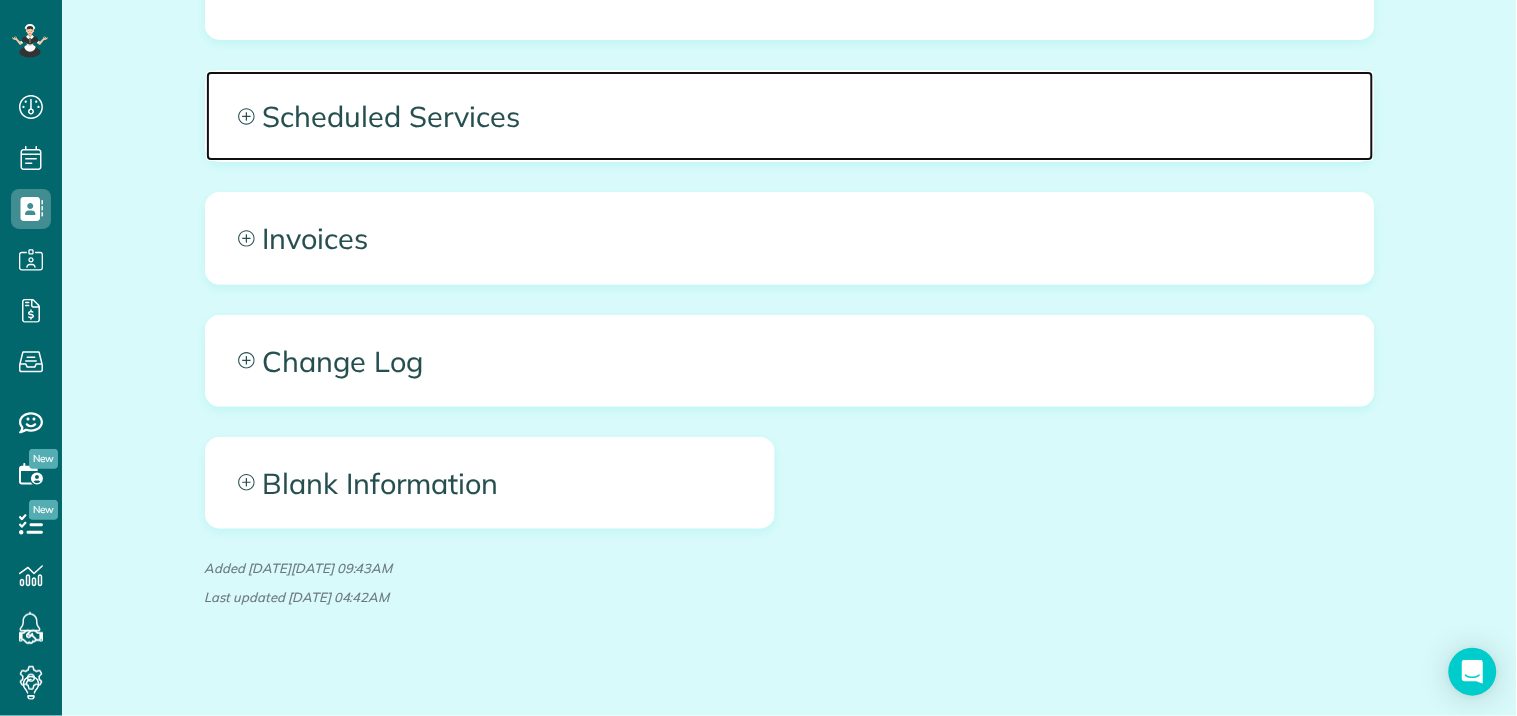 click 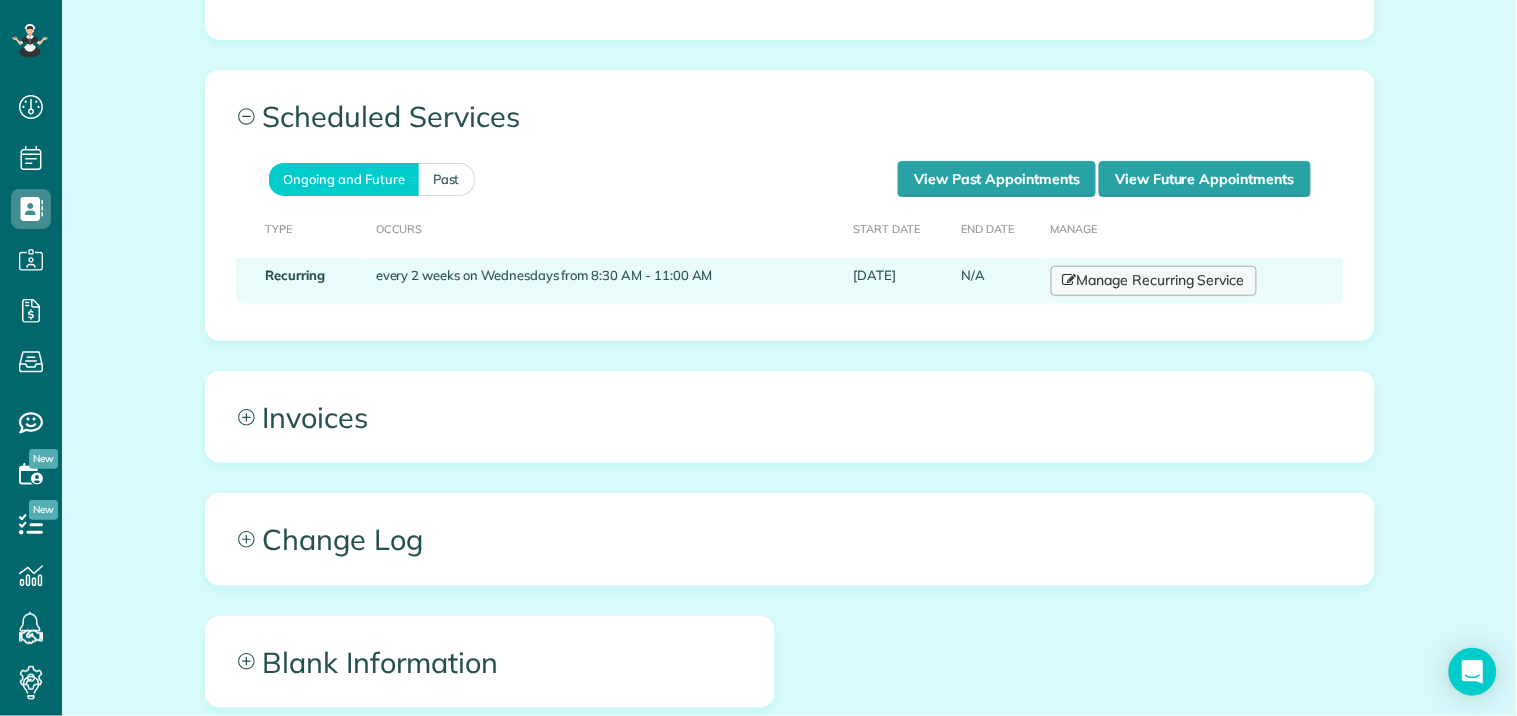 click on "Manage Recurring Service" at bounding box center [1154, 281] 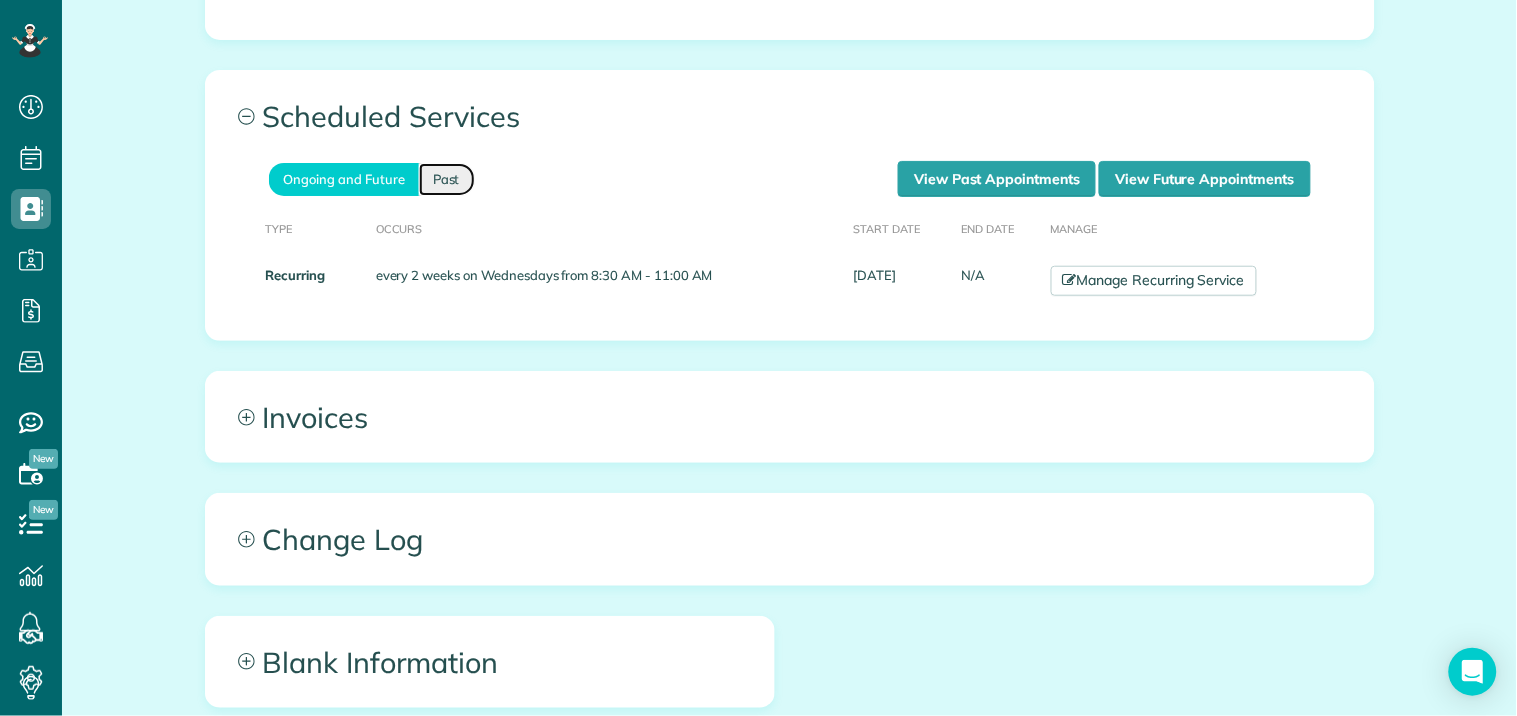 click on "Past" at bounding box center (447, 179) 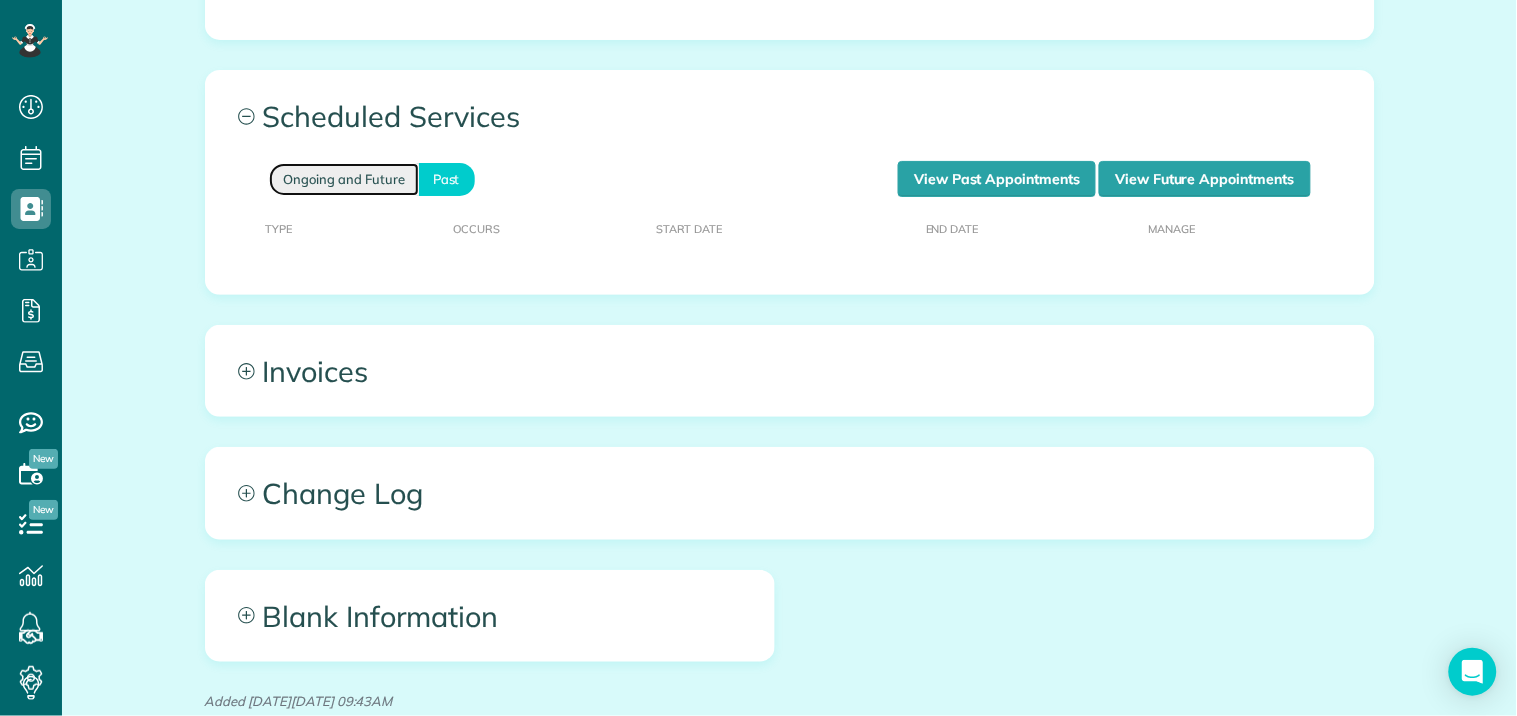 click on "Ongoing and Future" at bounding box center (344, 179) 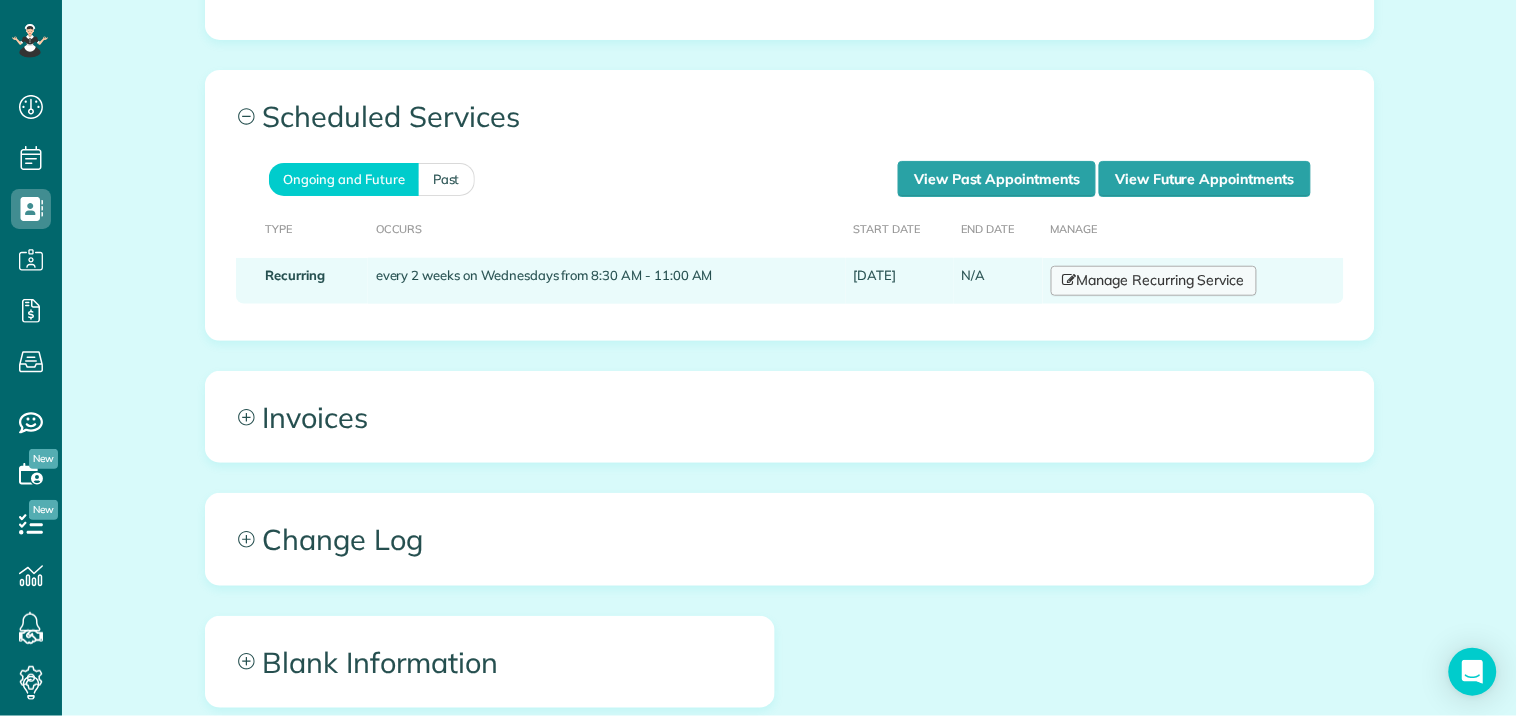 click on "Manage Recurring Service" at bounding box center [1154, 281] 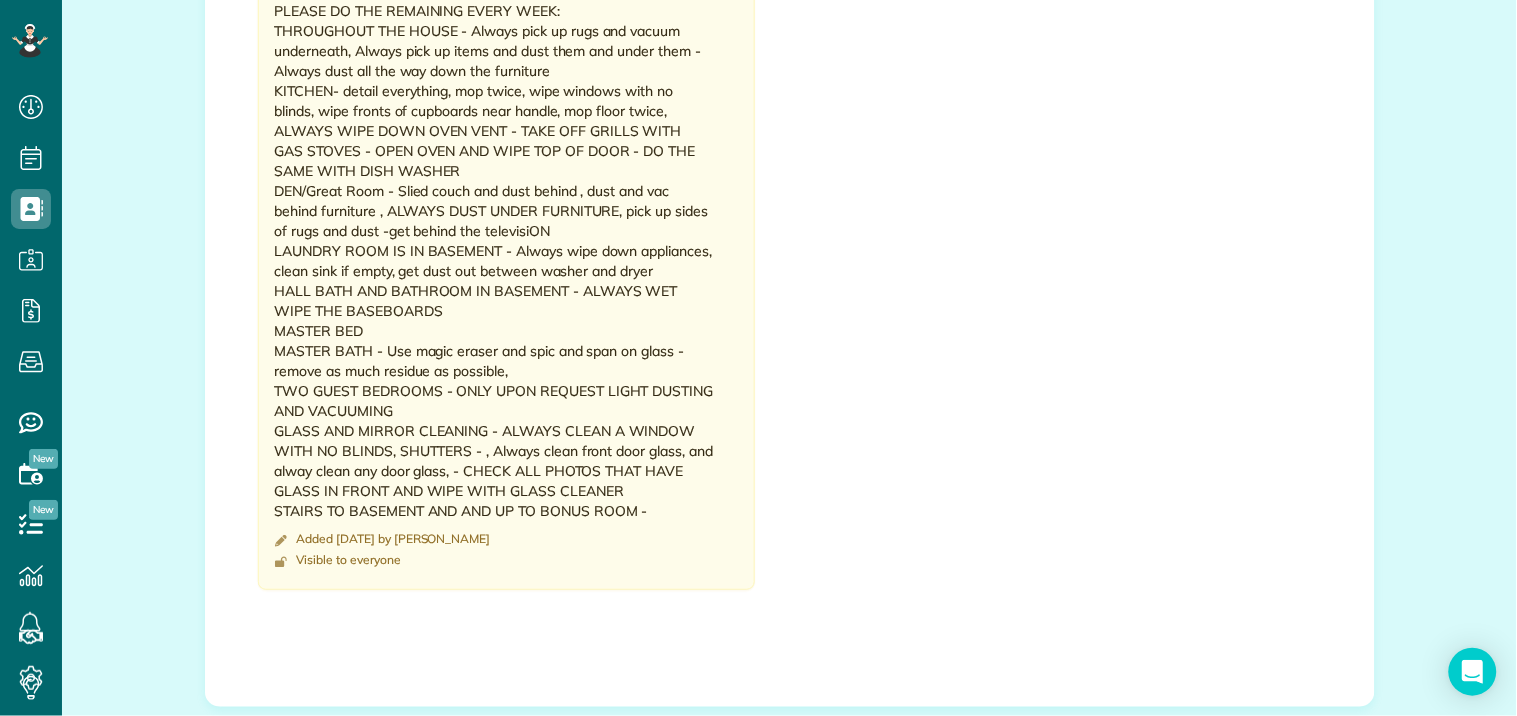 scroll, scrollTop: 1476, scrollLeft: 0, axis: vertical 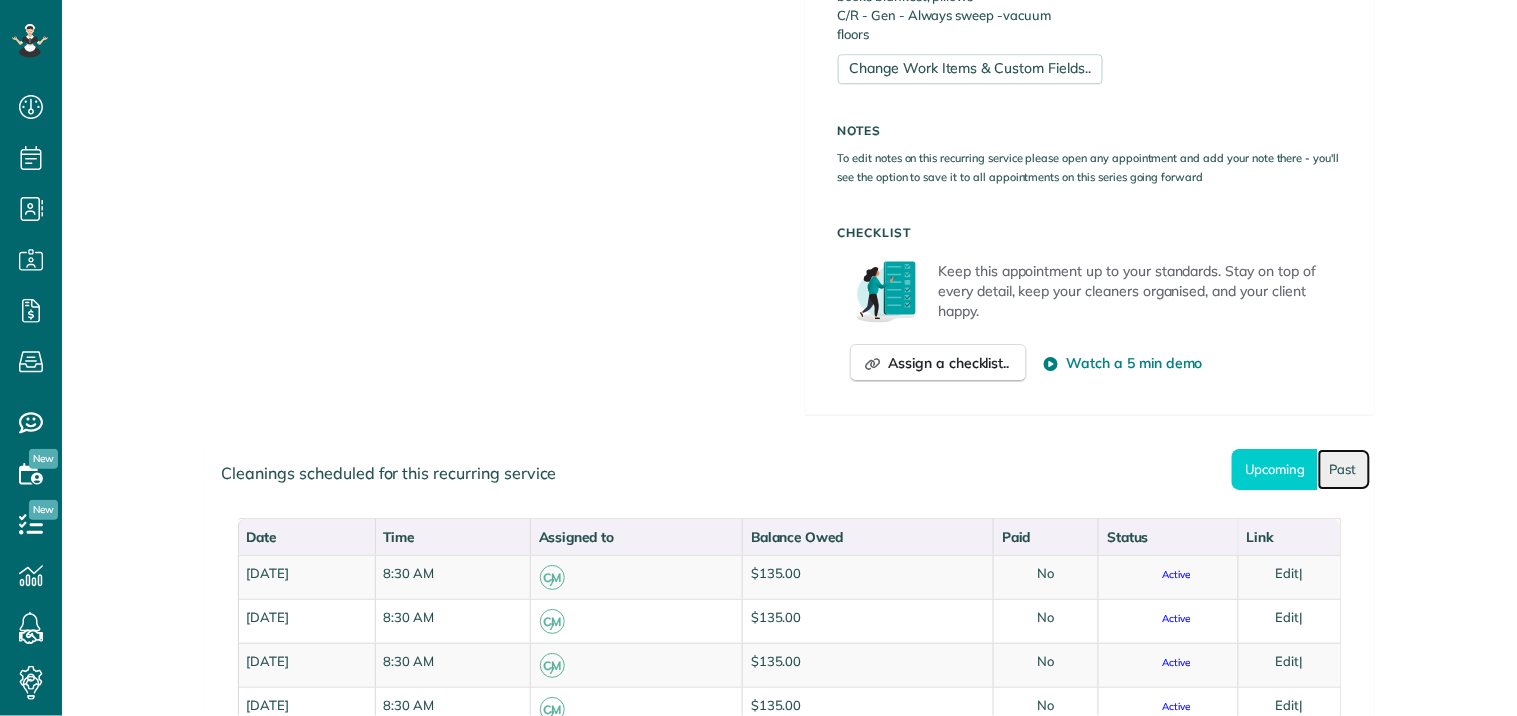 click on "Past" at bounding box center (1344, 469) 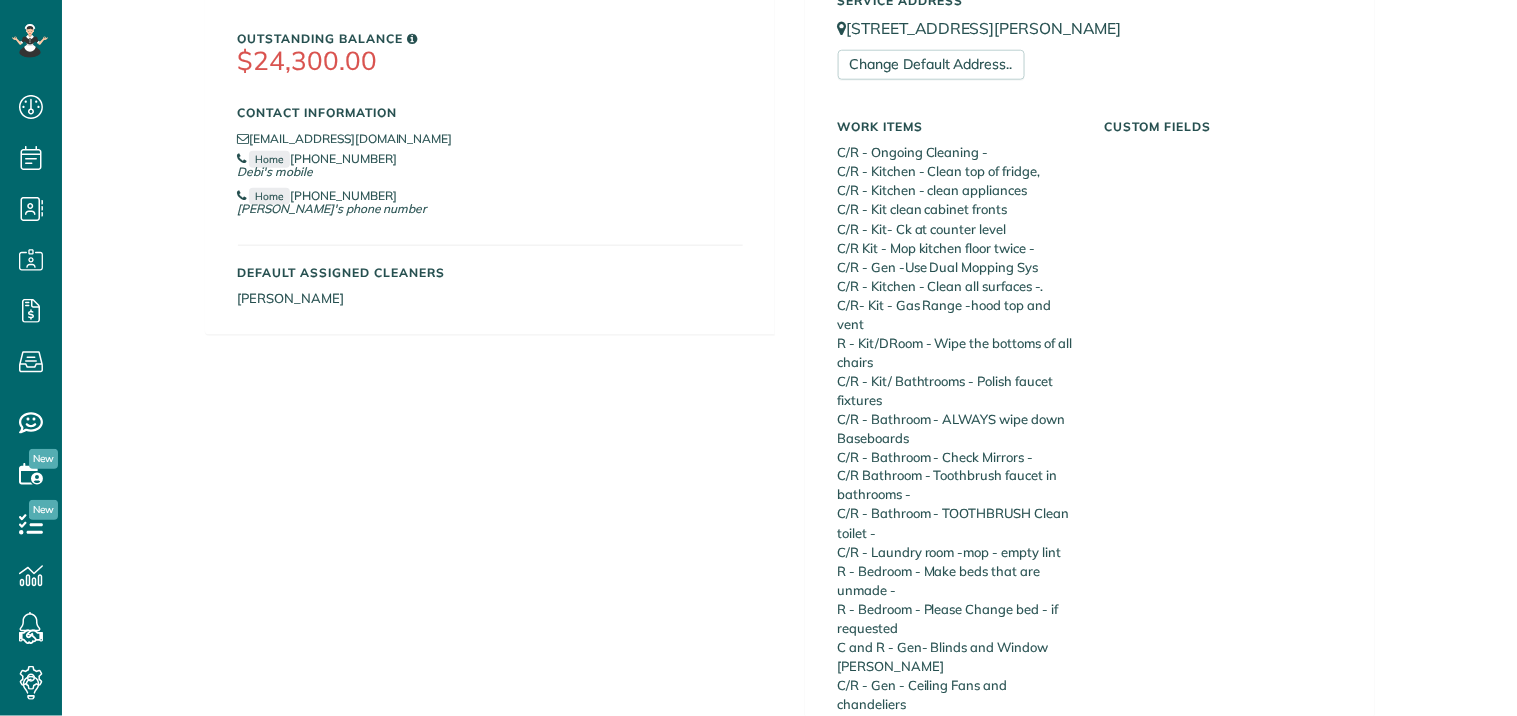 scroll, scrollTop: 208, scrollLeft: 0, axis: vertical 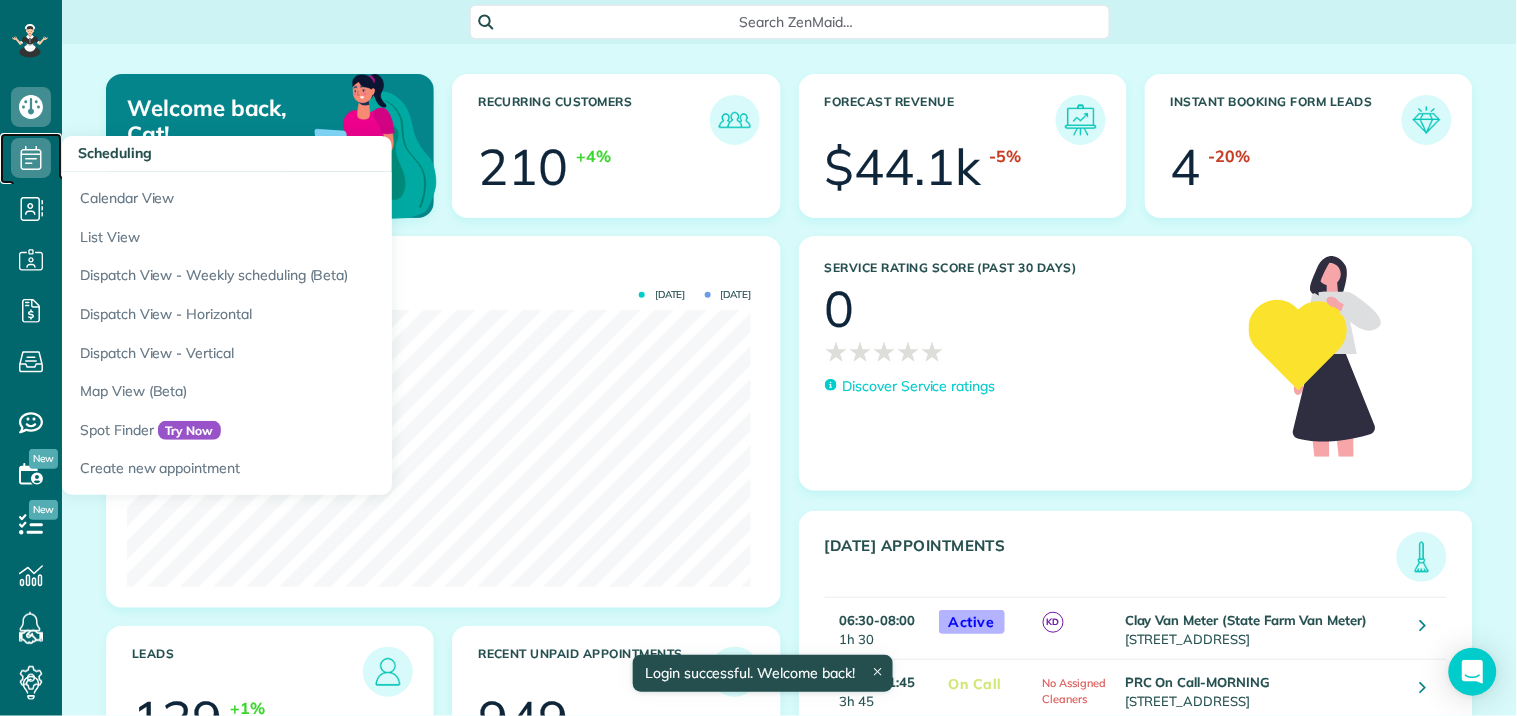 click 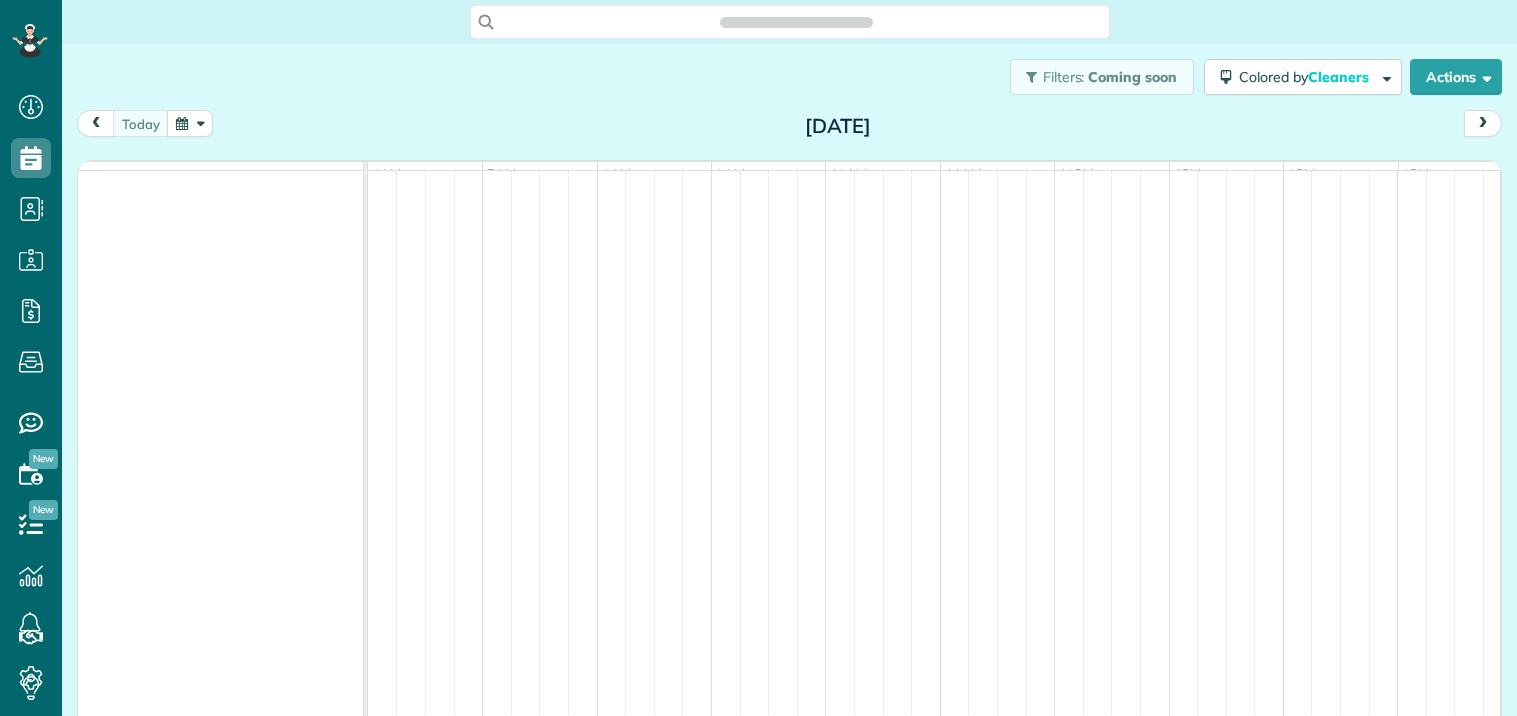 scroll, scrollTop: 0, scrollLeft: 0, axis: both 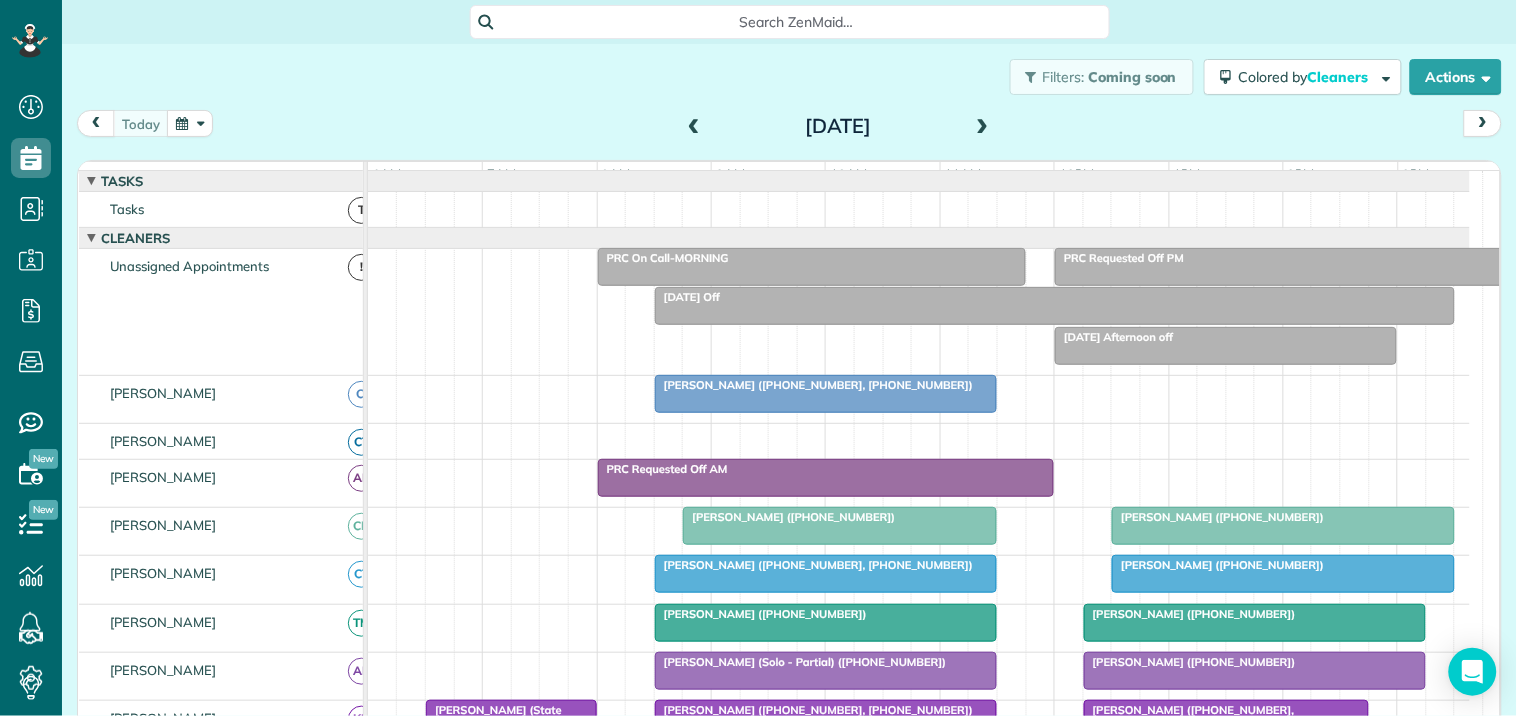 click at bounding box center (190, 123) 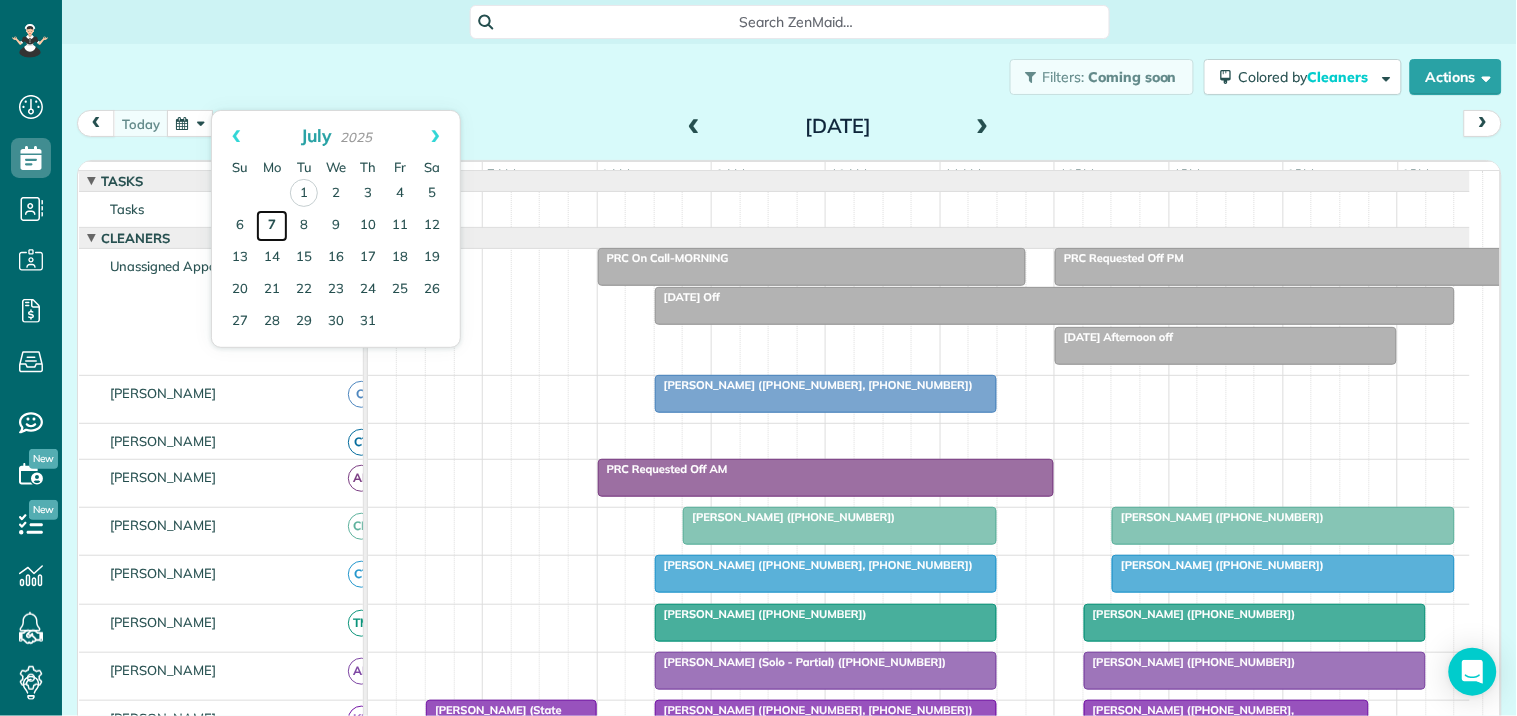 click on "7" at bounding box center (272, 226) 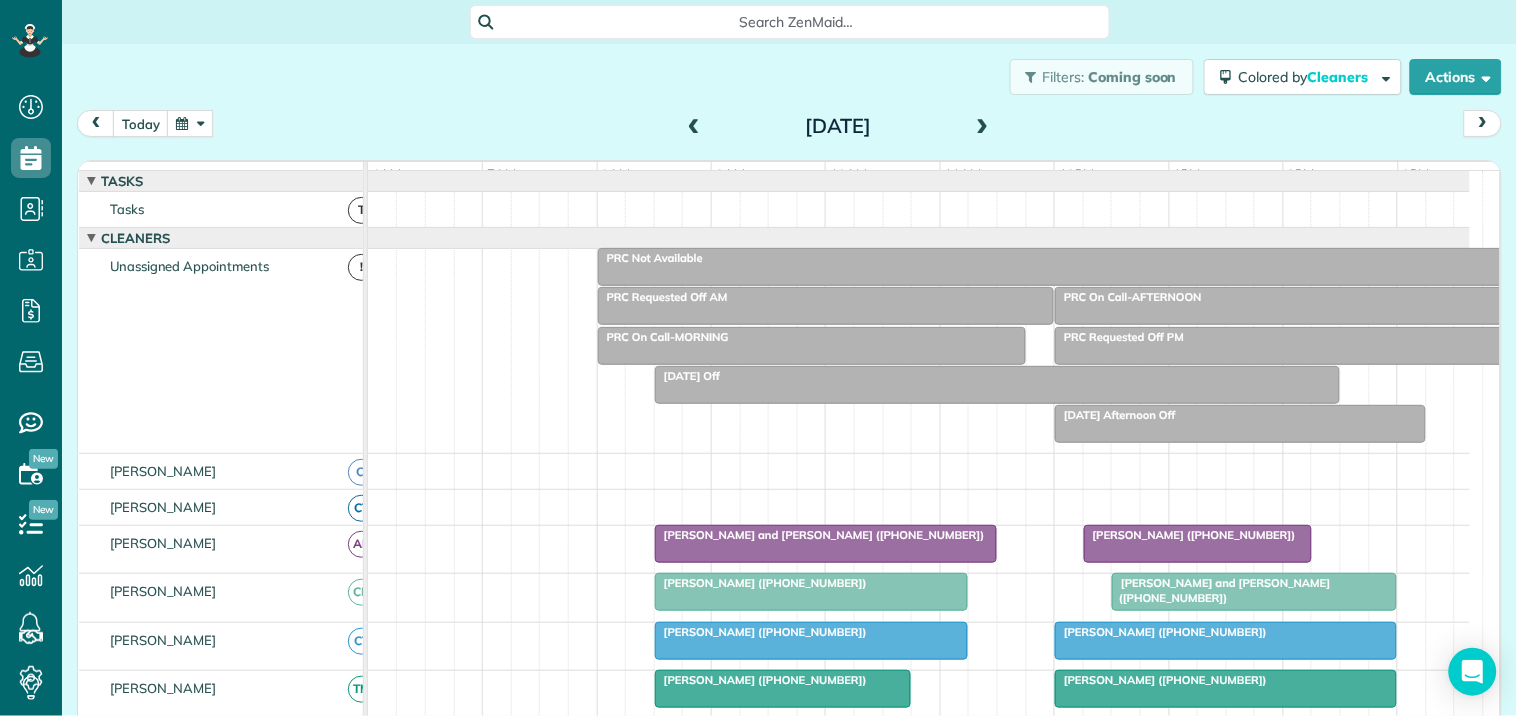 scroll, scrollTop: 142, scrollLeft: 0, axis: vertical 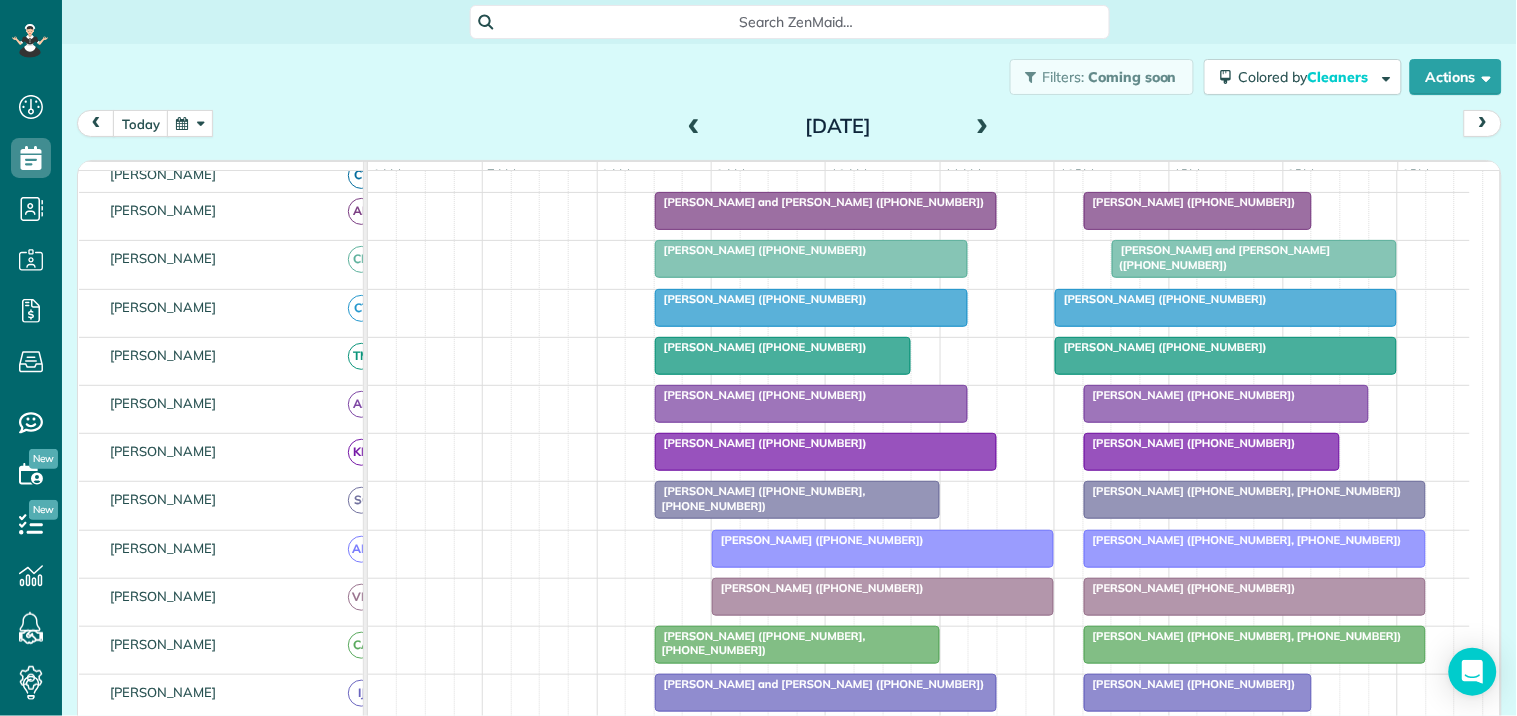 click at bounding box center (983, 127) 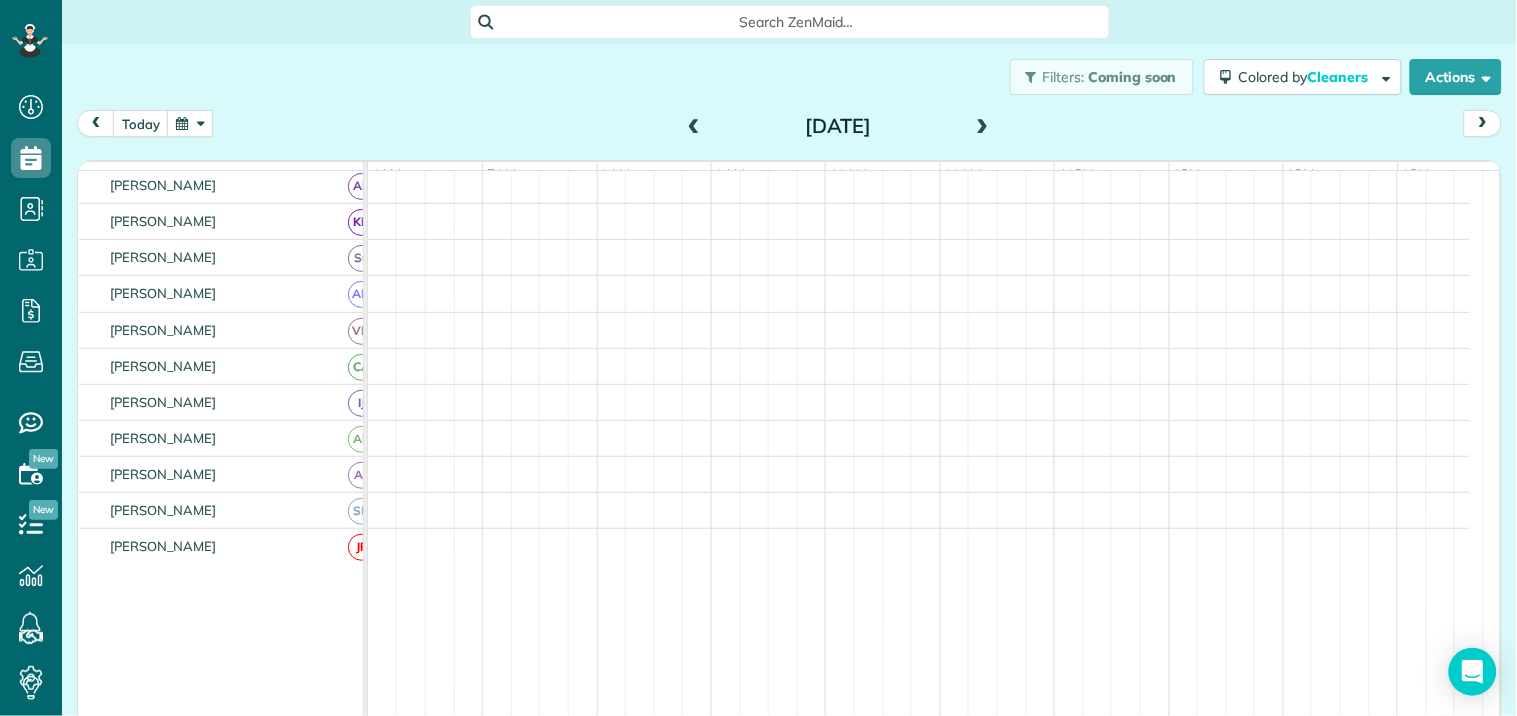 scroll, scrollTop: 164, scrollLeft: 0, axis: vertical 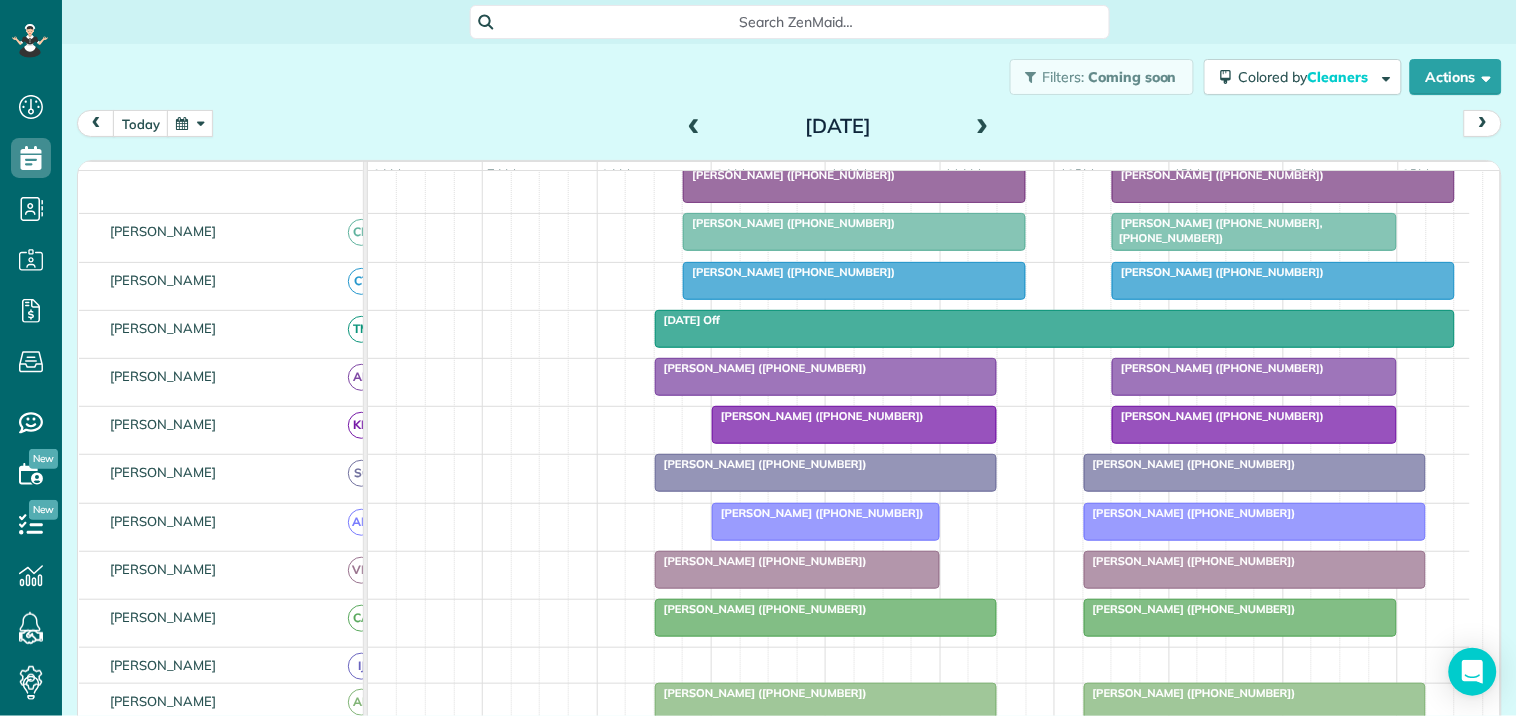 click at bounding box center [983, 127] 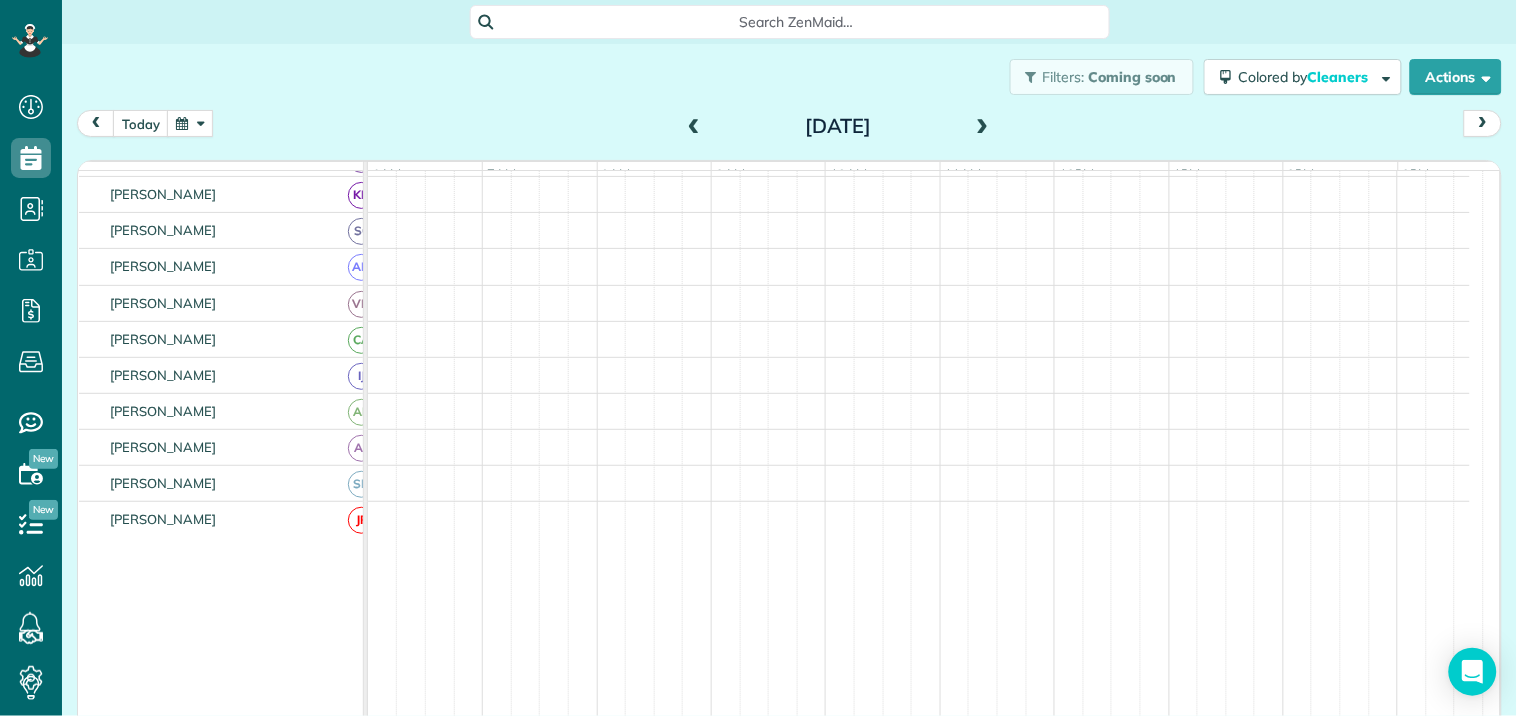 scroll, scrollTop: 177, scrollLeft: 0, axis: vertical 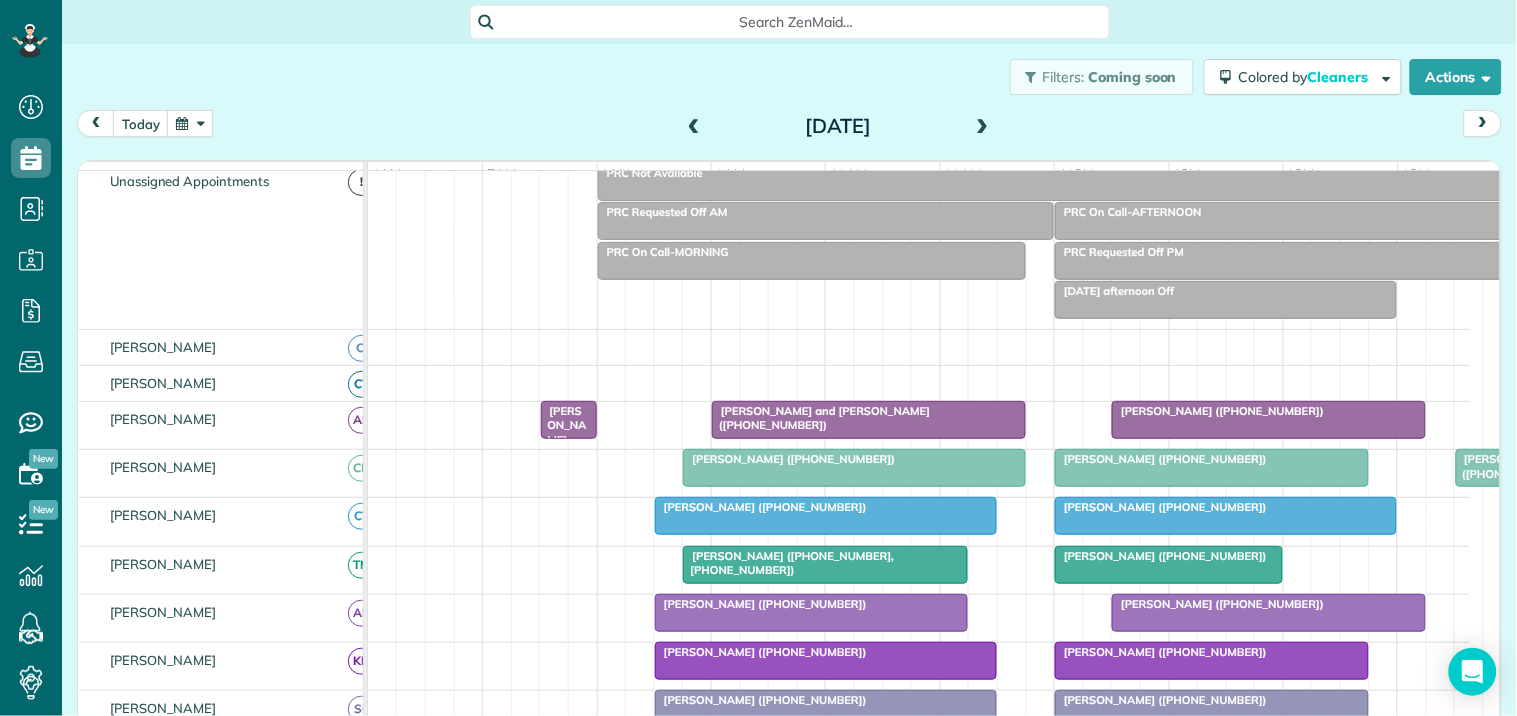 click at bounding box center [694, 127] 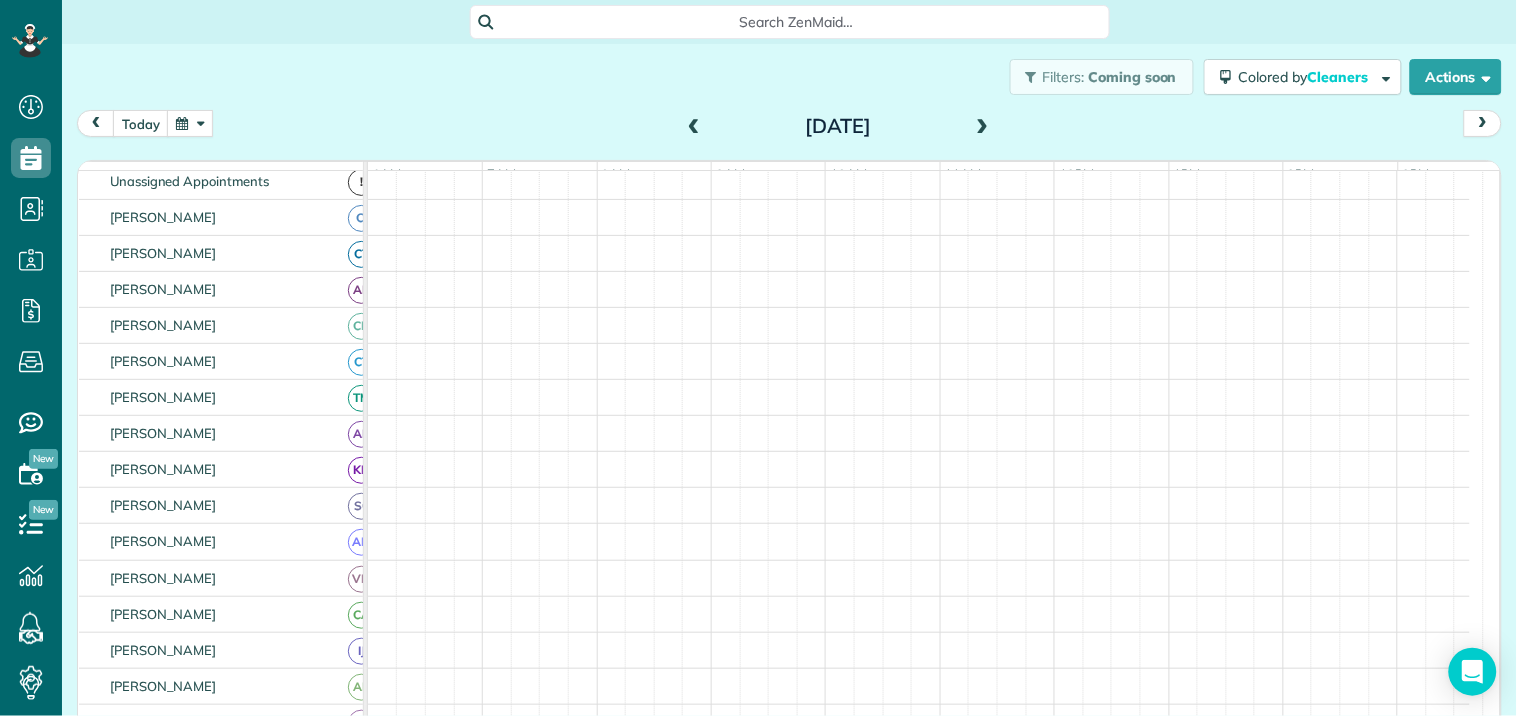 scroll, scrollTop: 0, scrollLeft: 0, axis: both 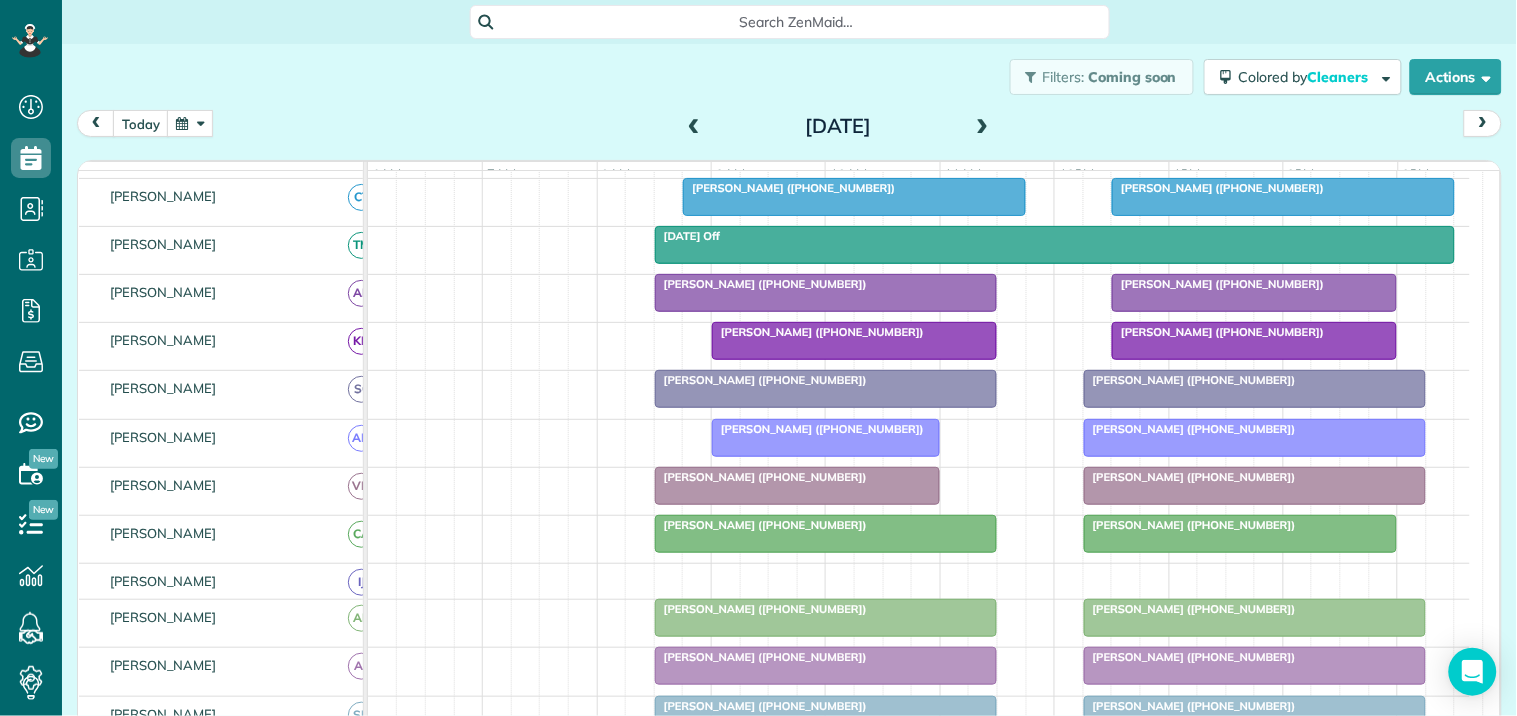 click at bounding box center (694, 127) 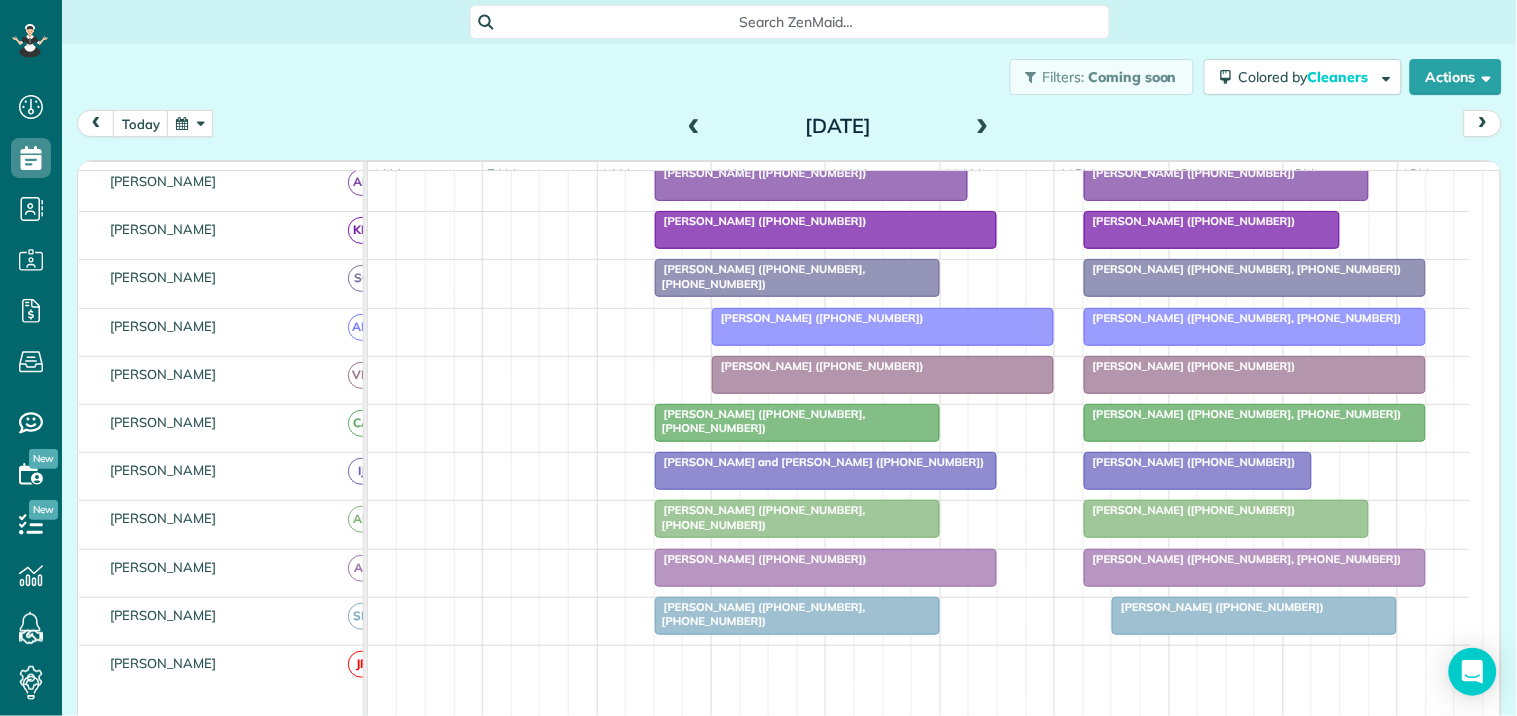 scroll, scrollTop: 472, scrollLeft: 0, axis: vertical 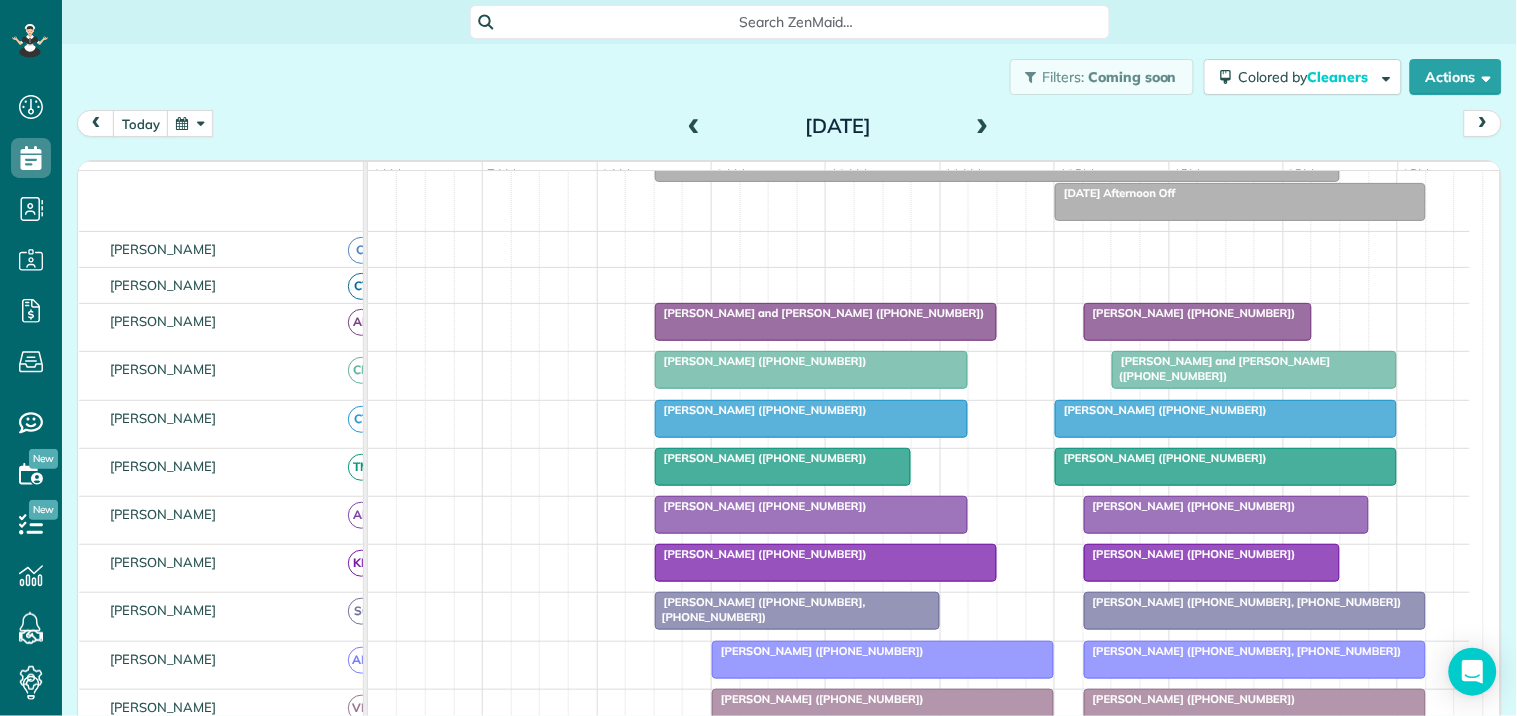 click at bounding box center (694, 127) 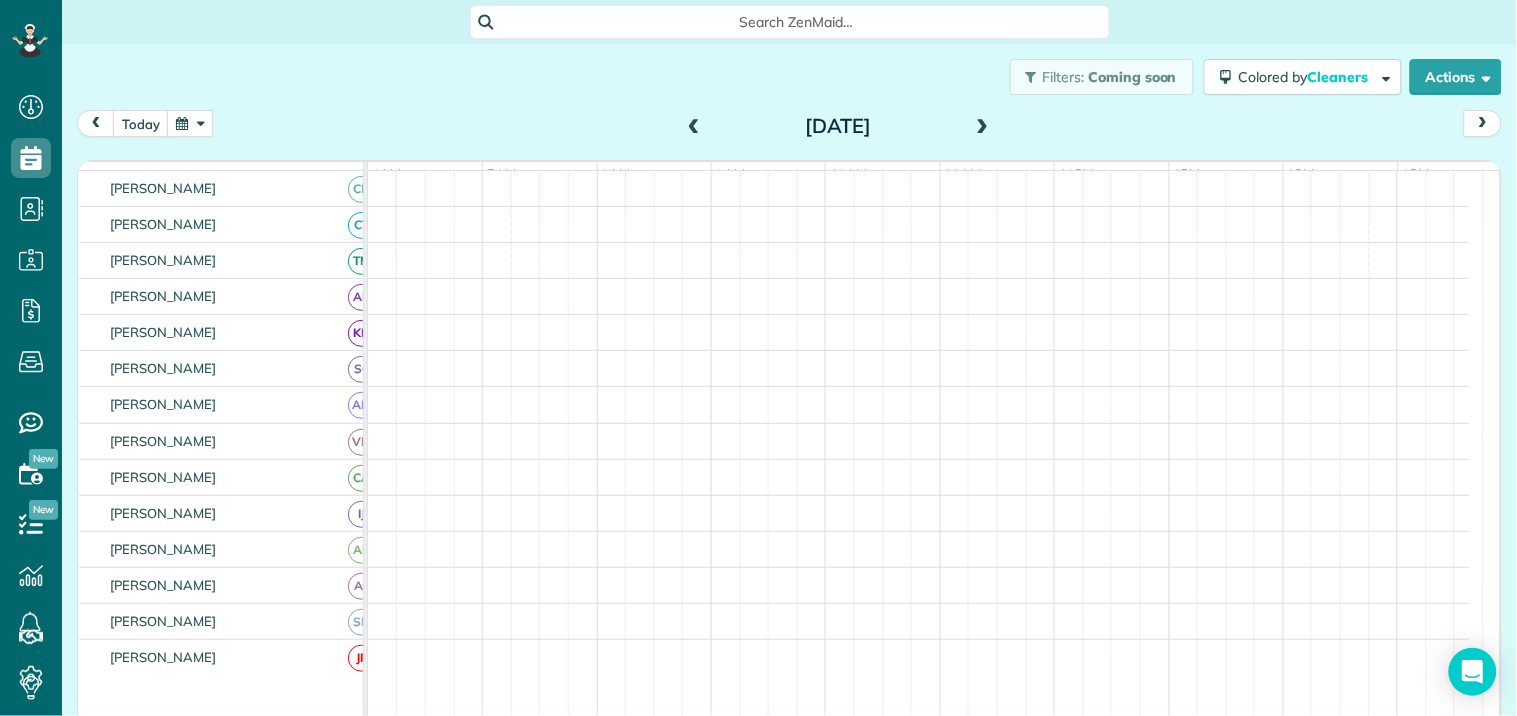 scroll, scrollTop: 53, scrollLeft: 0, axis: vertical 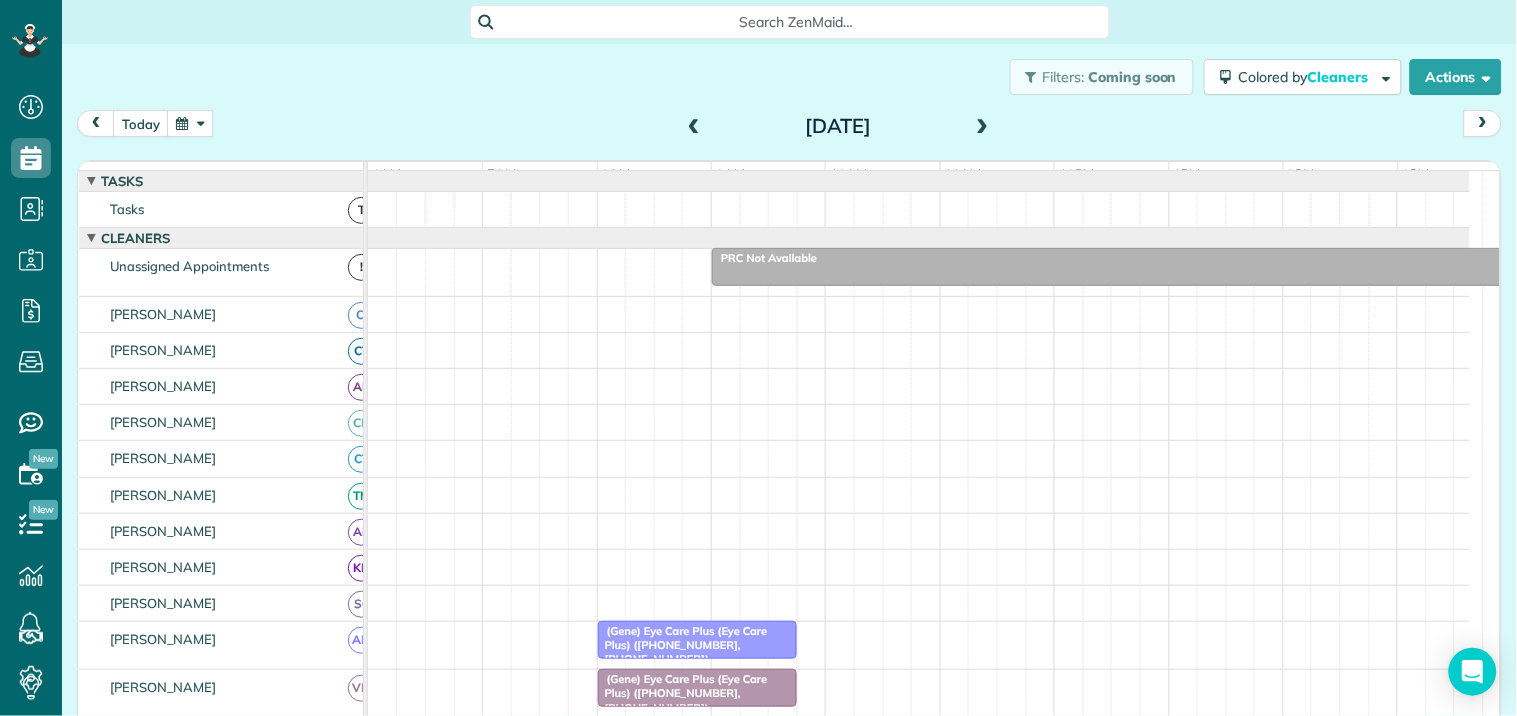click at bounding box center [190, 123] 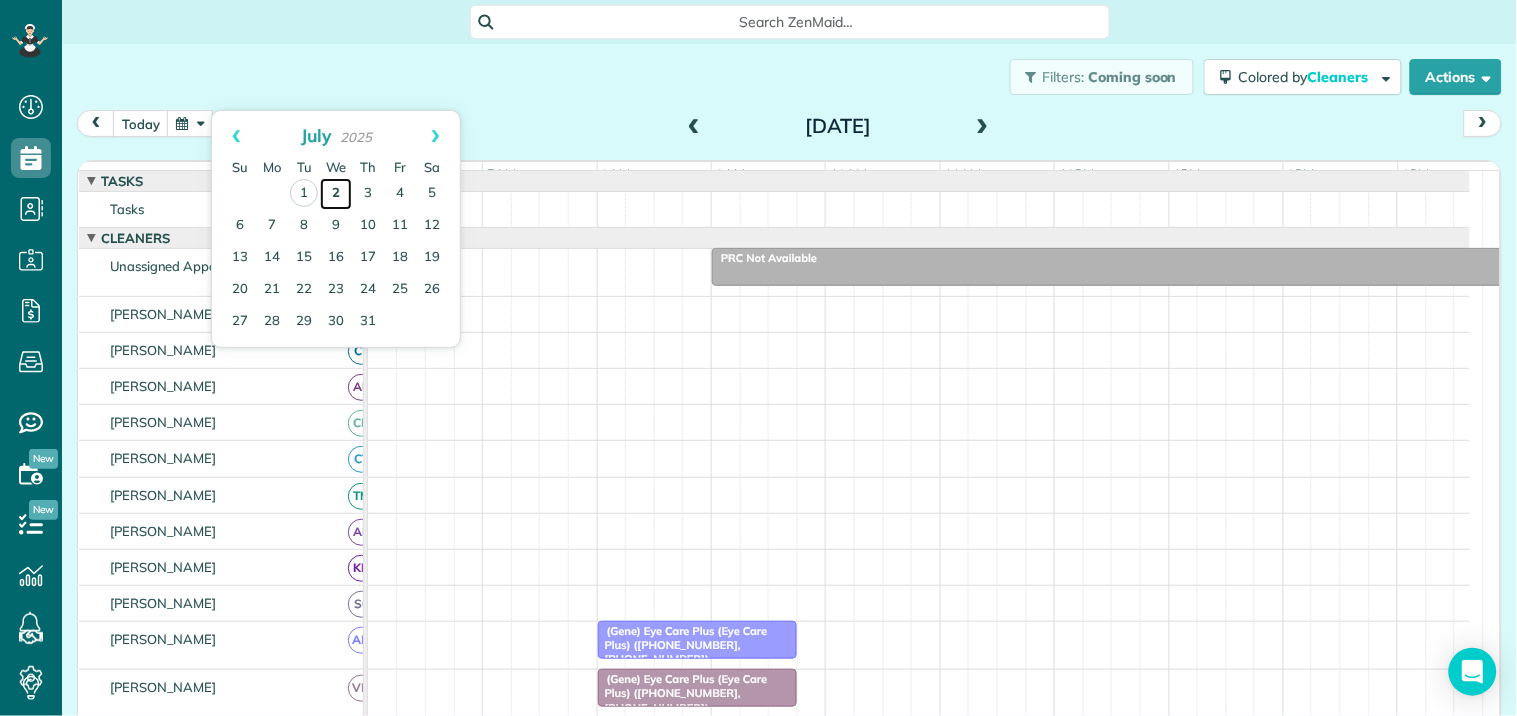 click on "2" at bounding box center (336, 194) 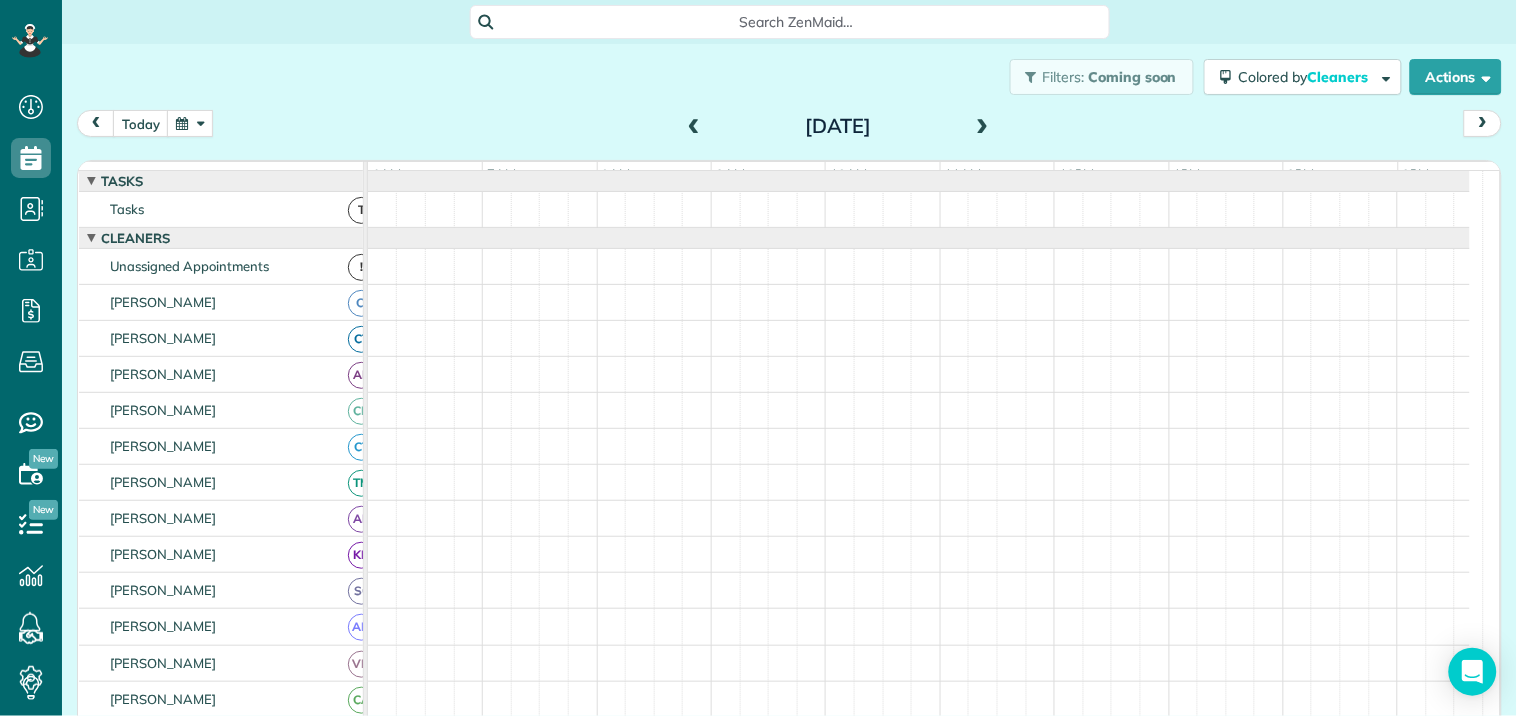 scroll, scrollTop: 83, scrollLeft: 0, axis: vertical 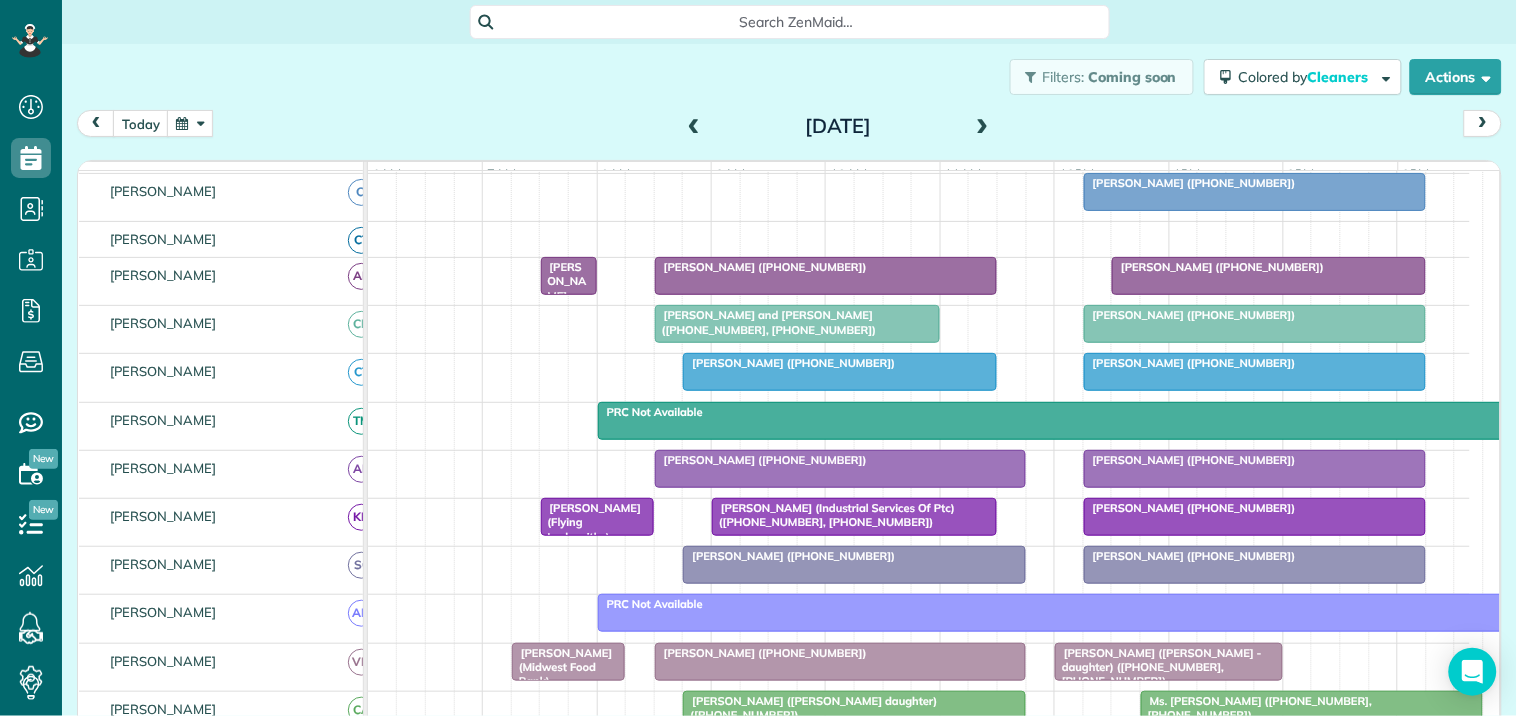 click at bounding box center [983, 127] 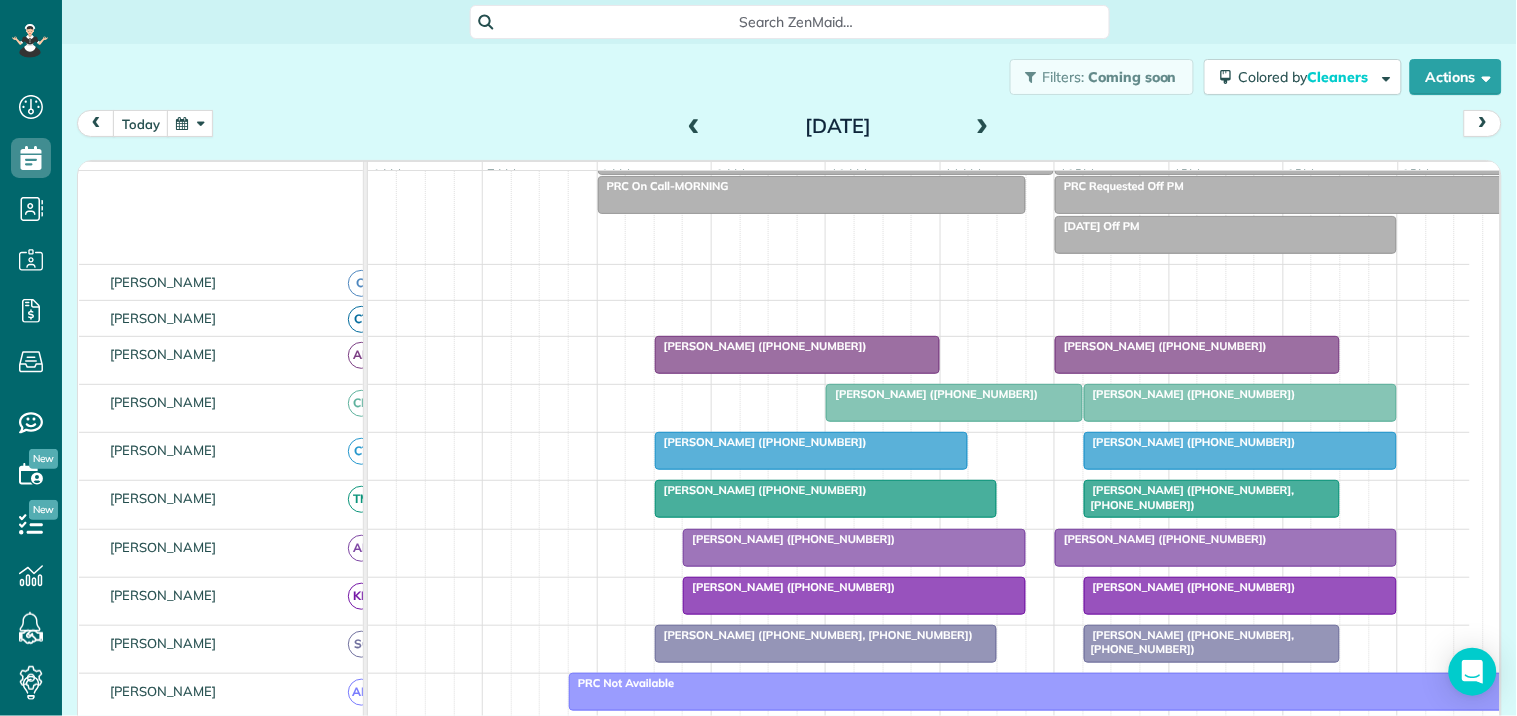scroll, scrollTop: 202, scrollLeft: 0, axis: vertical 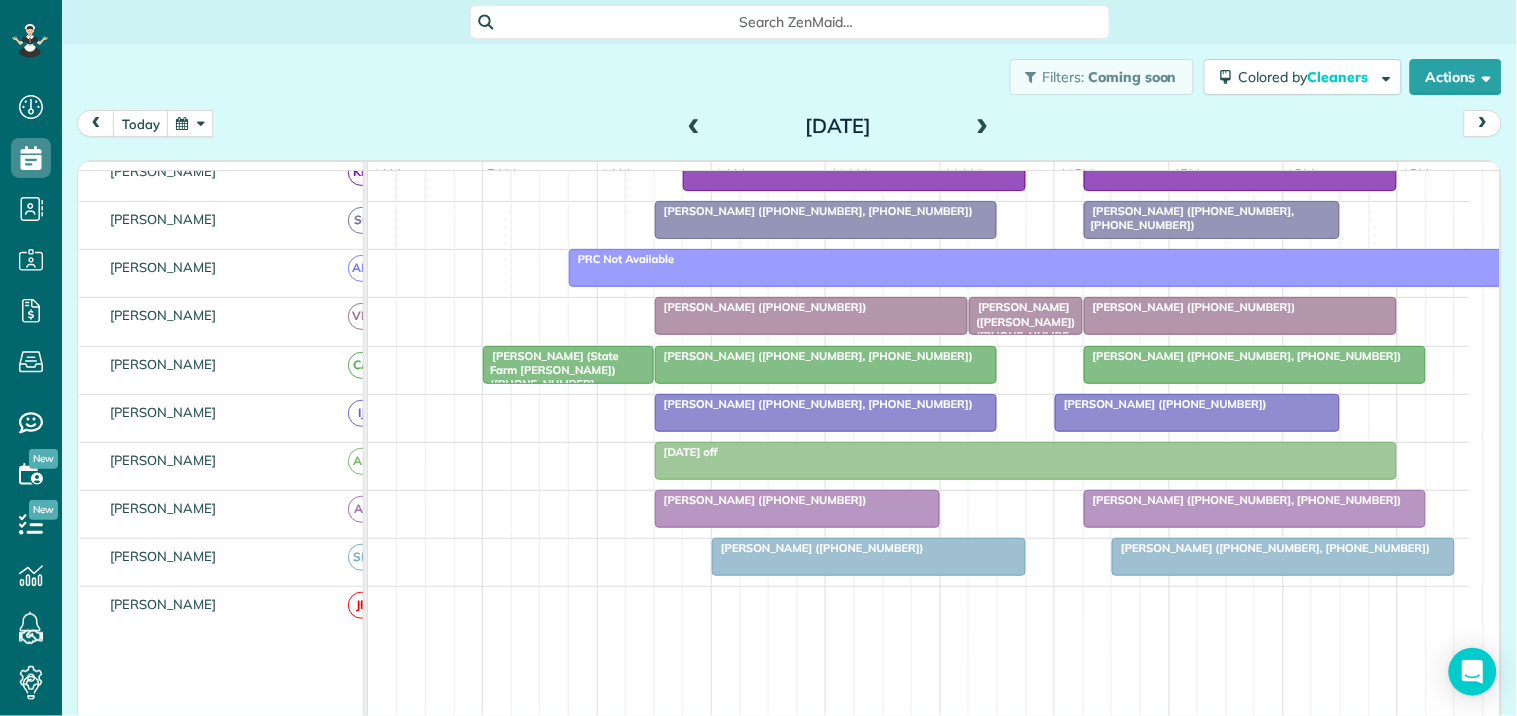 click at bounding box center (983, 127) 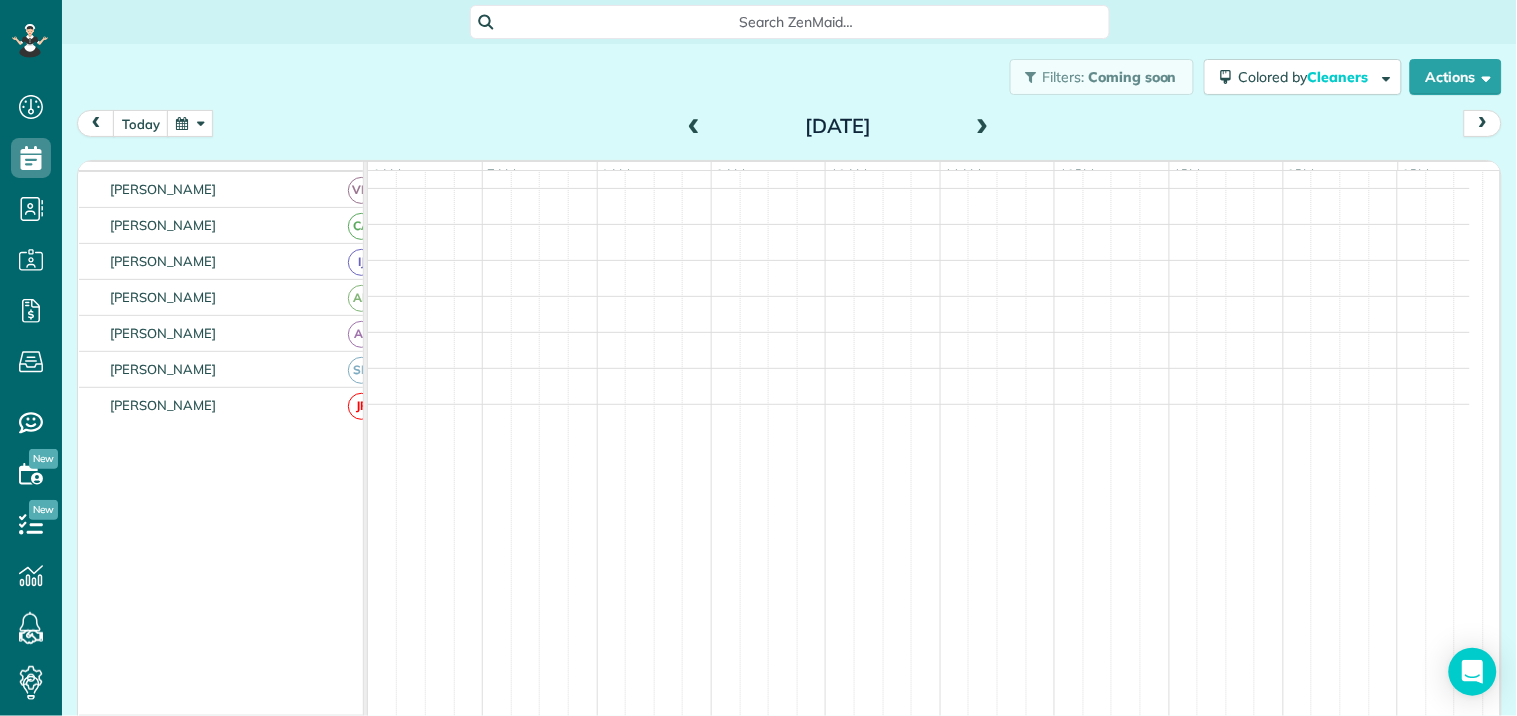 scroll, scrollTop: 372, scrollLeft: 0, axis: vertical 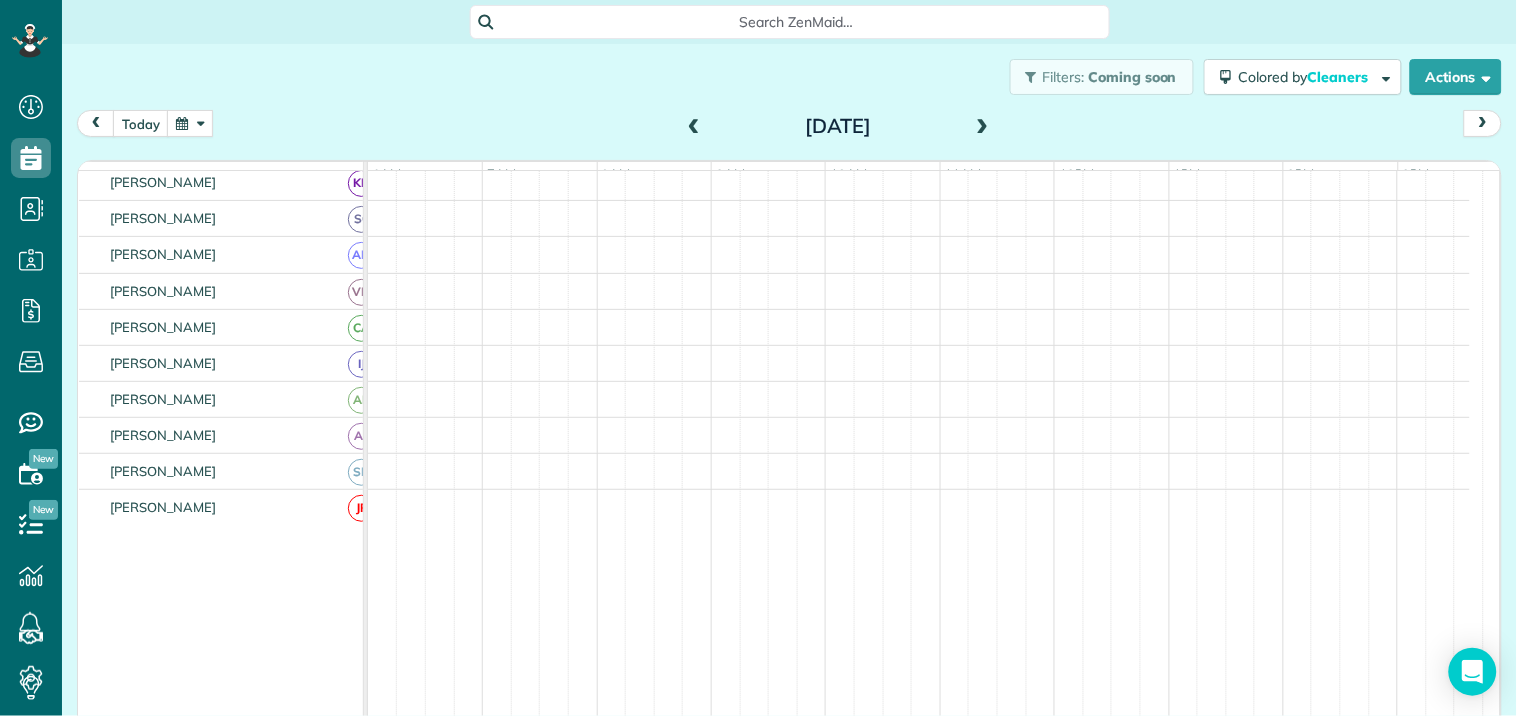 click at bounding box center [983, 127] 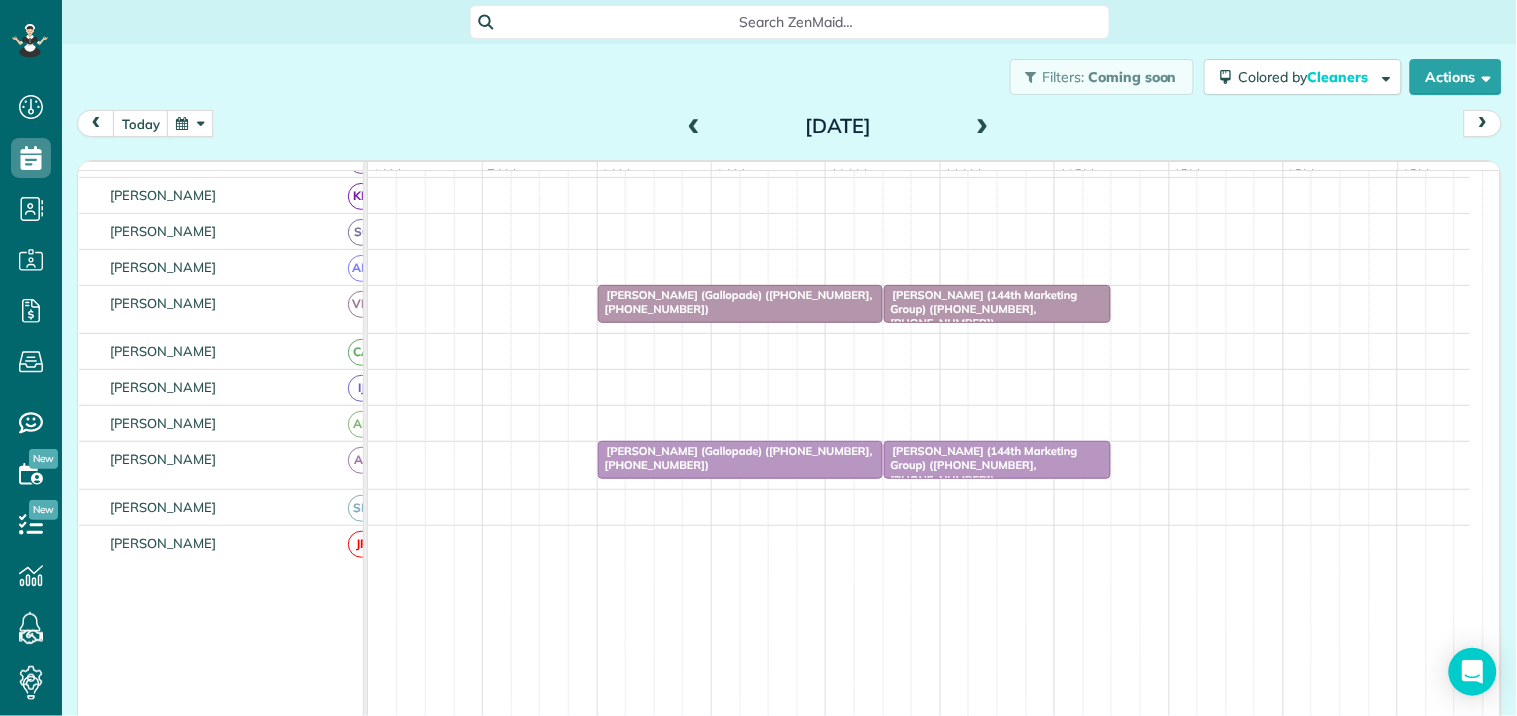 scroll, scrollTop: 384, scrollLeft: 0, axis: vertical 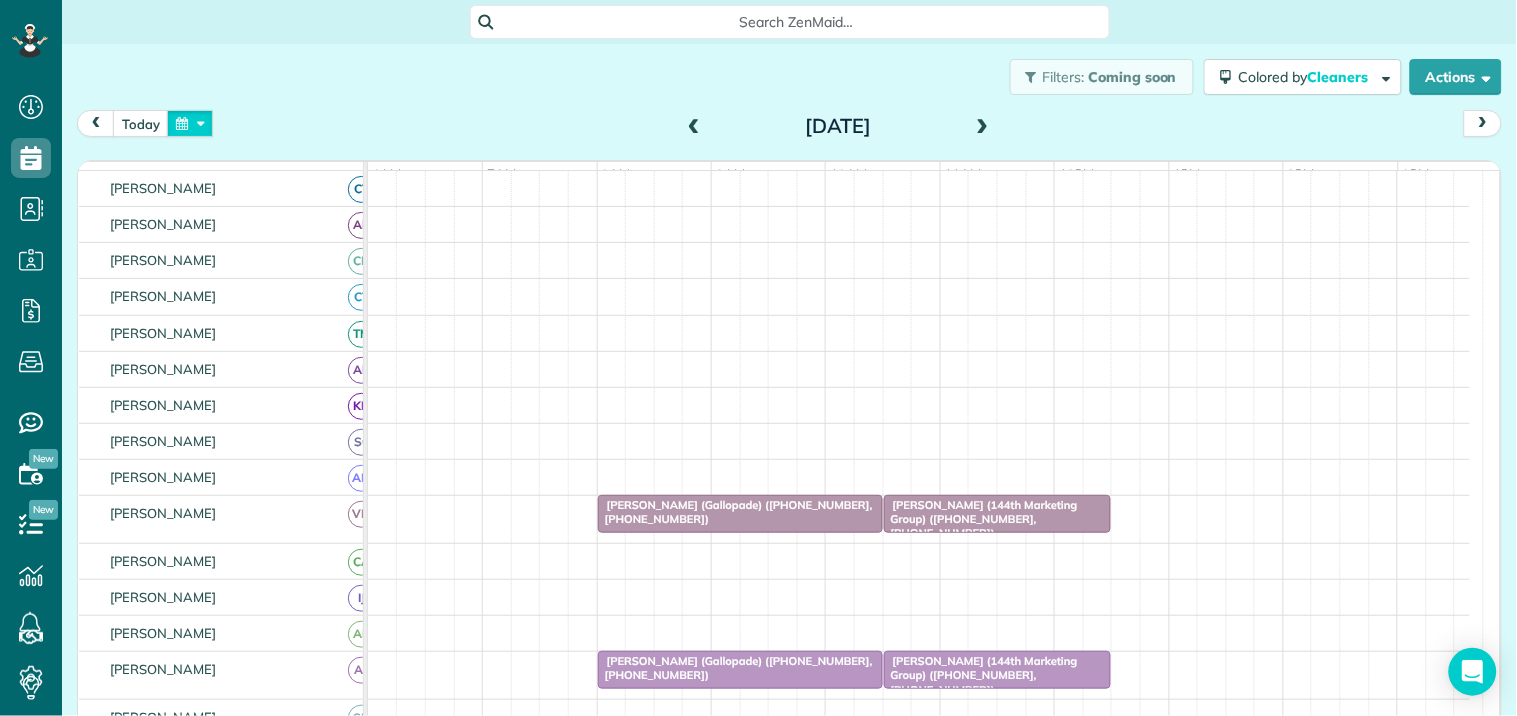 click at bounding box center [190, 123] 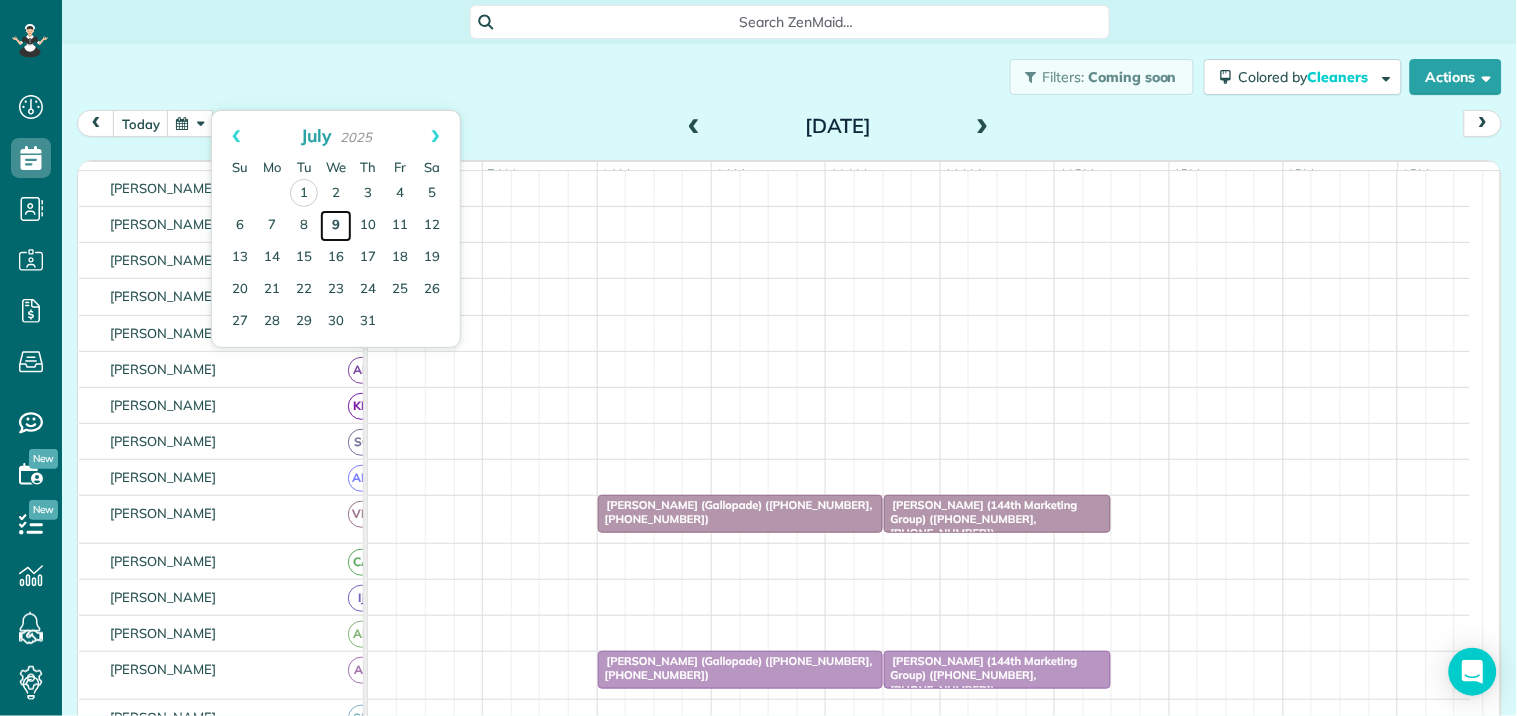 click on "9" at bounding box center (336, 226) 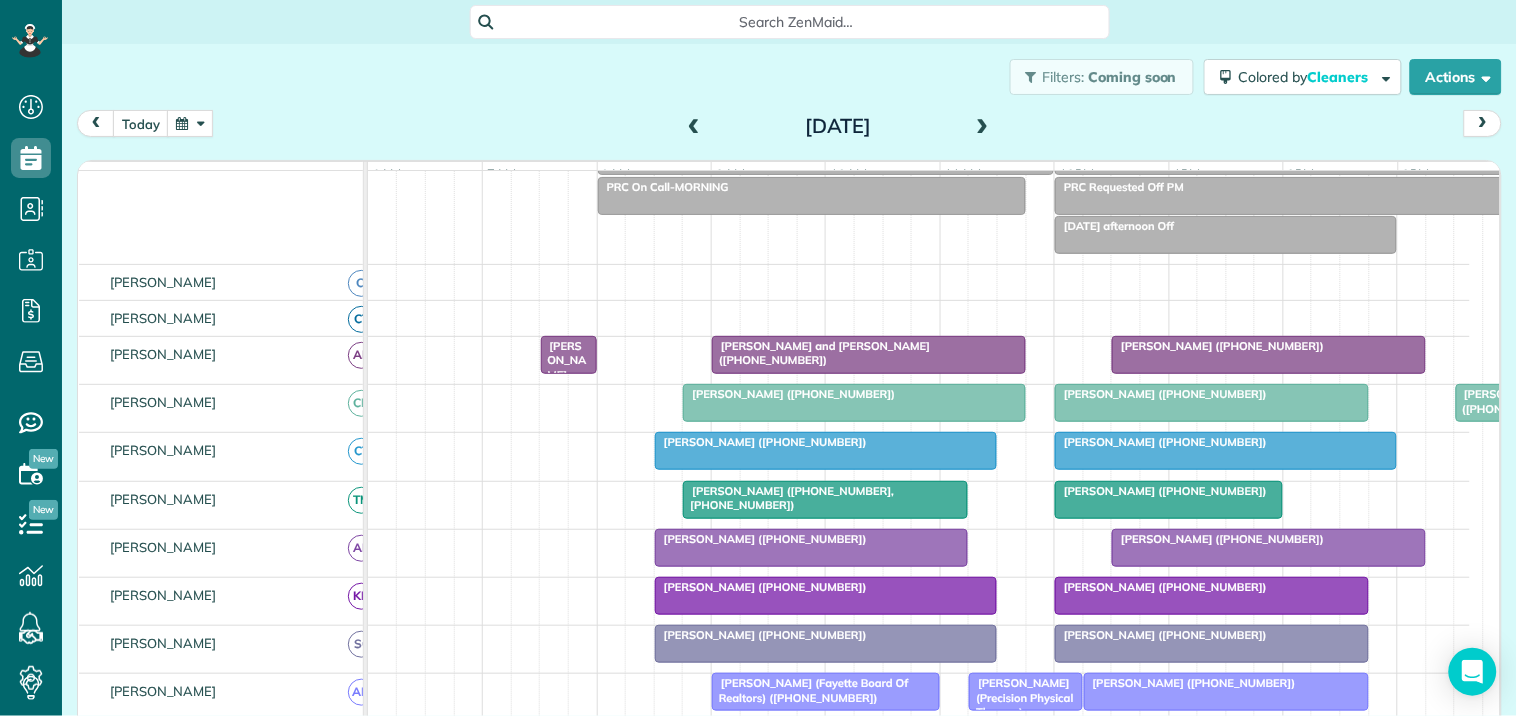 scroll, scrollTop: 280, scrollLeft: 0, axis: vertical 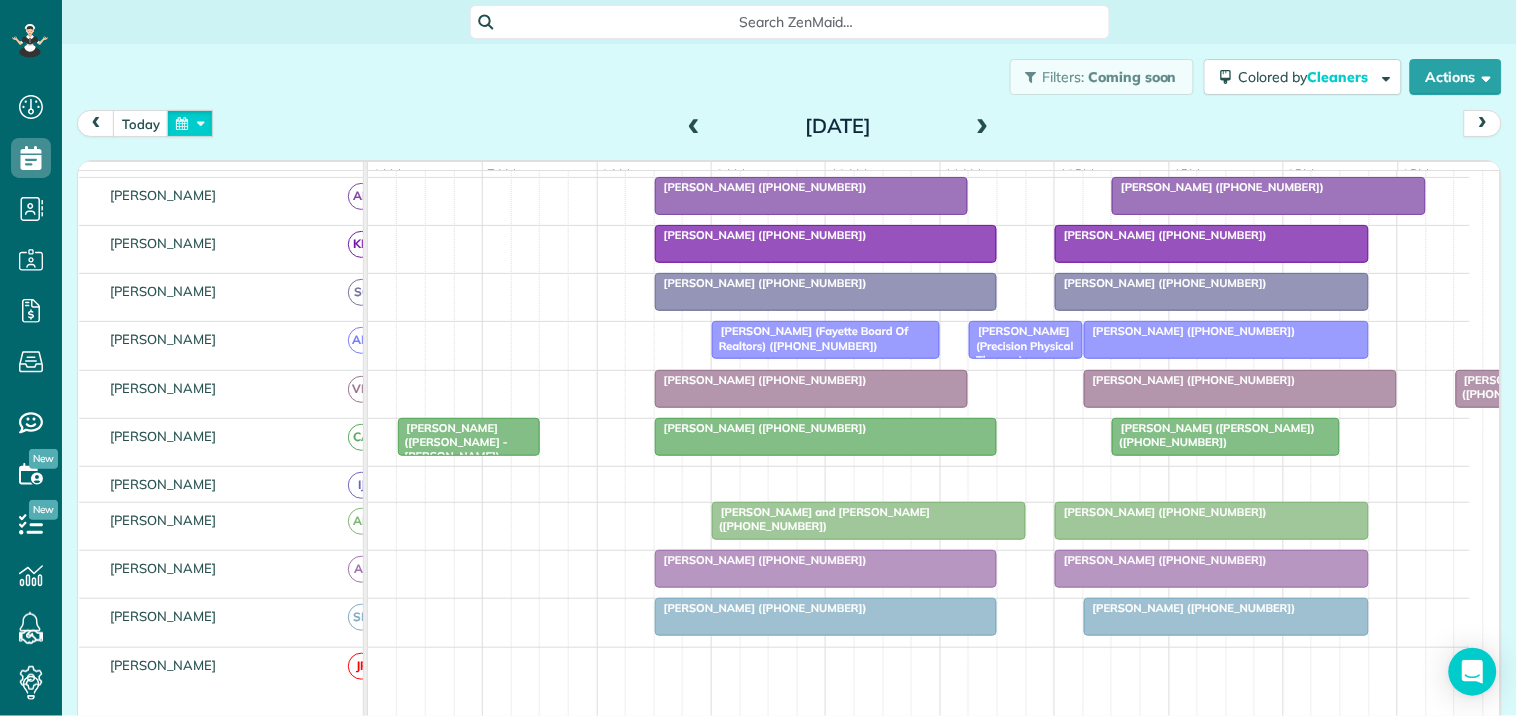 click at bounding box center (190, 123) 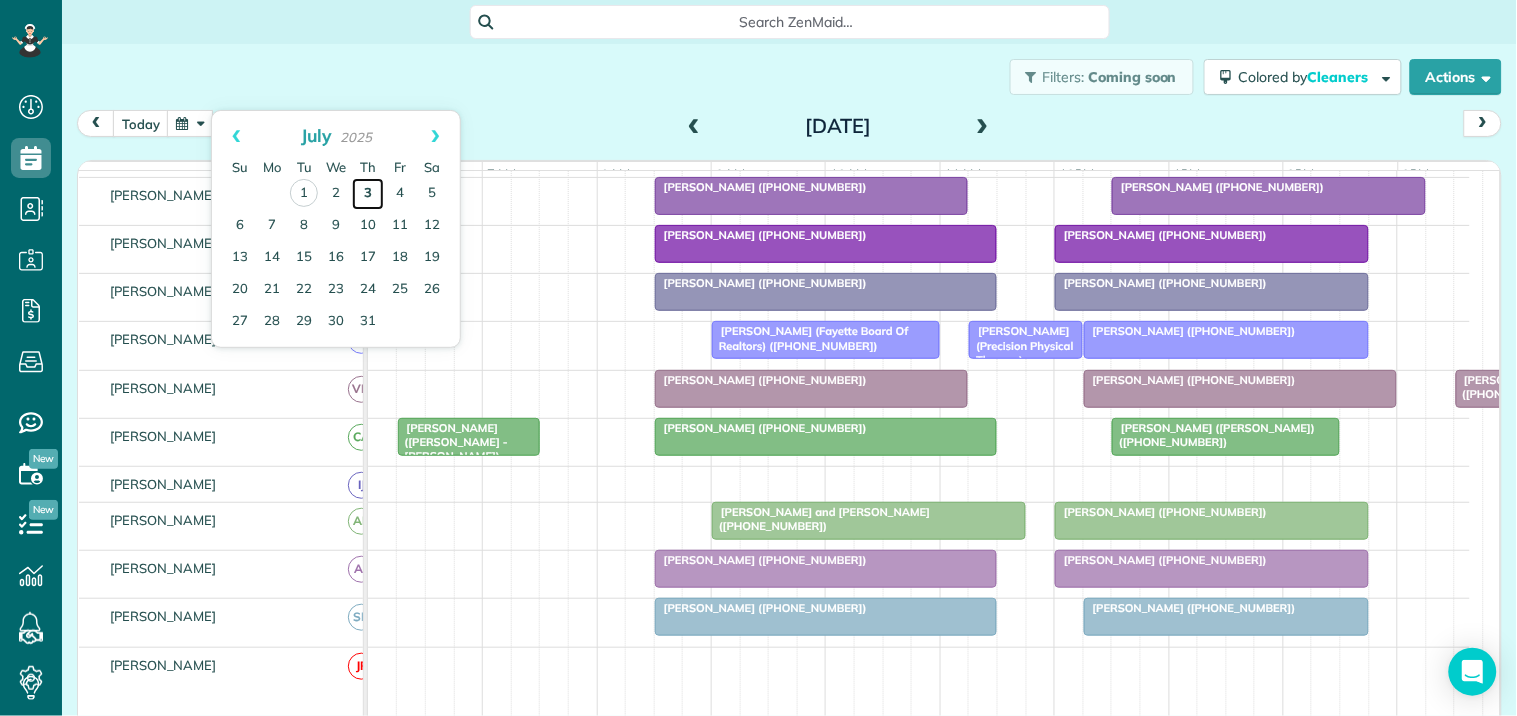 click on "3" at bounding box center [368, 194] 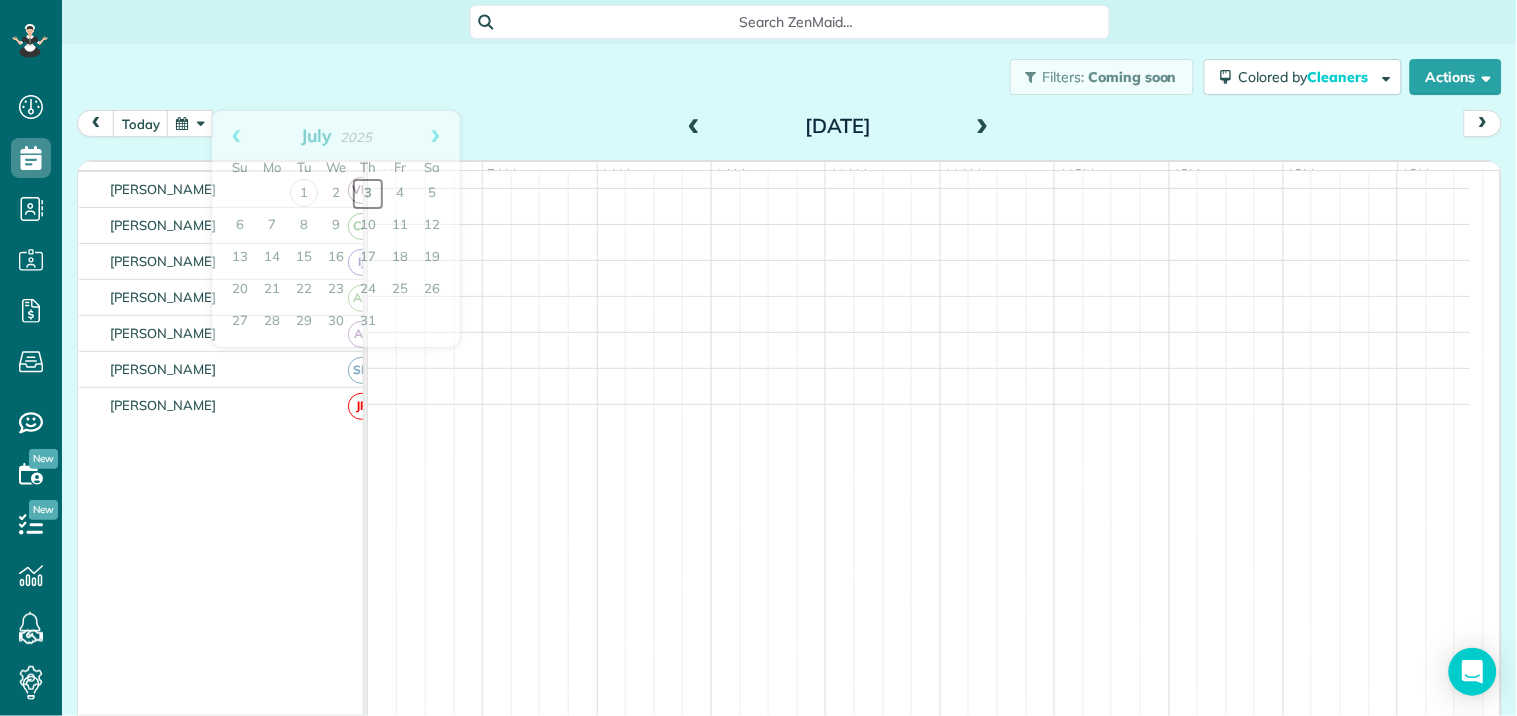 scroll, scrollTop: 323, scrollLeft: 0, axis: vertical 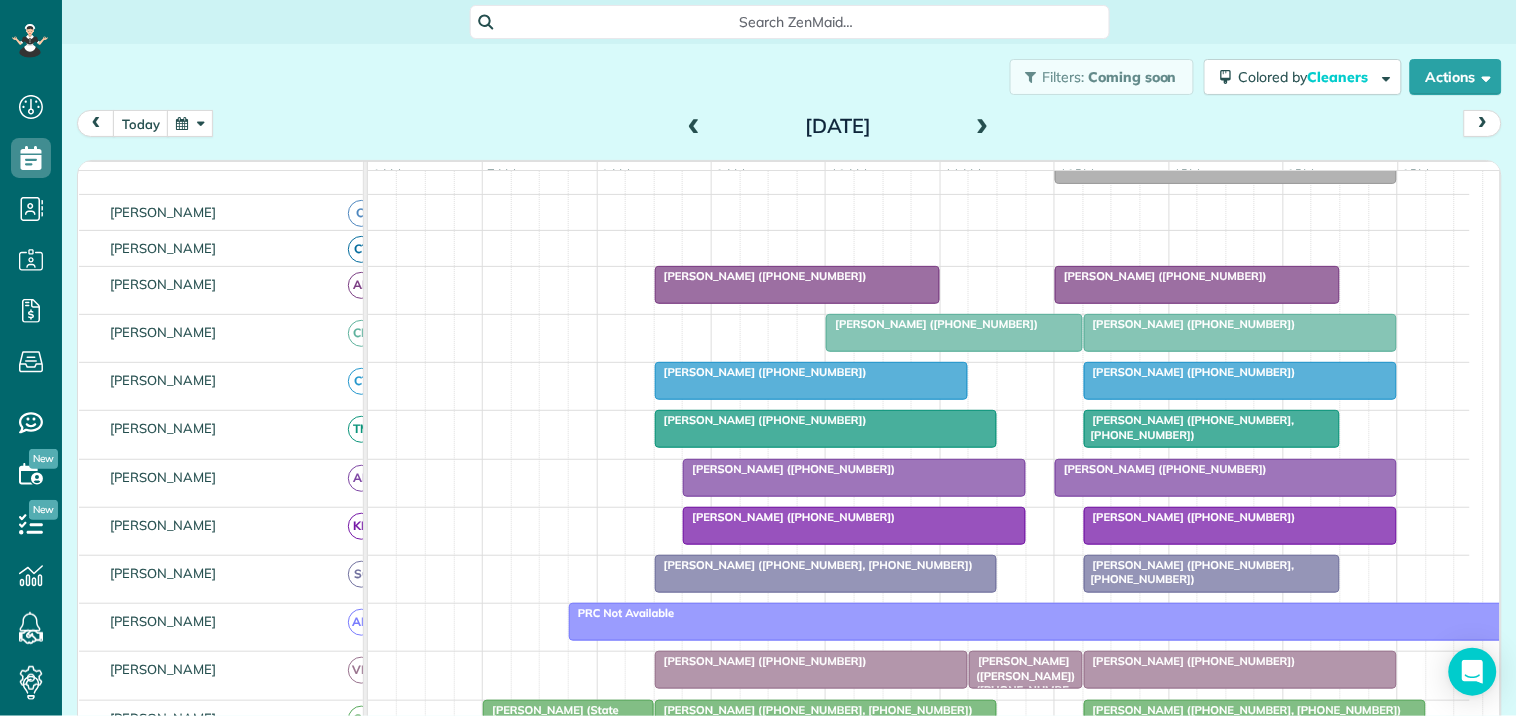 click at bounding box center (983, 127) 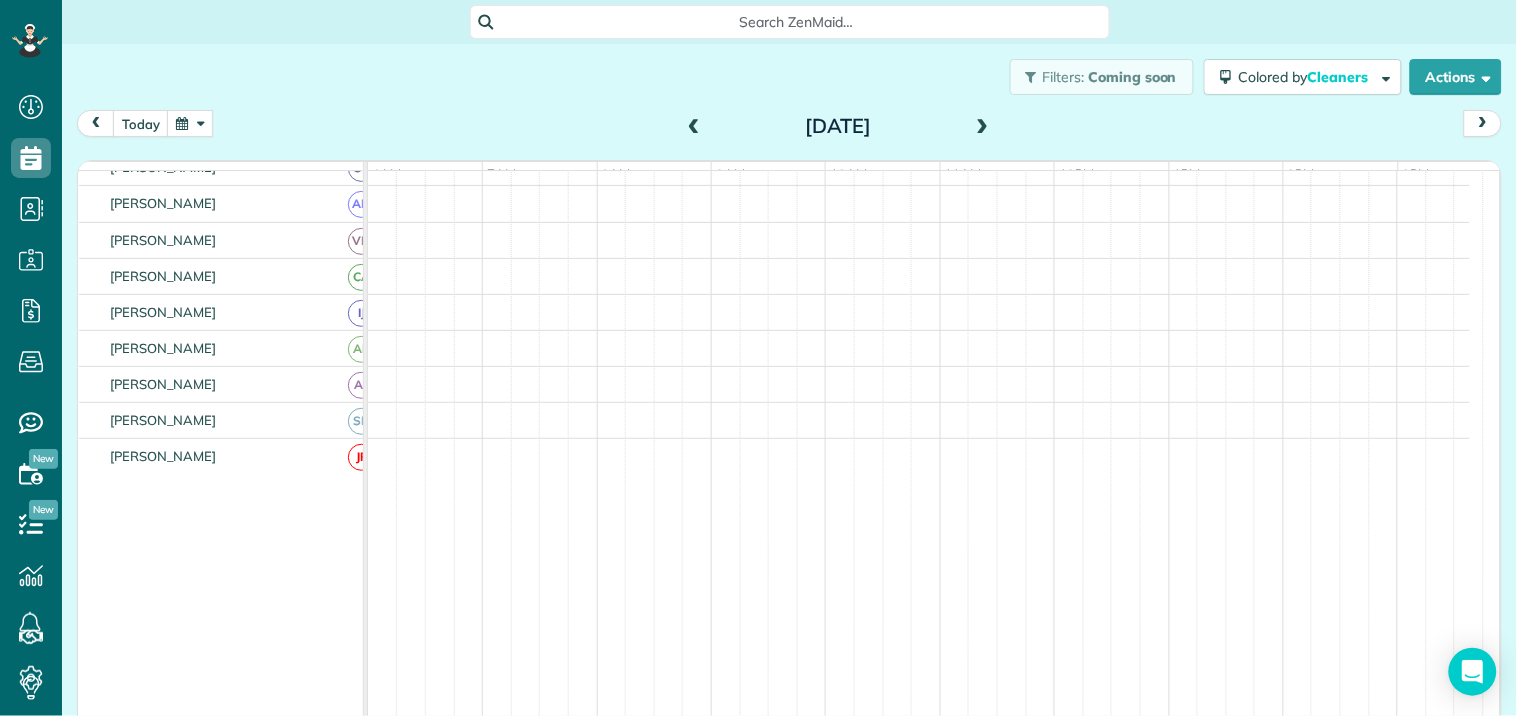 click on "Filters:   Coming soon
Colored by  Cleaners
Color by Cleaner
Color by Team
Color by Status
Color by Recurrence
Color by Paid/Unpaid
Filters  Default
Schedule Changes
Actions
Create Appointment
Create Task
Clock In/Out
Send Work Orders
Print Route Sheets
[DATE] Emails/Texts
Export data (Owner Only).." at bounding box center [789, 77] 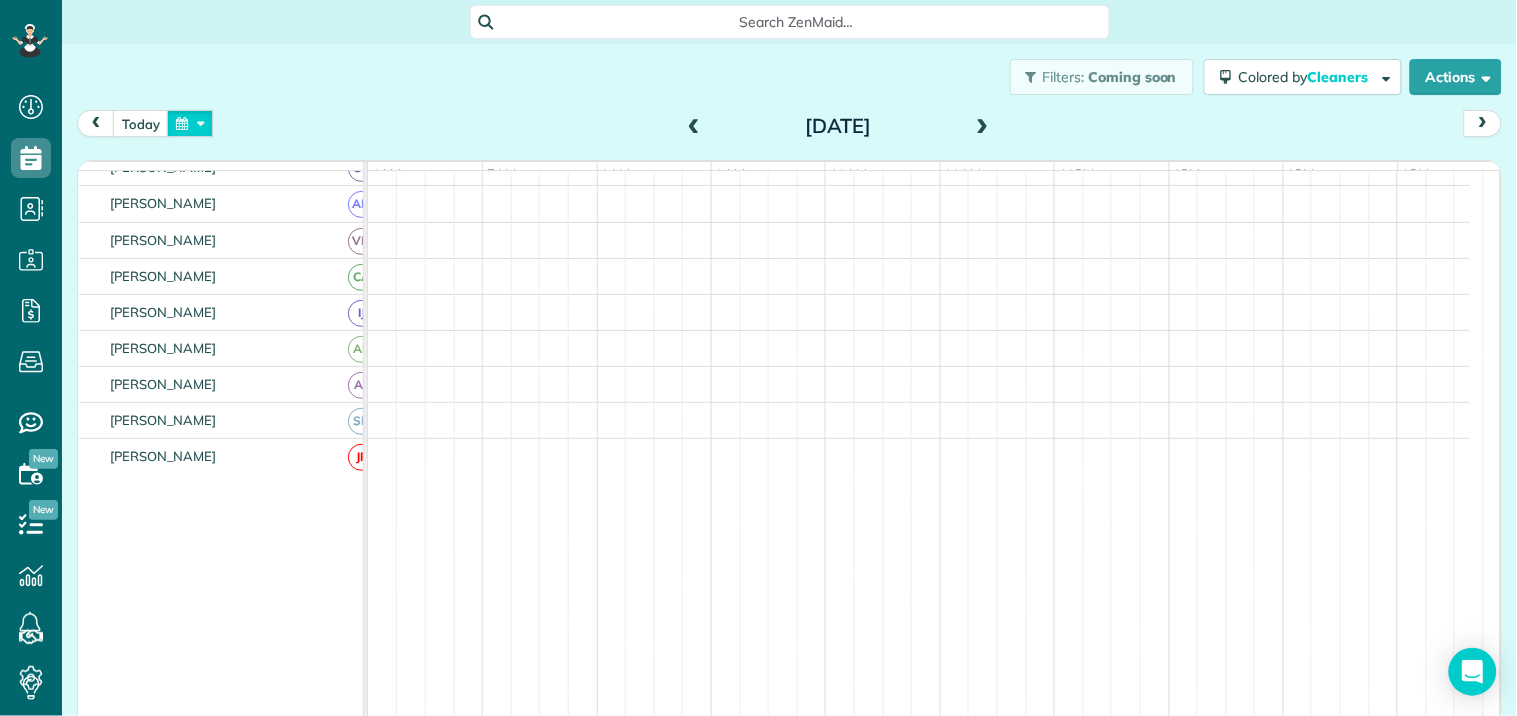 click at bounding box center [190, 123] 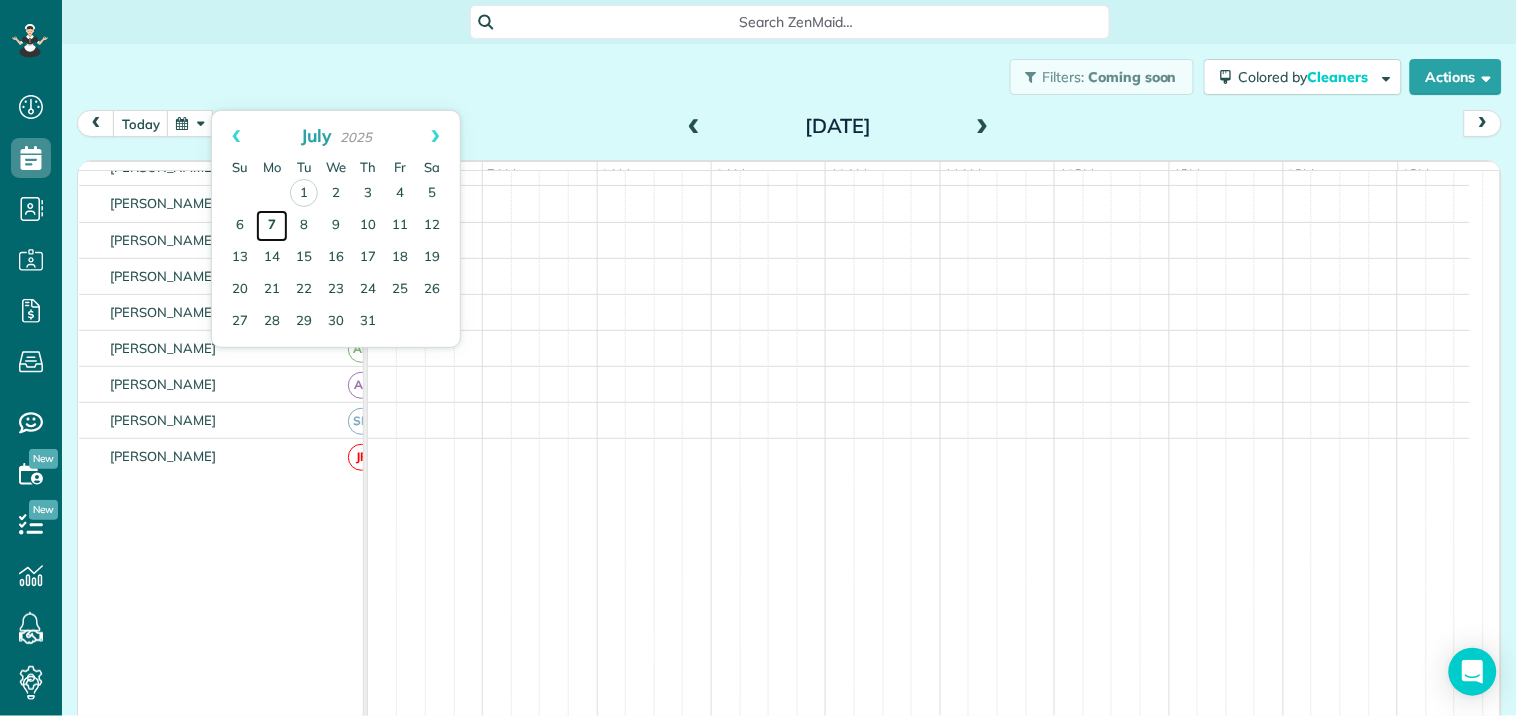 click on "7" at bounding box center (272, 226) 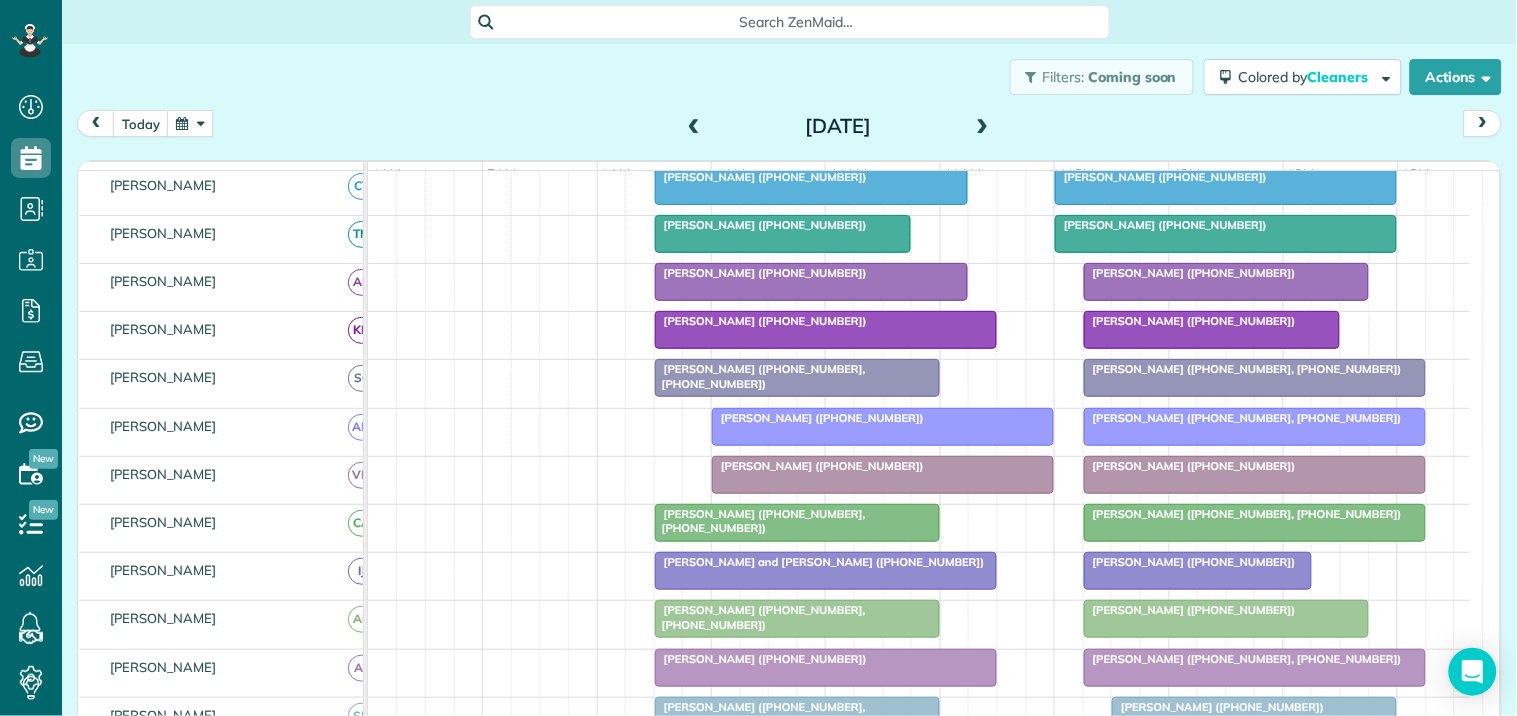 click on "Search ZenMaid…" at bounding box center [797, 22] 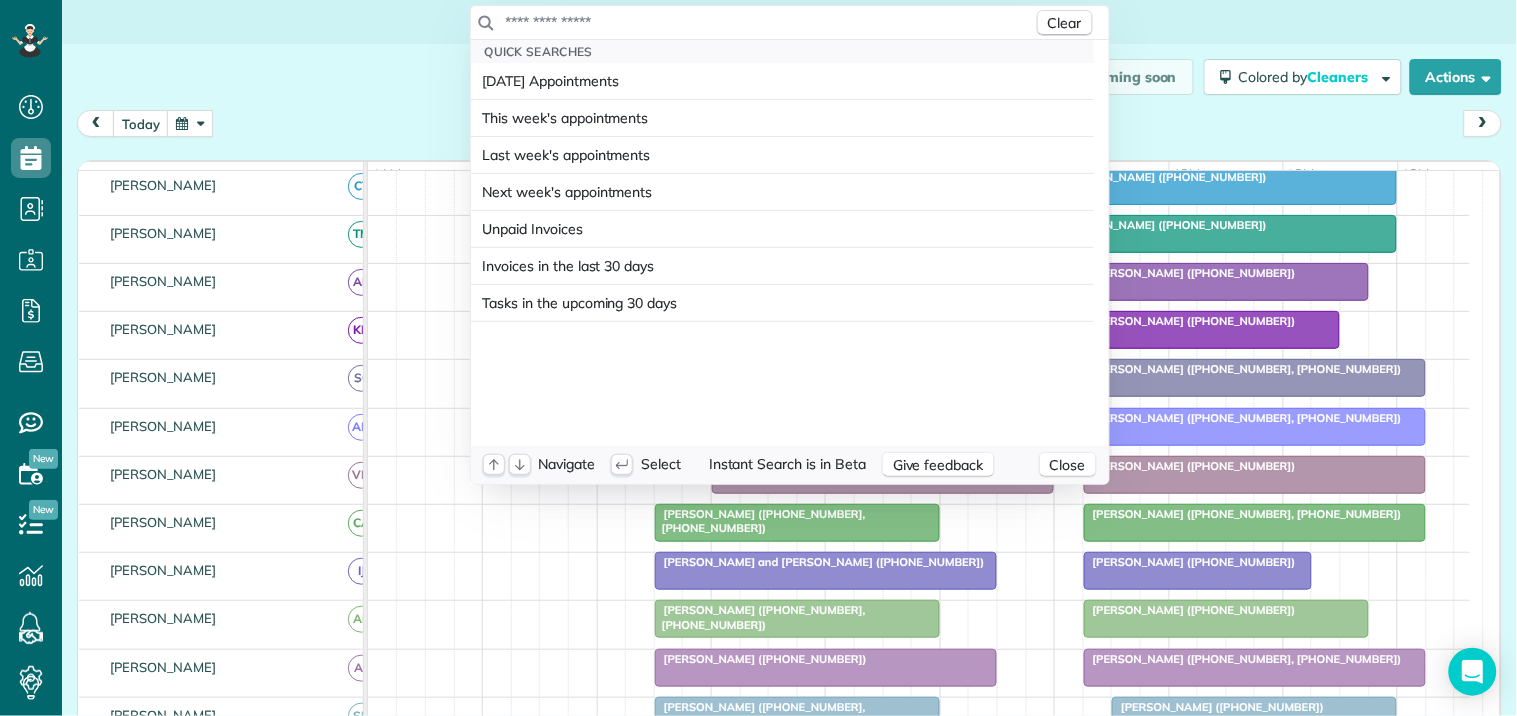 click at bounding box center (769, 22) 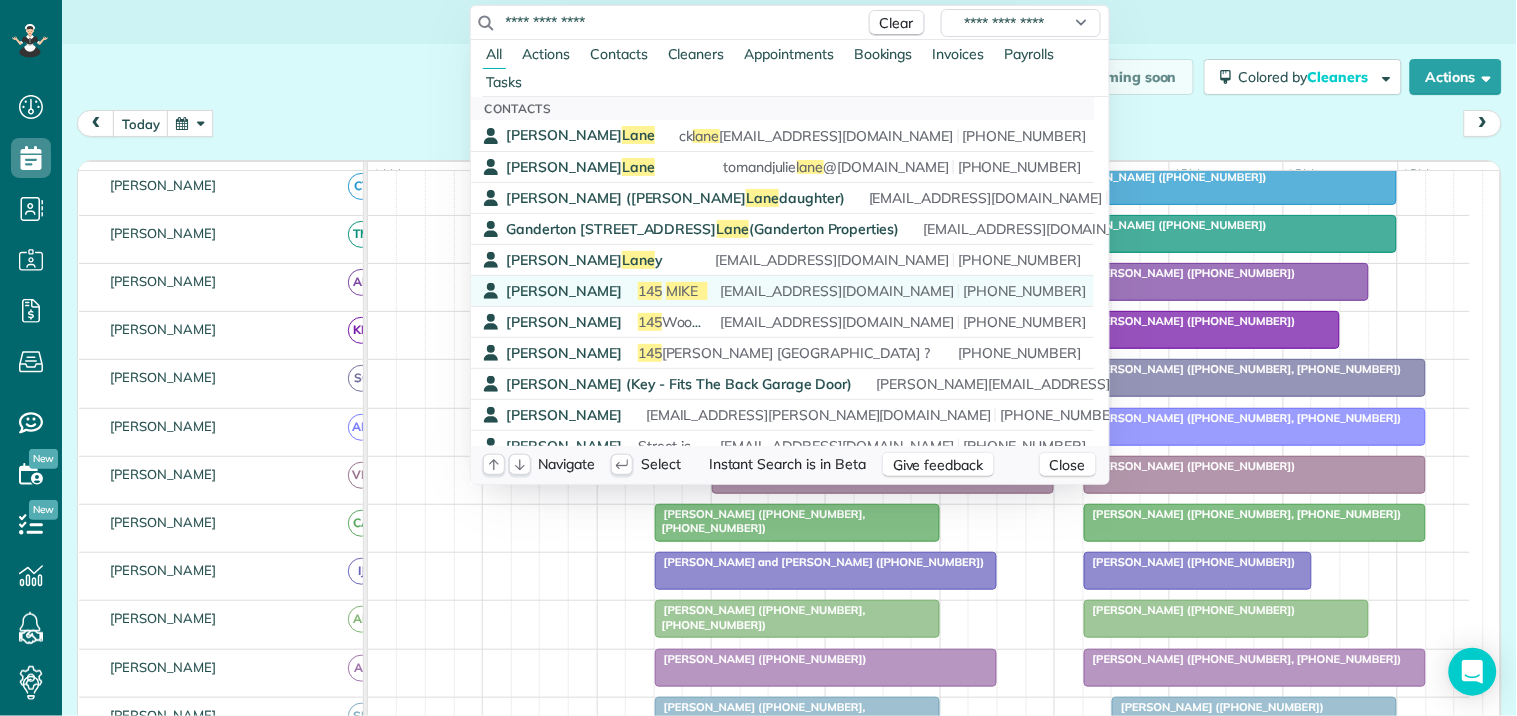 type on "**********" 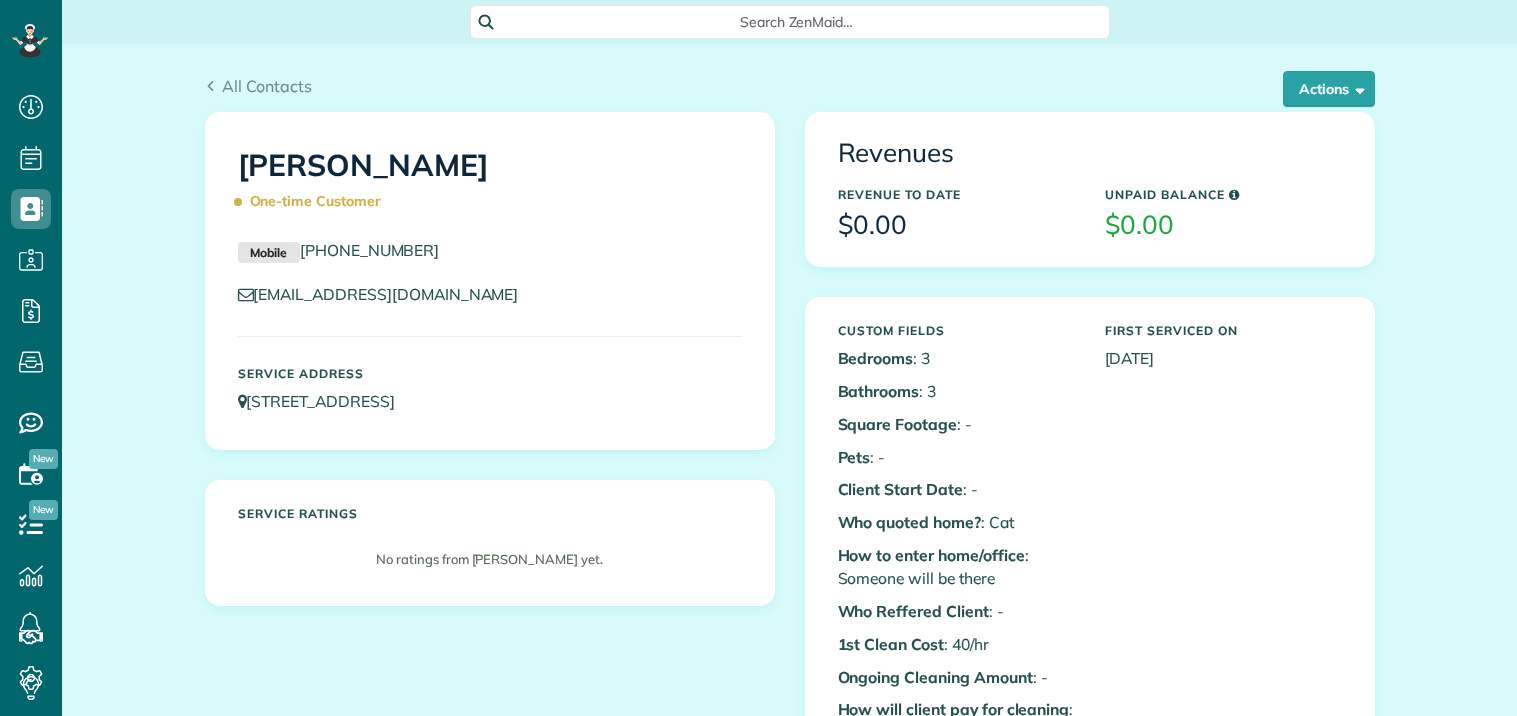 scroll, scrollTop: 0, scrollLeft: 0, axis: both 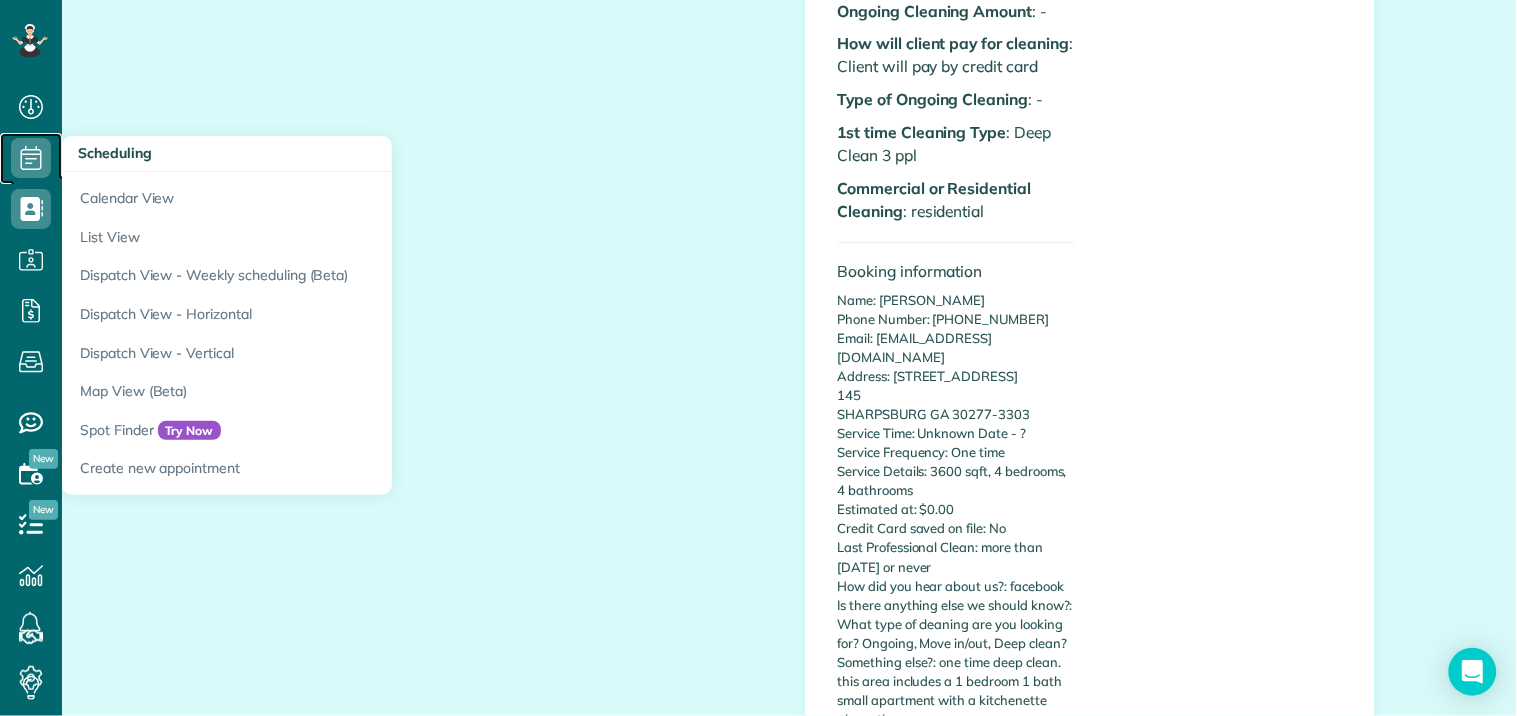click 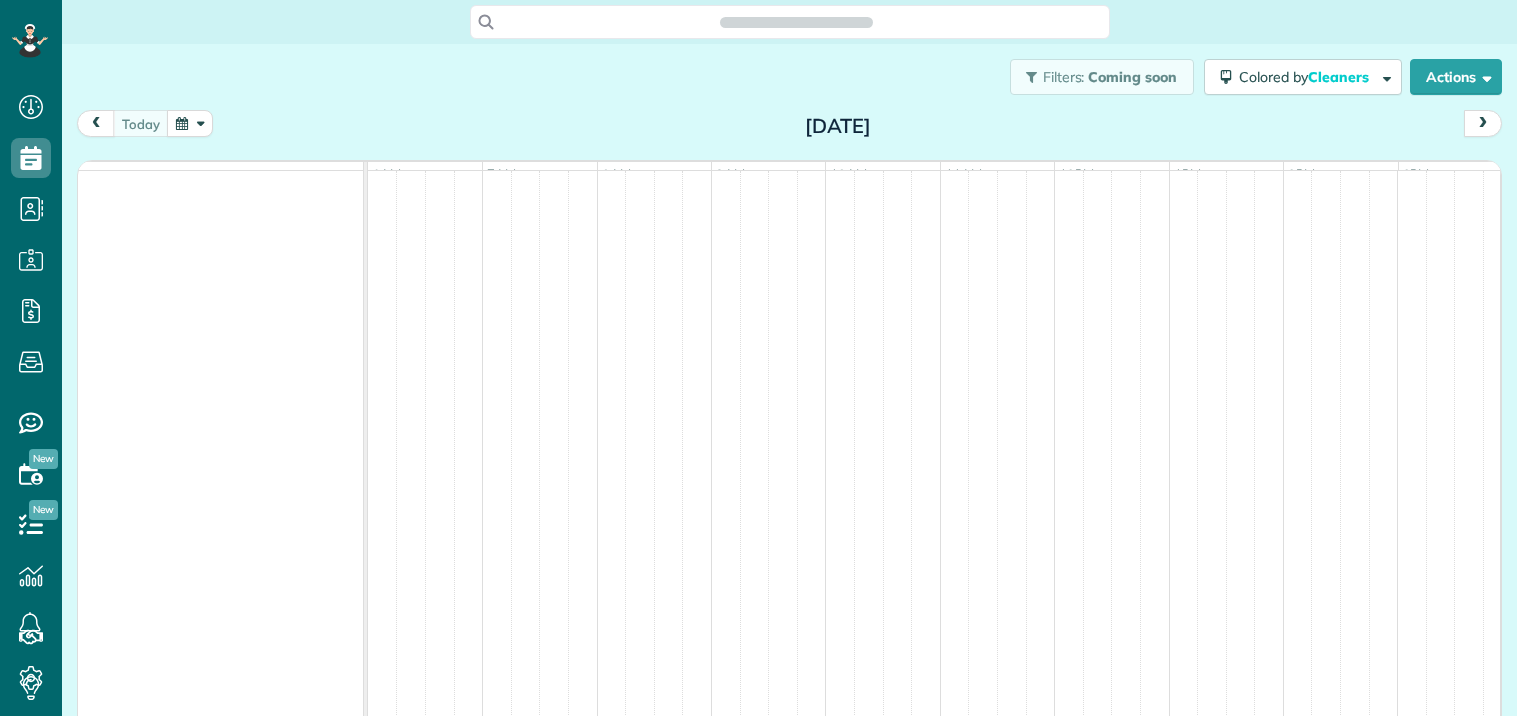 scroll, scrollTop: 0, scrollLeft: 0, axis: both 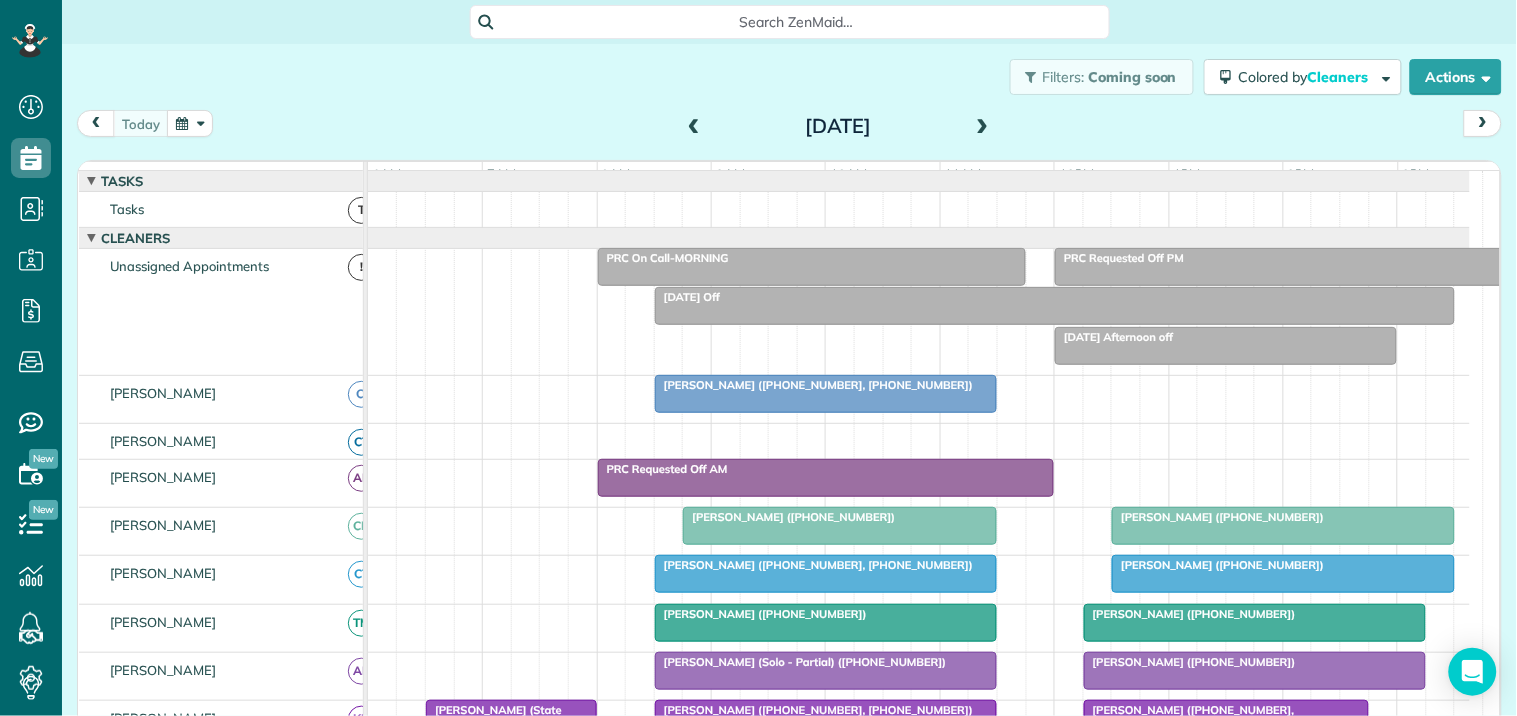 click at bounding box center (190, 123) 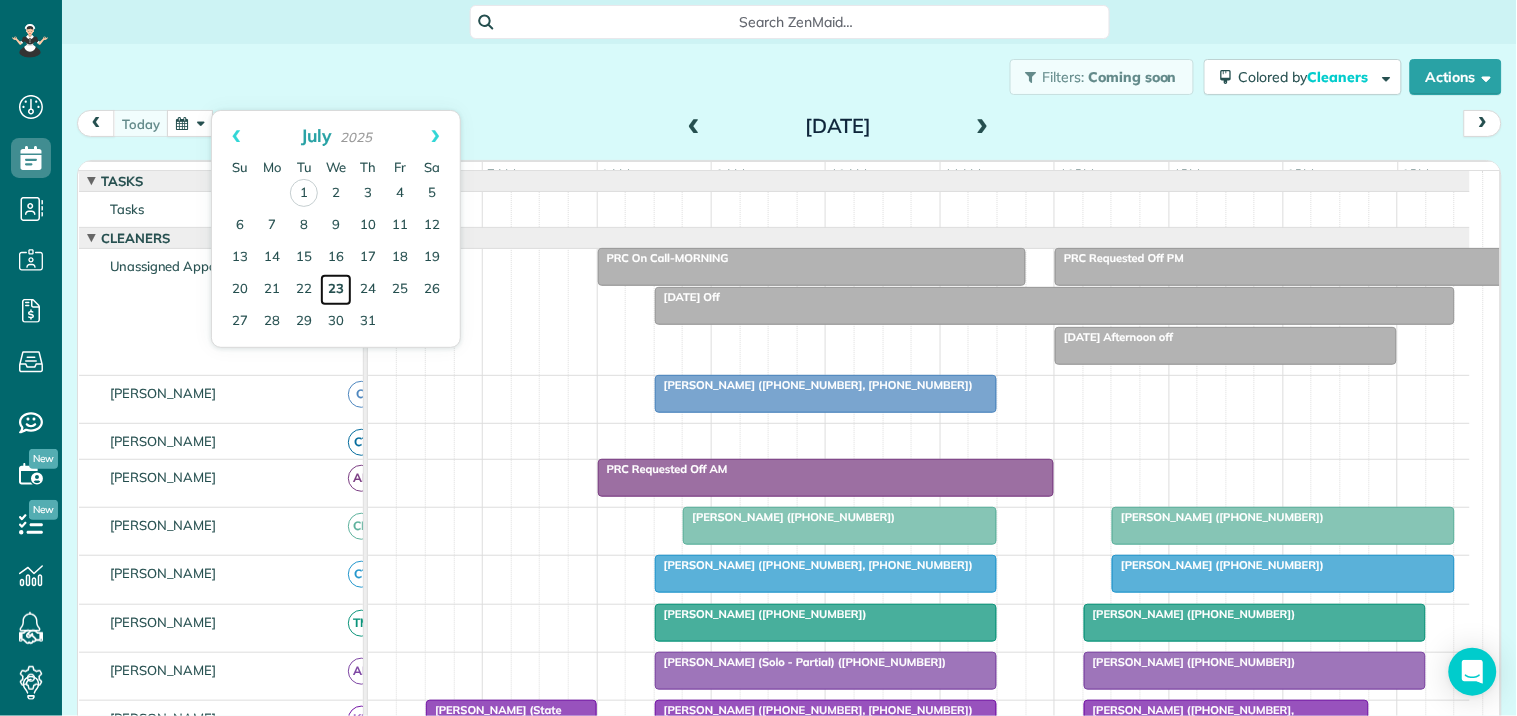 click on "23" at bounding box center (336, 290) 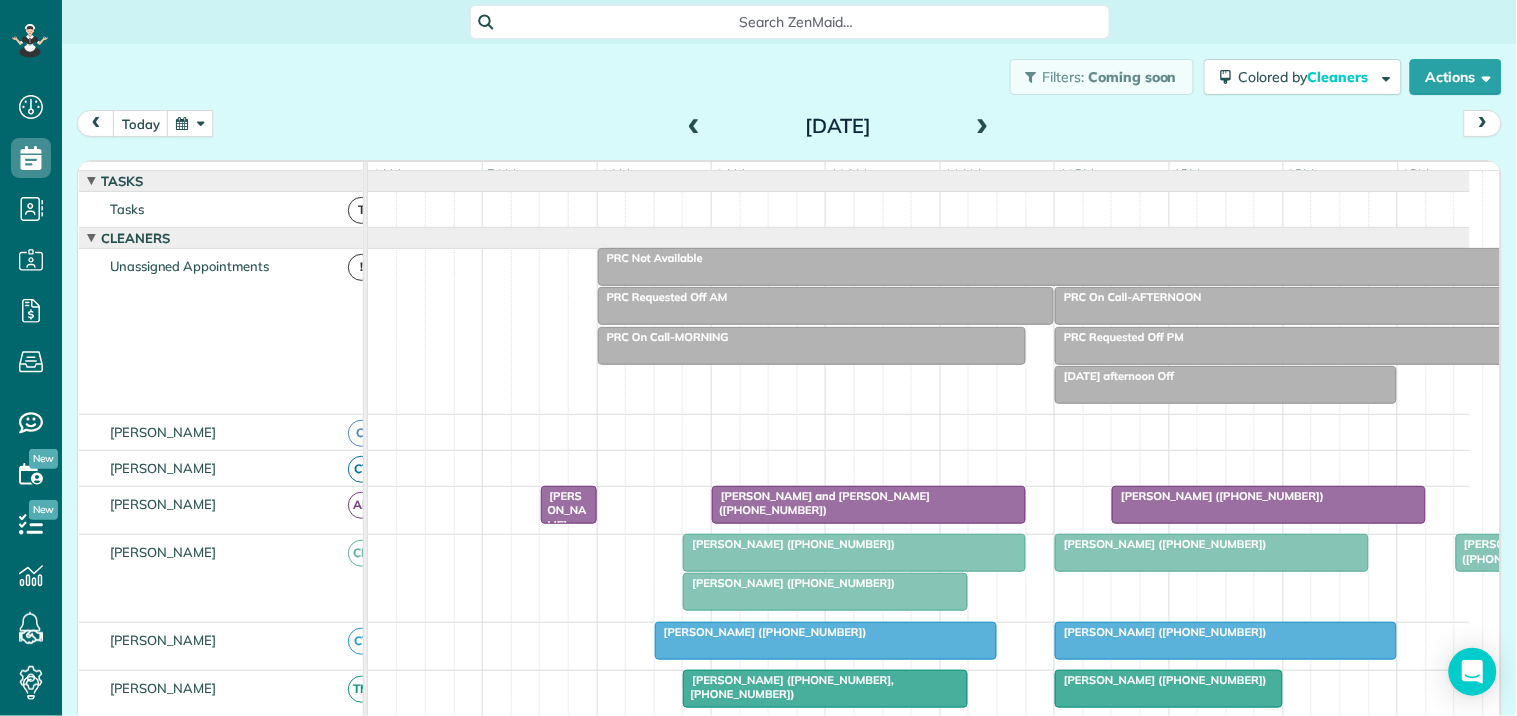 scroll, scrollTop: 132, scrollLeft: 0, axis: vertical 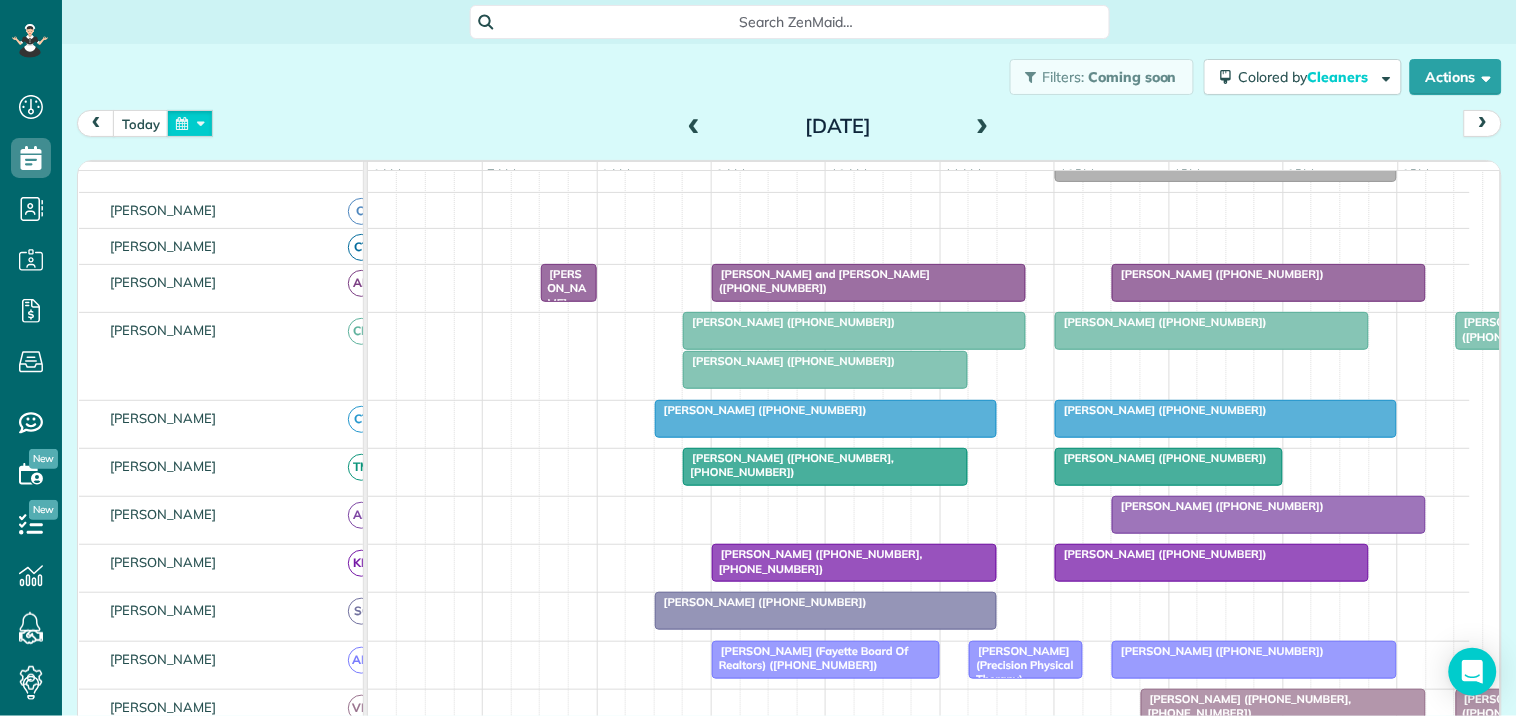 click at bounding box center (190, 123) 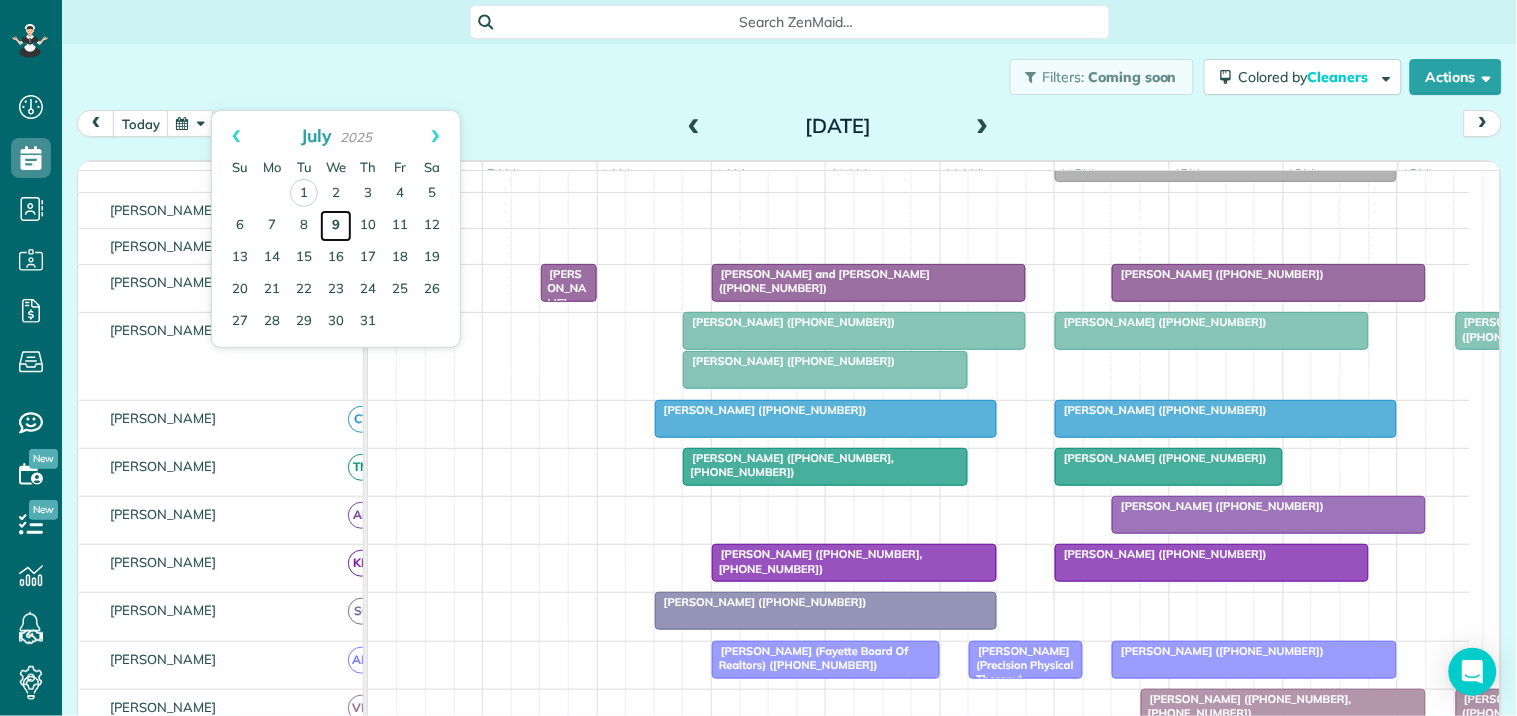 click on "9" at bounding box center (336, 226) 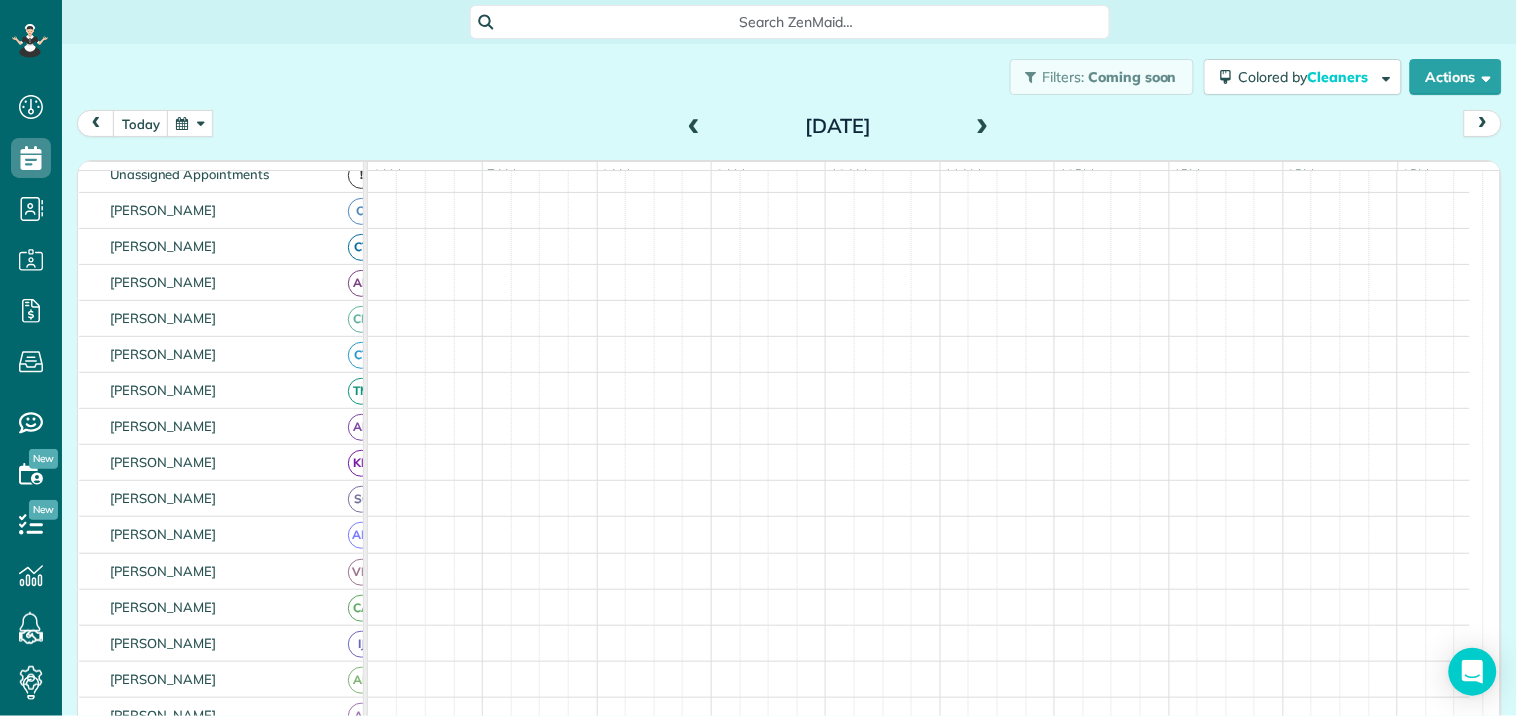 scroll, scrollTop: 222, scrollLeft: 0, axis: vertical 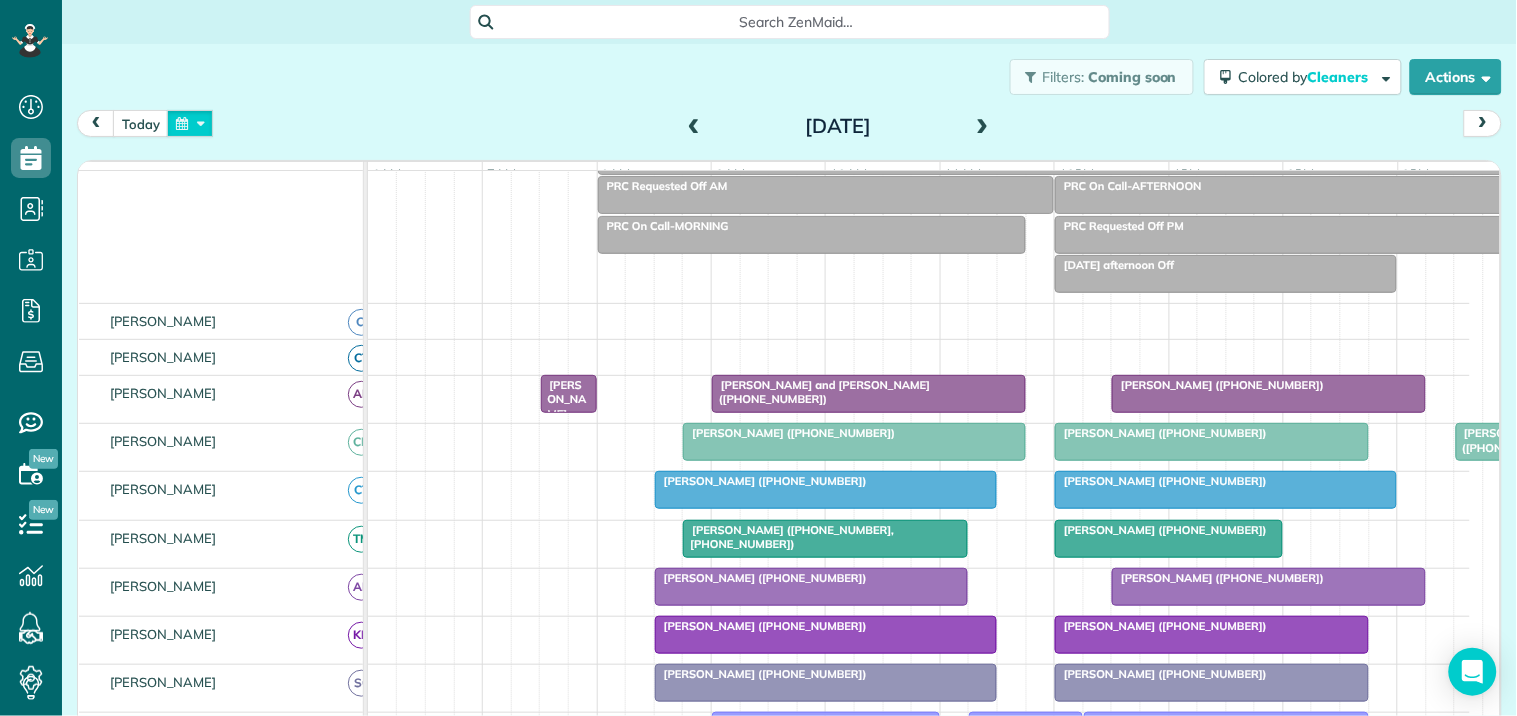 click at bounding box center (190, 123) 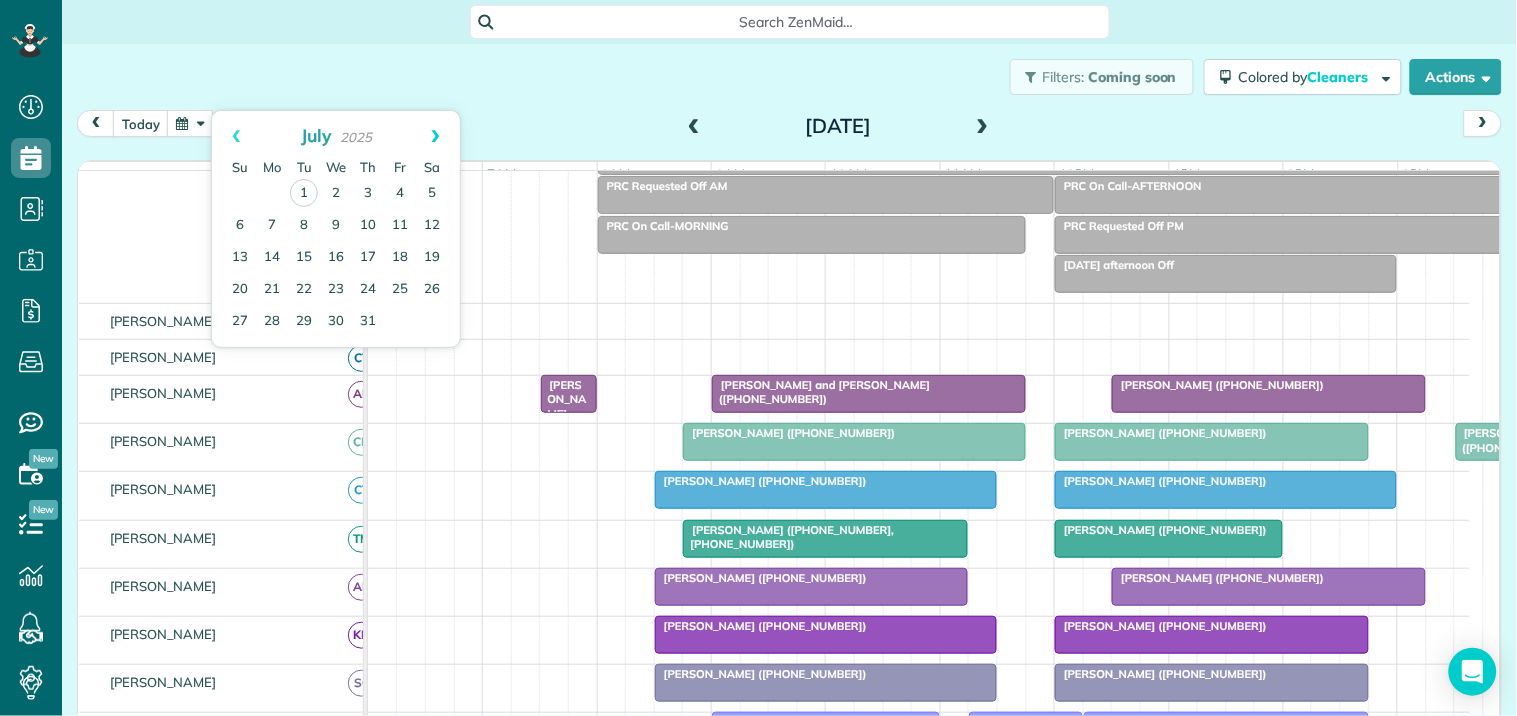 click on "Next" at bounding box center (435, 136) 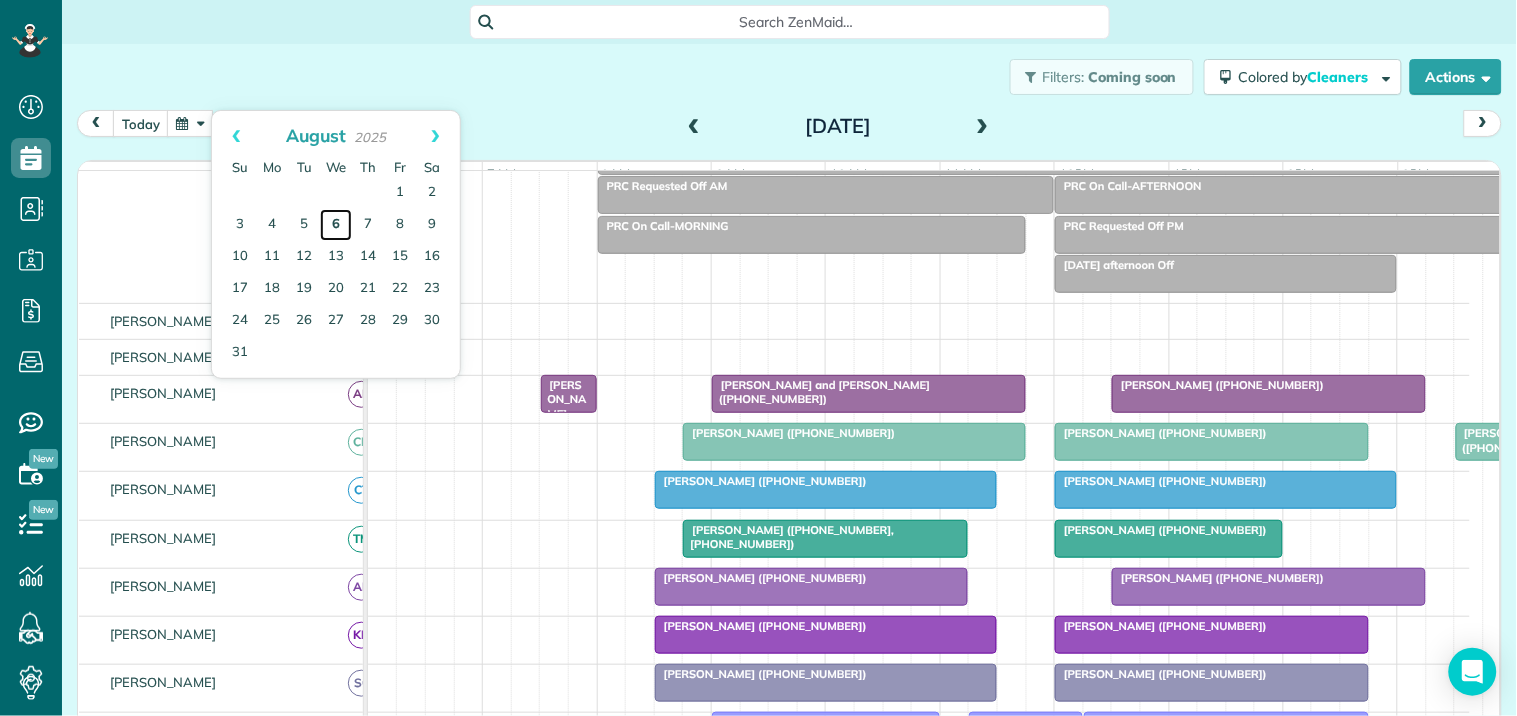 click on "6" at bounding box center (336, 225) 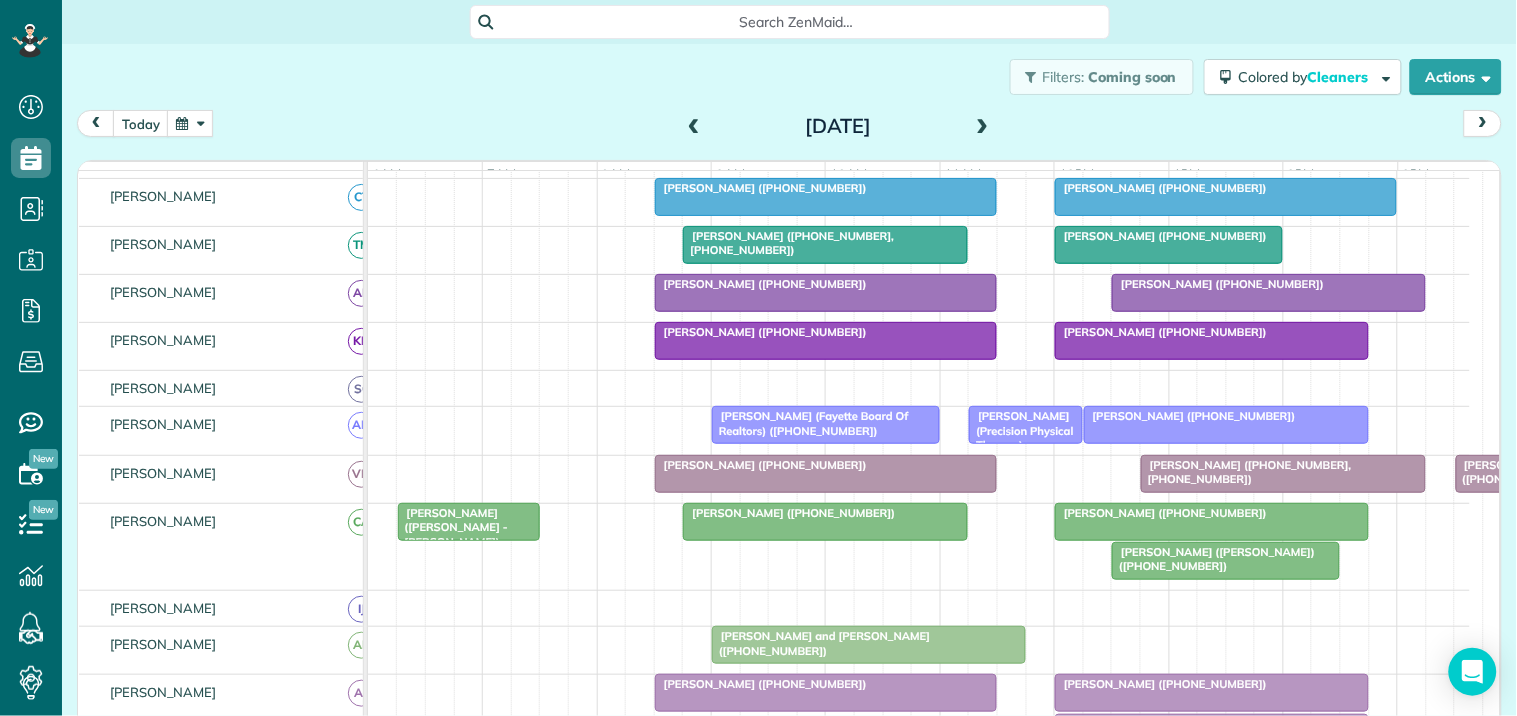 click at bounding box center [190, 123] 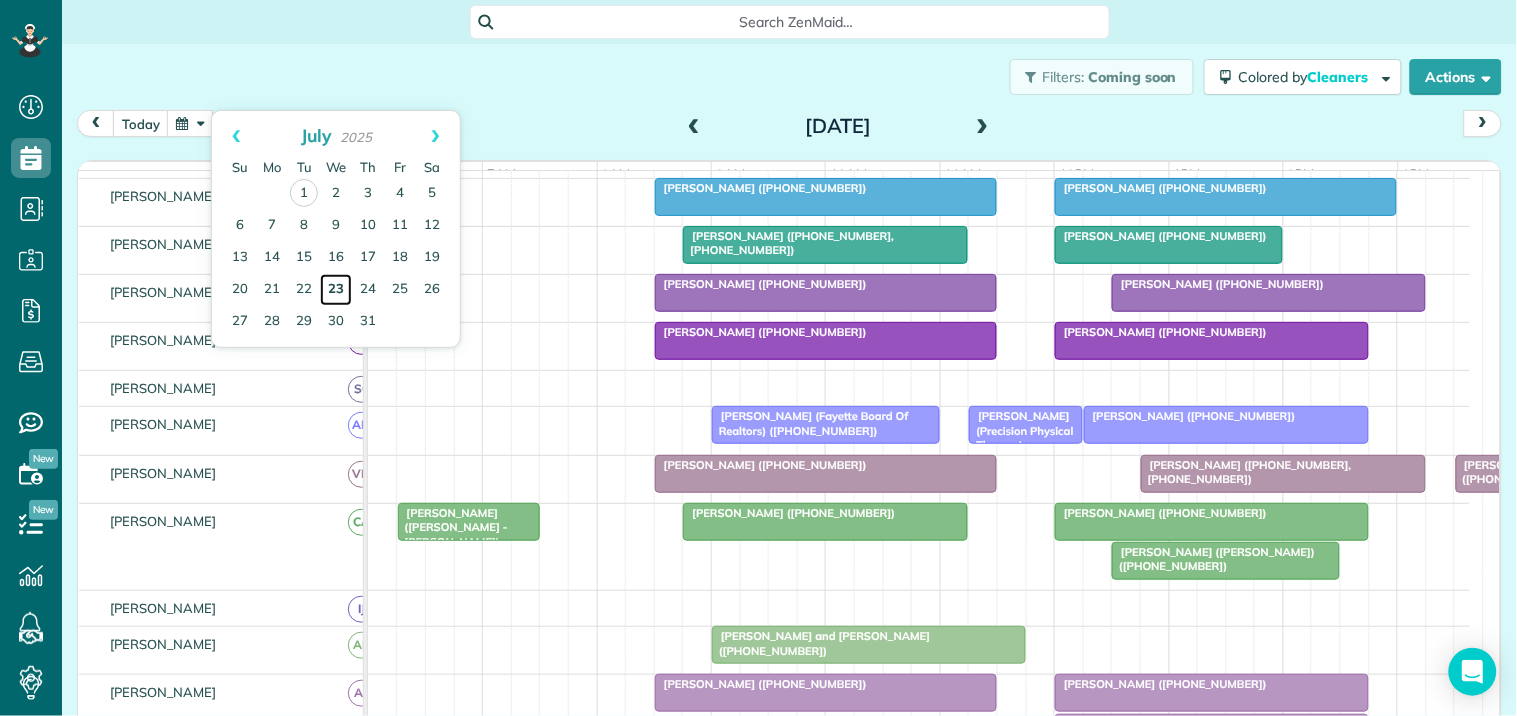 click on "23" at bounding box center [336, 290] 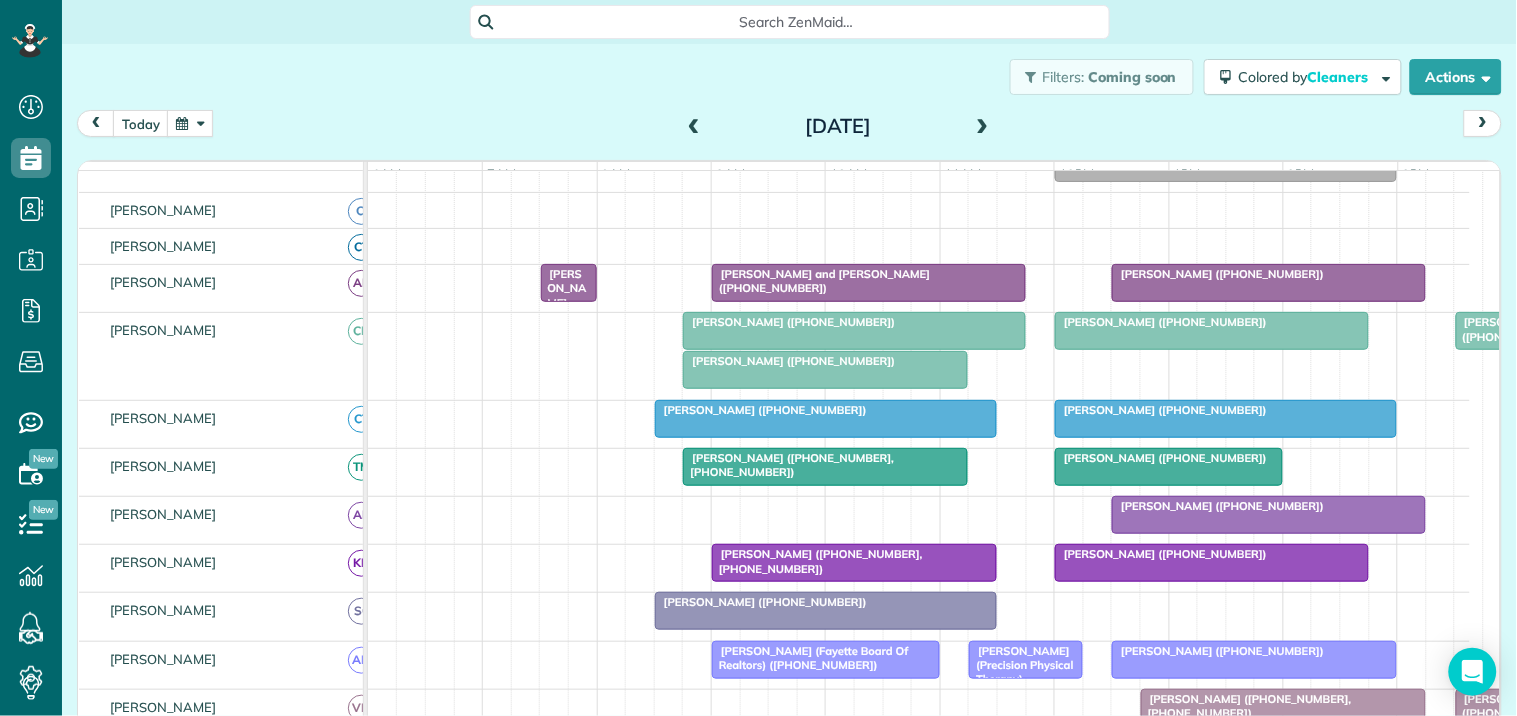 click at bounding box center (825, 370) 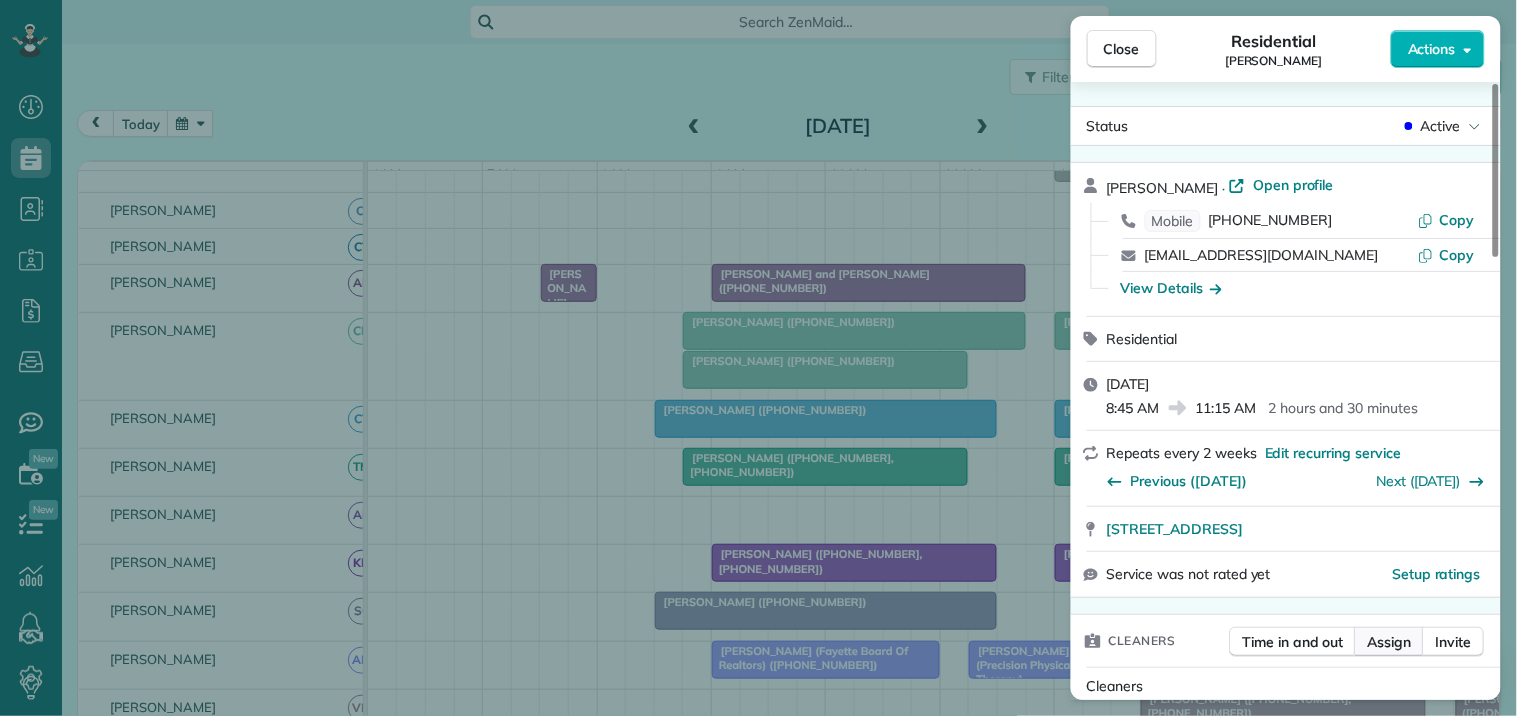 click on "Assign" at bounding box center (1390, 642) 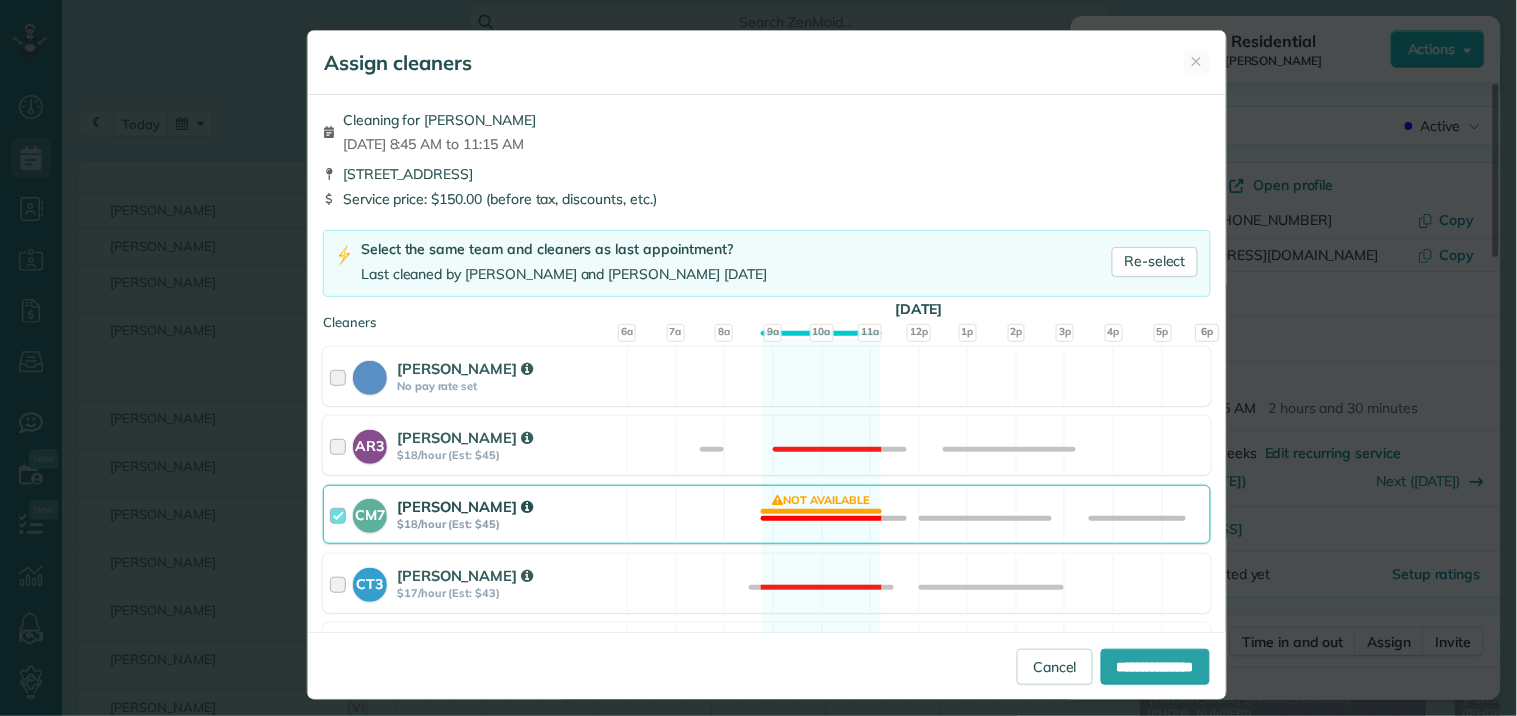 click on "CM7
[PERSON_NAME]
$18/hour (Est: $45)
Not available" at bounding box center (767, 514) 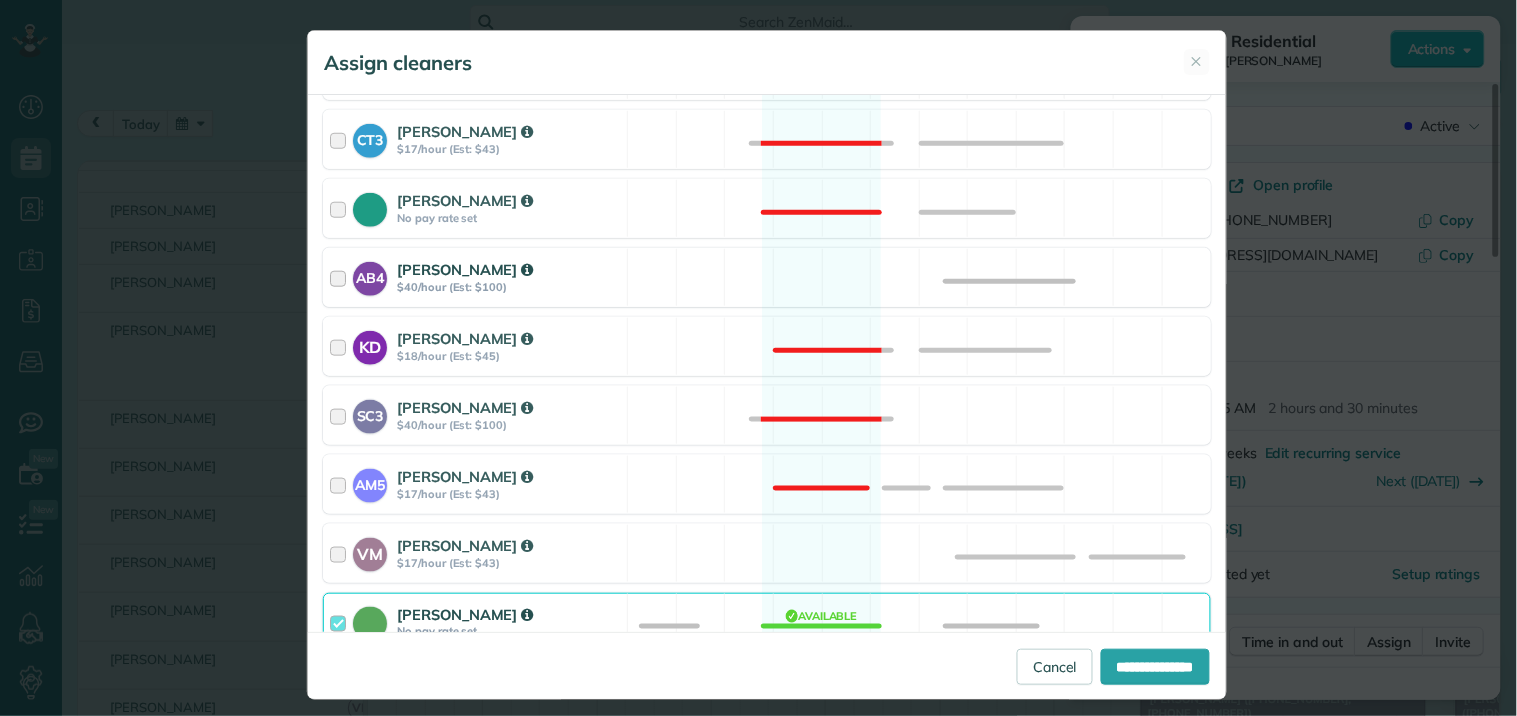click on "AB4
[PERSON_NAME]
$40/hour (Est: $100)
Available" at bounding box center [767, 277] 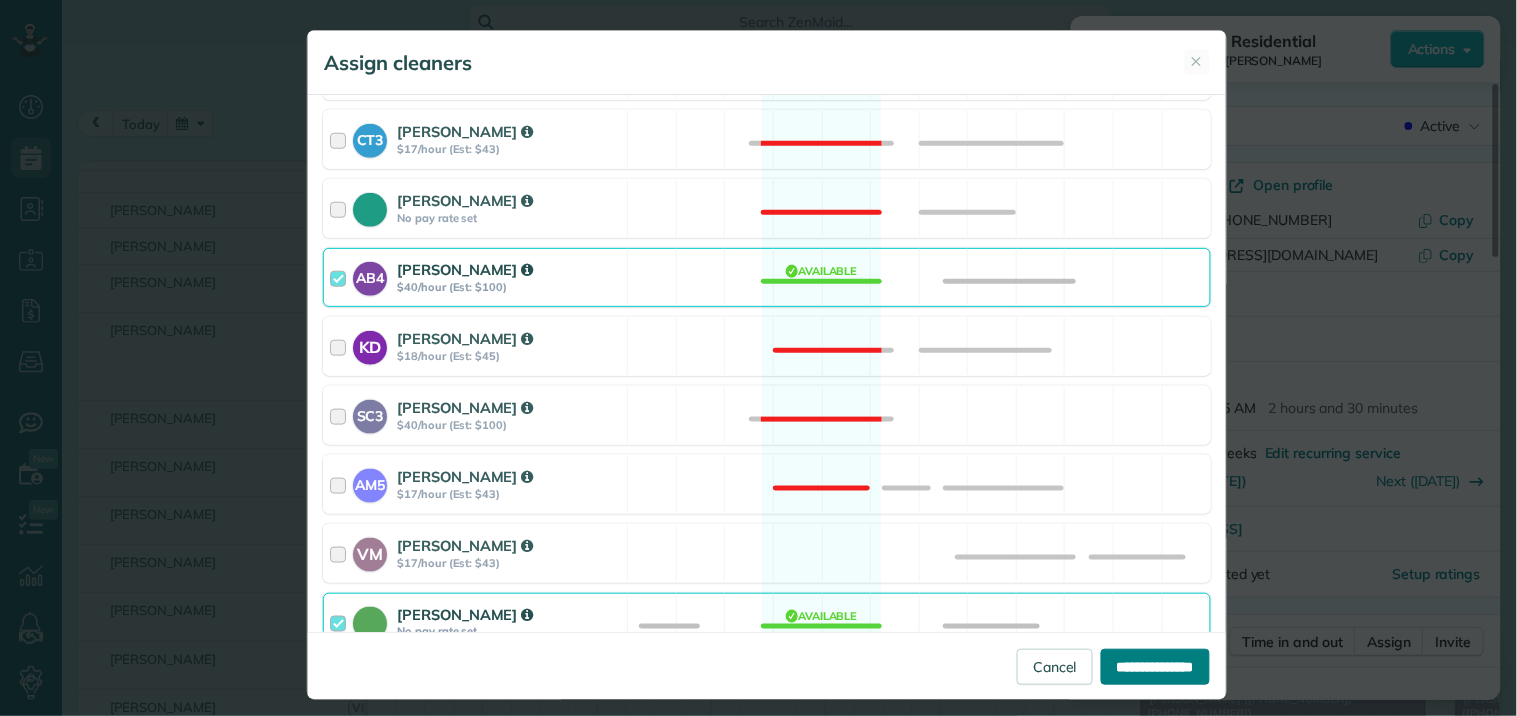 click on "**********" at bounding box center (1155, 667) 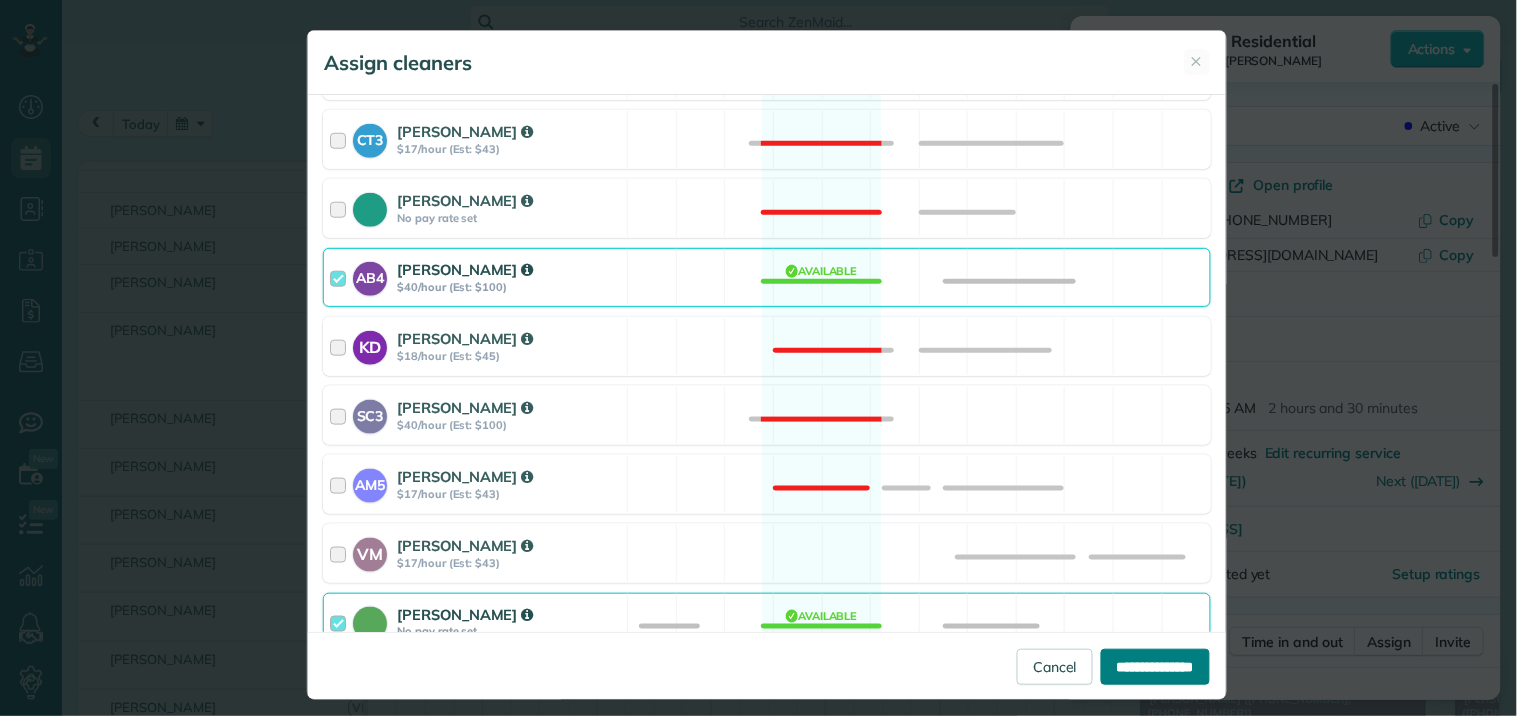 type on "**********" 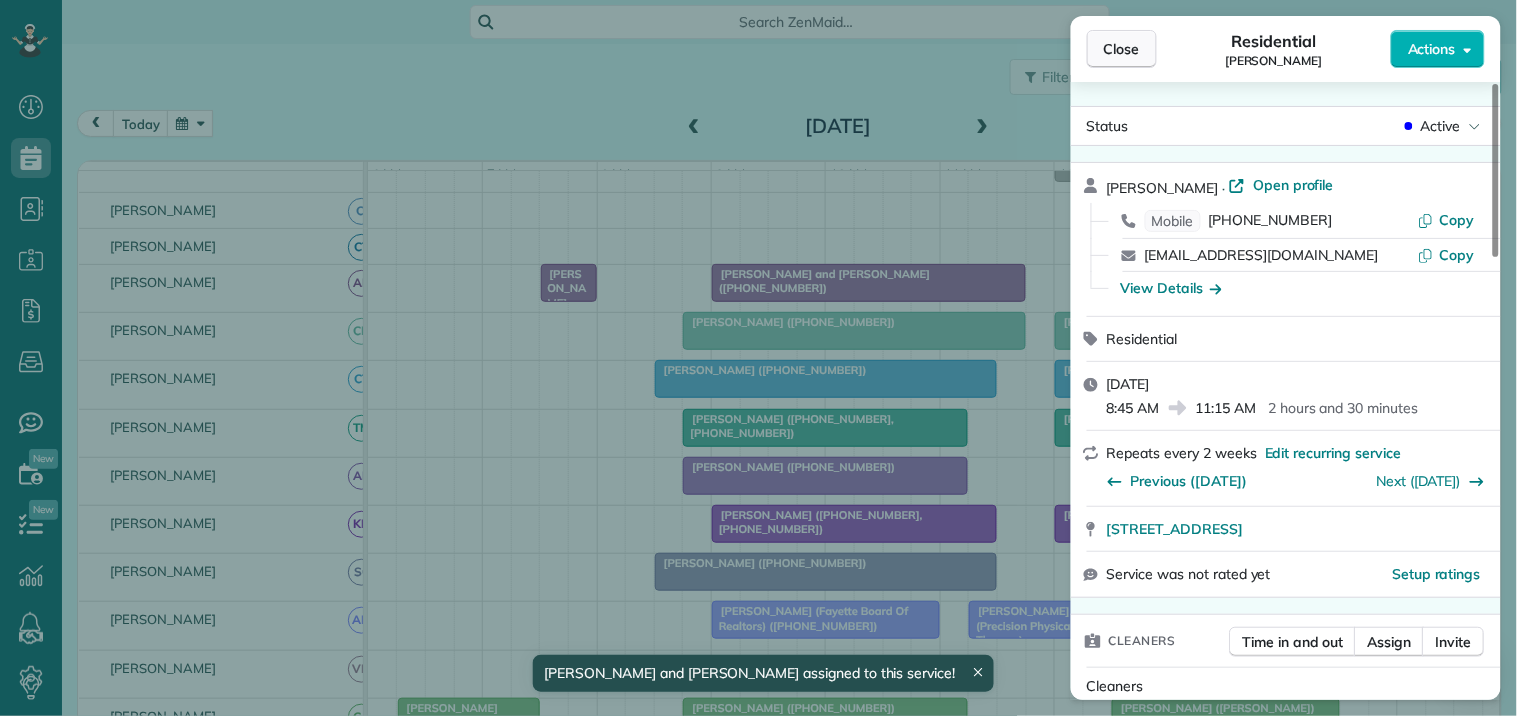 click on "Close" at bounding box center [1122, 49] 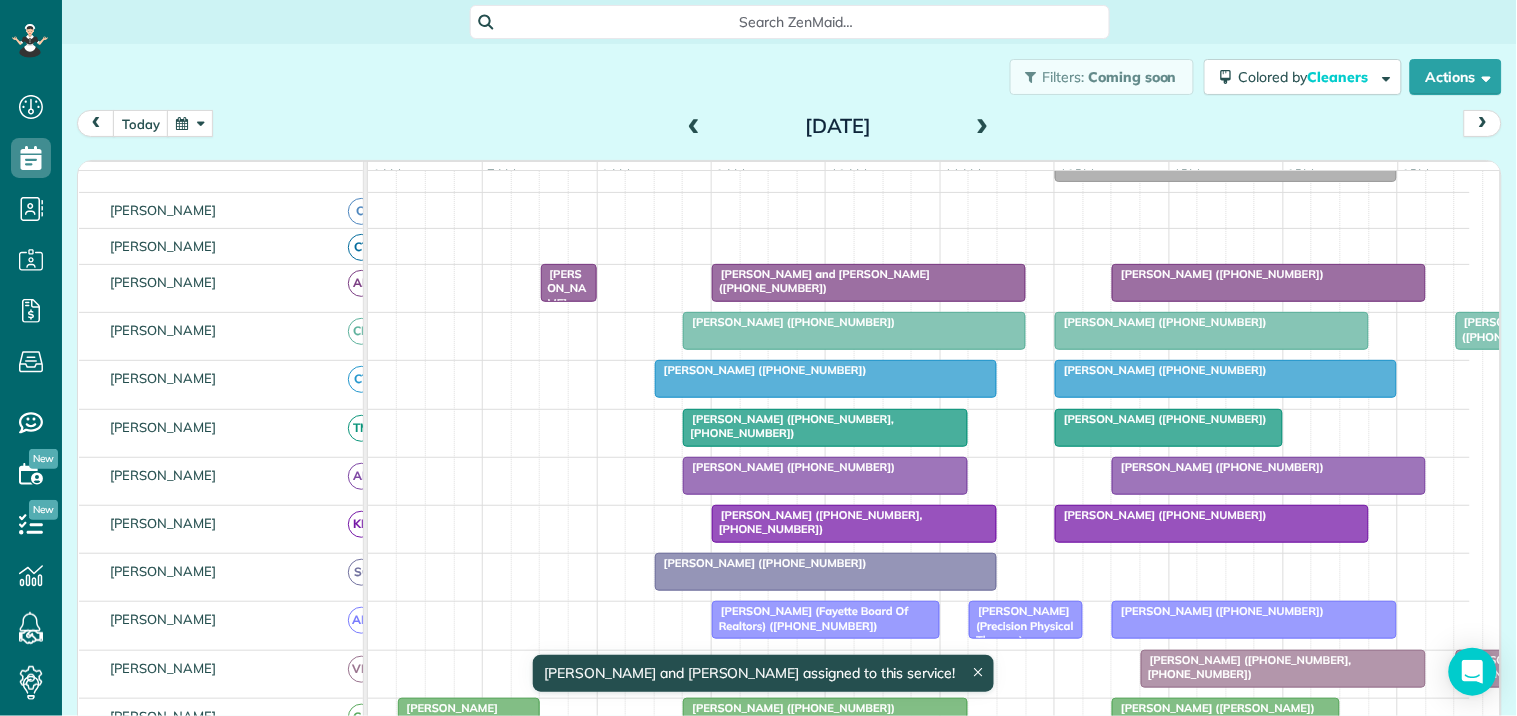 click at bounding box center (190, 123) 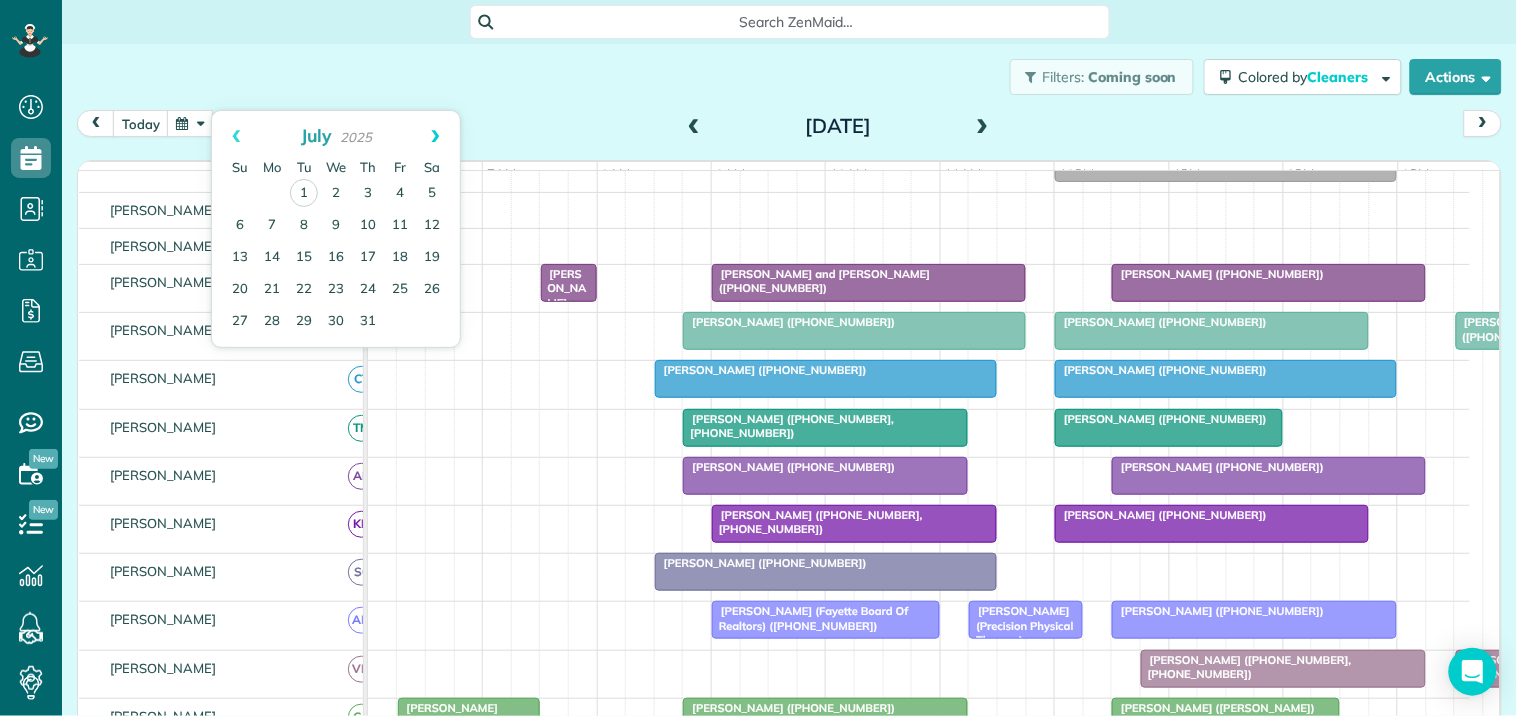 click on "Next" at bounding box center [435, 136] 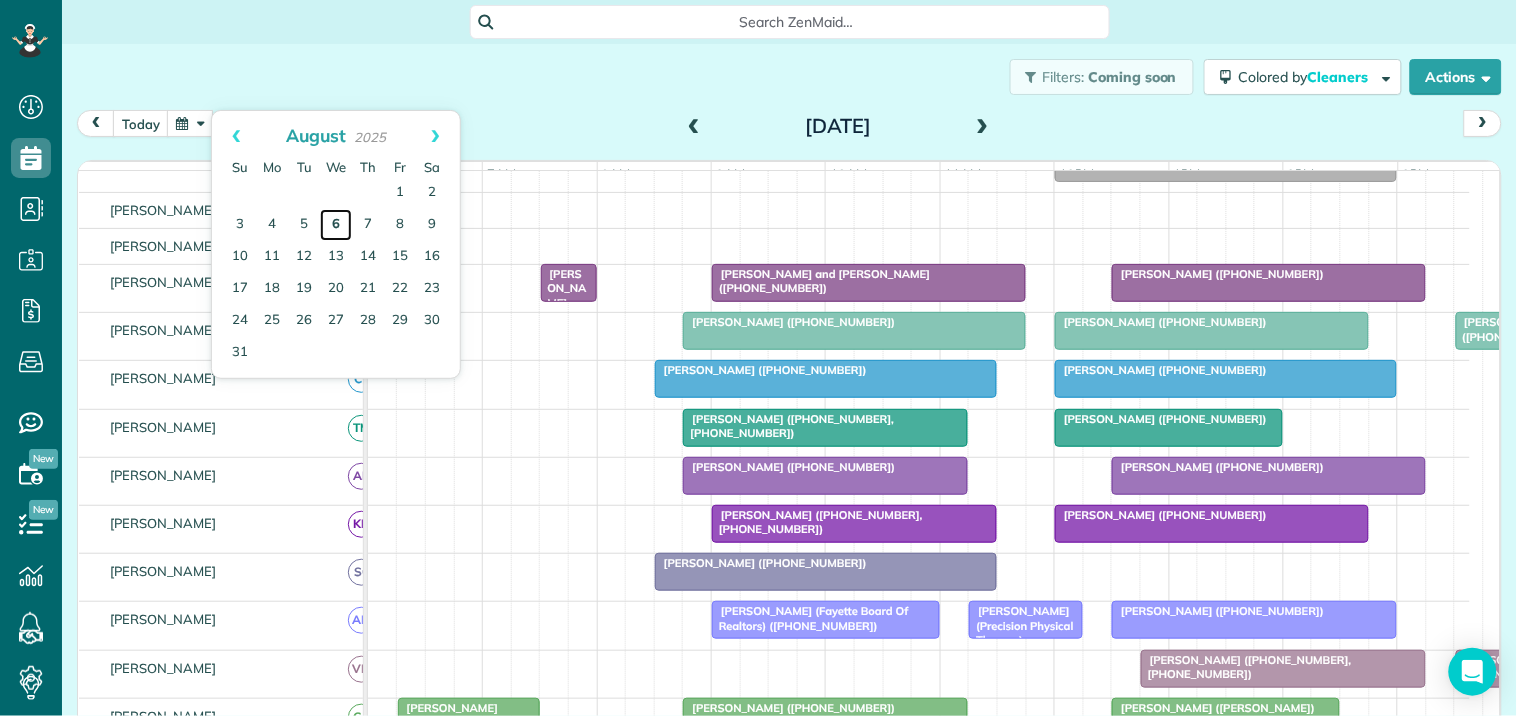 click on "6" at bounding box center [336, 225] 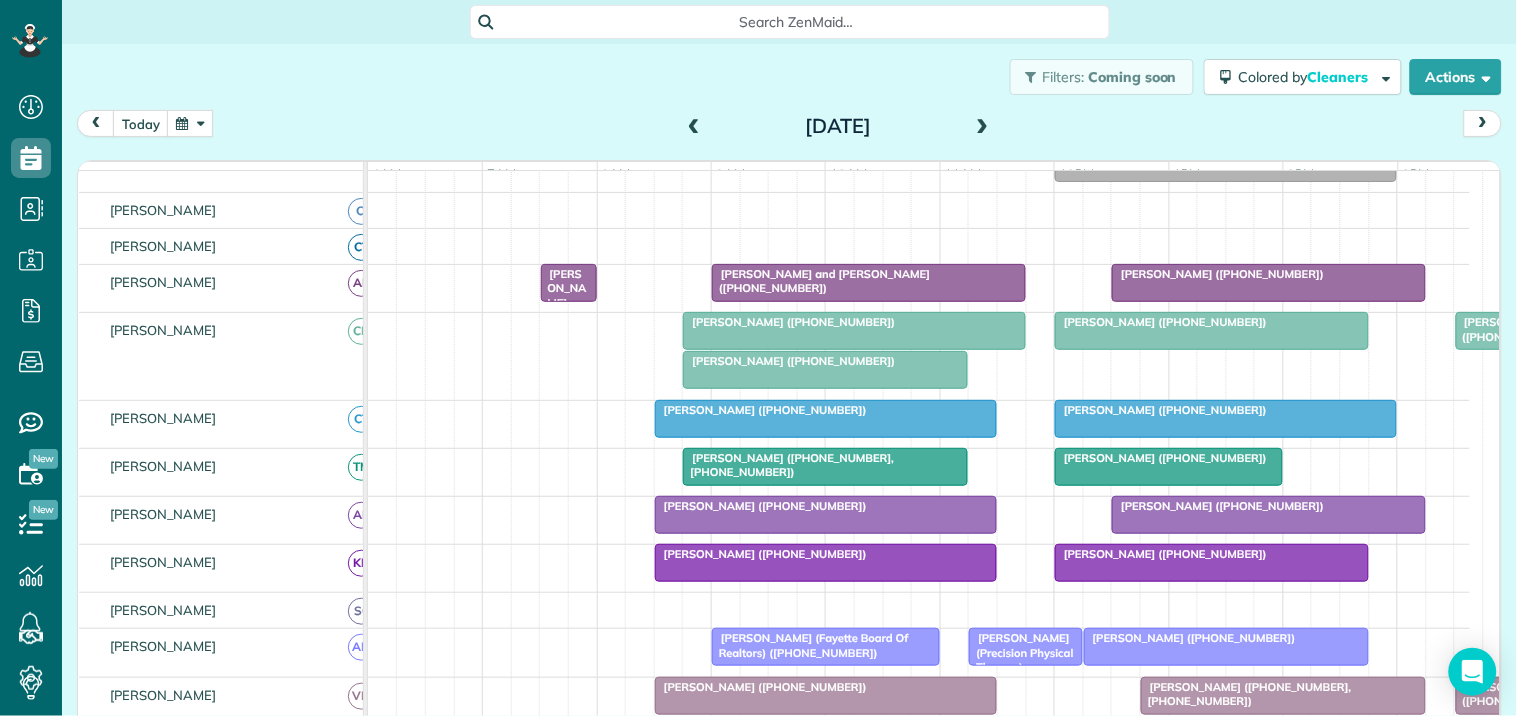 click at bounding box center (190, 123) 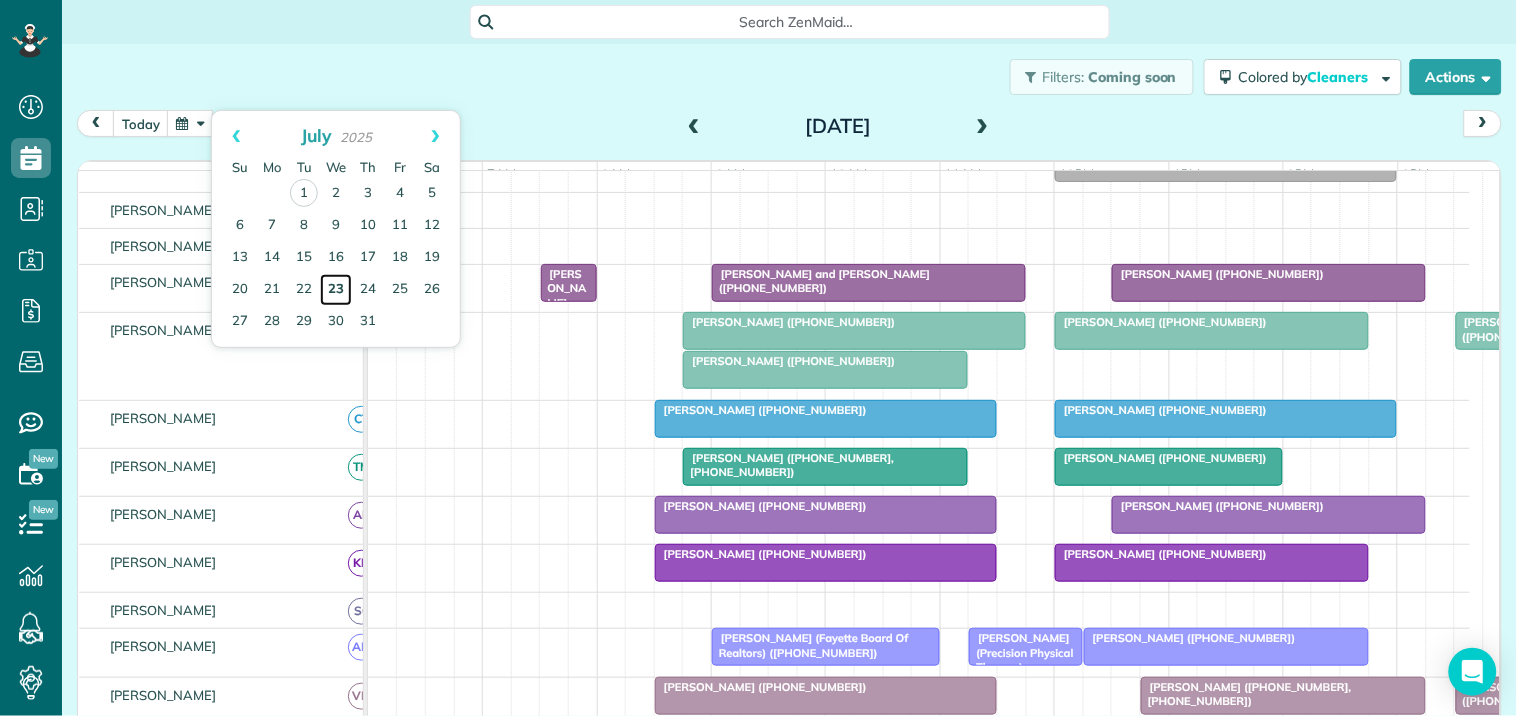 click on "23" at bounding box center [336, 290] 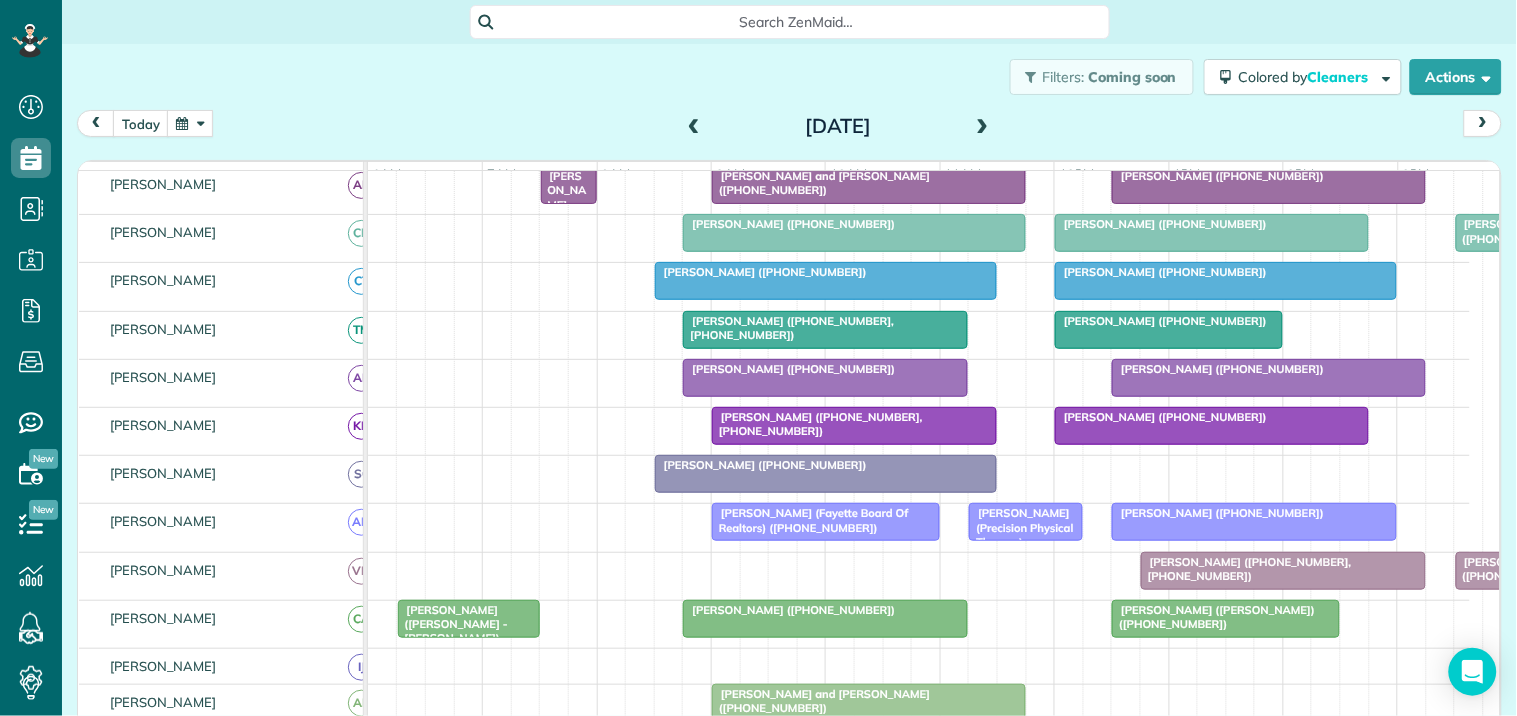 click at bounding box center [694, 127] 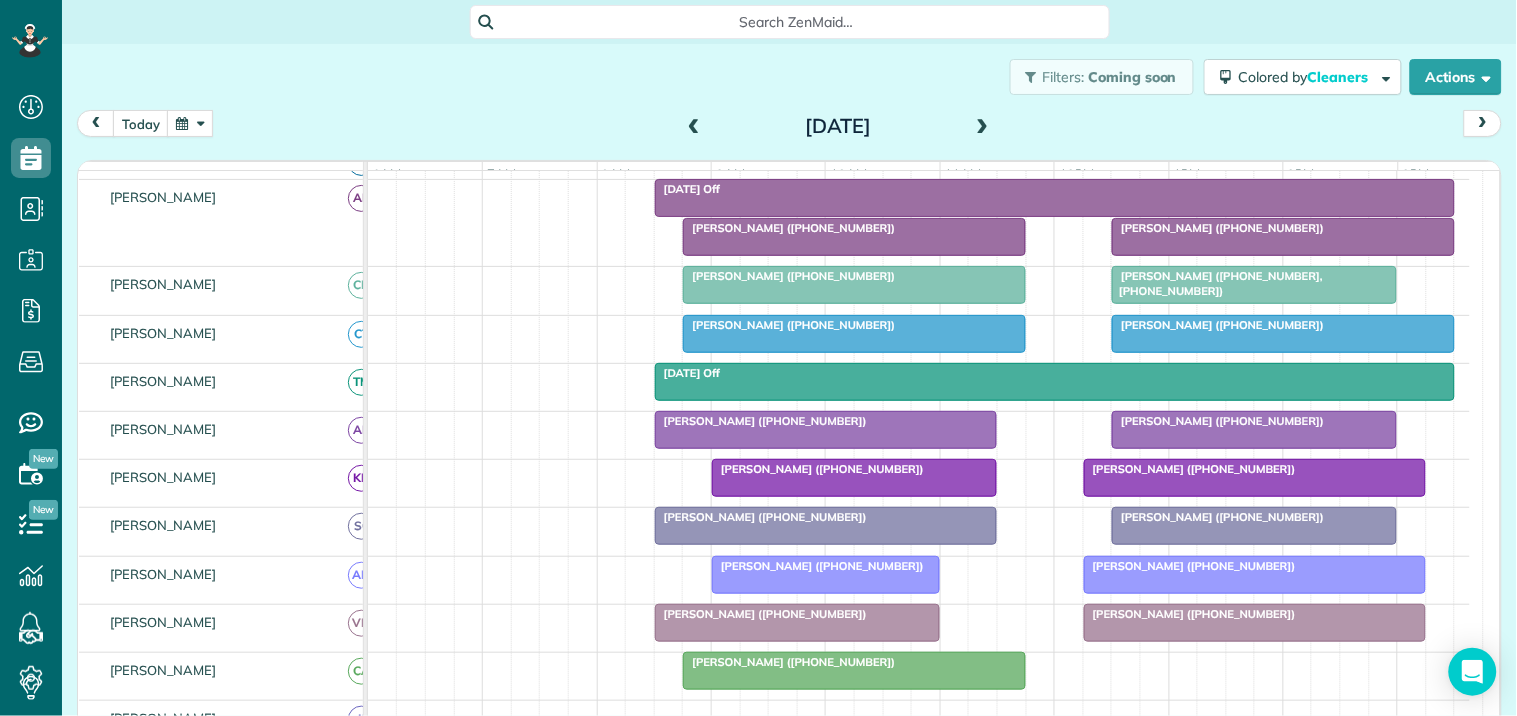 click at bounding box center [694, 127] 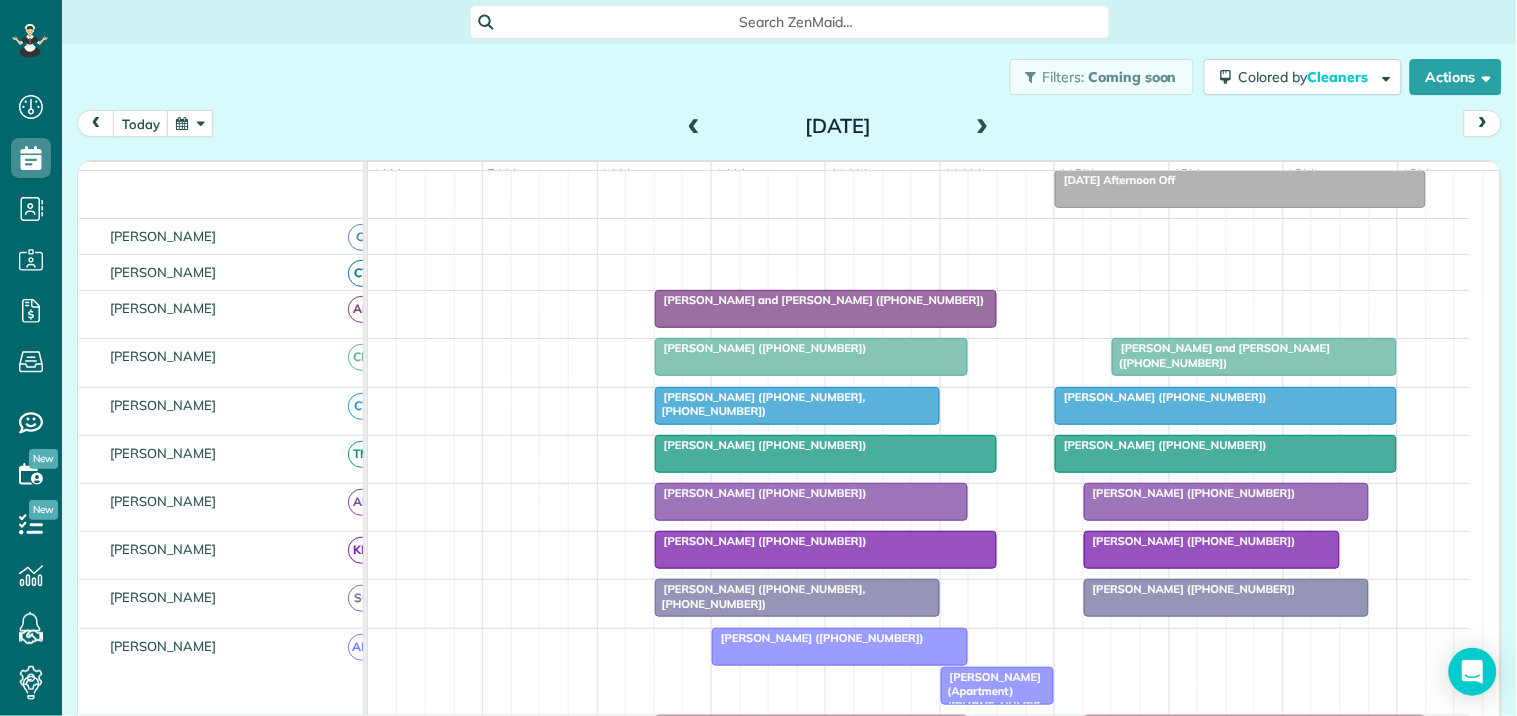 click at bounding box center [983, 127] 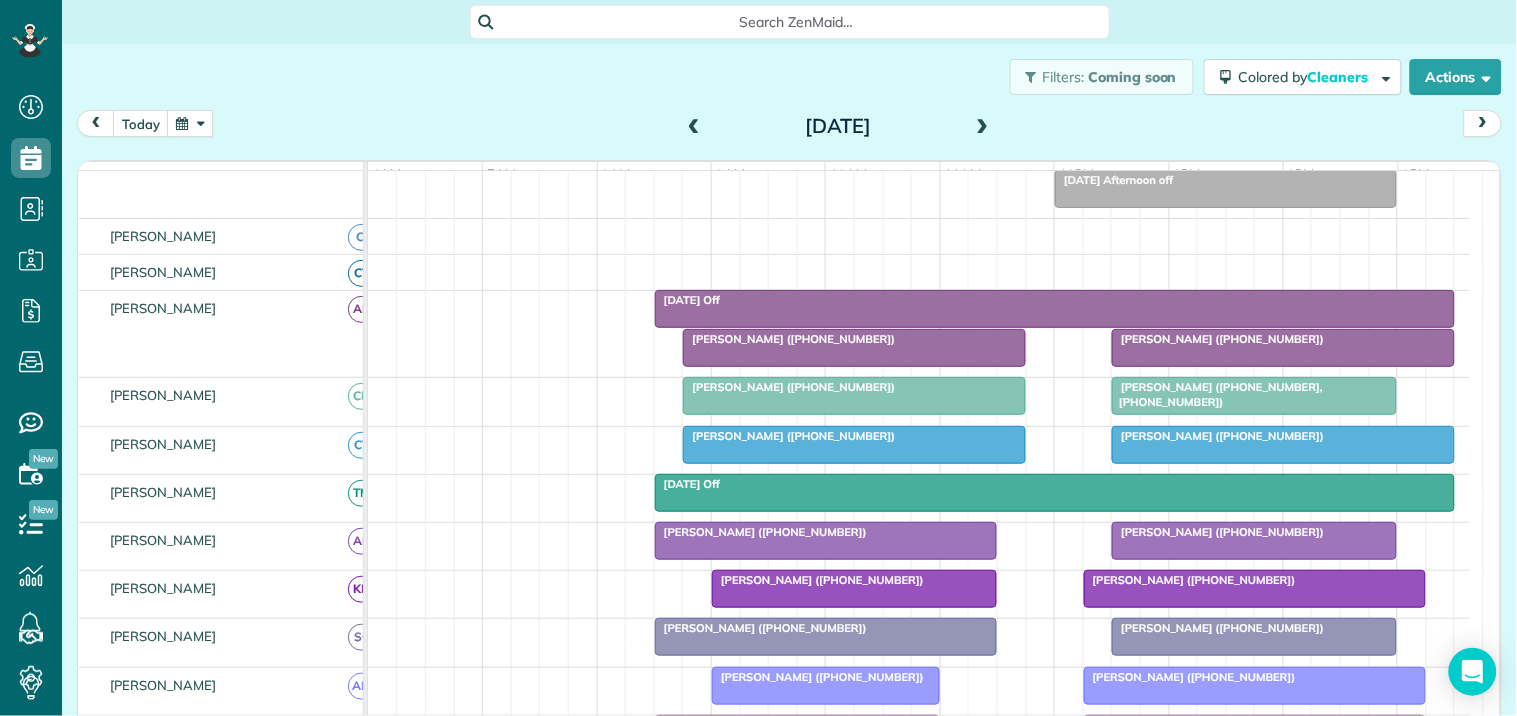 click at bounding box center (983, 127) 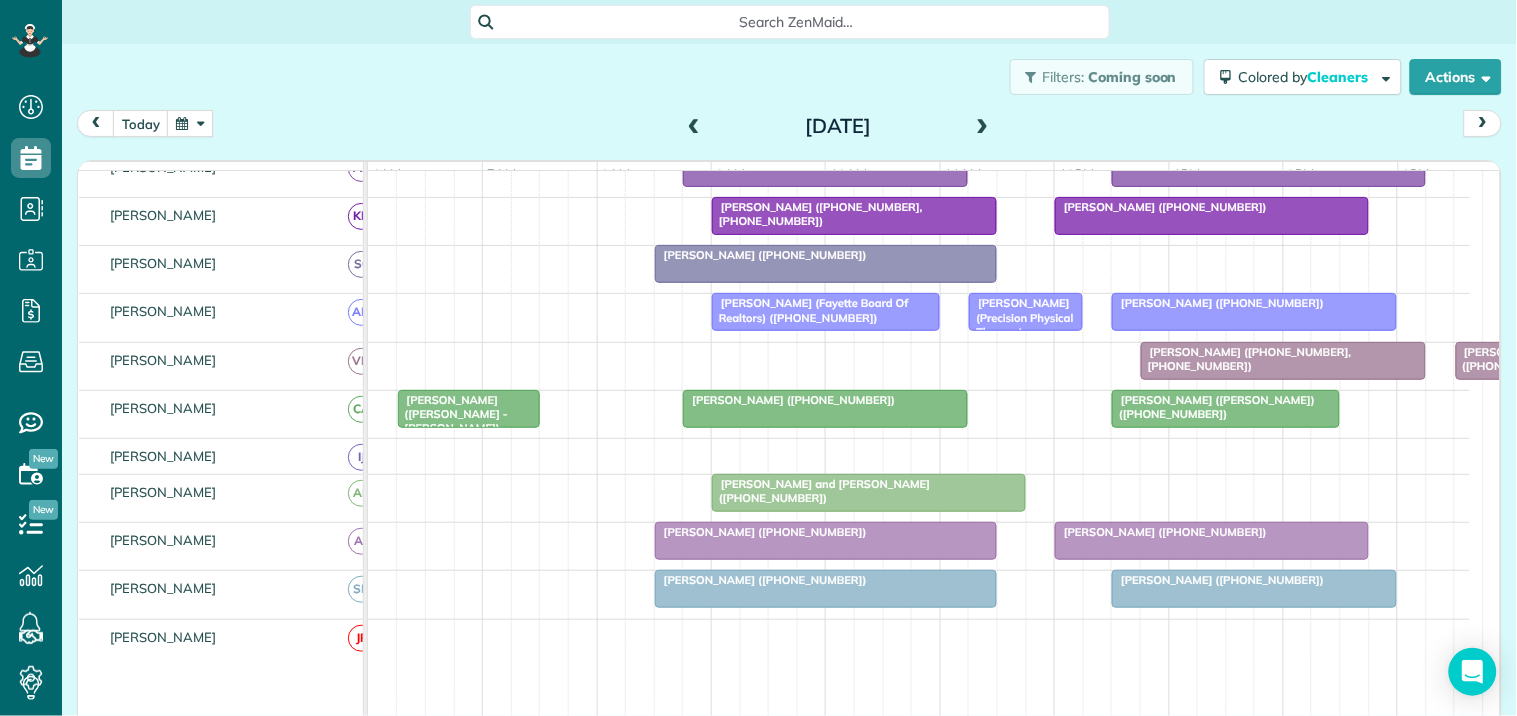 click at bounding box center [694, 127] 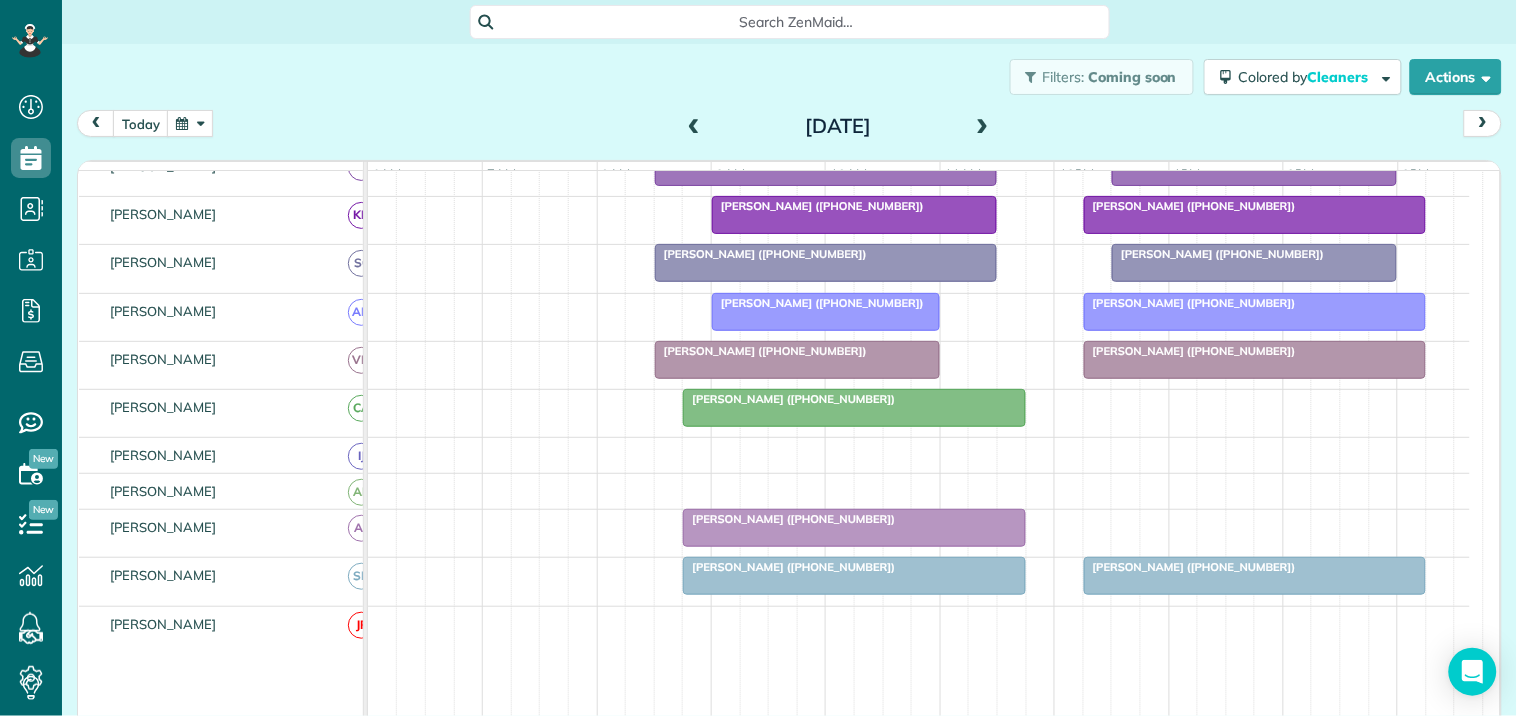 click at bounding box center [694, 127] 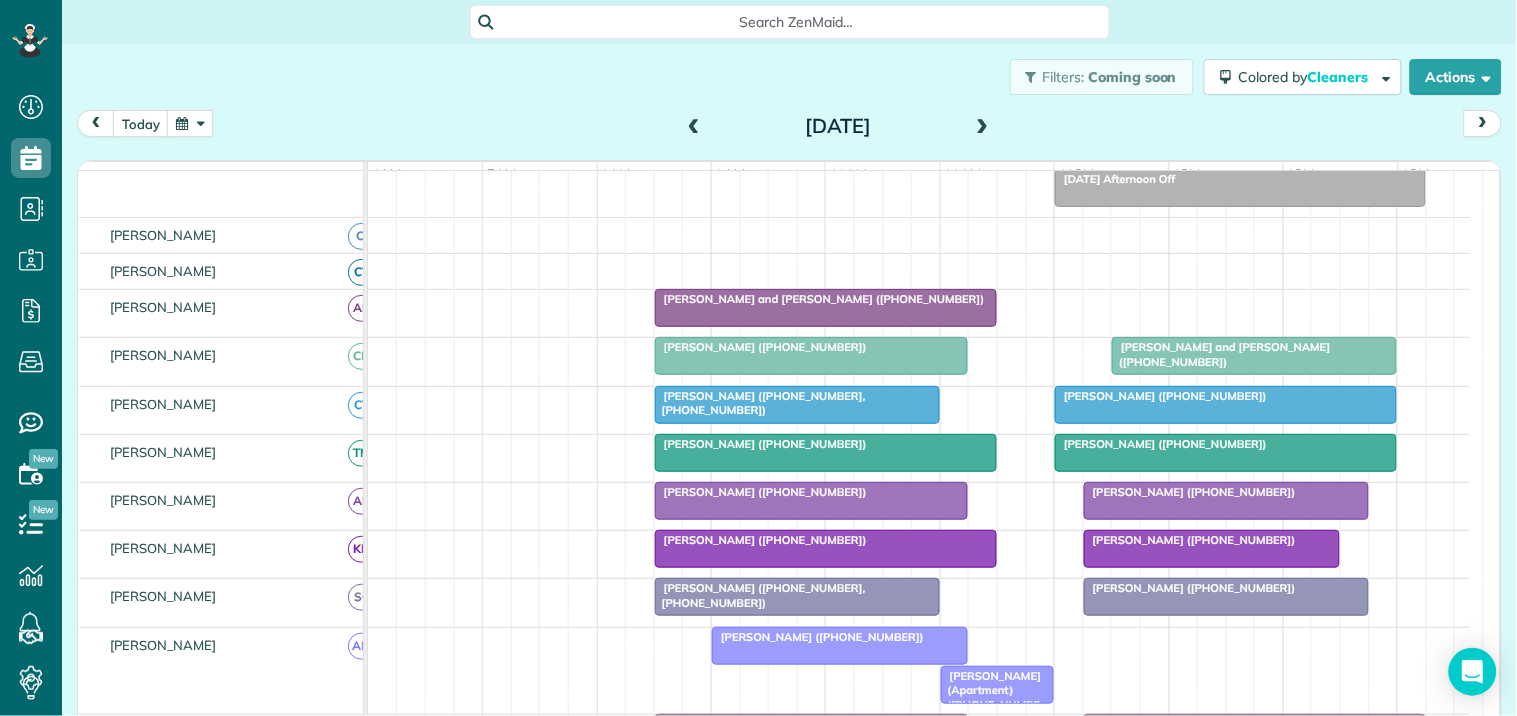 click at bounding box center (190, 123) 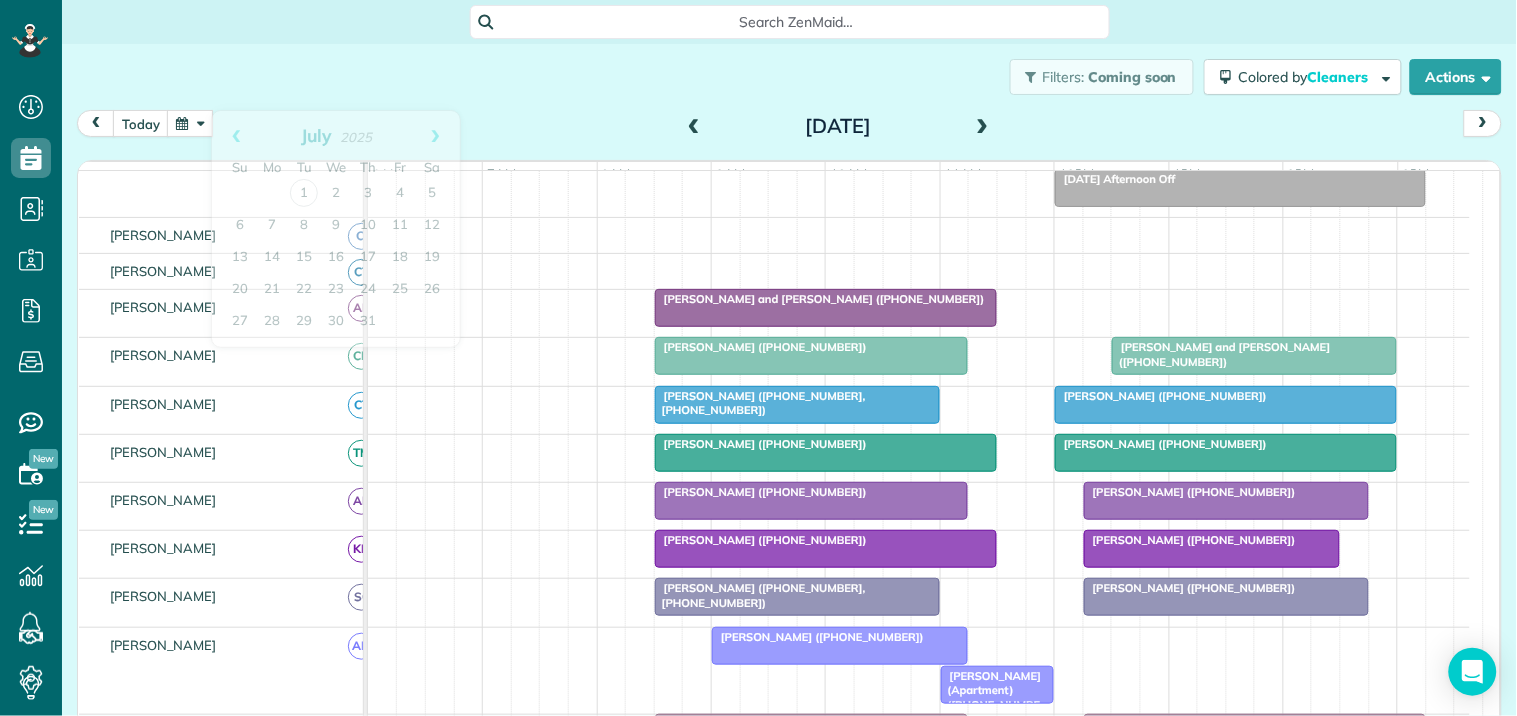 click on "Filters:   Coming soon
Colored by  Cleaners
Color by Cleaner
Color by Team
Color by Status
Color by Recurrence
Color by Paid/Unpaid
Filters  Default
Schedule Changes
Actions
Create Appointment
Create Task
Clock In/Out
Send Work Orders
Print Route Sheets
[DATE] Emails/Texts
Export data (Owner Only).." at bounding box center (789, 77) 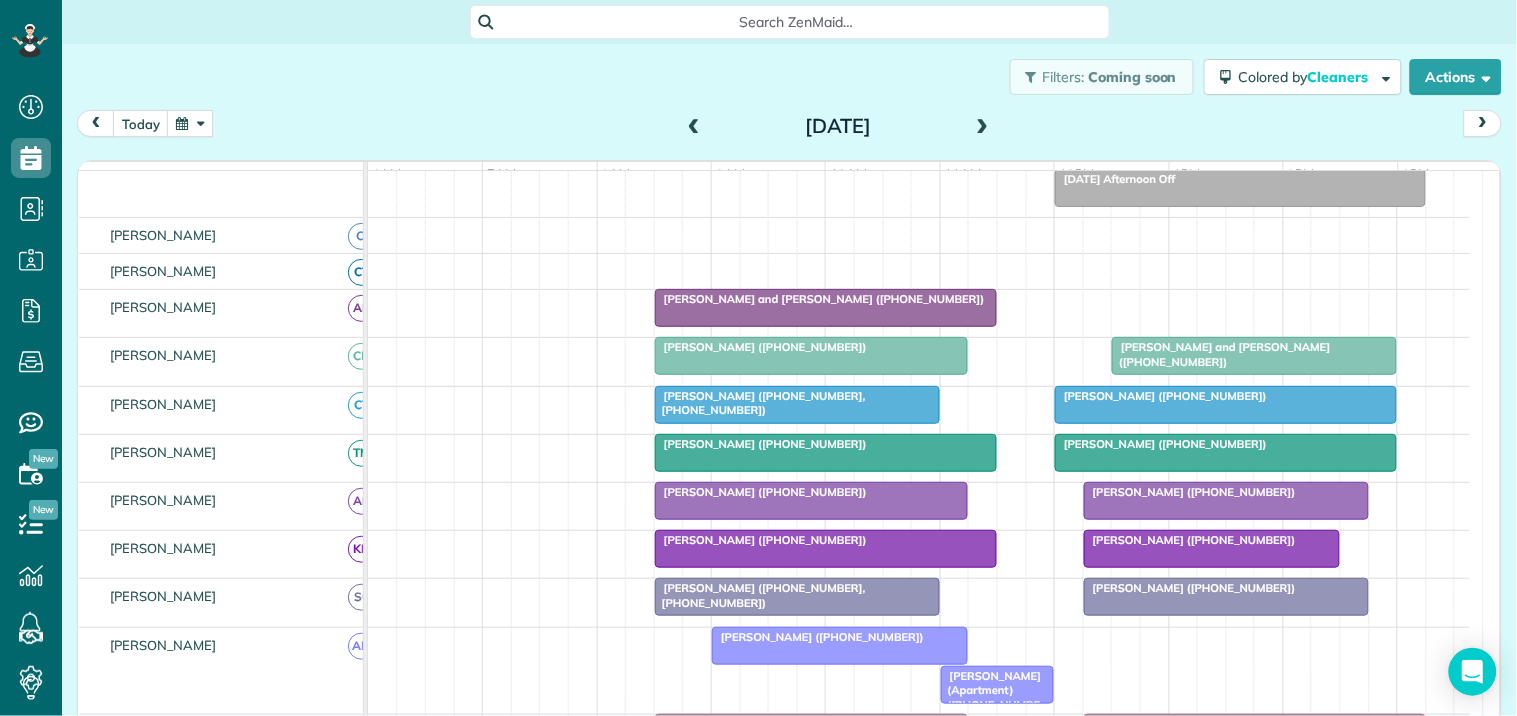 click at bounding box center [190, 123] 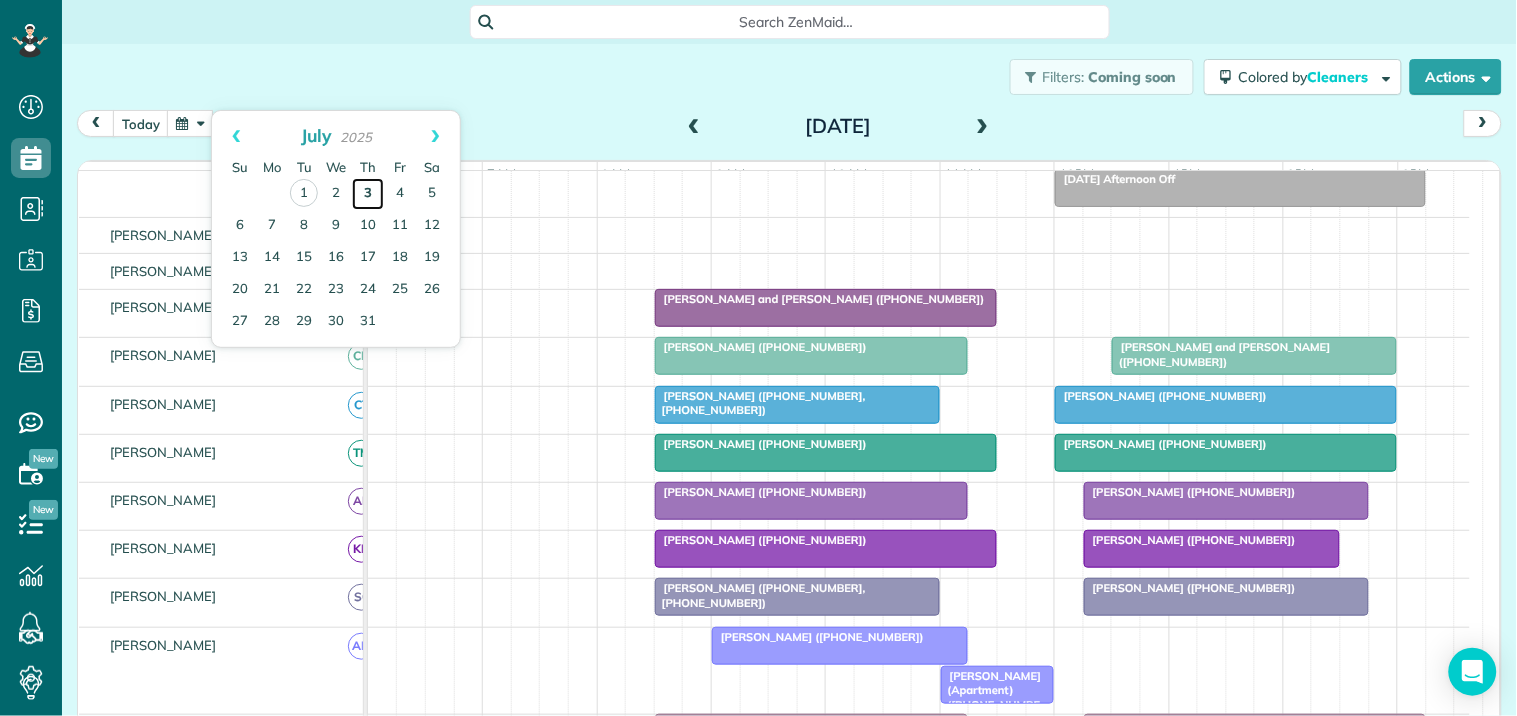 click on "3" at bounding box center (368, 194) 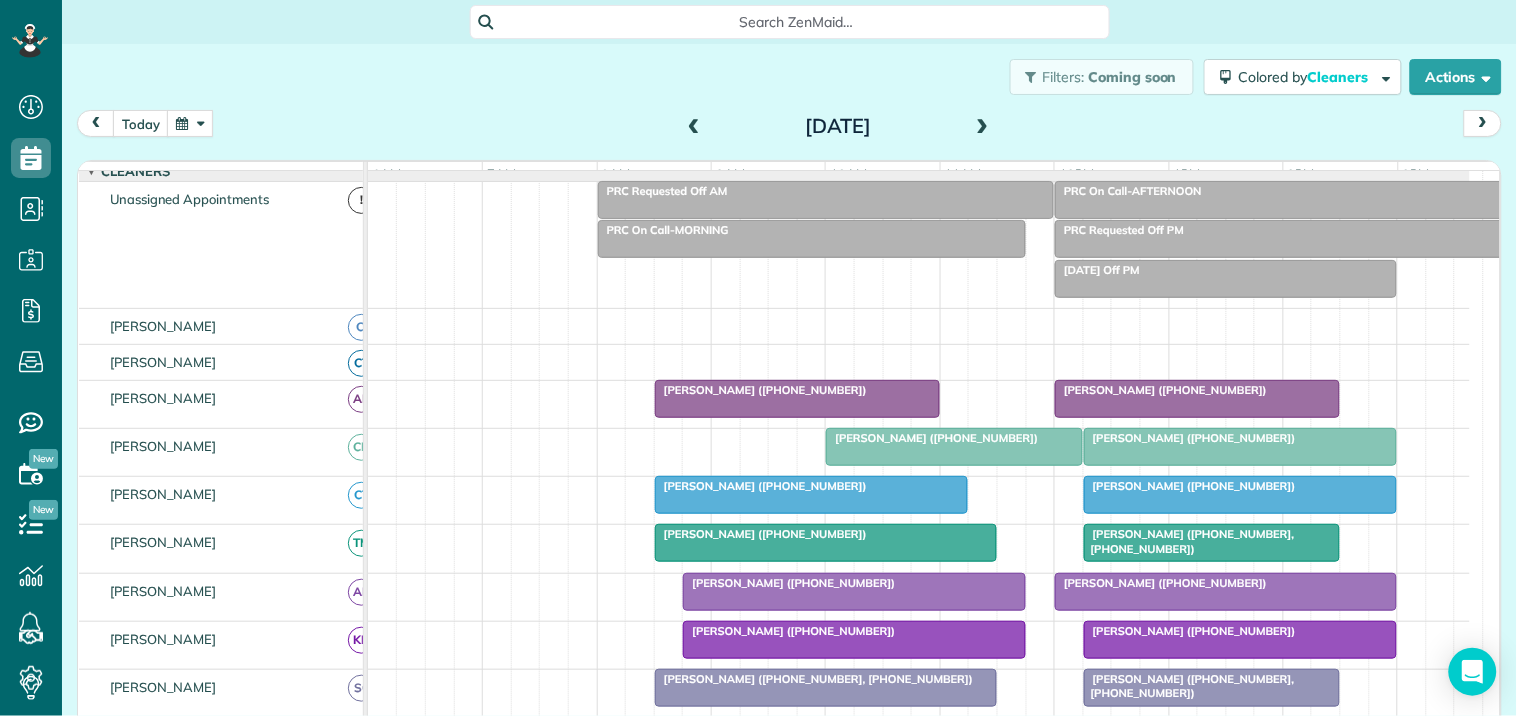 scroll, scrollTop: 158, scrollLeft: 0, axis: vertical 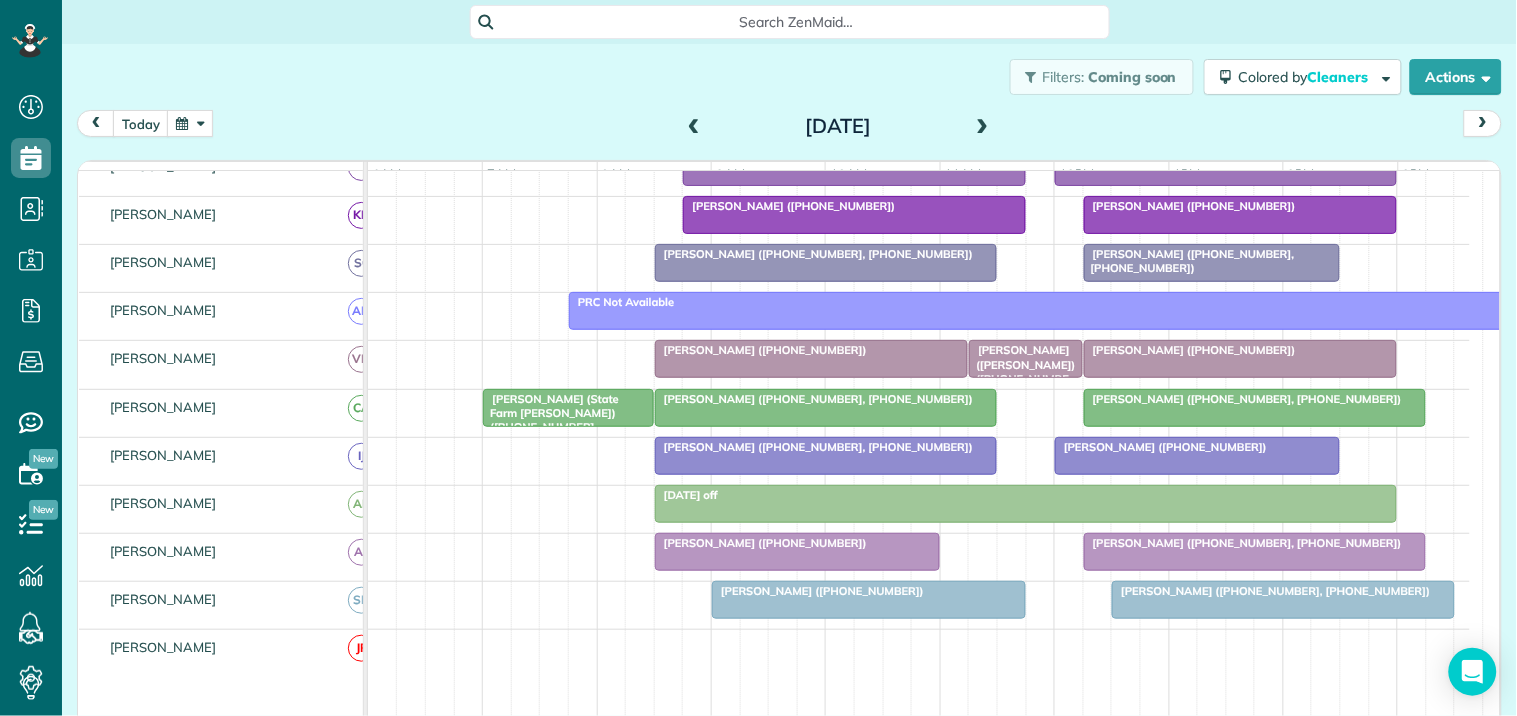 click at bounding box center [694, 127] 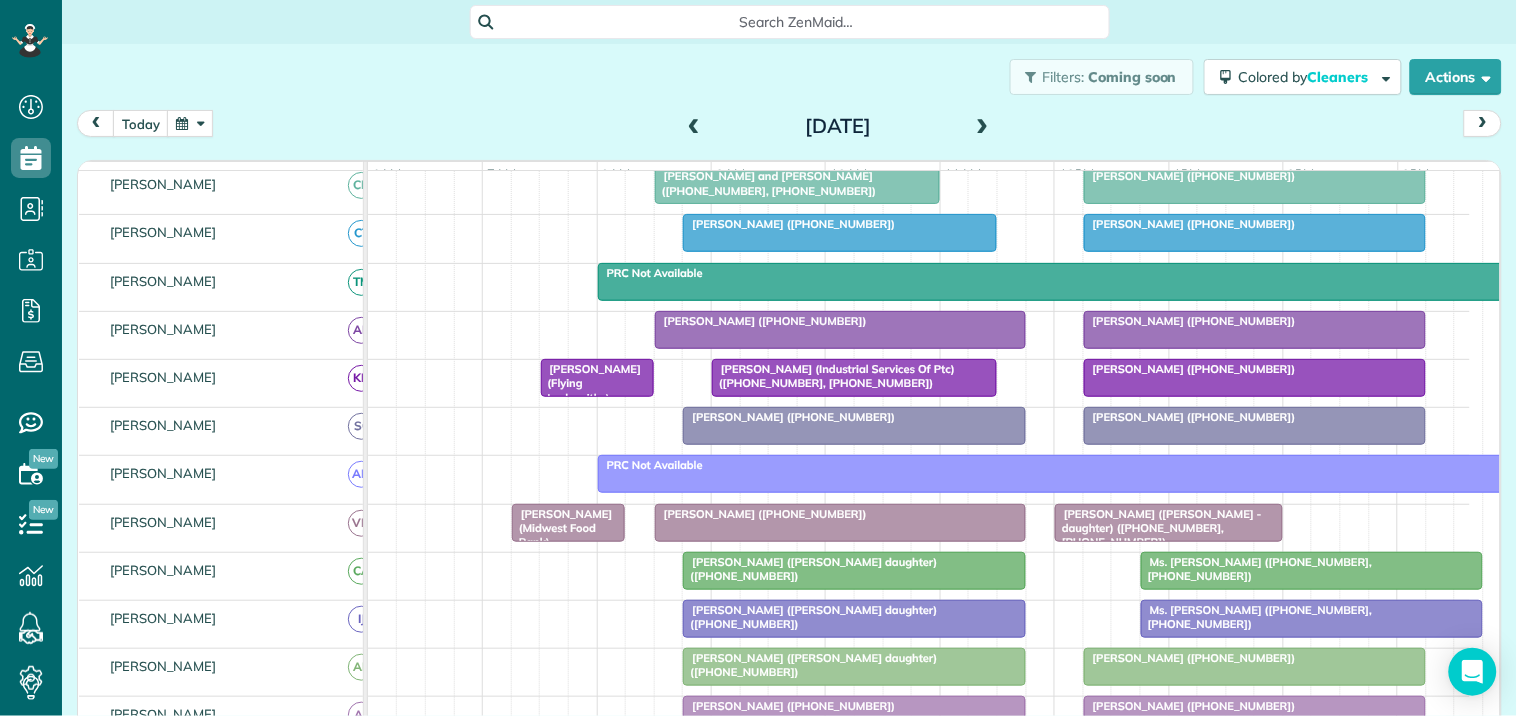 scroll, scrollTop: 504, scrollLeft: 0, axis: vertical 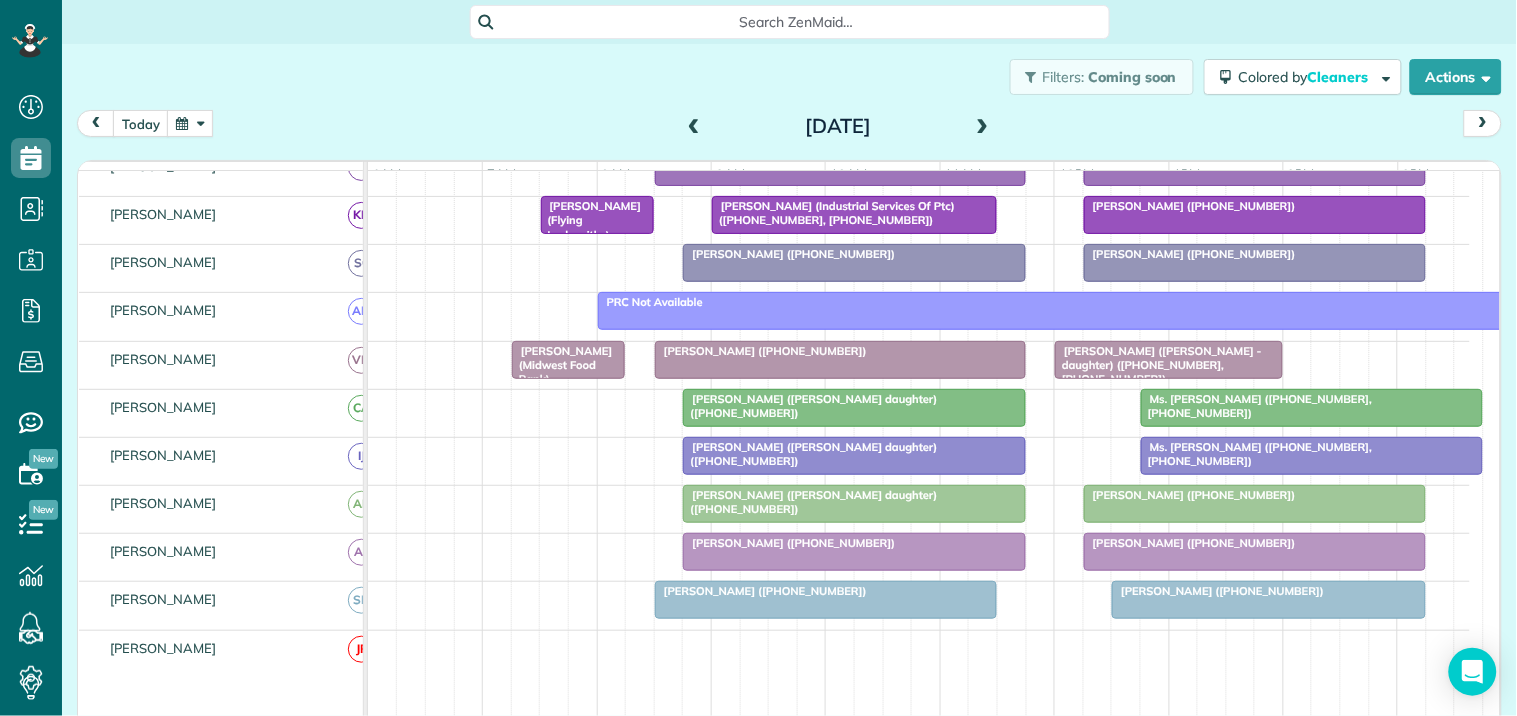 click at bounding box center (983, 127) 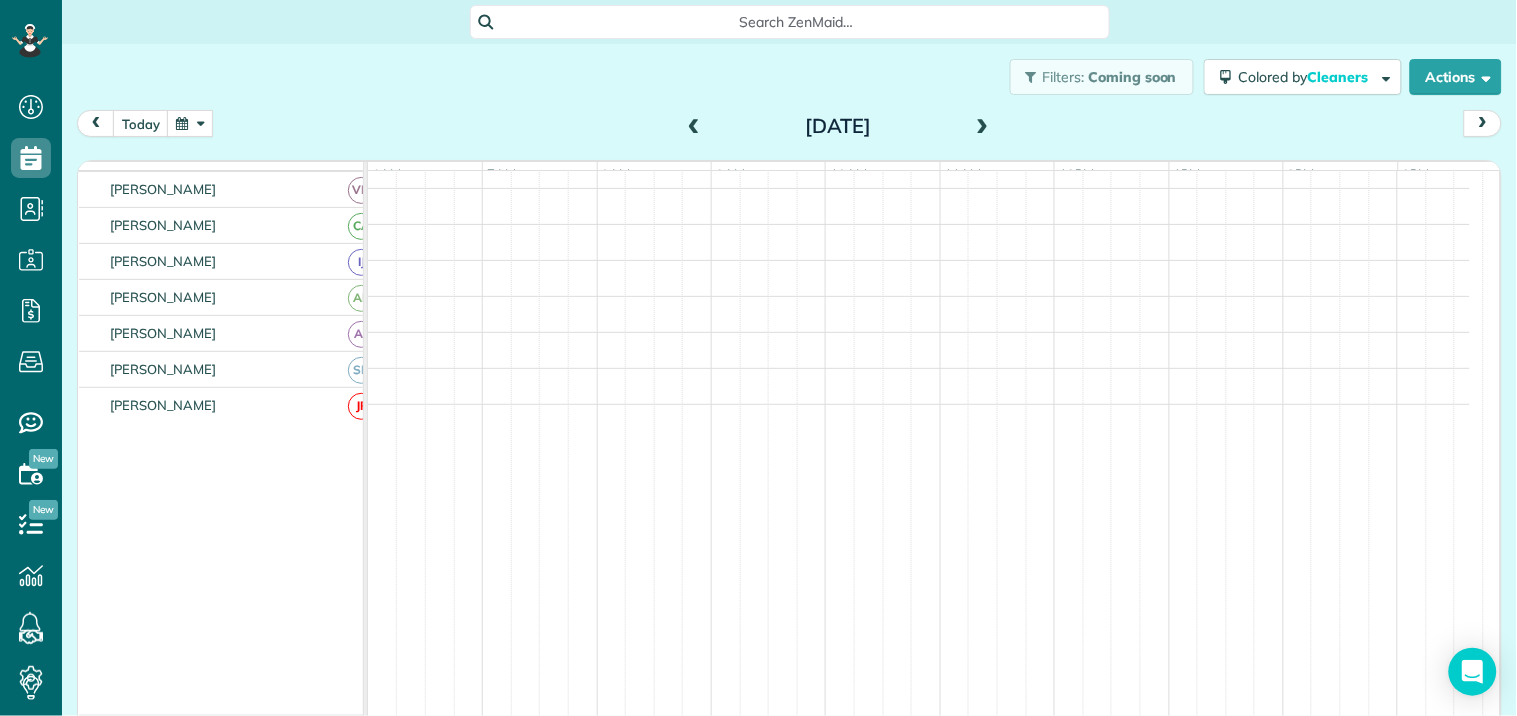 scroll, scrollTop: 341, scrollLeft: 0, axis: vertical 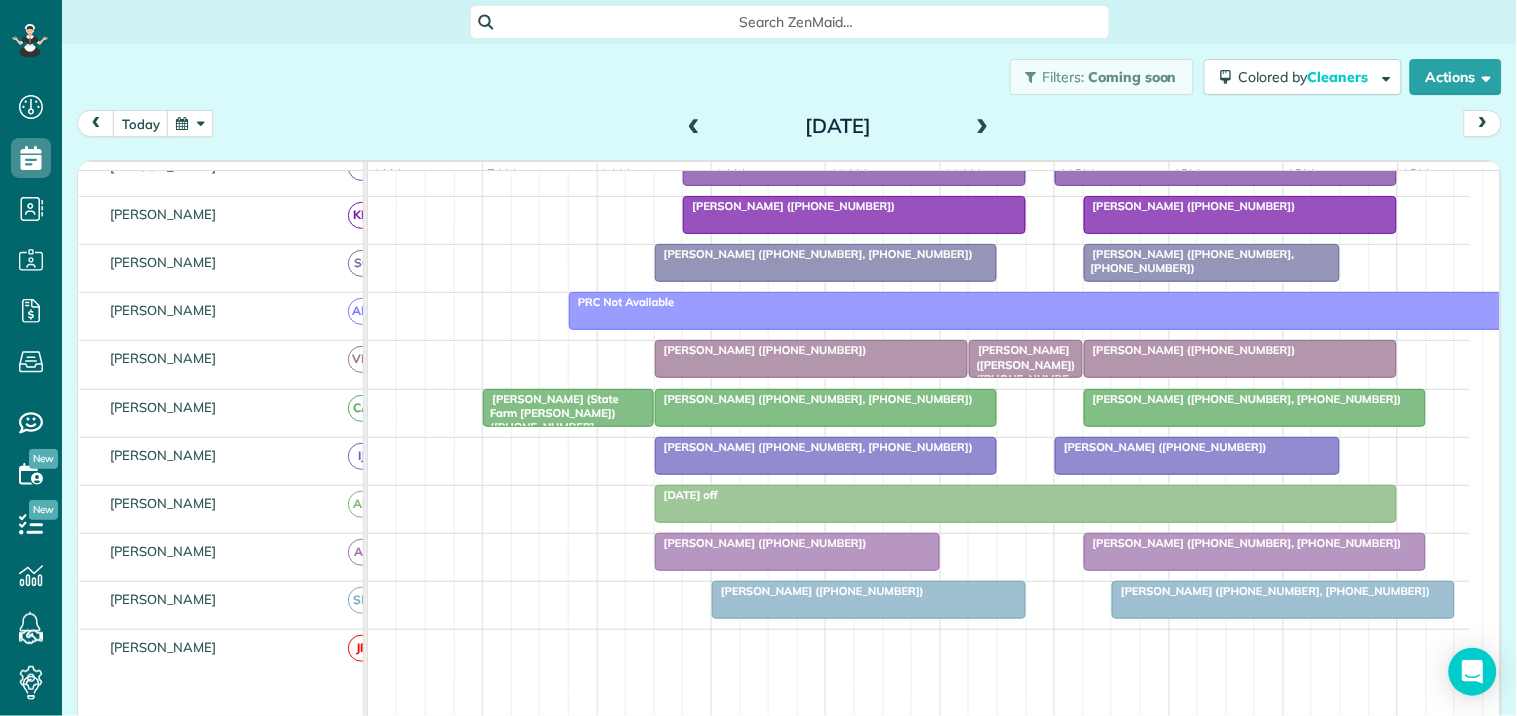 click at bounding box center [190, 123] 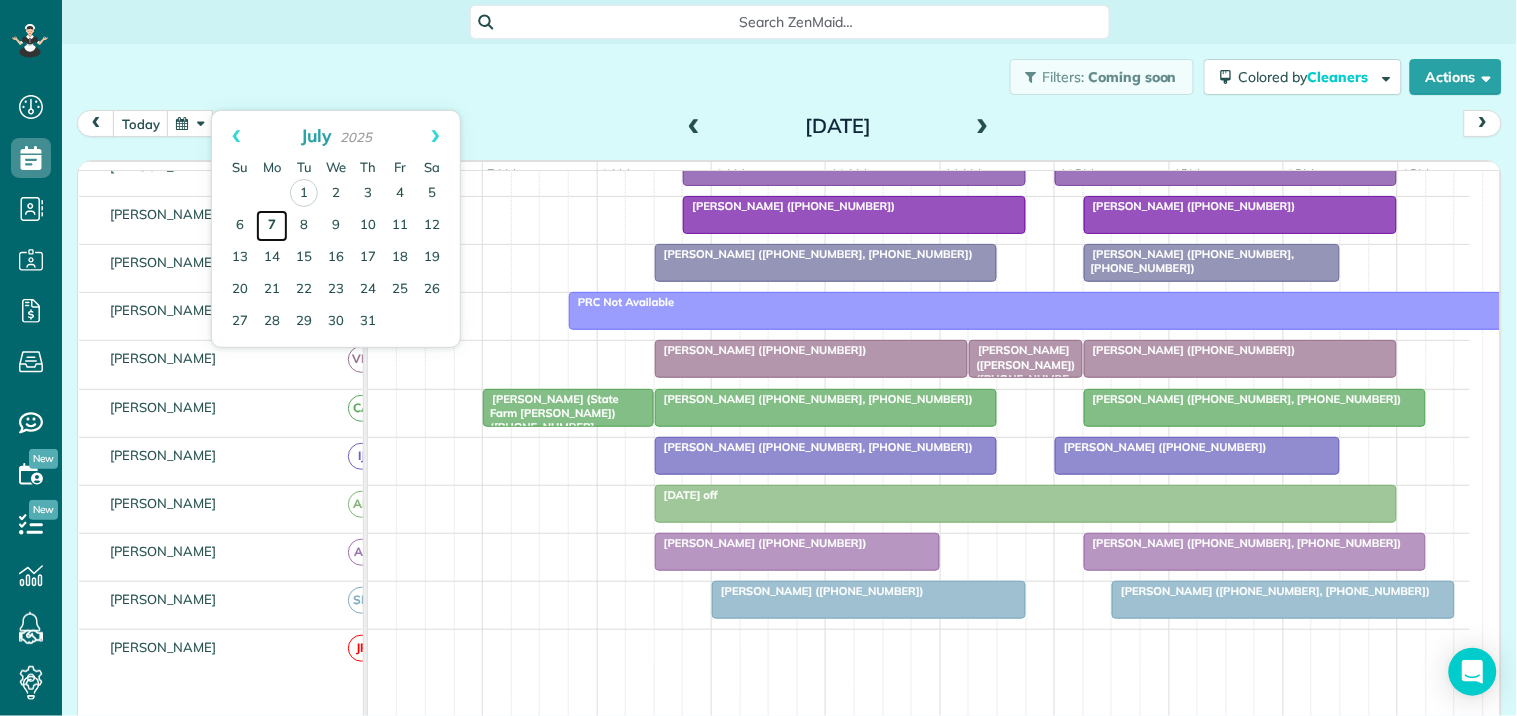 click on "7" at bounding box center (272, 226) 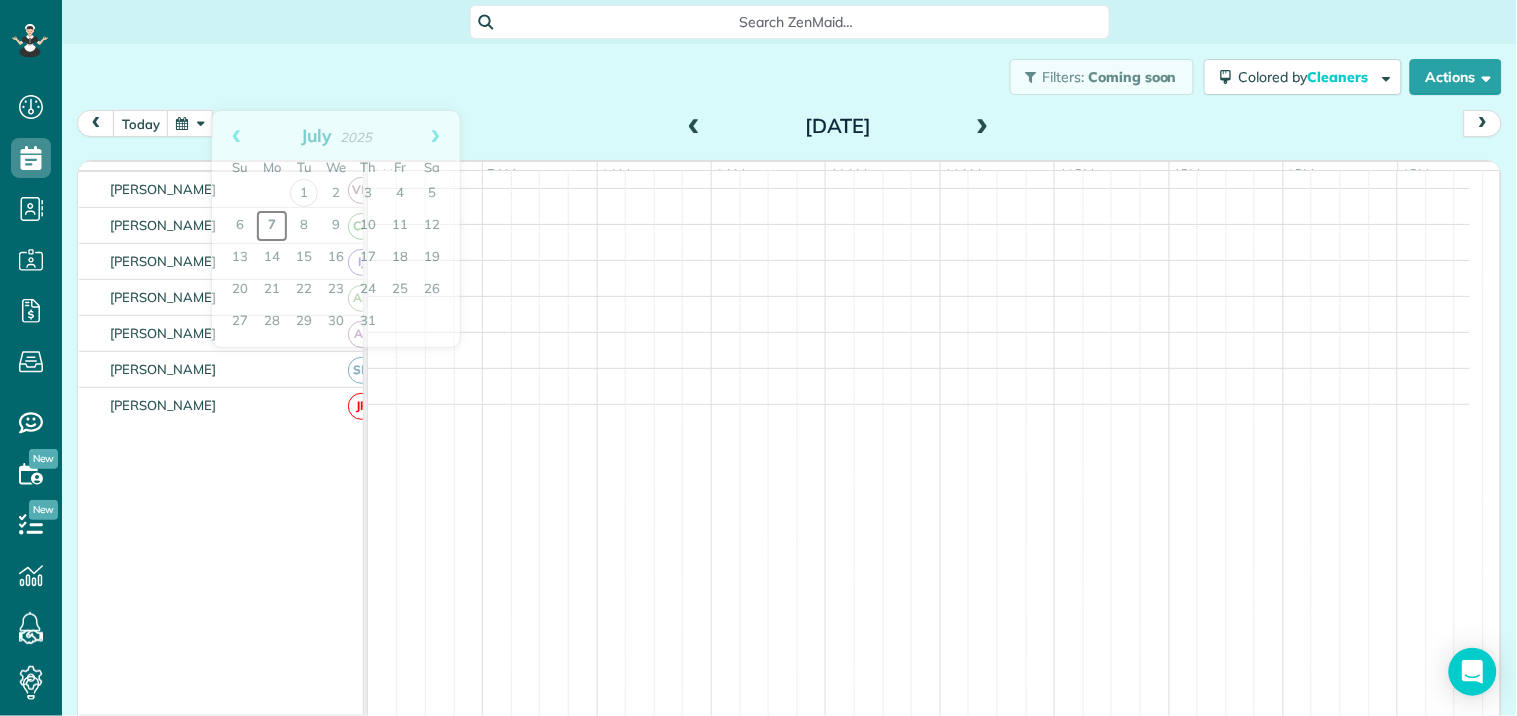 scroll, scrollTop: 341, scrollLeft: 0, axis: vertical 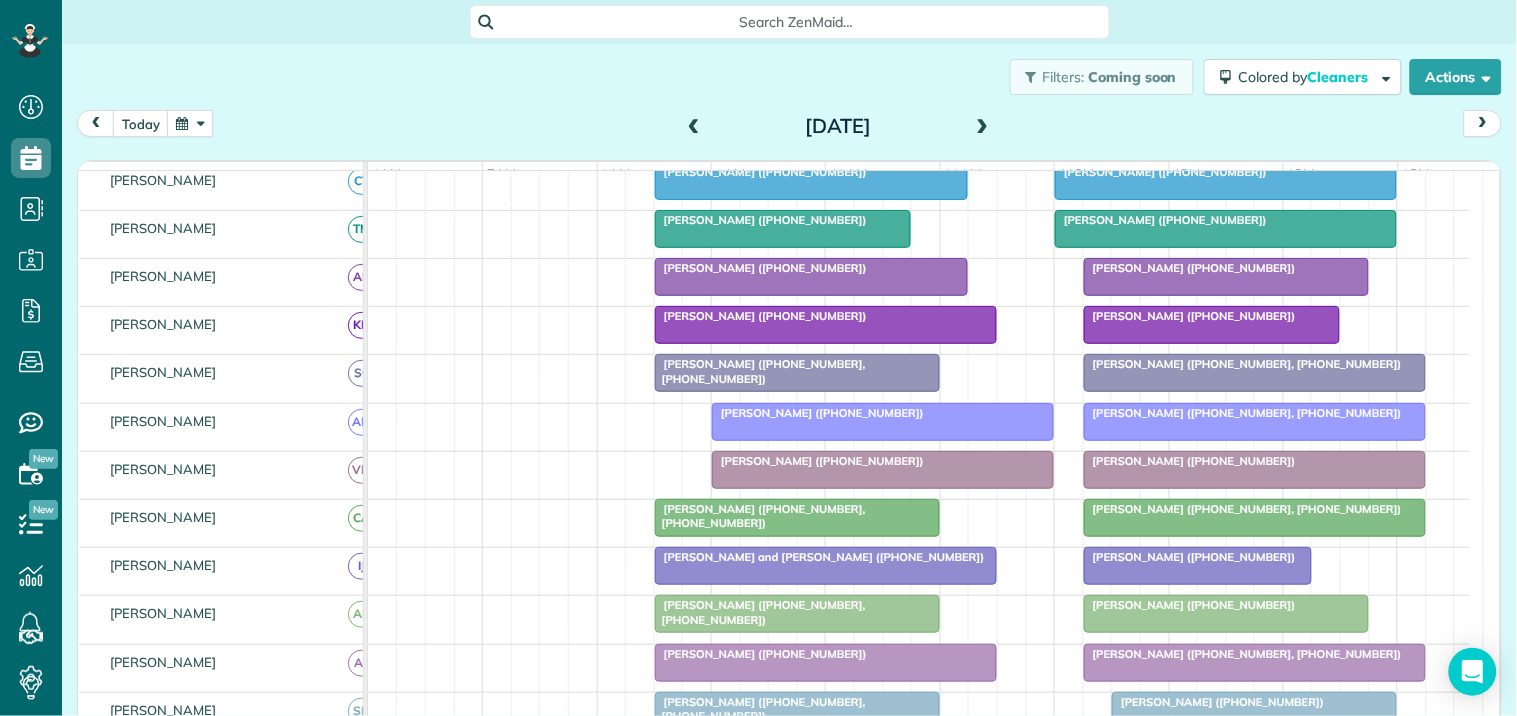click at bounding box center (983, 127) 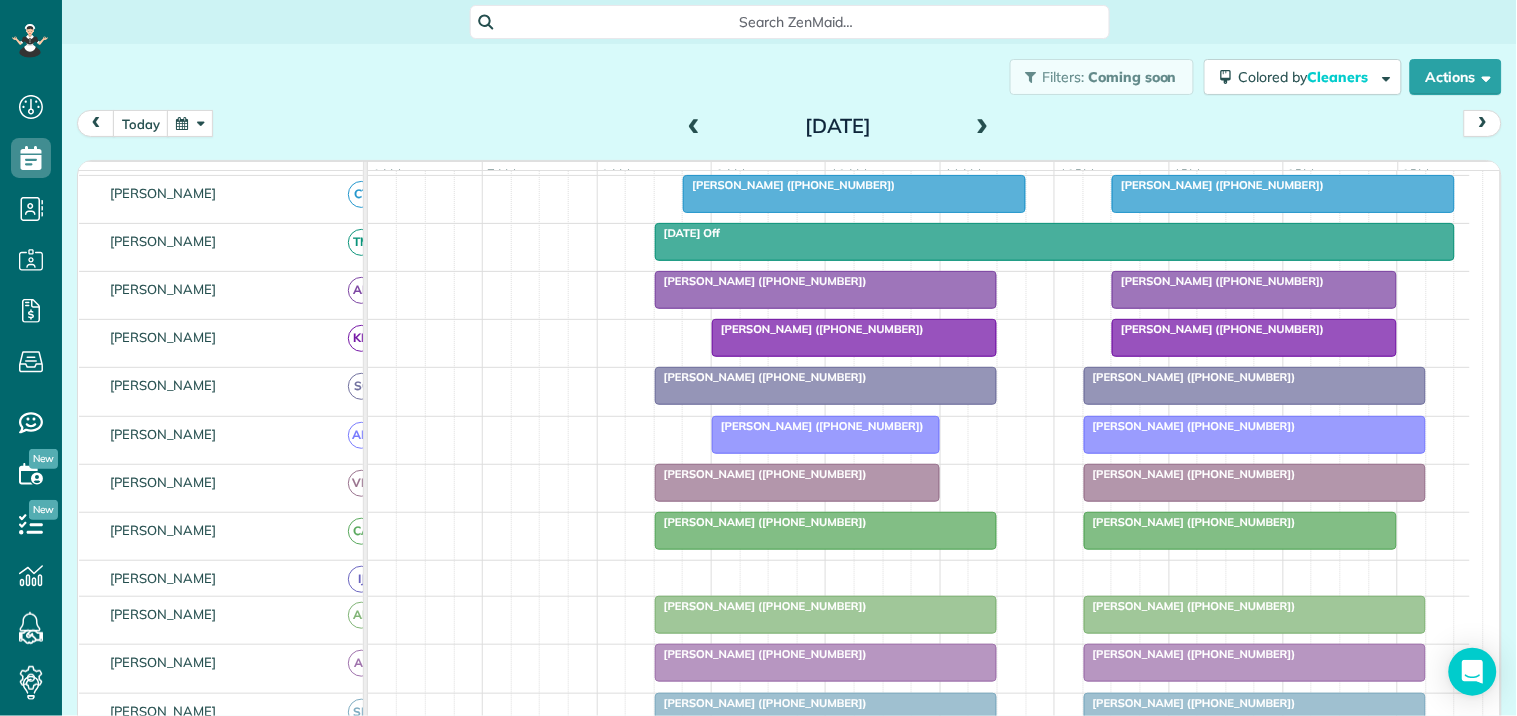 click at bounding box center [694, 127] 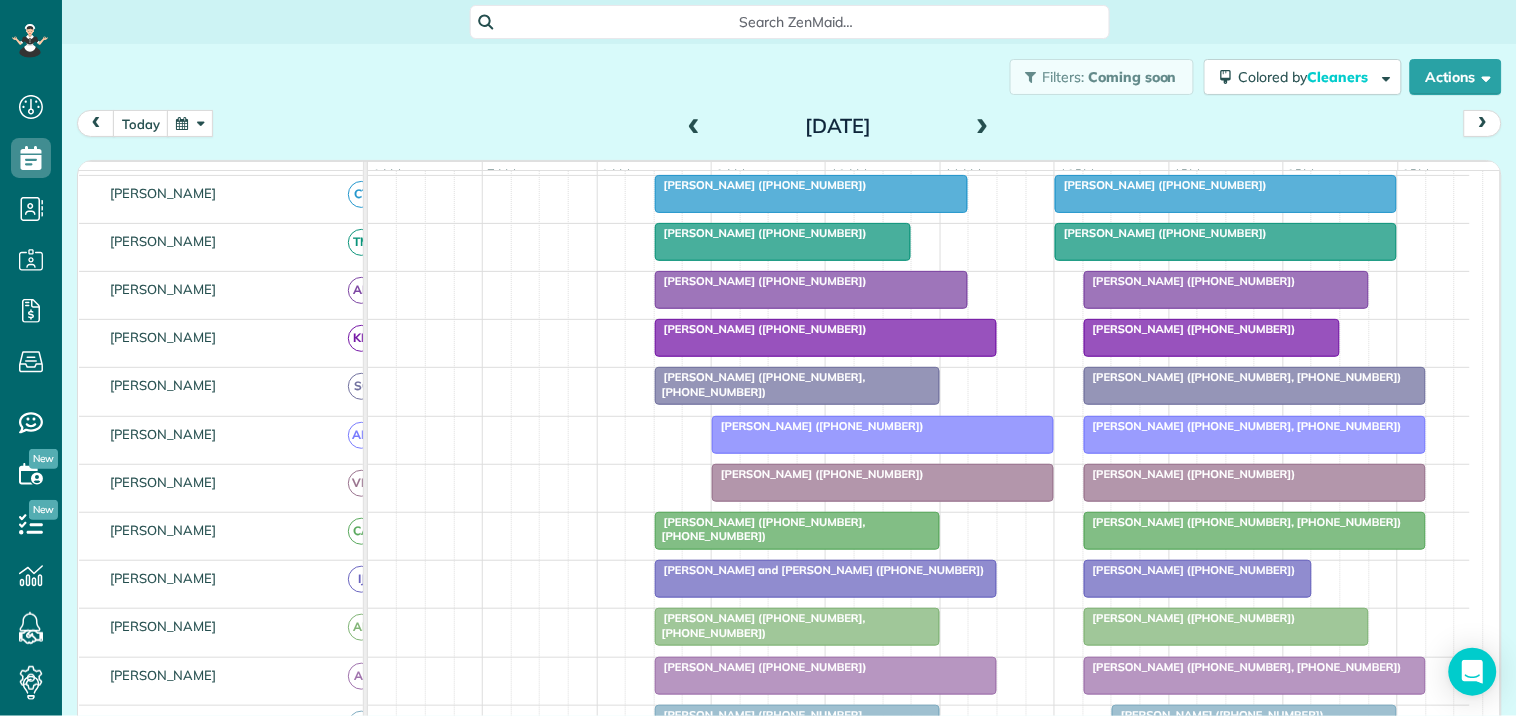 click on "[PERSON_NAME] and [PERSON_NAME] ([PHONE_NUMBER])" at bounding box center (826, 570) 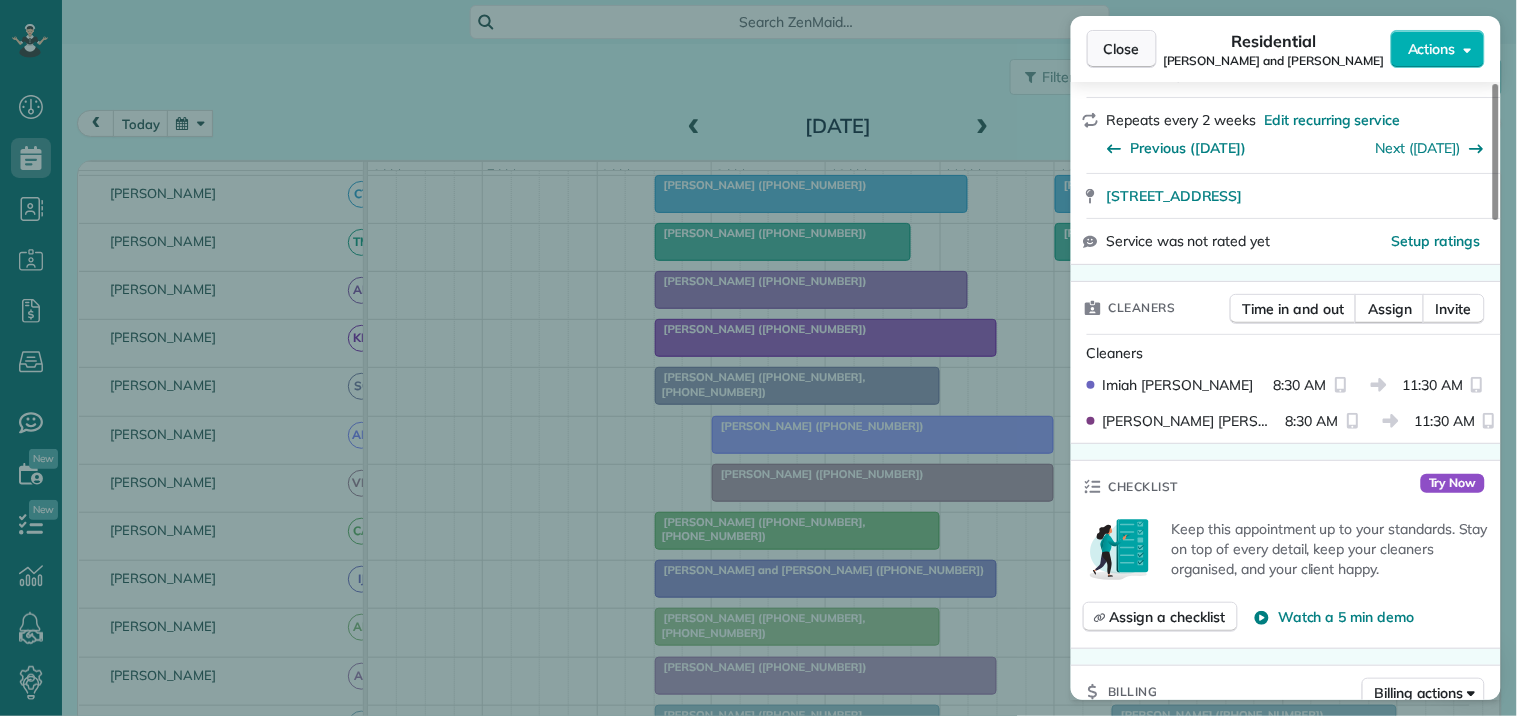 click on "Close" at bounding box center [1122, 49] 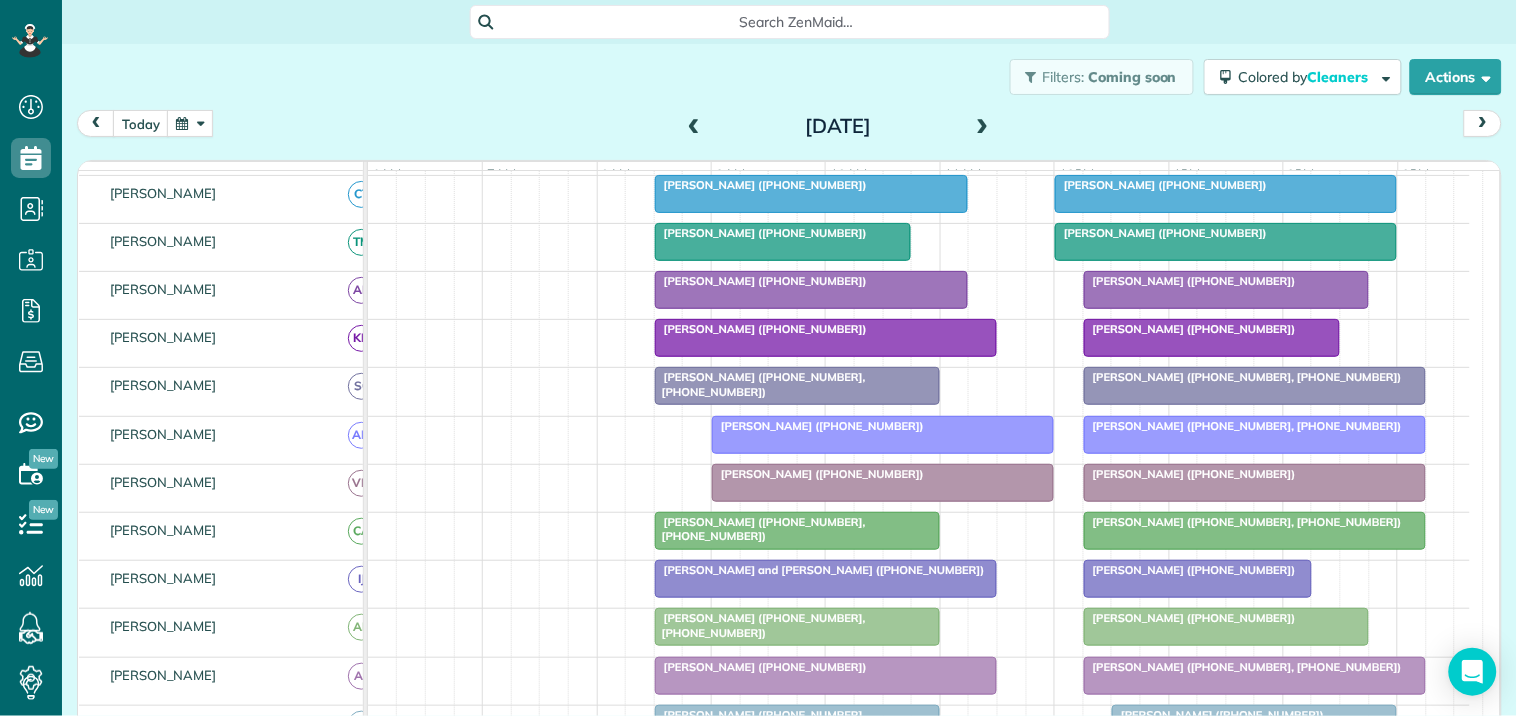 click on "[PERSON_NAME] ([PHONE_NUMBER], [PHONE_NUMBER])" at bounding box center [760, 529] 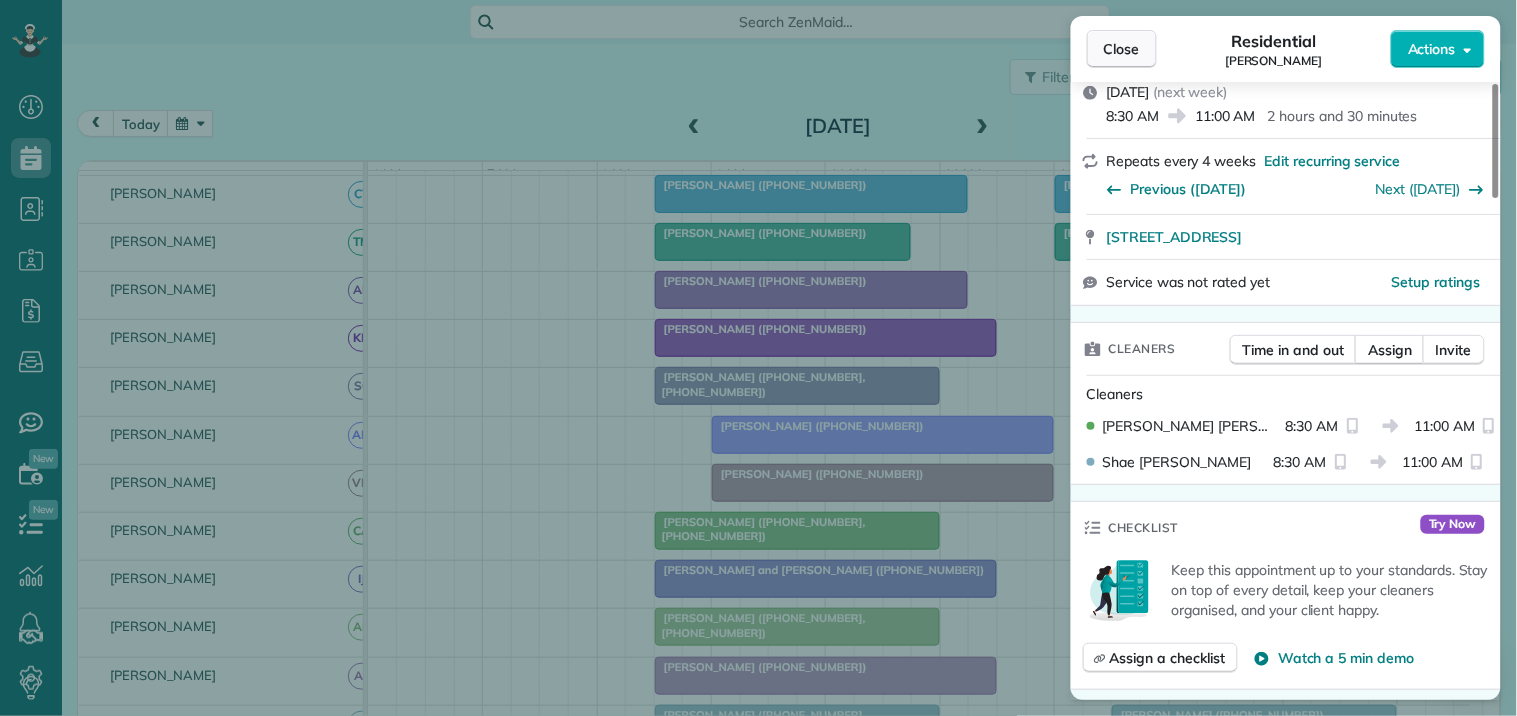 click on "Close" at bounding box center [1122, 49] 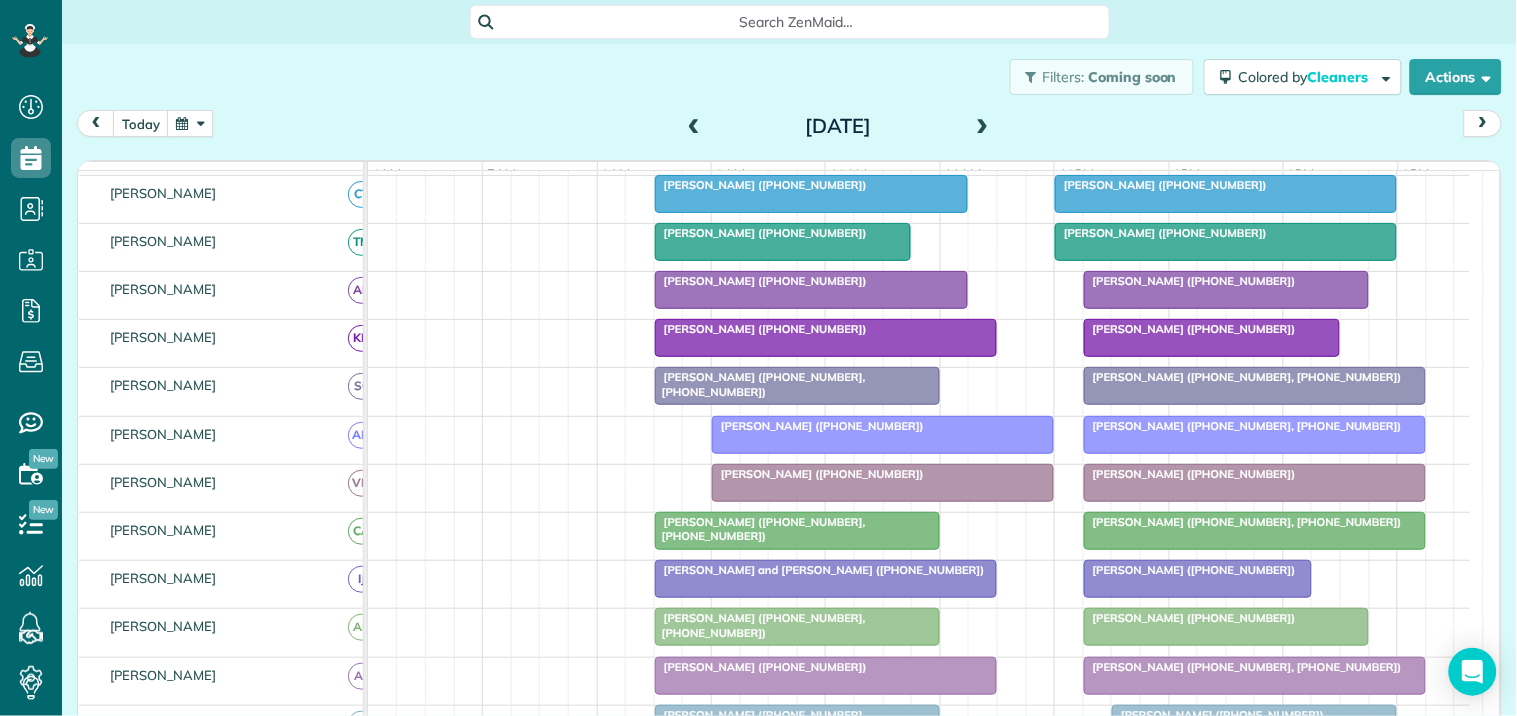click on "[PERSON_NAME] and [PERSON_NAME] ([PHONE_NUMBER])" at bounding box center (820, 570) 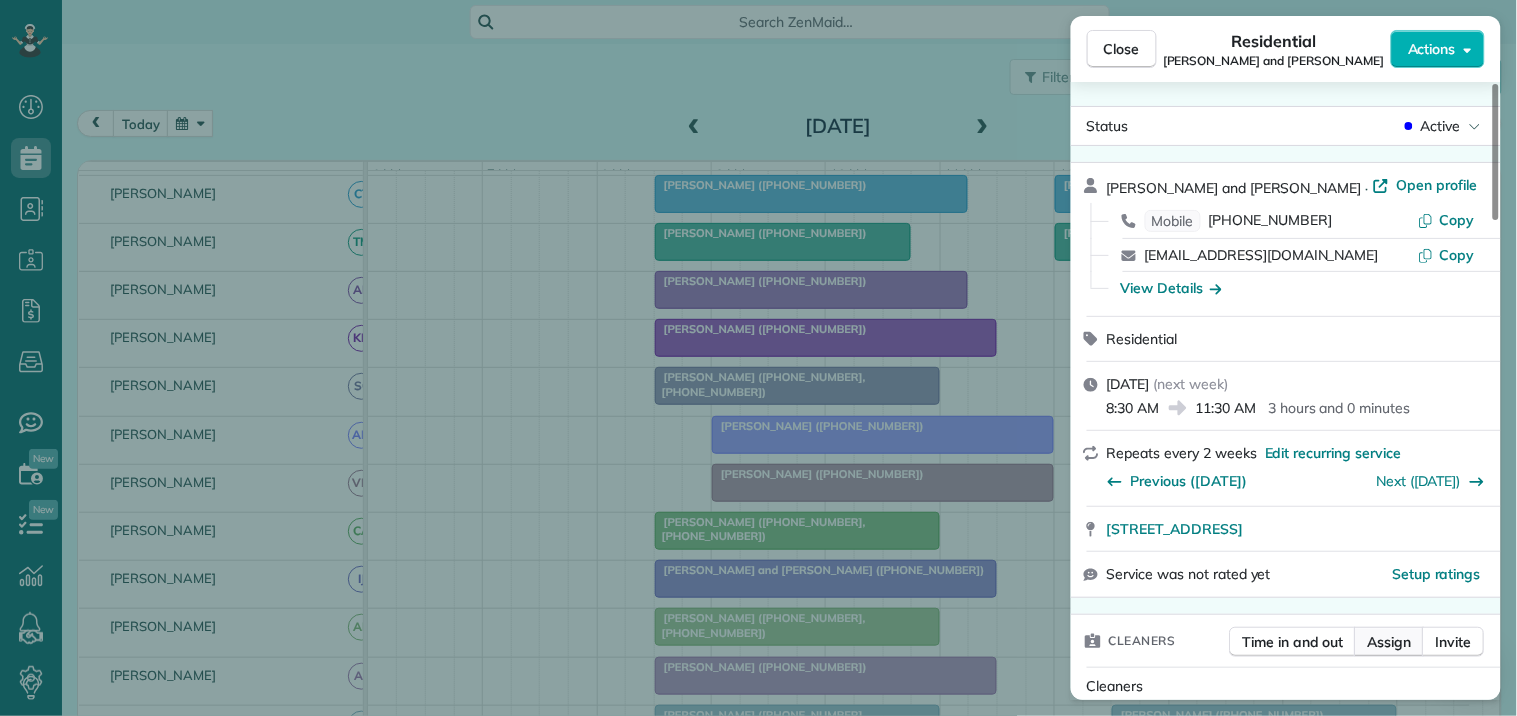 click on "Assign" at bounding box center [1390, 642] 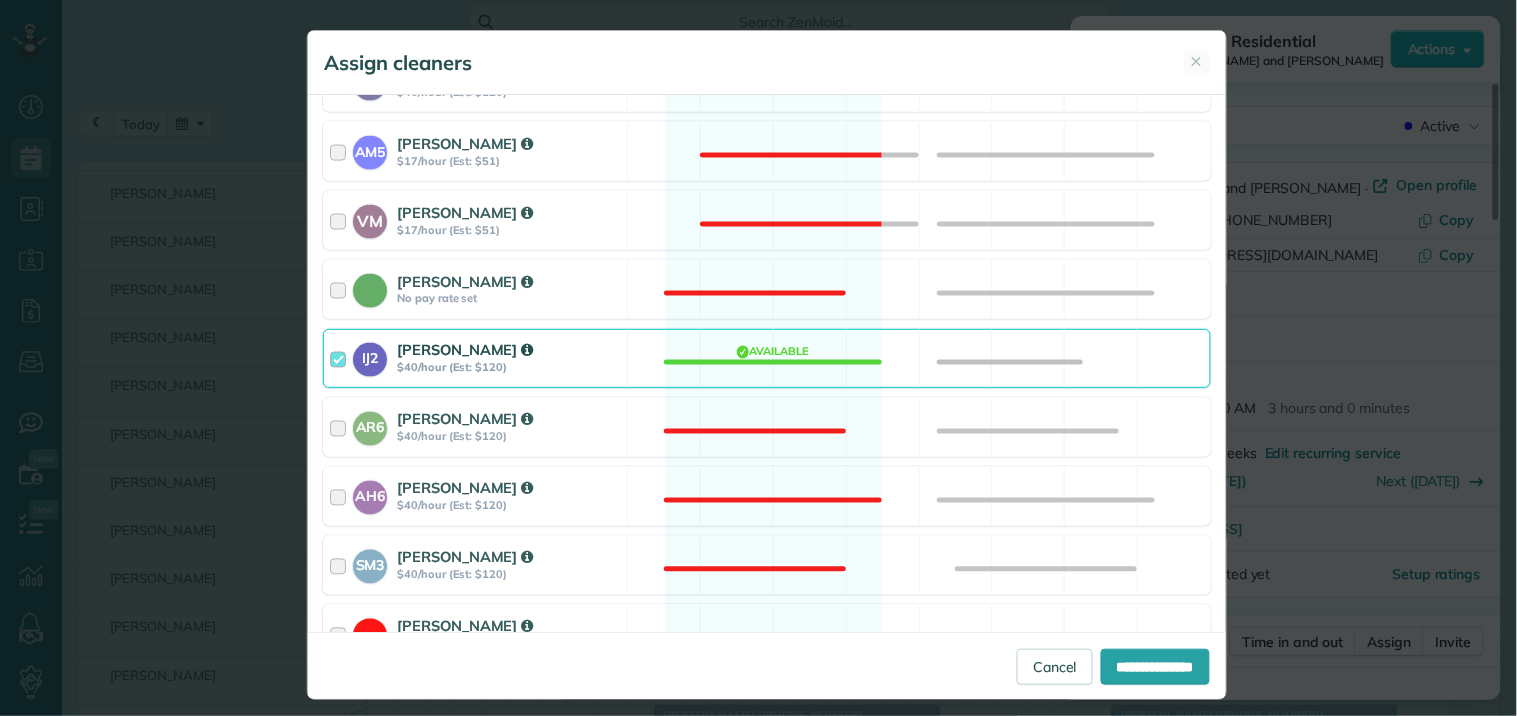 click on "IJ2
[PERSON_NAME]
$40/hour (Est: $120)
Available" at bounding box center [767, 358] 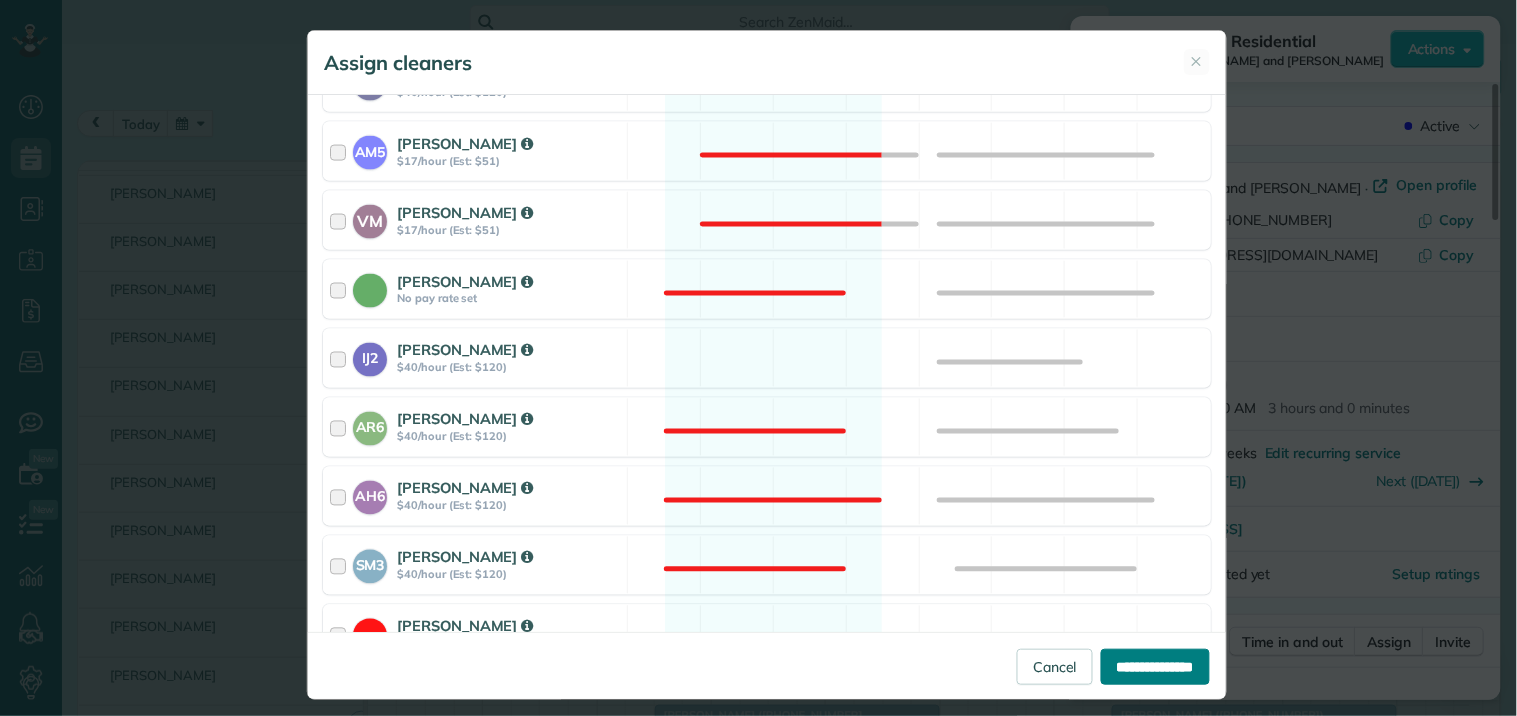 click on "**********" at bounding box center [1155, 667] 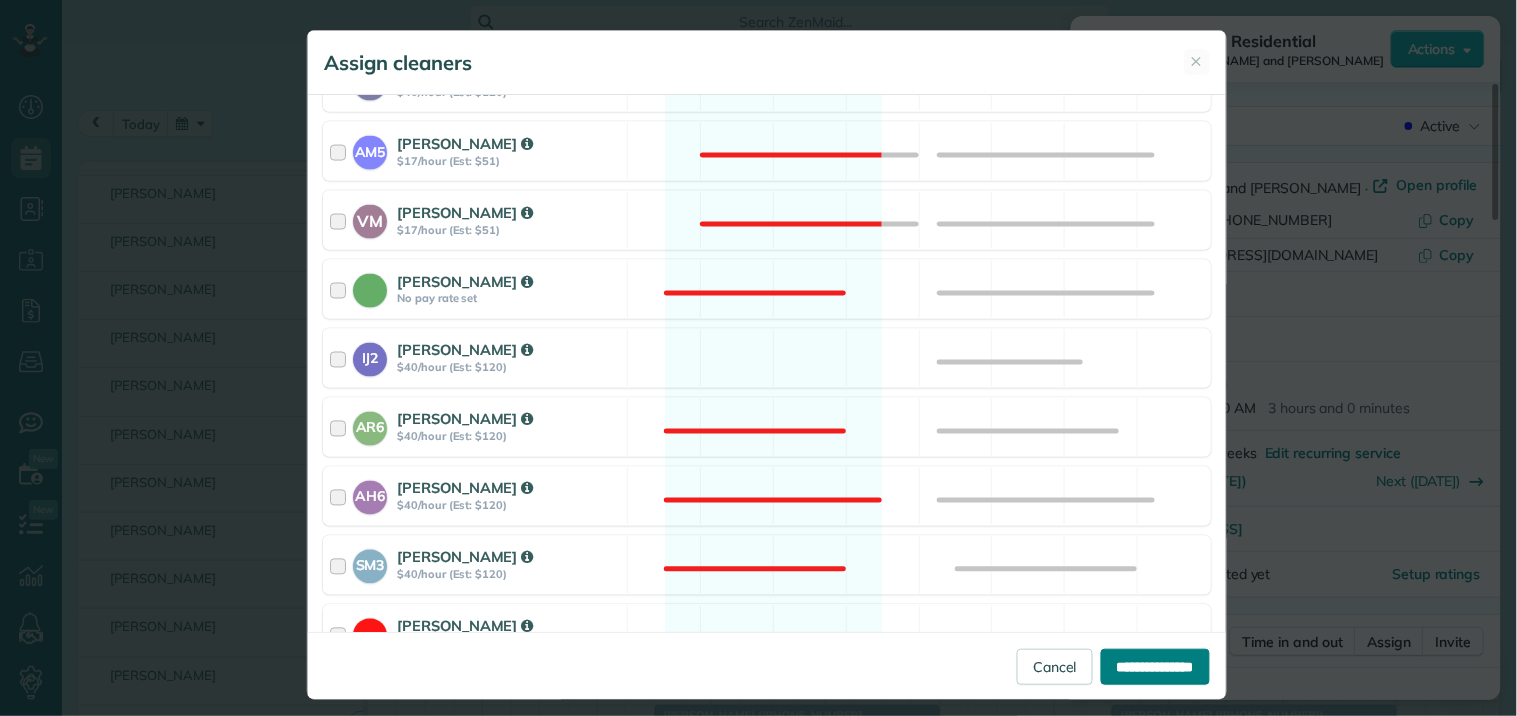 type on "**********" 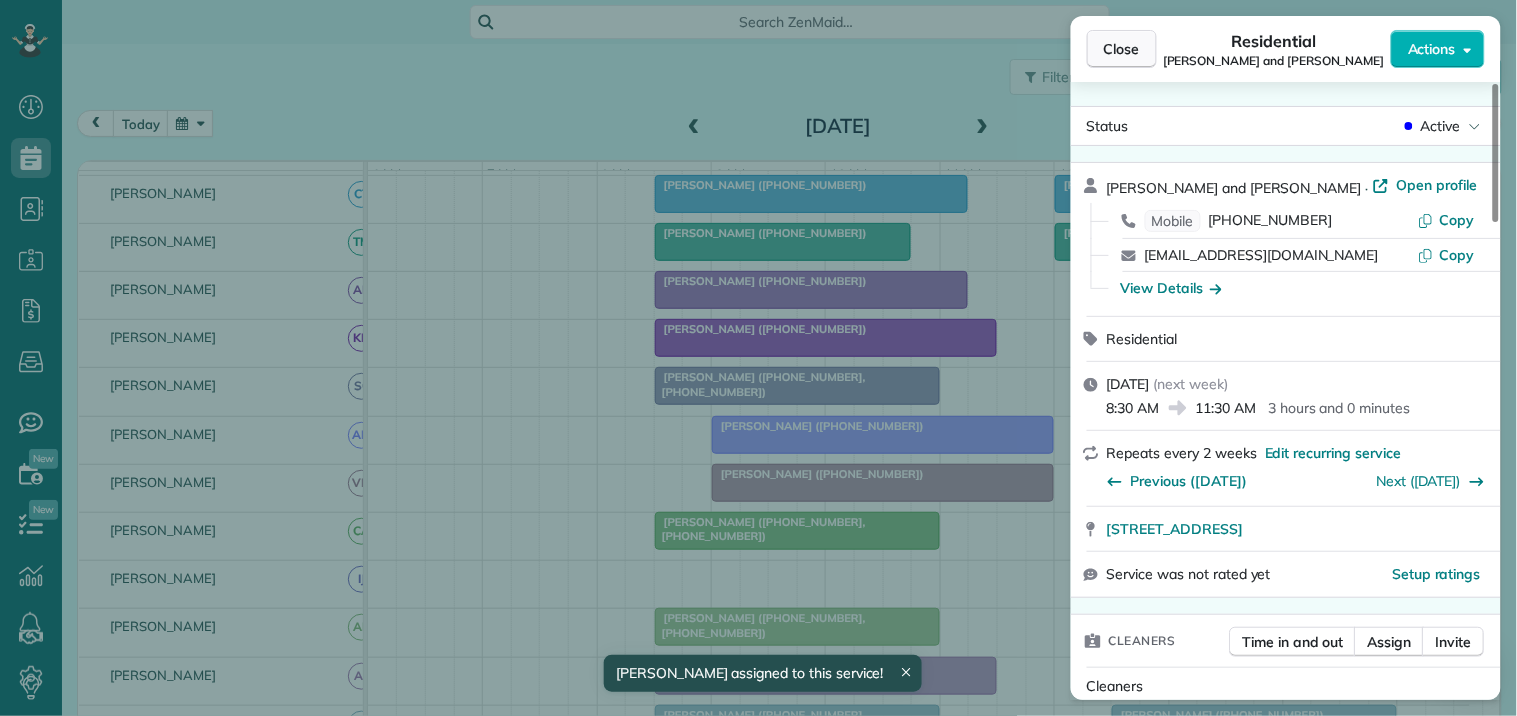 click on "Close" at bounding box center [1122, 49] 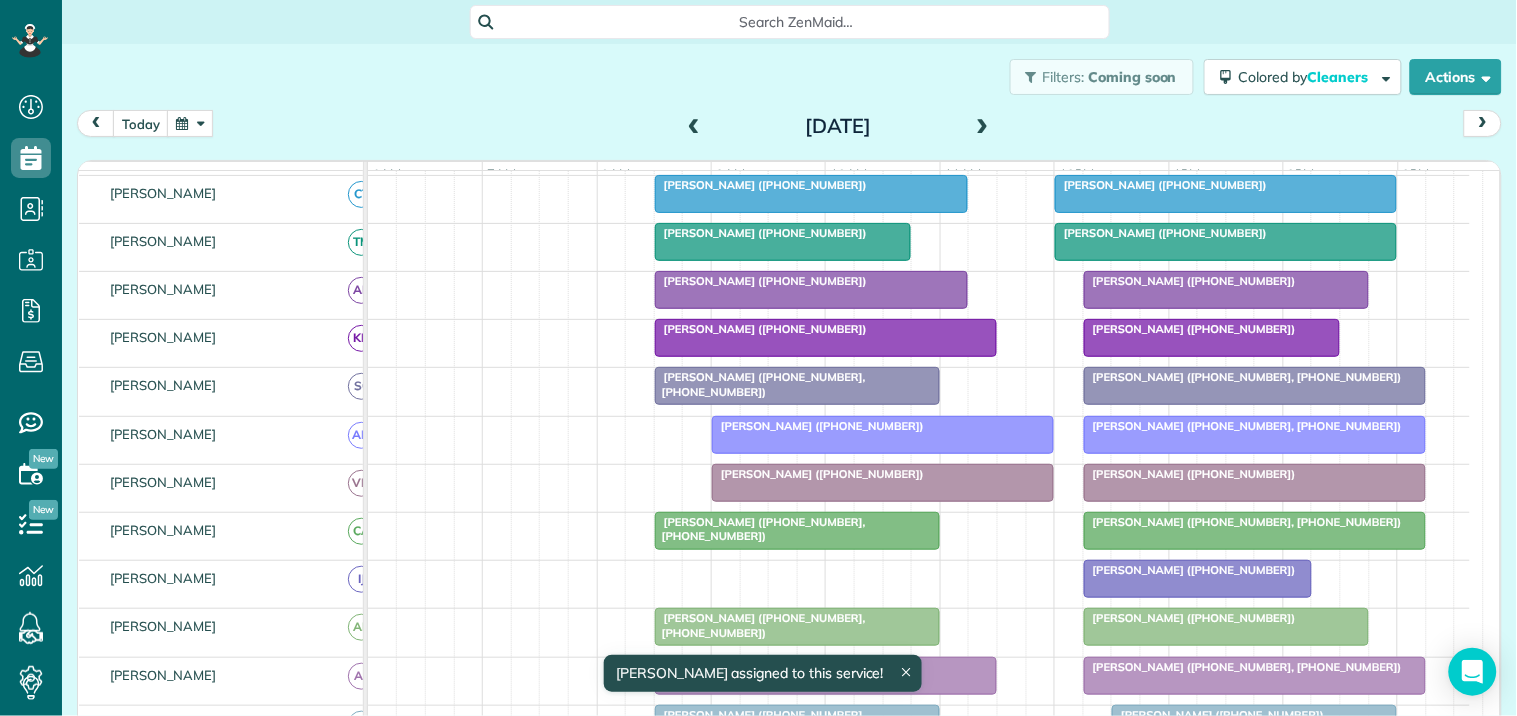 click at bounding box center [797, 531] 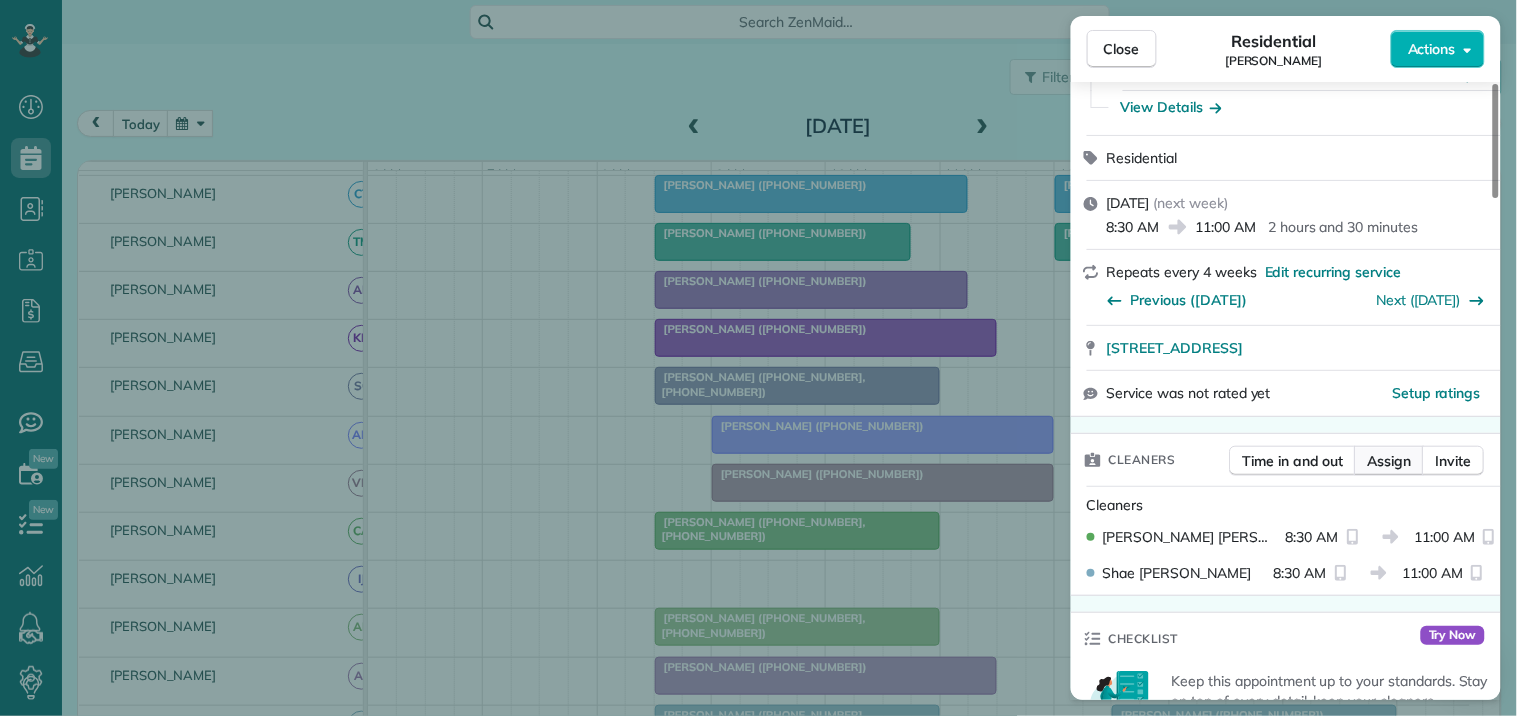 click on "Assign" at bounding box center (1390, 461) 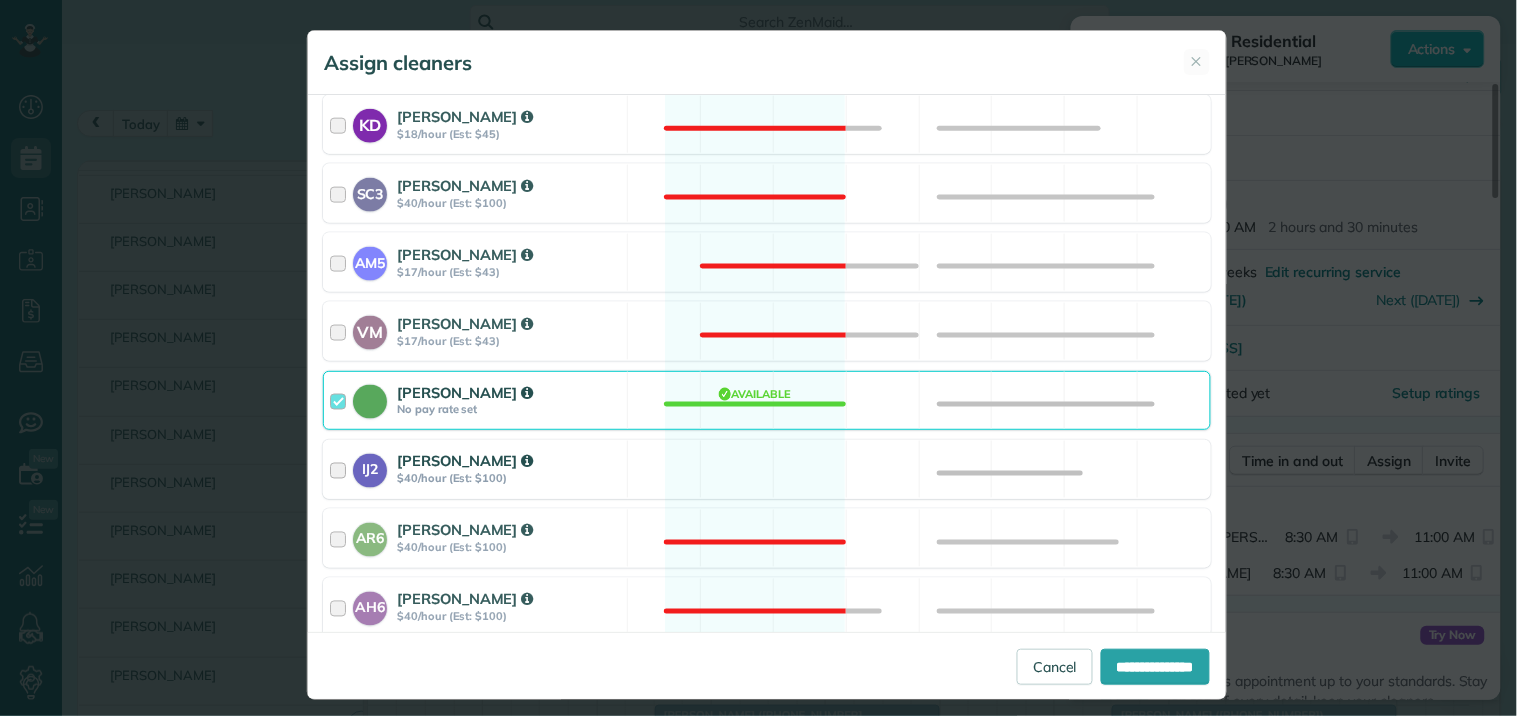 click on "IJ2
[PERSON_NAME]
$40/hour (Est: $100)
Available" at bounding box center (767, 469) 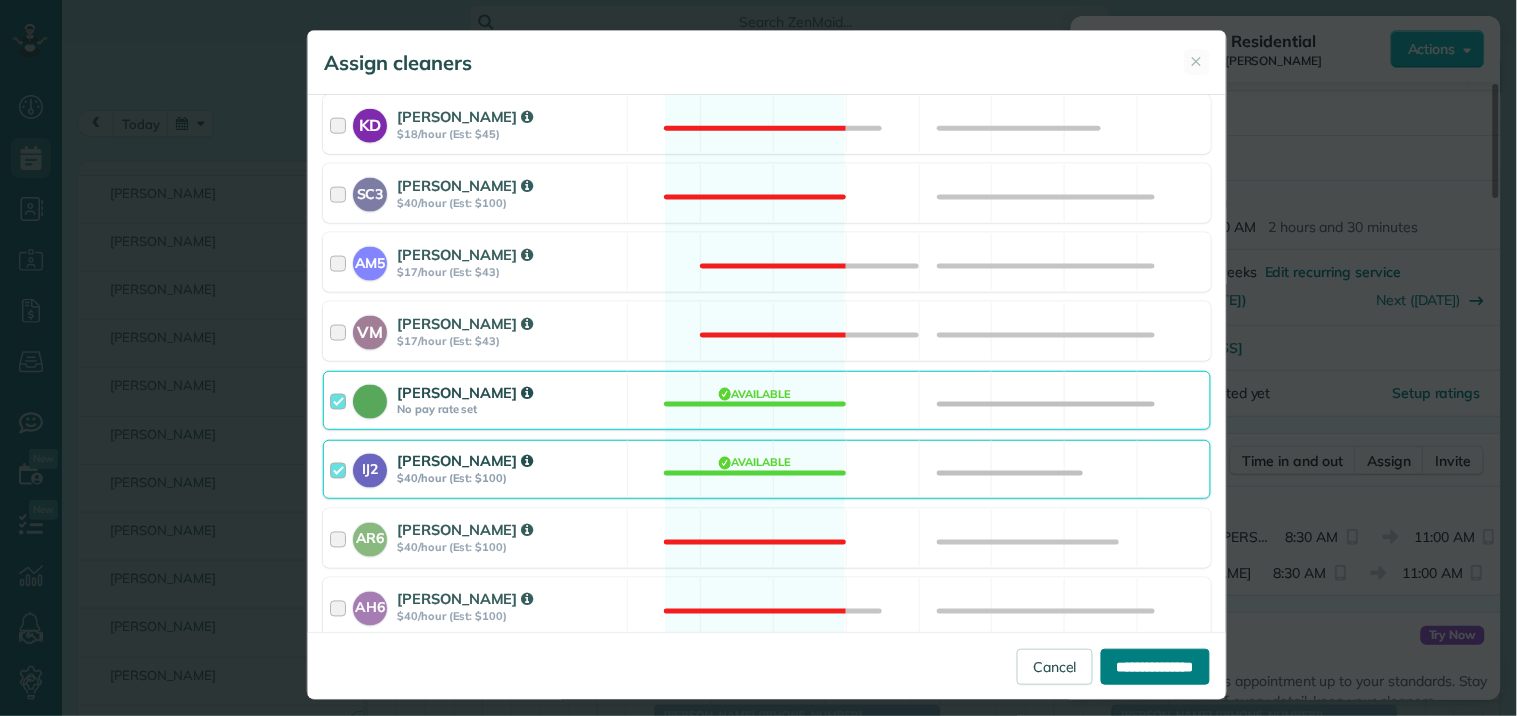 click on "**********" at bounding box center (1155, 667) 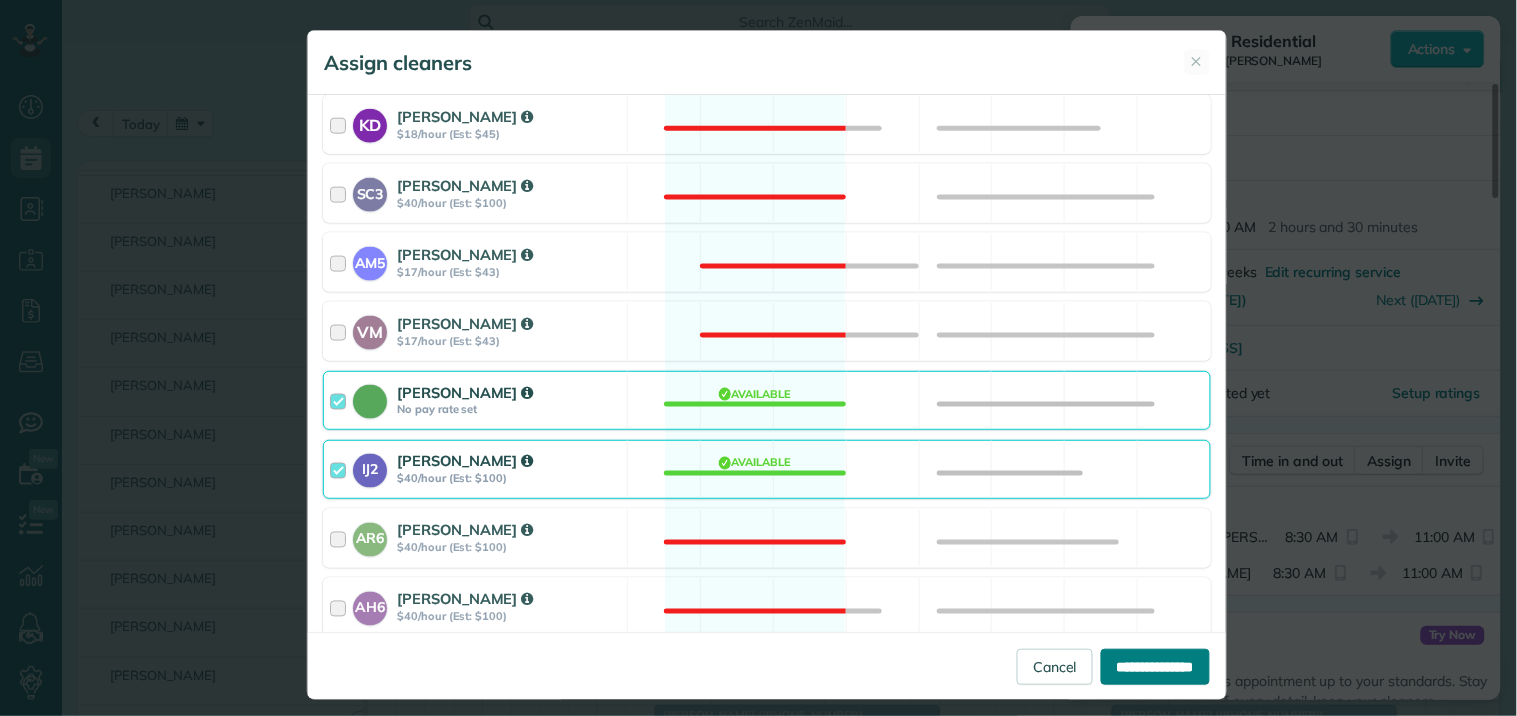 type on "**********" 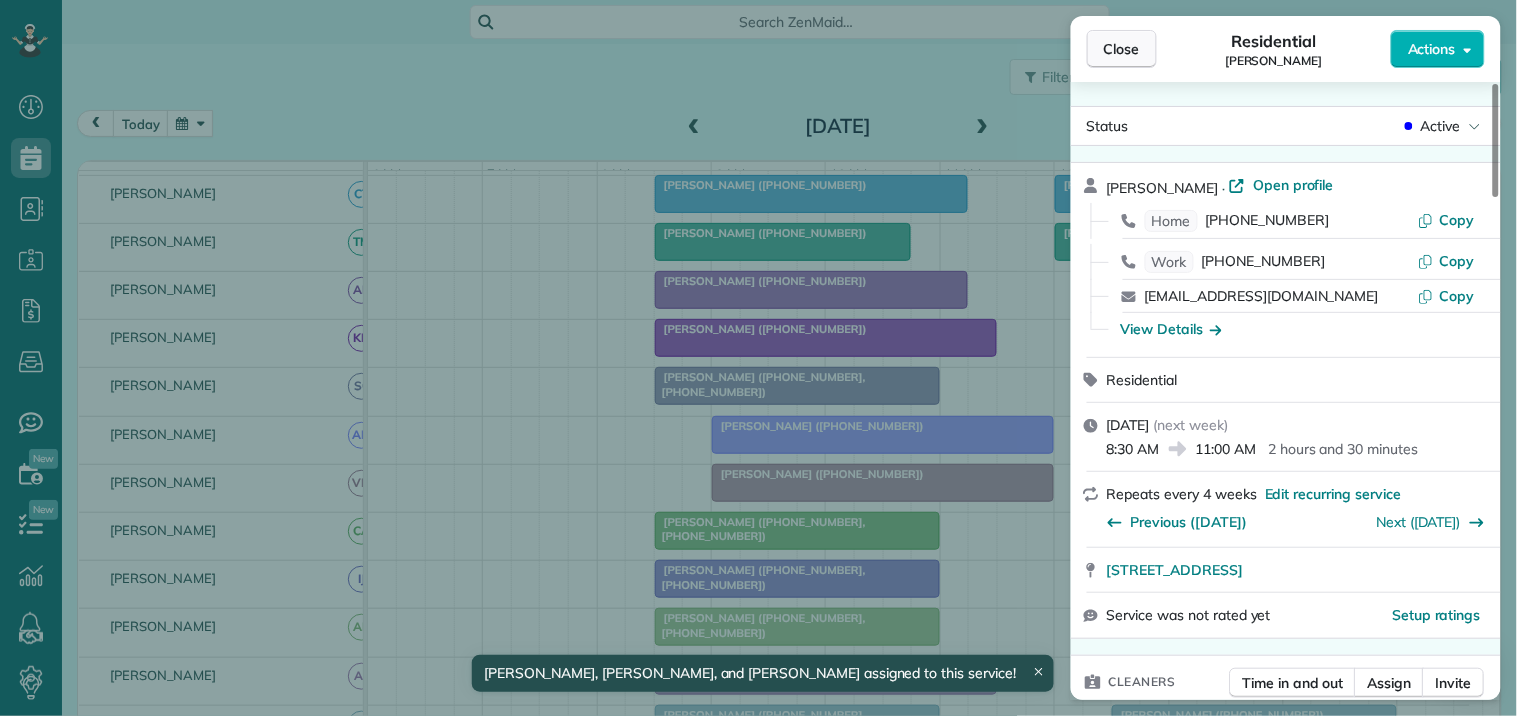 click on "Close" at bounding box center (1122, 49) 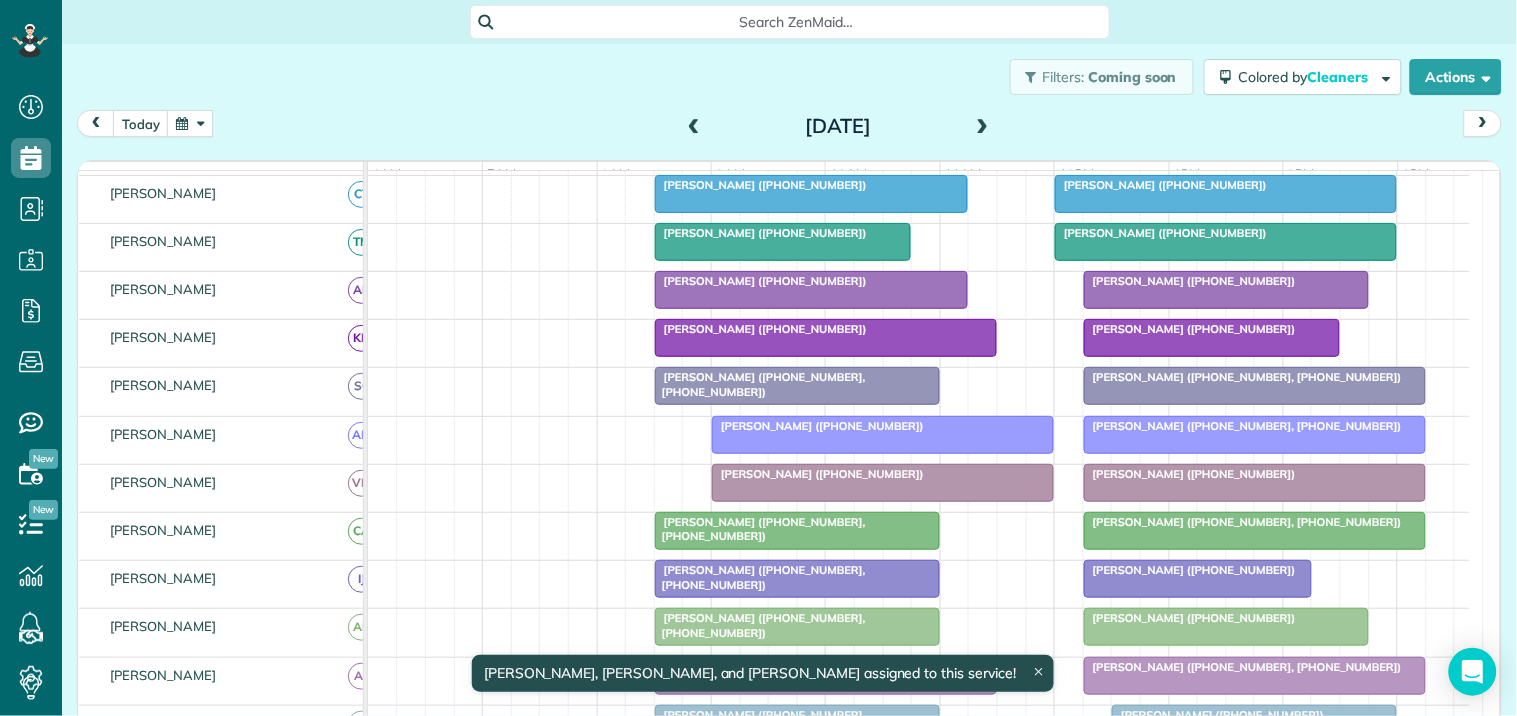 click on "[PERSON_NAME] ([PHONE_NUMBER])" at bounding box center [1198, 570] 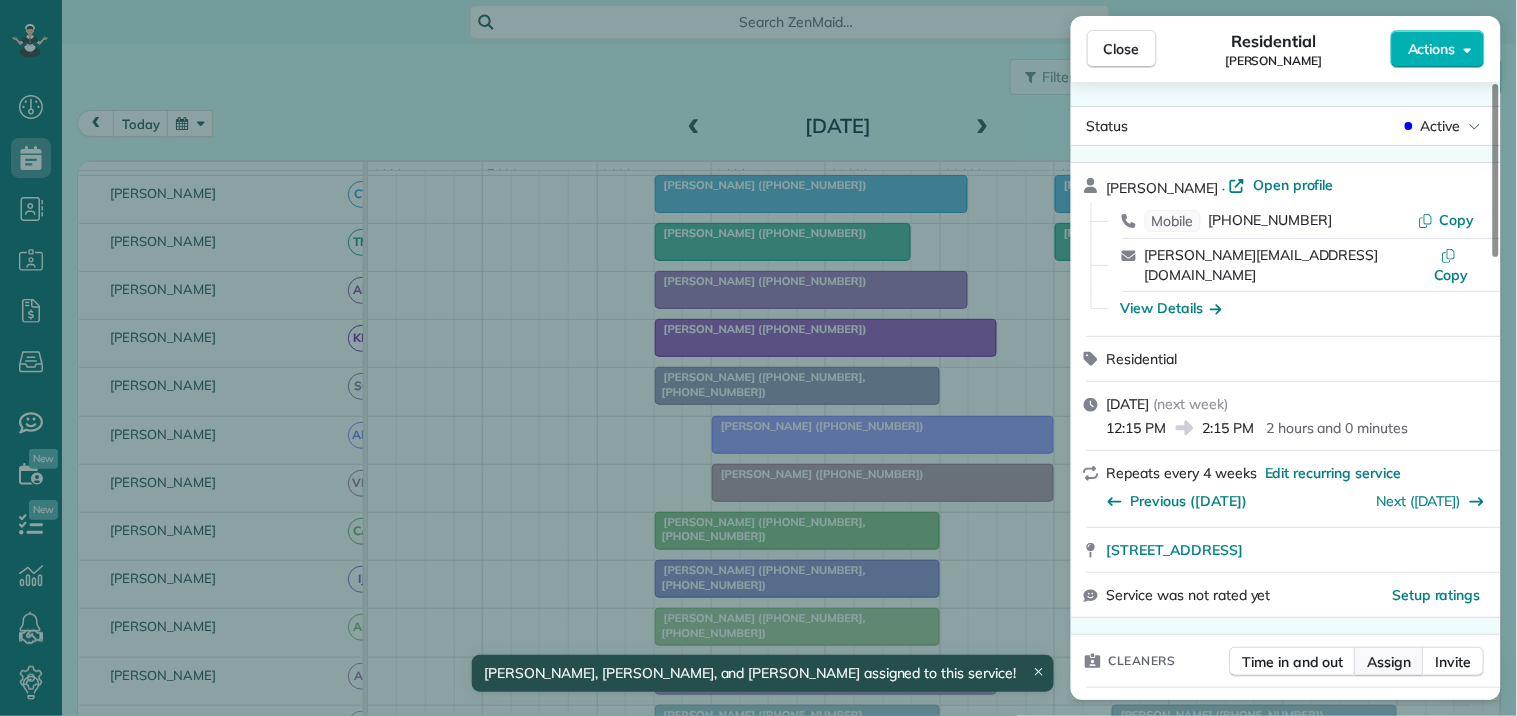 click on "Assign" at bounding box center (1390, 662) 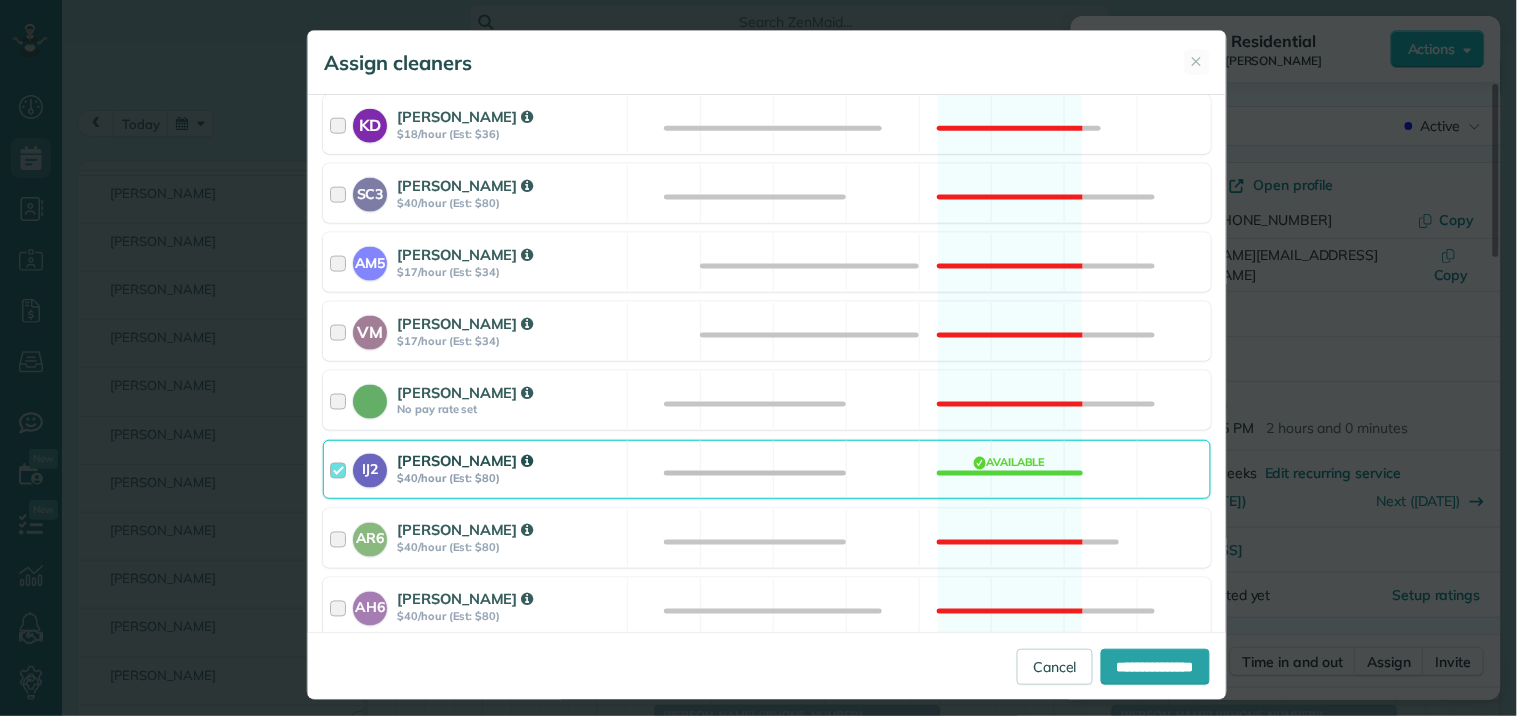 click on "IJ2
[PERSON_NAME]
$40/hour (Est: $80)
Available" at bounding box center (767, 469) 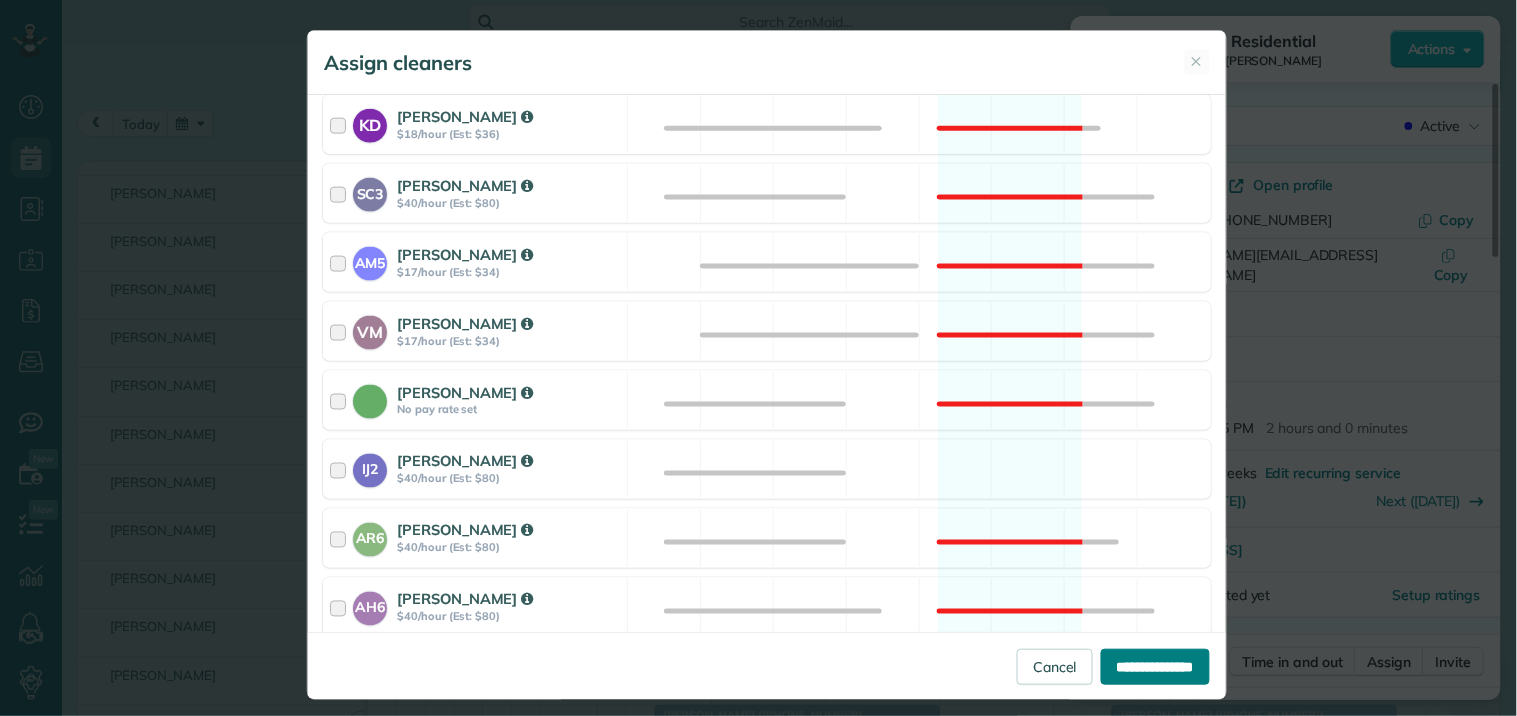 click on "**********" at bounding box center (1155, 667) 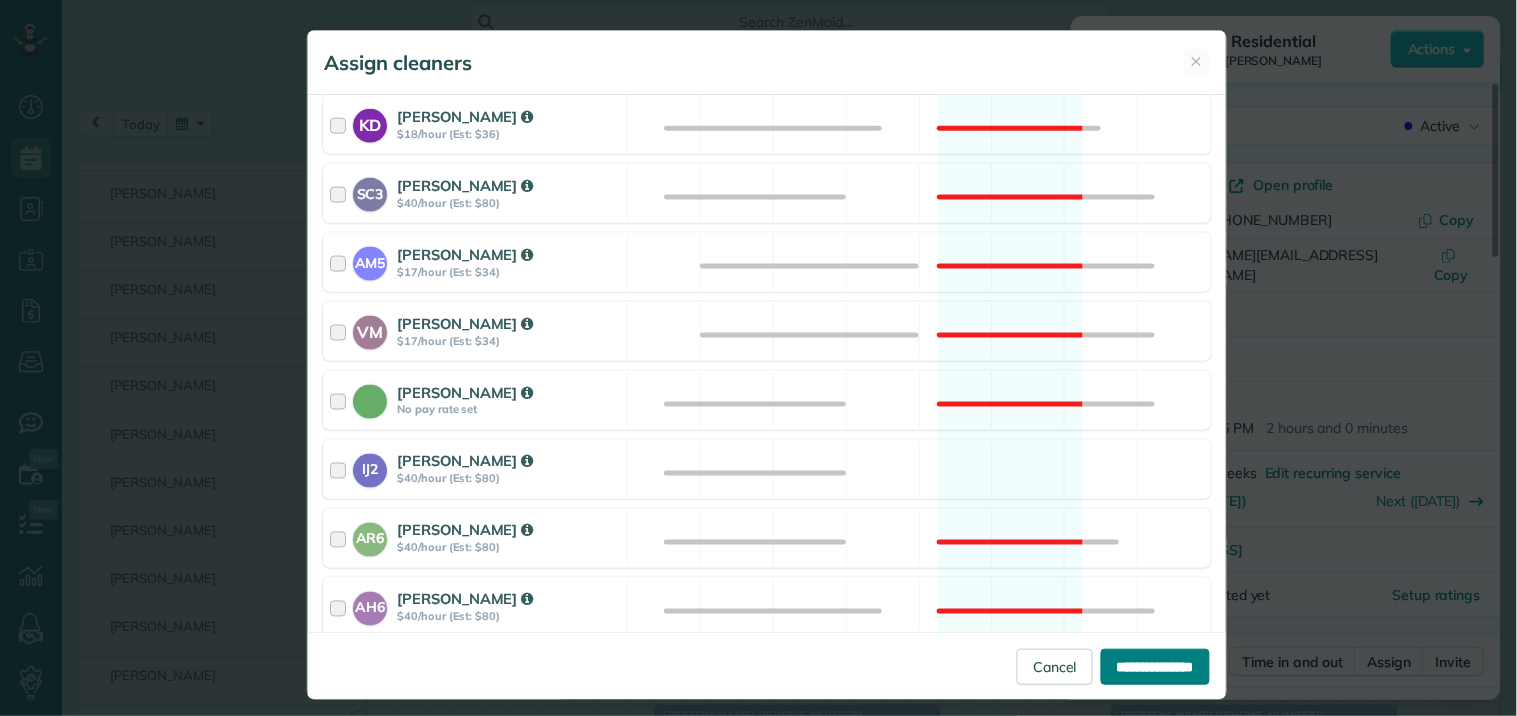 type on "**********" 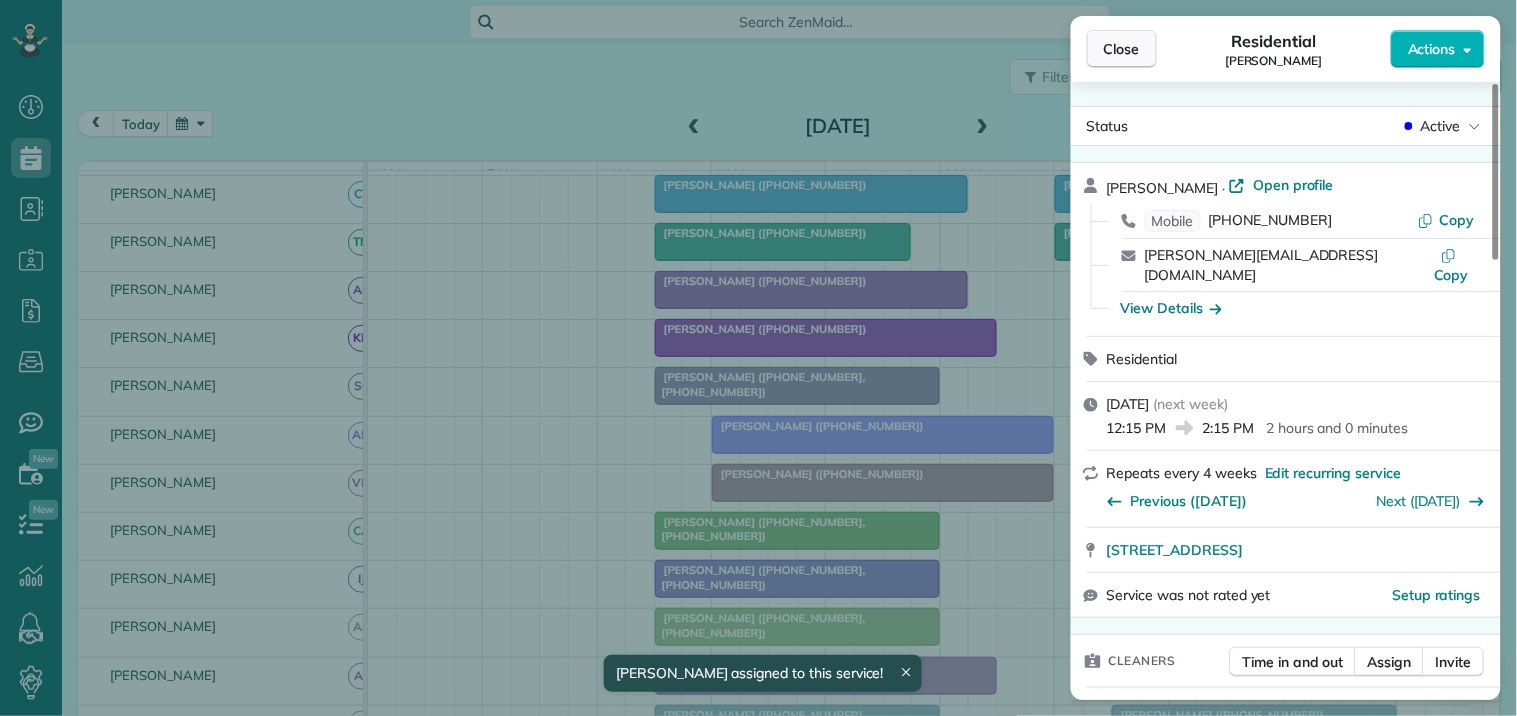 click on "Close" at bounding box center [1122, 49] 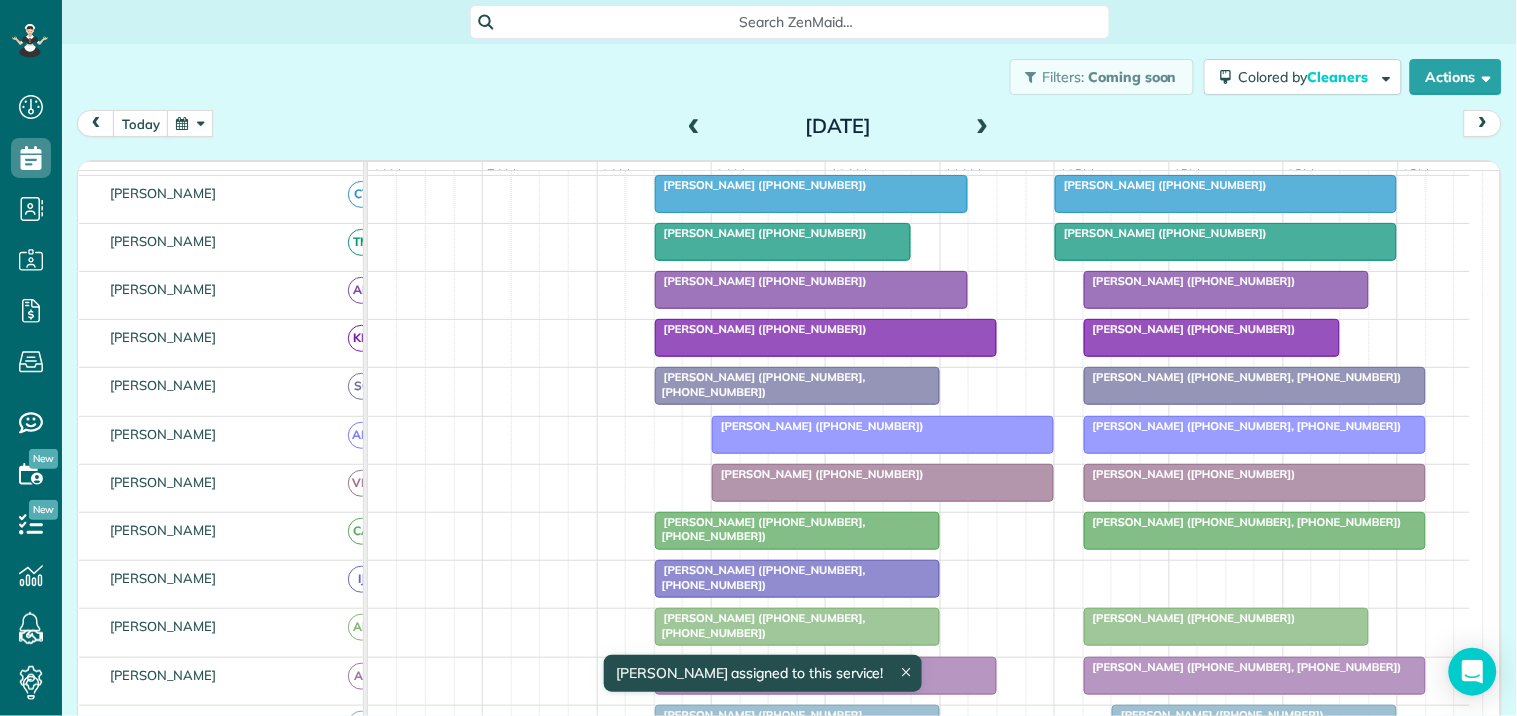 click on "[PERSON_NAME] ([PHONE_NUMBER], [PHONE_NUMBER])" at bounding box center [1243, 522] 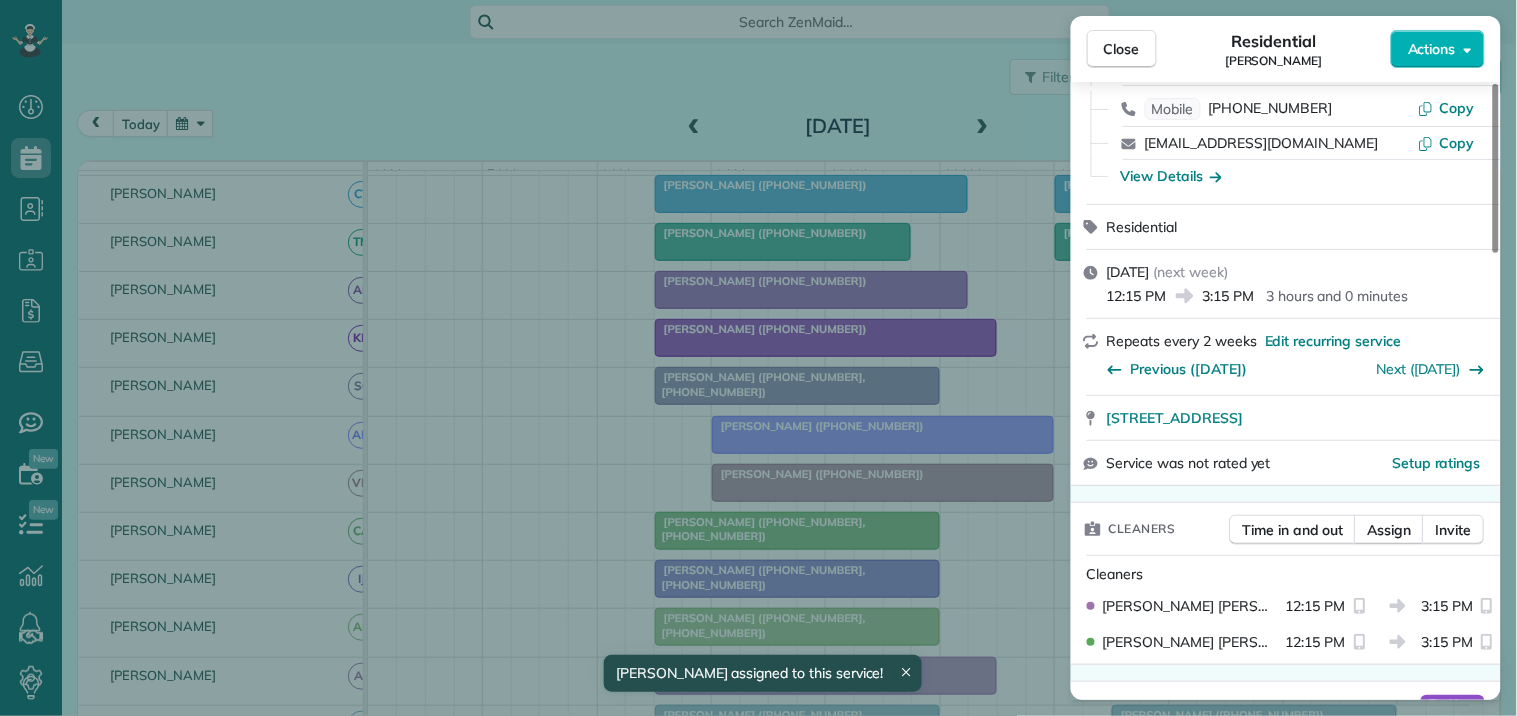 scroll, scrollTop: 333, scrollLeft: 0, axis: vertical 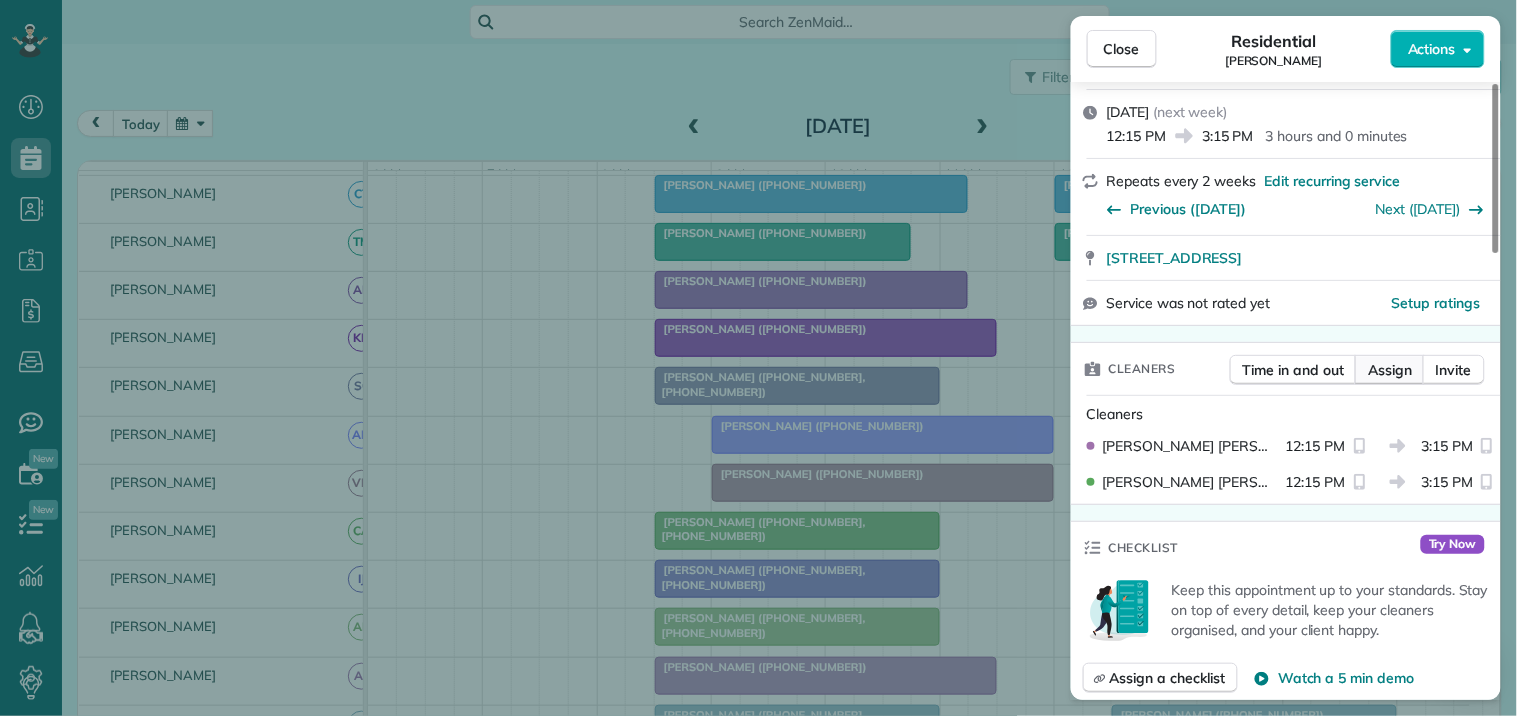 click on "Assign" at bounding box center [1390, 370] 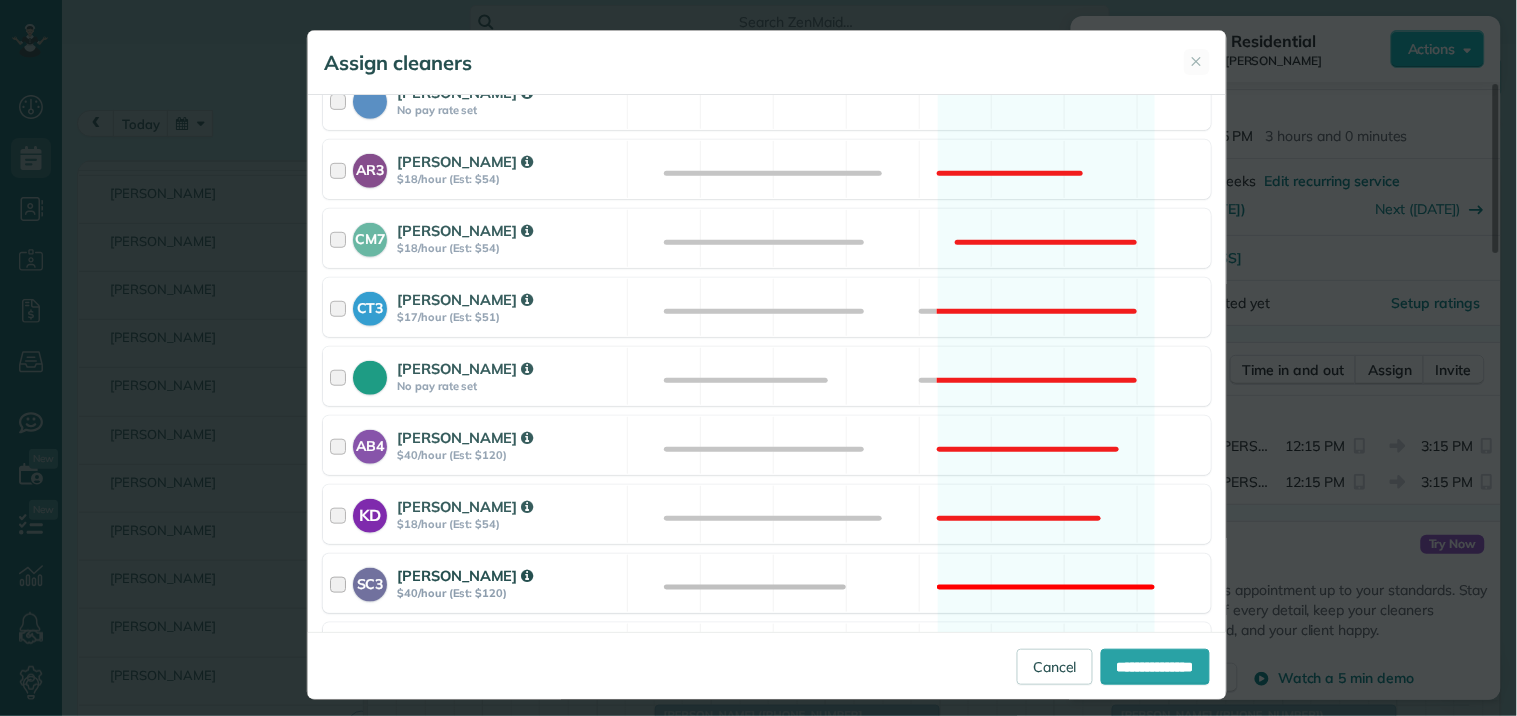 scroll, scrollTop: 666, scrollLeft: 0, axis: vertical 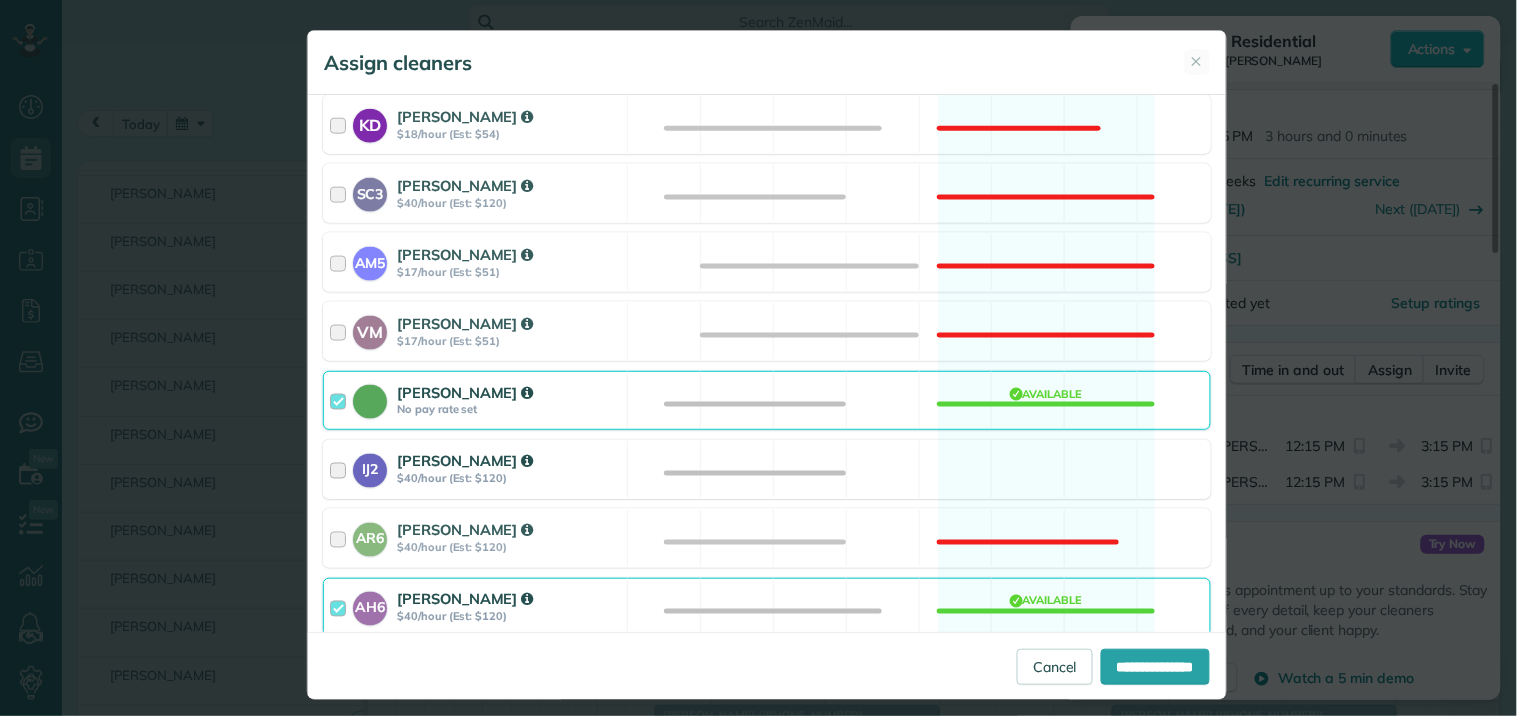 click on "IJ2
[PERSON_NAME]
$40/hour (Est: $120)
Available" at bounding box center (767, 469) 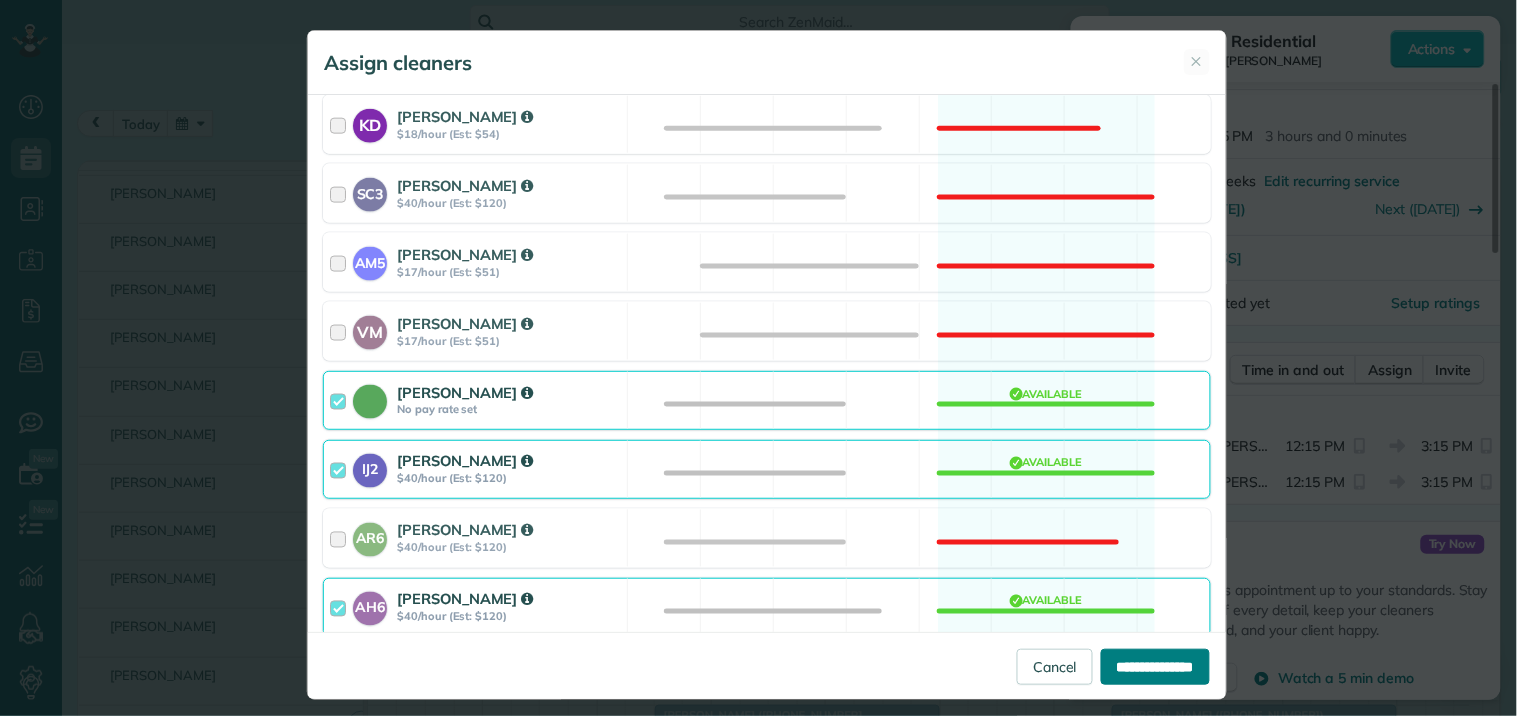 click on "**********" at bounding box center [1155, 667] 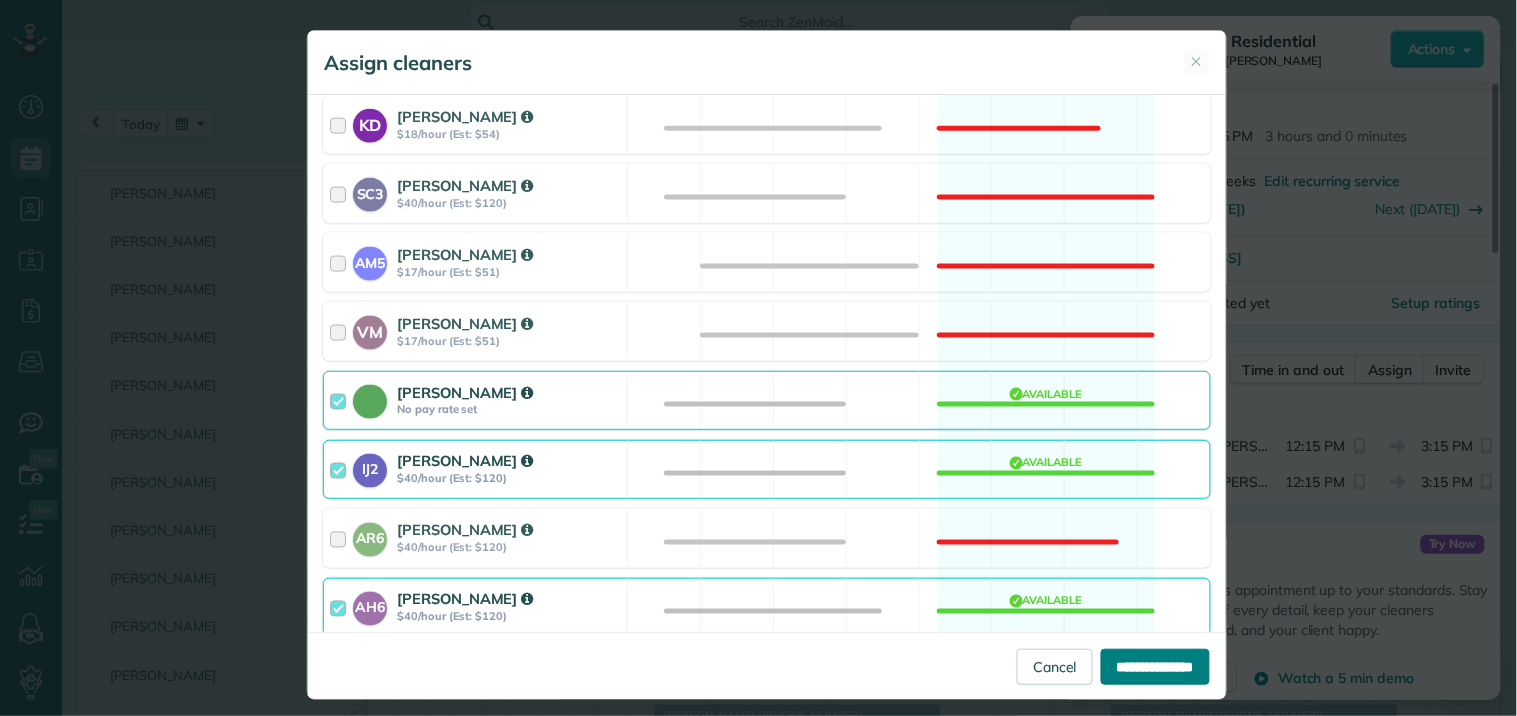 type on "**********" 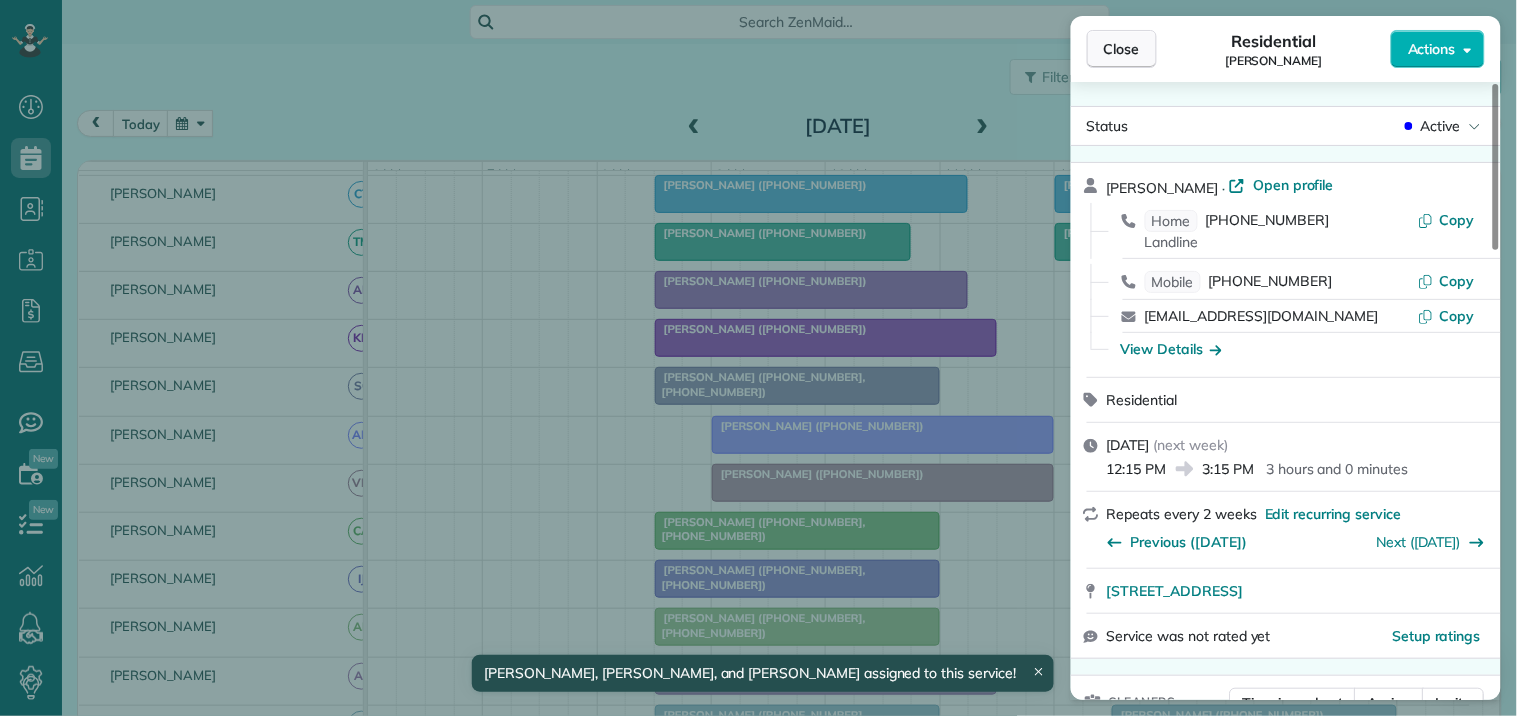 click on "Close" at bounding box center [1122, 49] 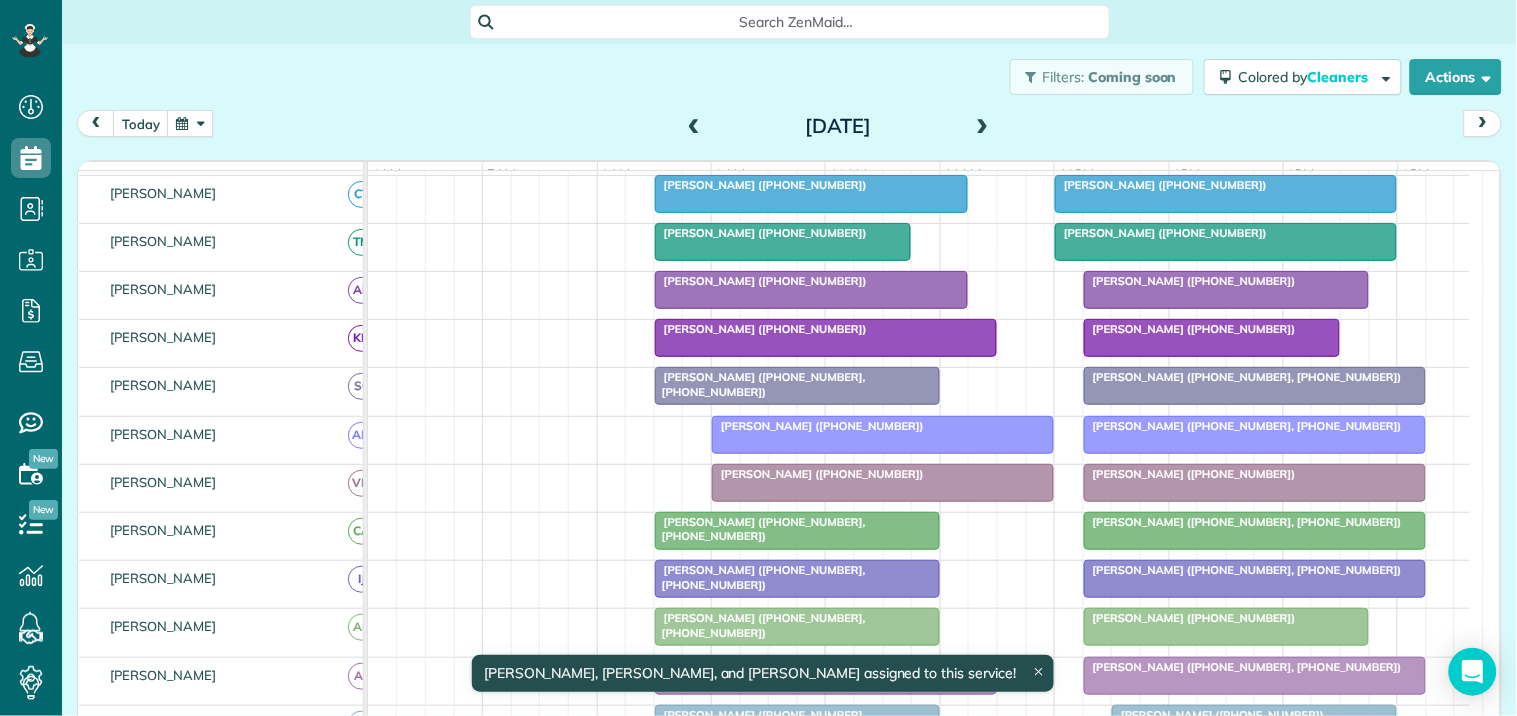 click at bounding box center [983, 127] 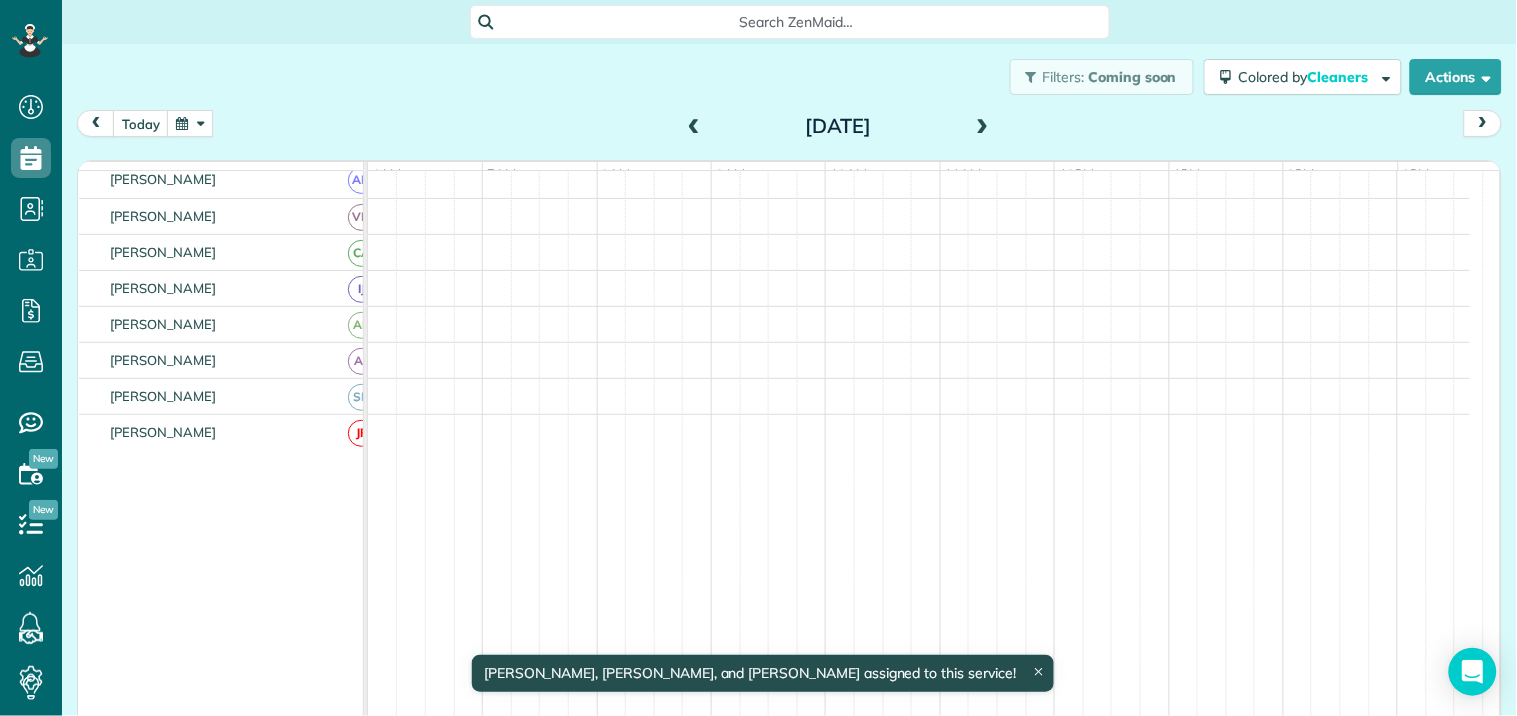 scroll, scrollTop: 254, scrollLeft: 0, axis: vertical 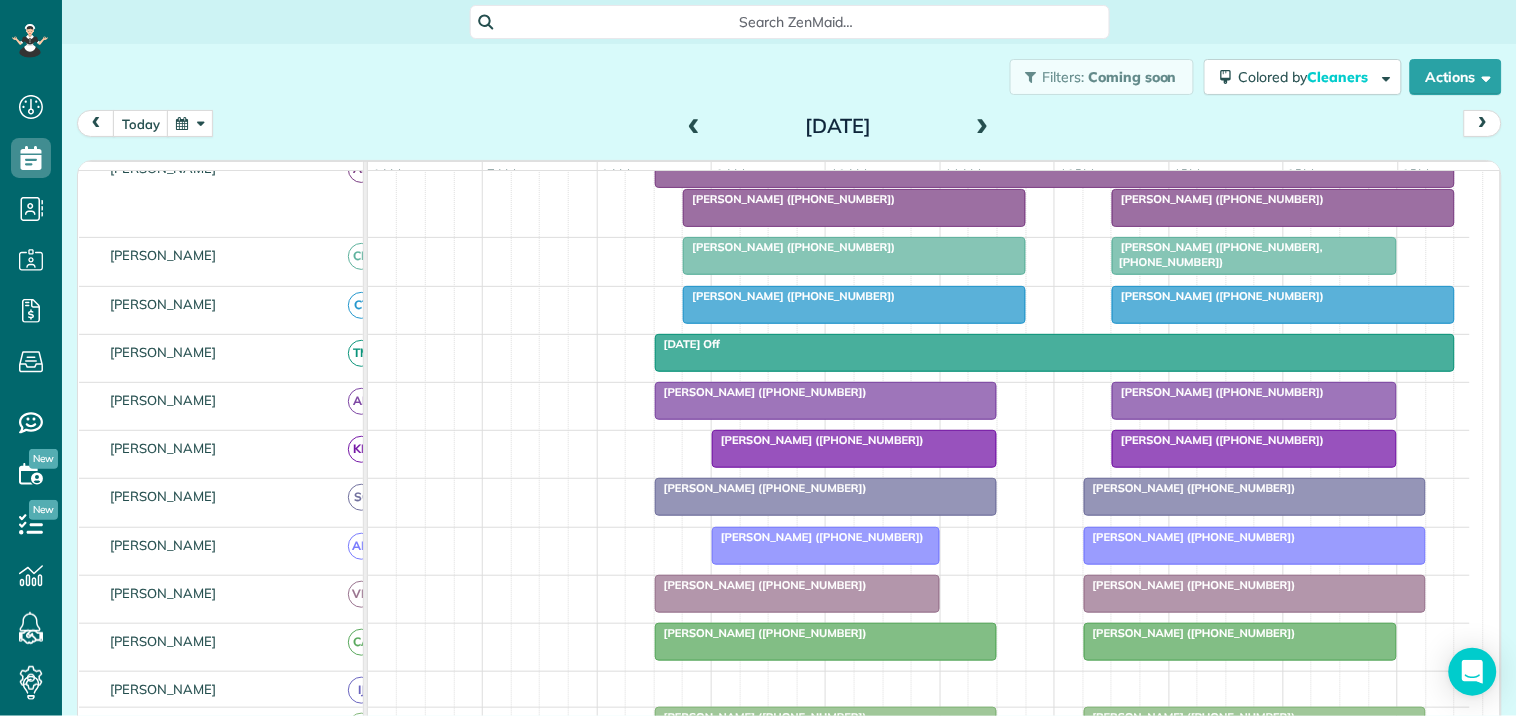 click on "[PERSON_NAME] ([PHONE_NUMBER])" at bounding box center (1190, 488) 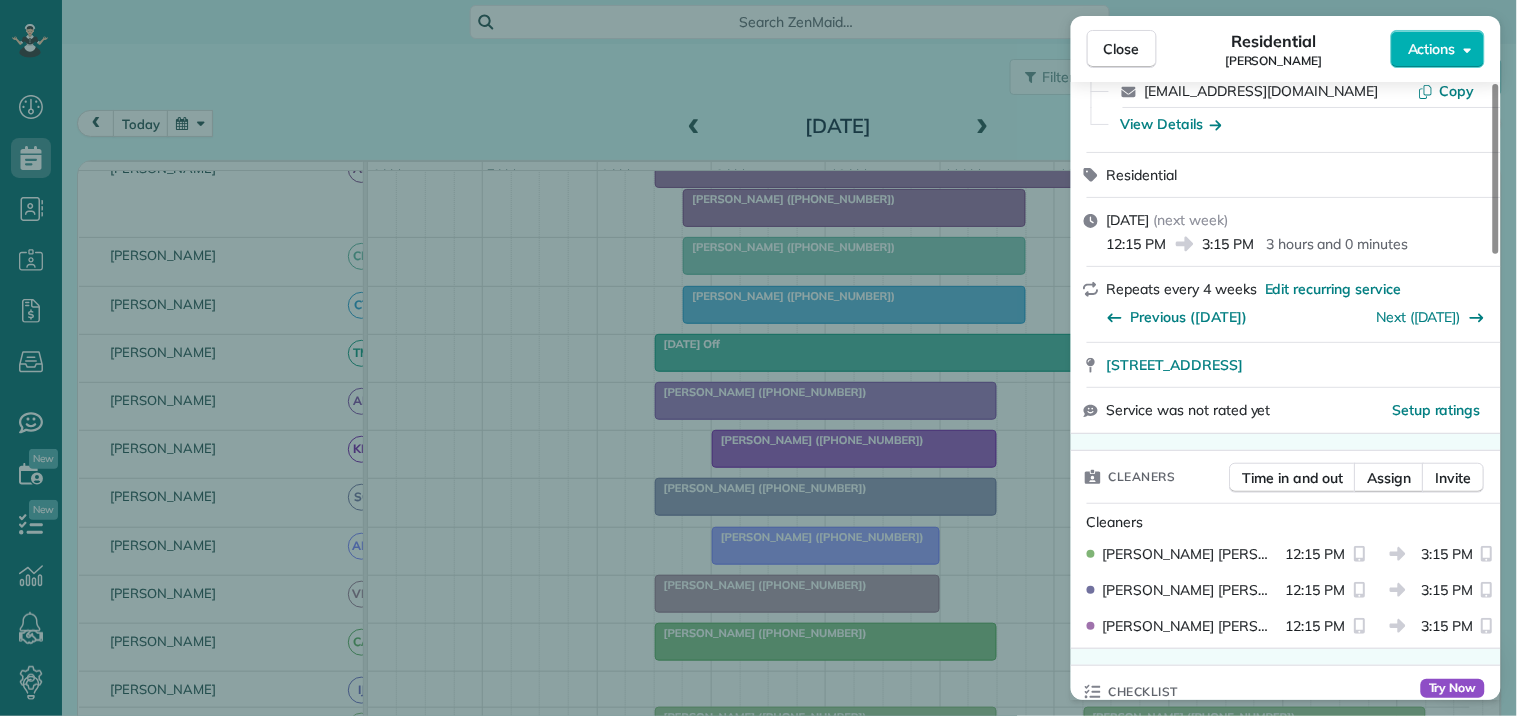 scroll, scrollTop: 333, scrollLeft: 0, axis: vertical 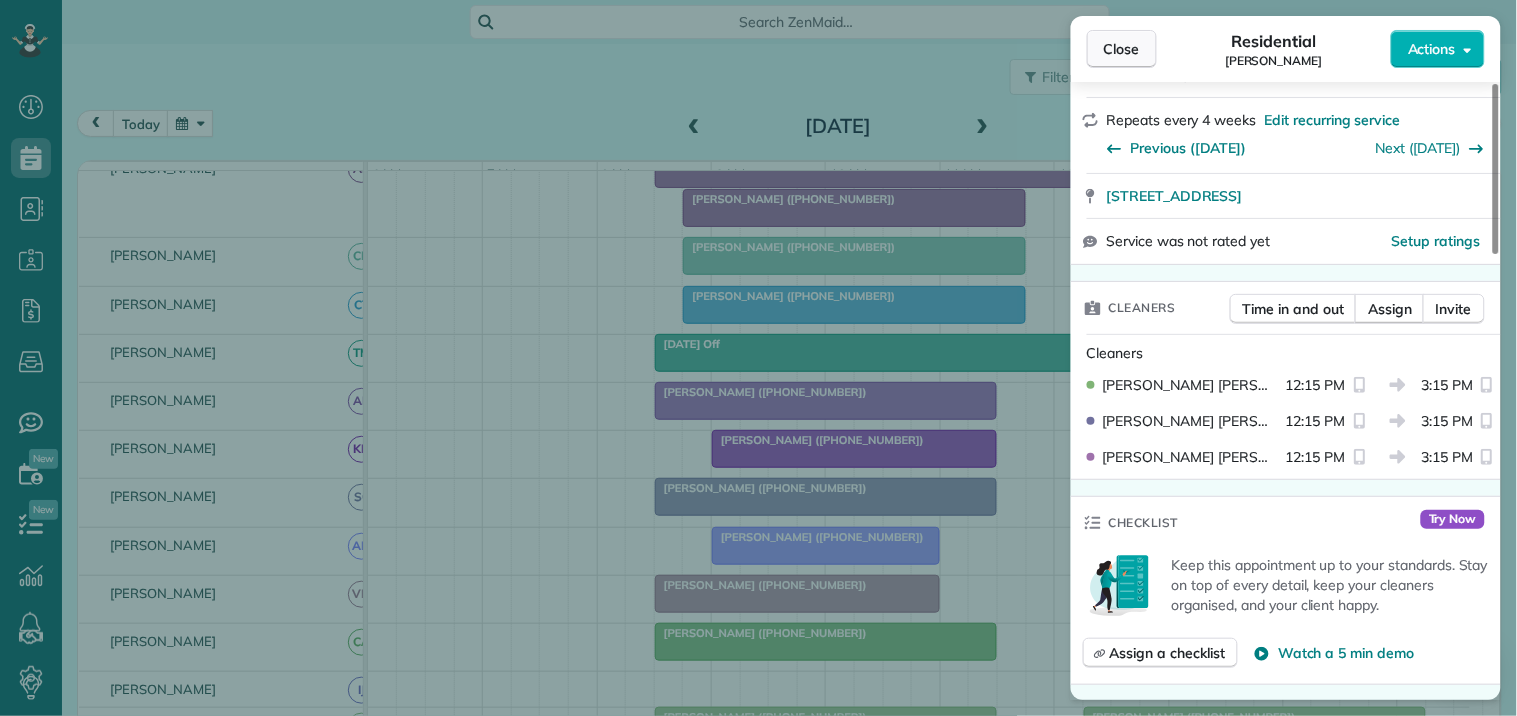 click on "Close" at bounding box center (1122, 49) 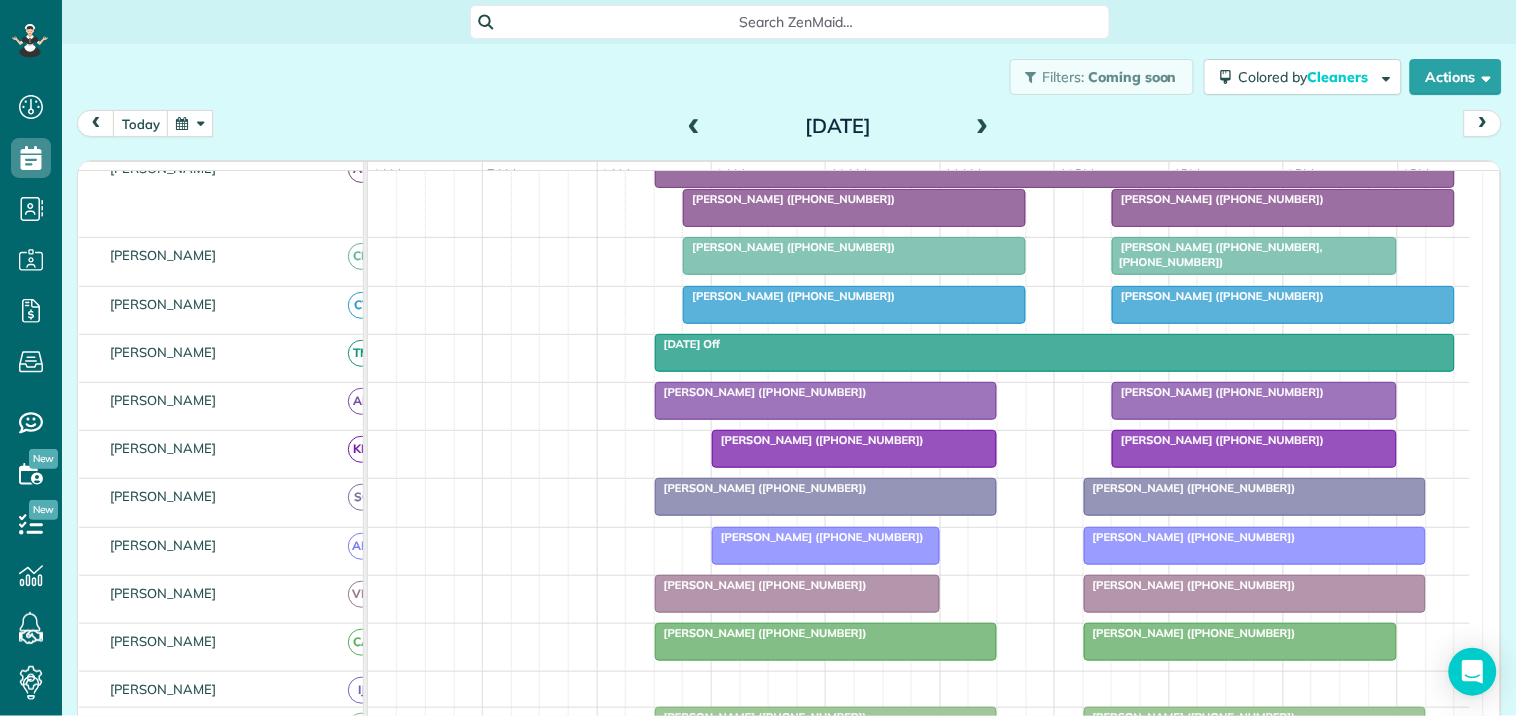 click on "[PERSON_NAME] ([PHONE_NUMBER])" at bounding box center [1218, 199] 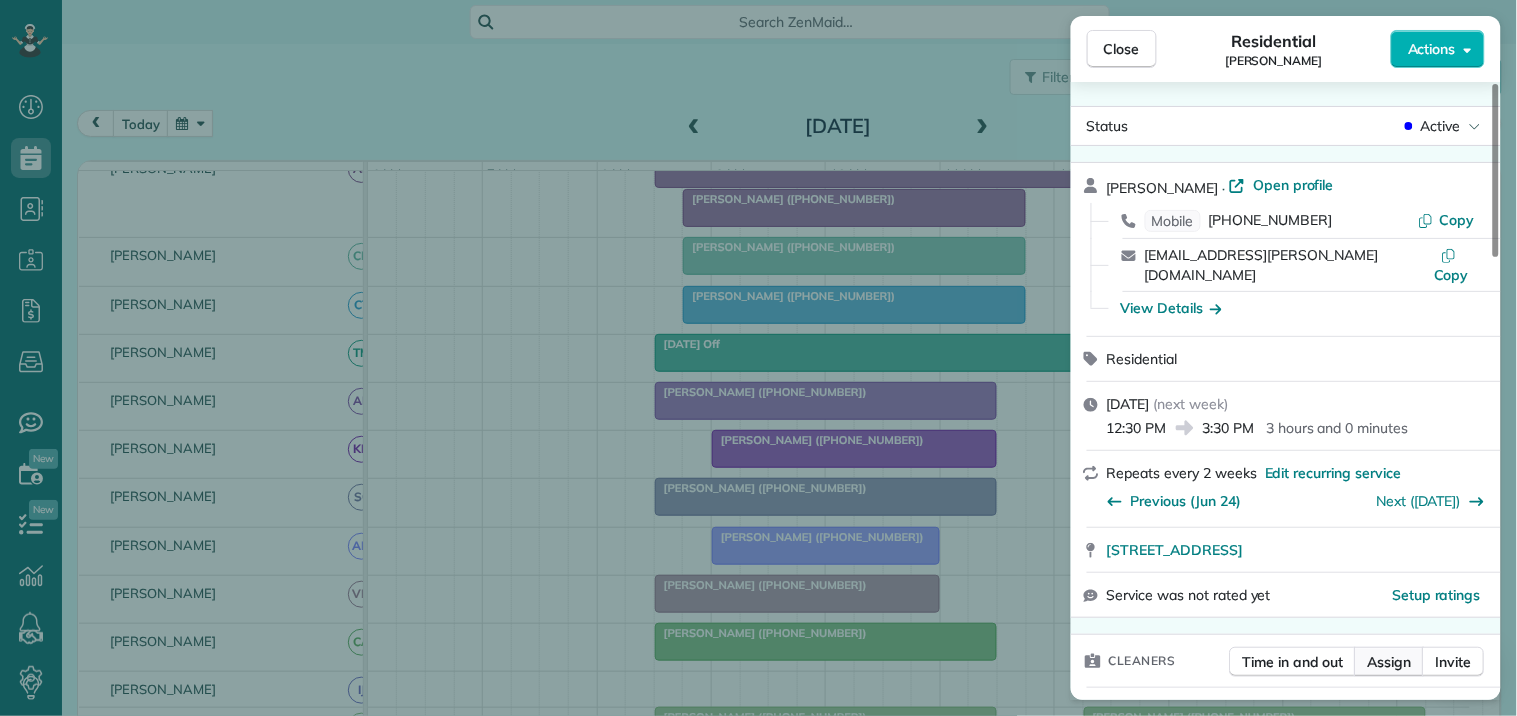 click on "Assign" at bounding box center [1390, 662] 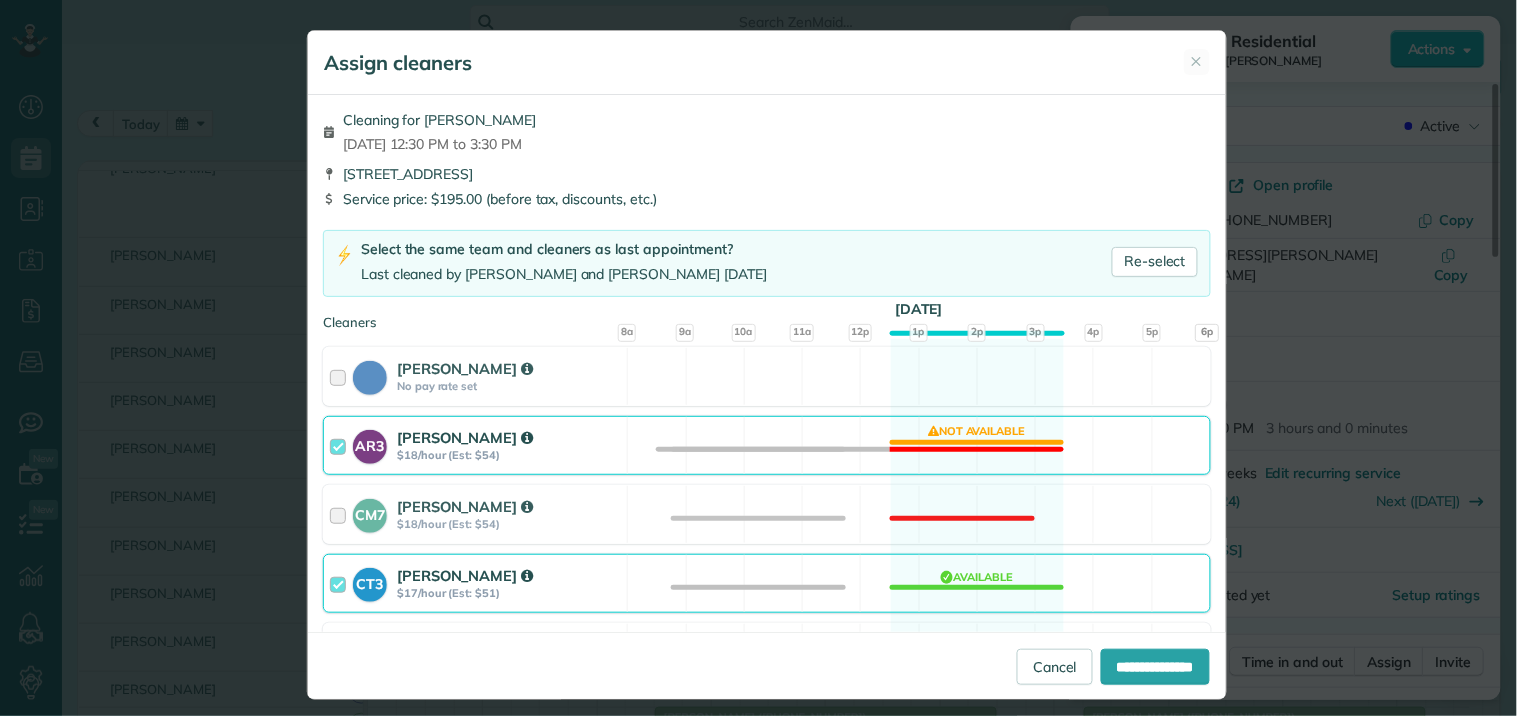 click on "AR3
[PERSON_NAME]
$18/hour (Est: $54)
Not available" at bounding box center (767, 445) 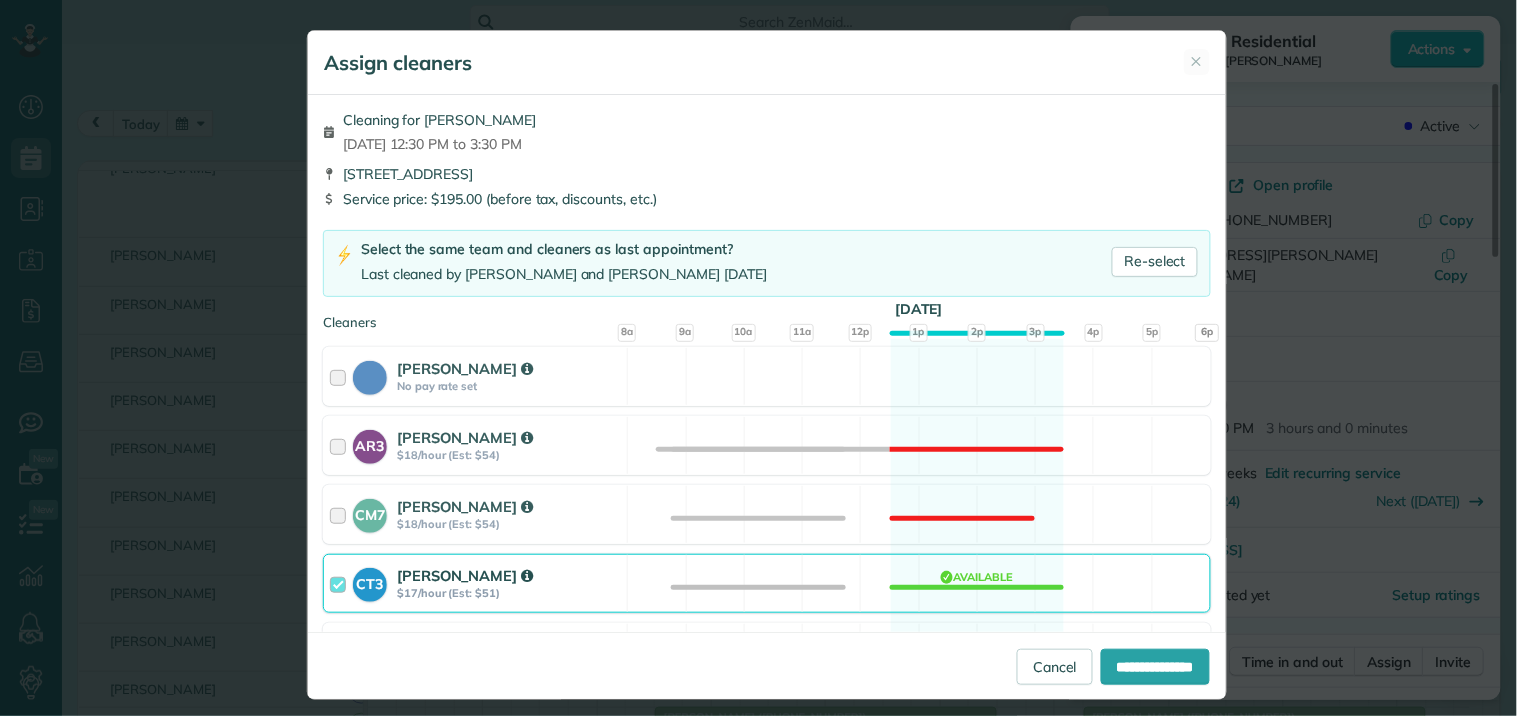 scroll, scrollTop: 666, scrollLeft: 0, axis: vertical 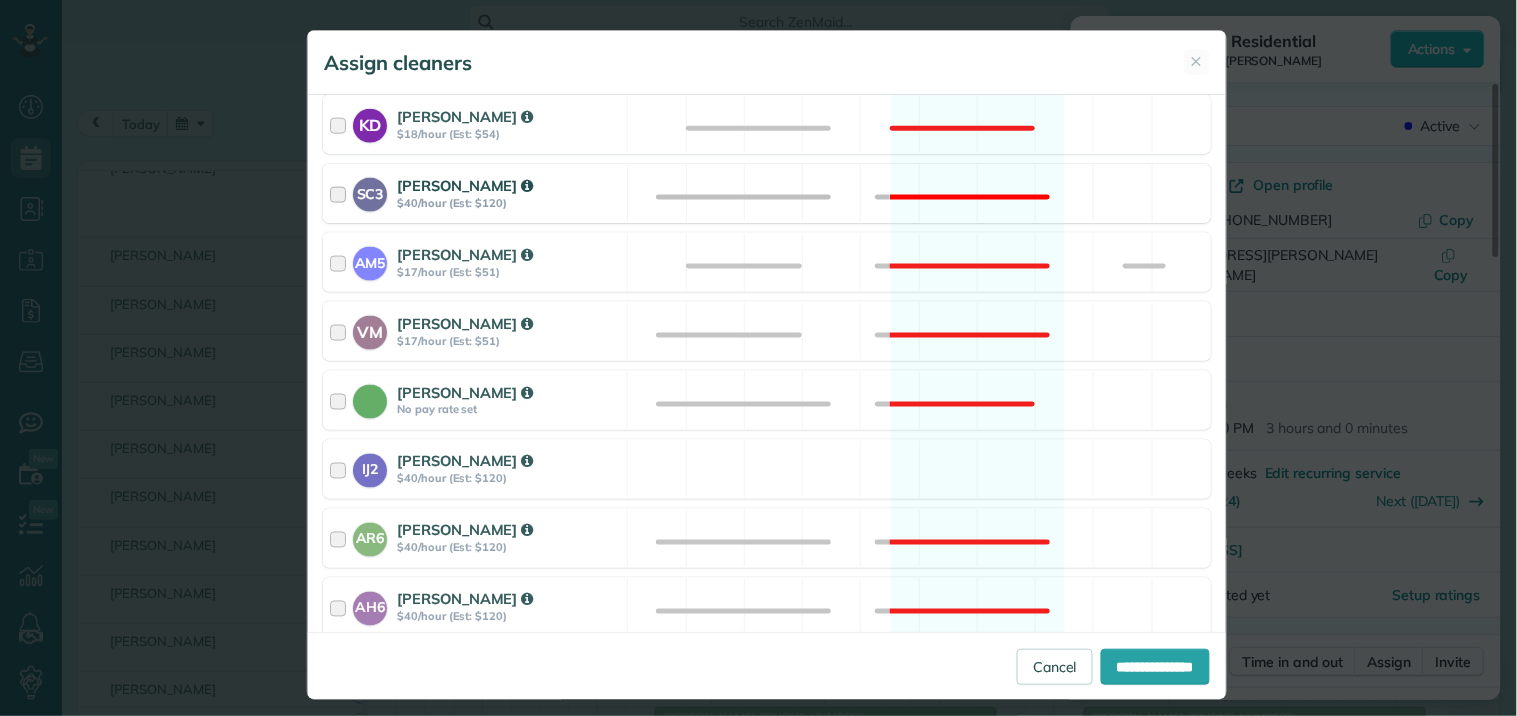 click on "SC3
[PERSON_NAME]
$40/hour (Est: $120)
Not available" at bounding box center (767, 193) 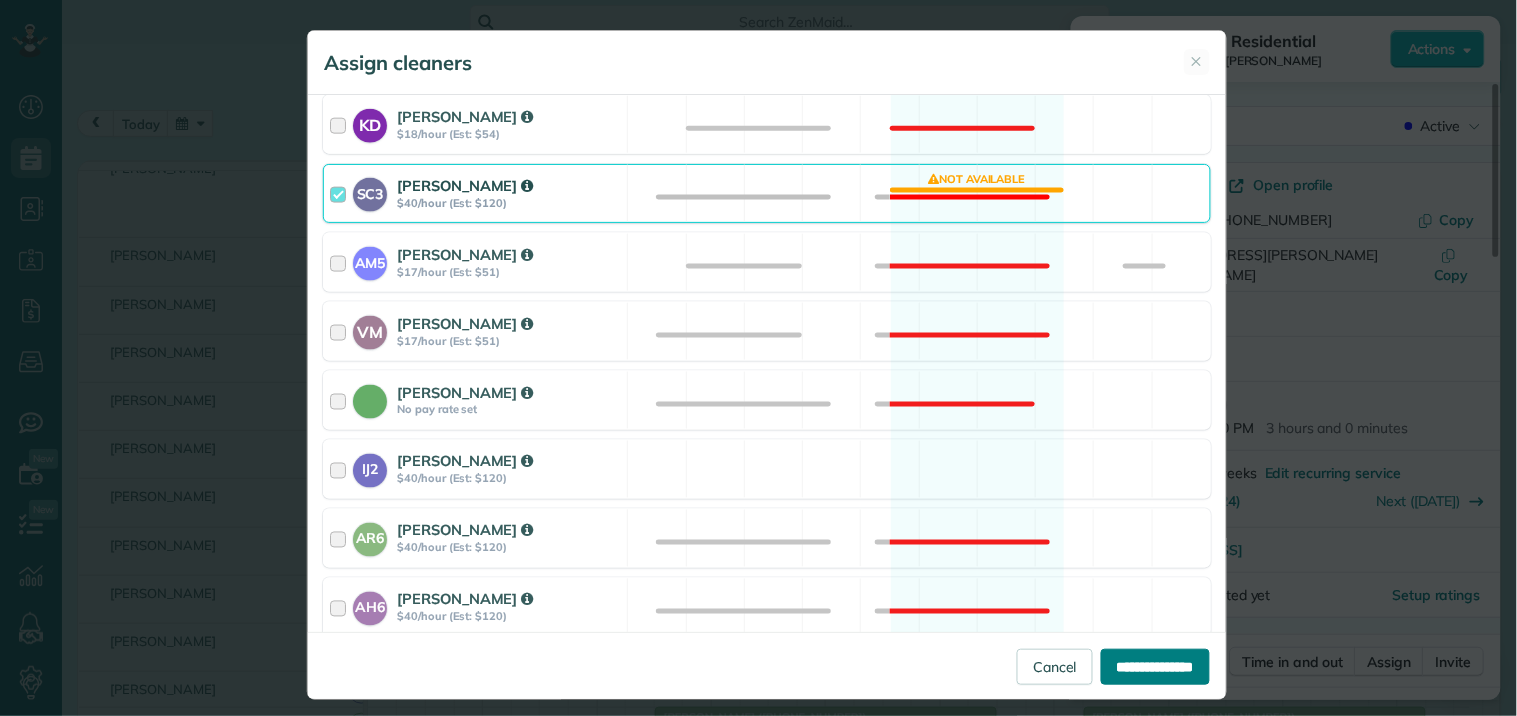 click on "**********" at bounding box center (1155, 667) 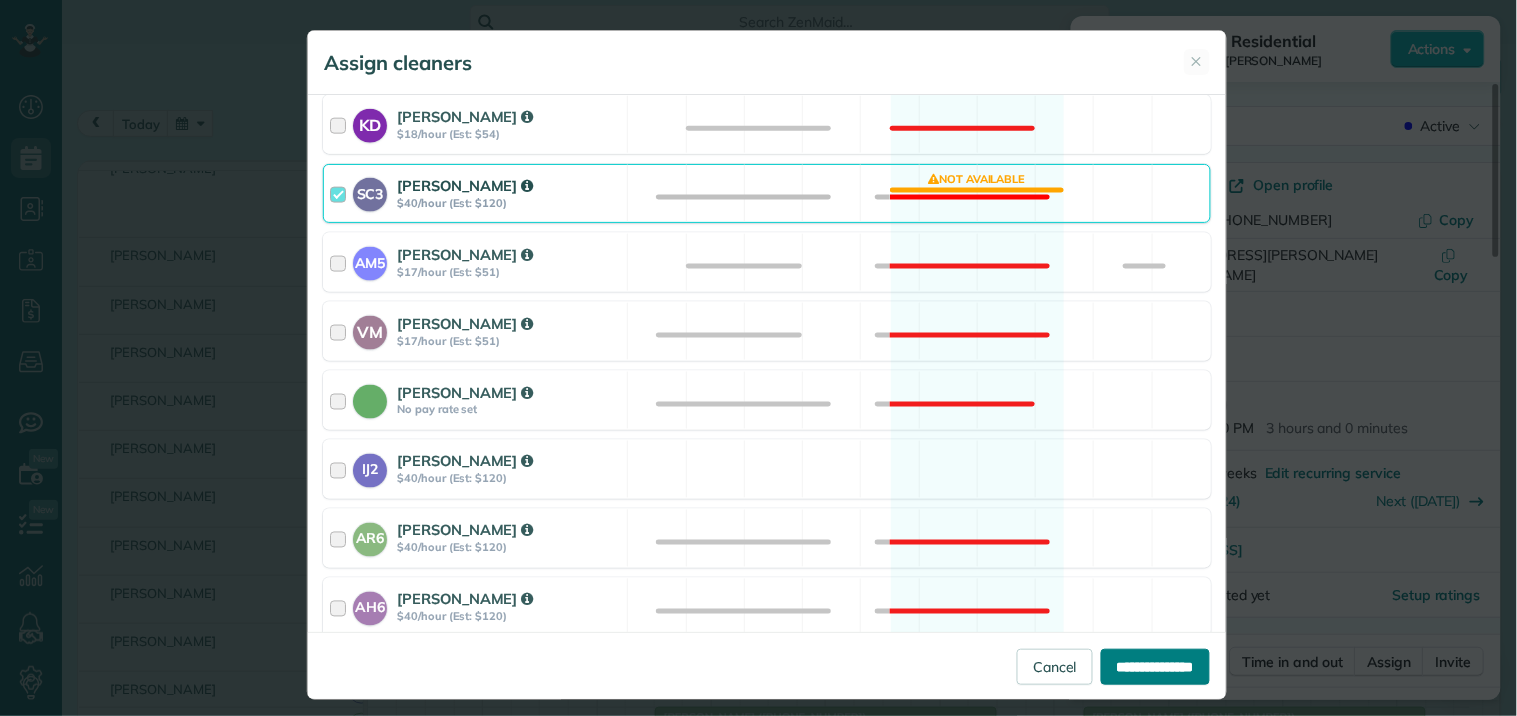 type on "**********" 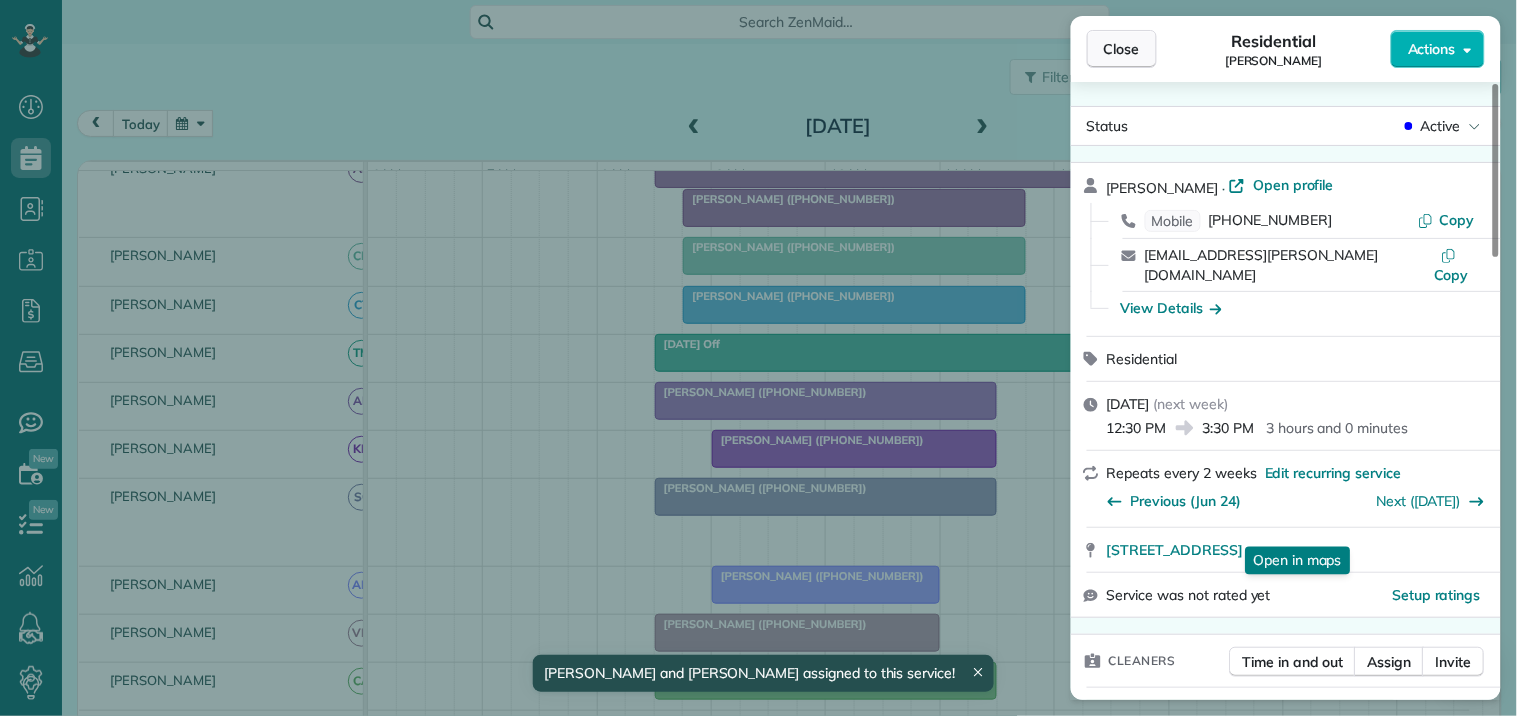 click on "Close" at bounding box center [1122, 49] 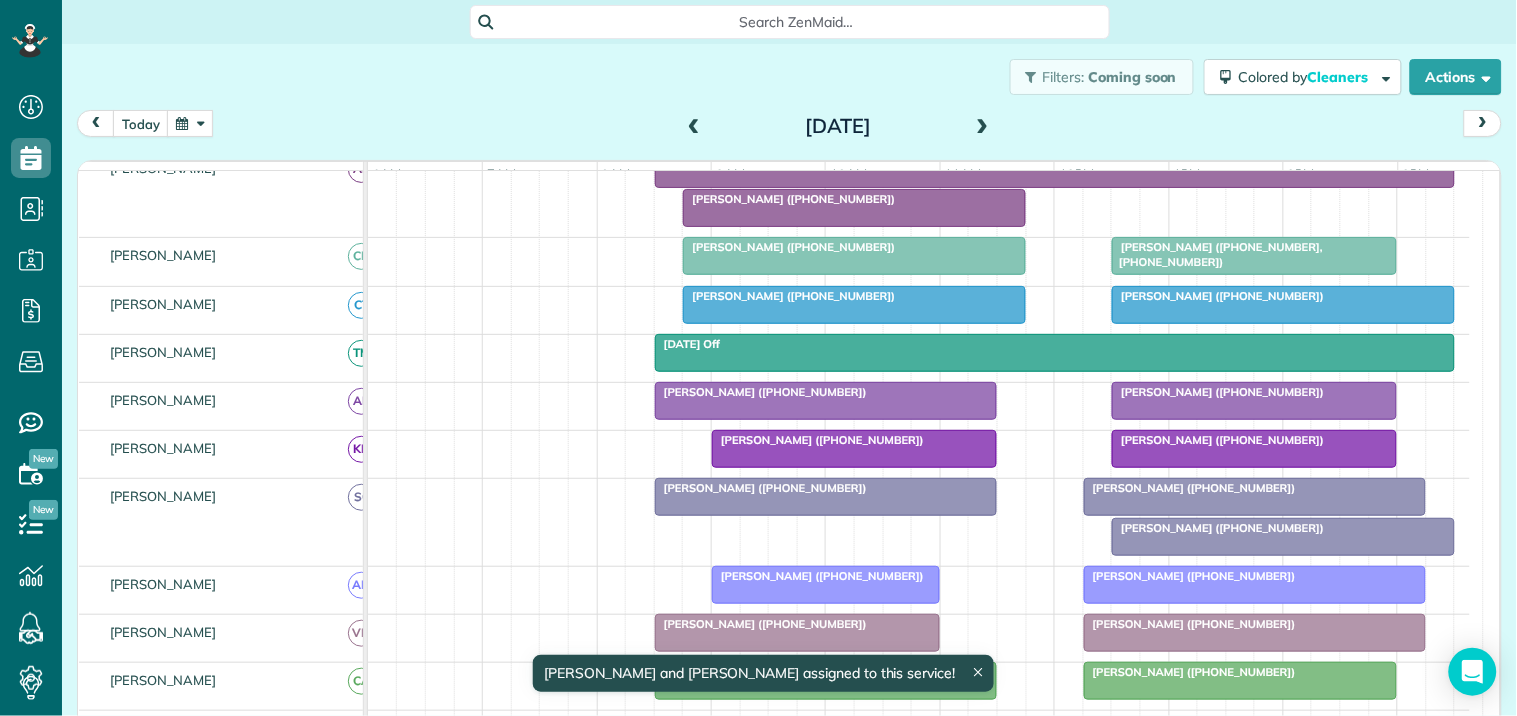 scroll, scrollTop: 447, scrollLeft: 0, axis: vertical 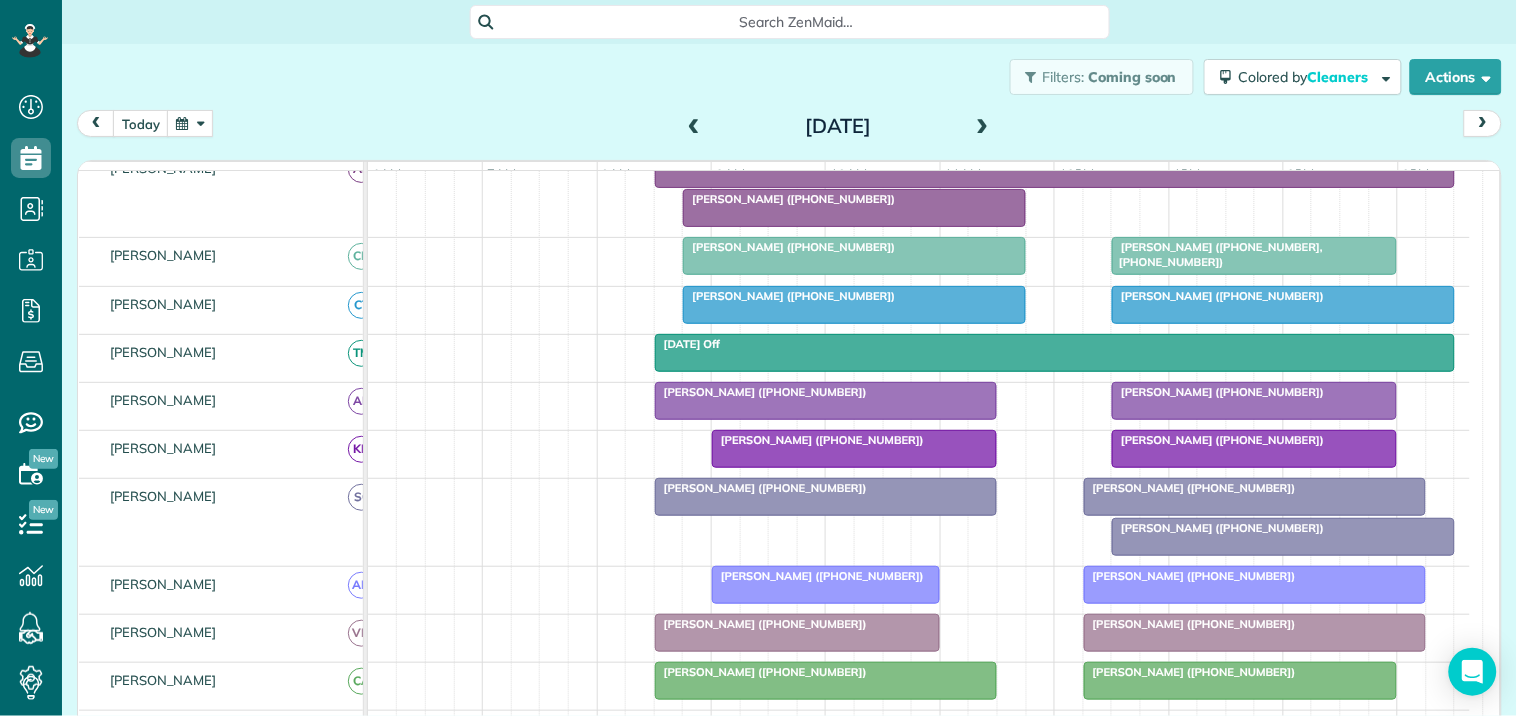 click on "[PERSON_NAME] ([PHONE_NUMBER])" at bounding box center (1218, 528) 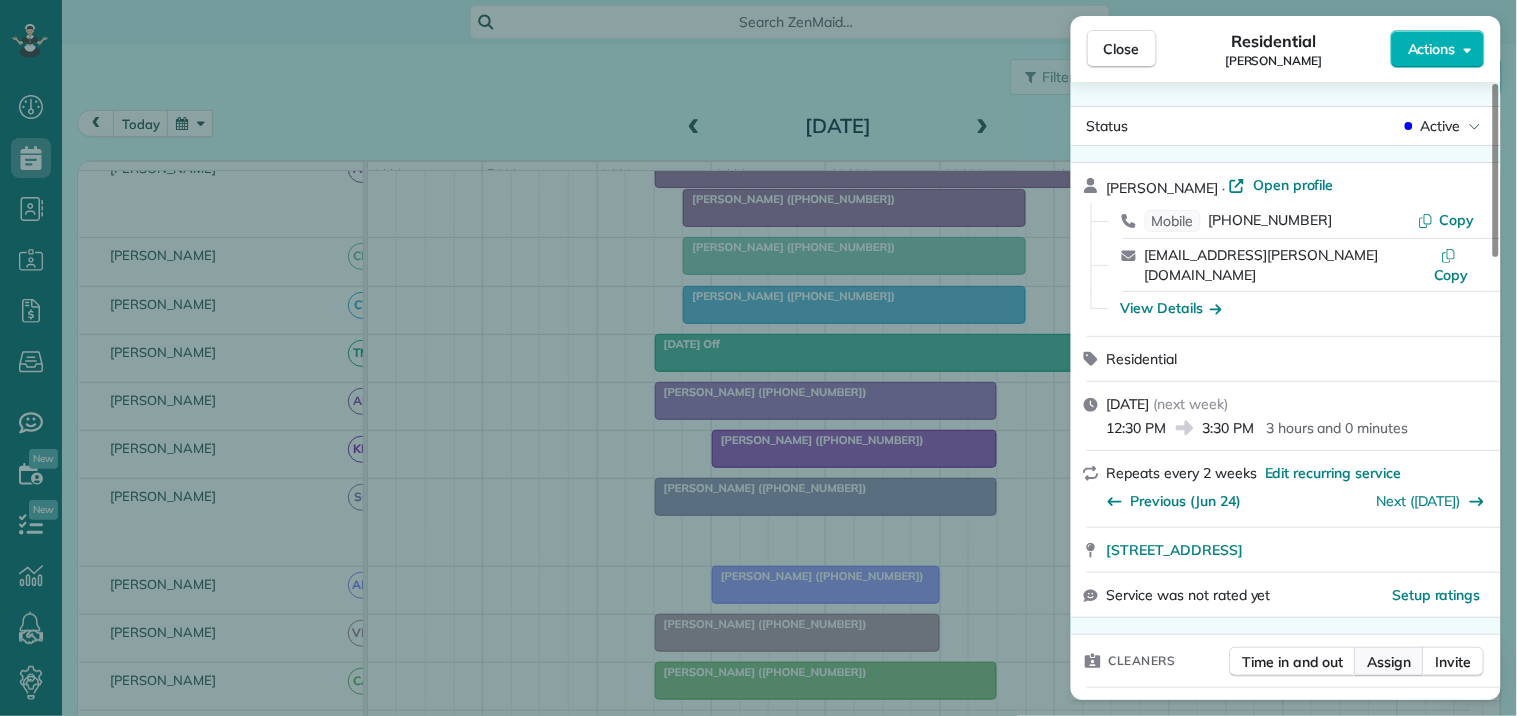 click on "Assign" at bounding box center (1390, 662) 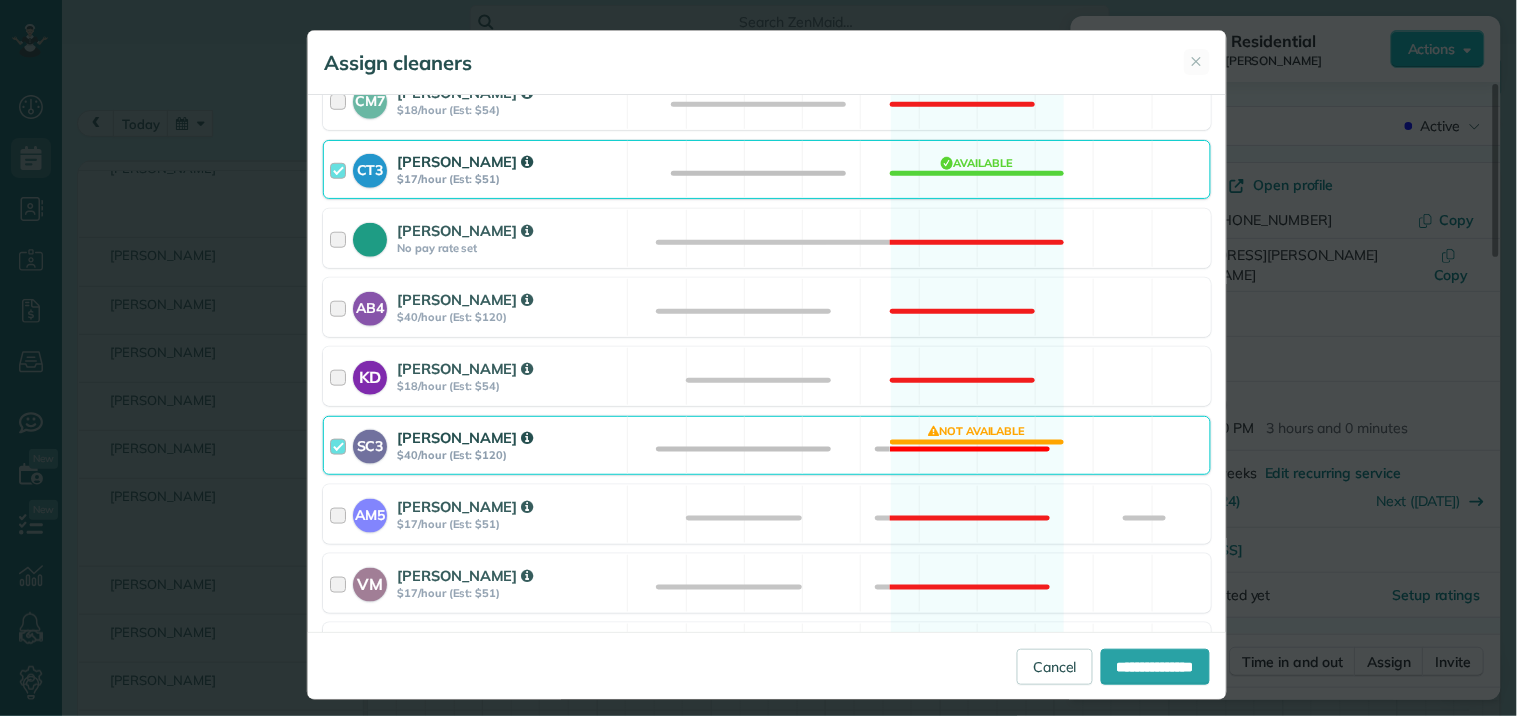 scroll, scrollTop: 444, scrollLeft: 0, axis: vertical 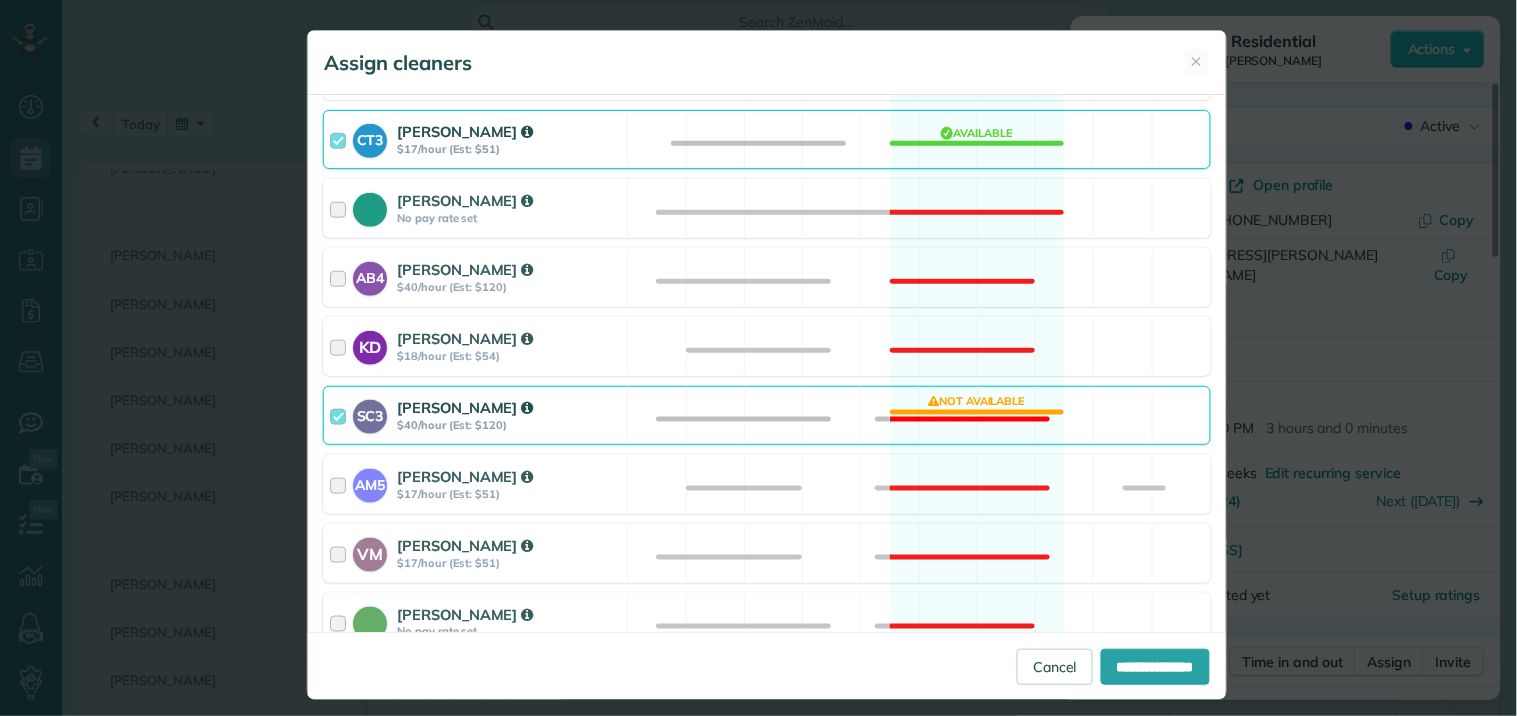 click on "SC3
[PERSON_NAME]
$40/hour (Est: $120)
Not available" at bounding box center [767, 415] 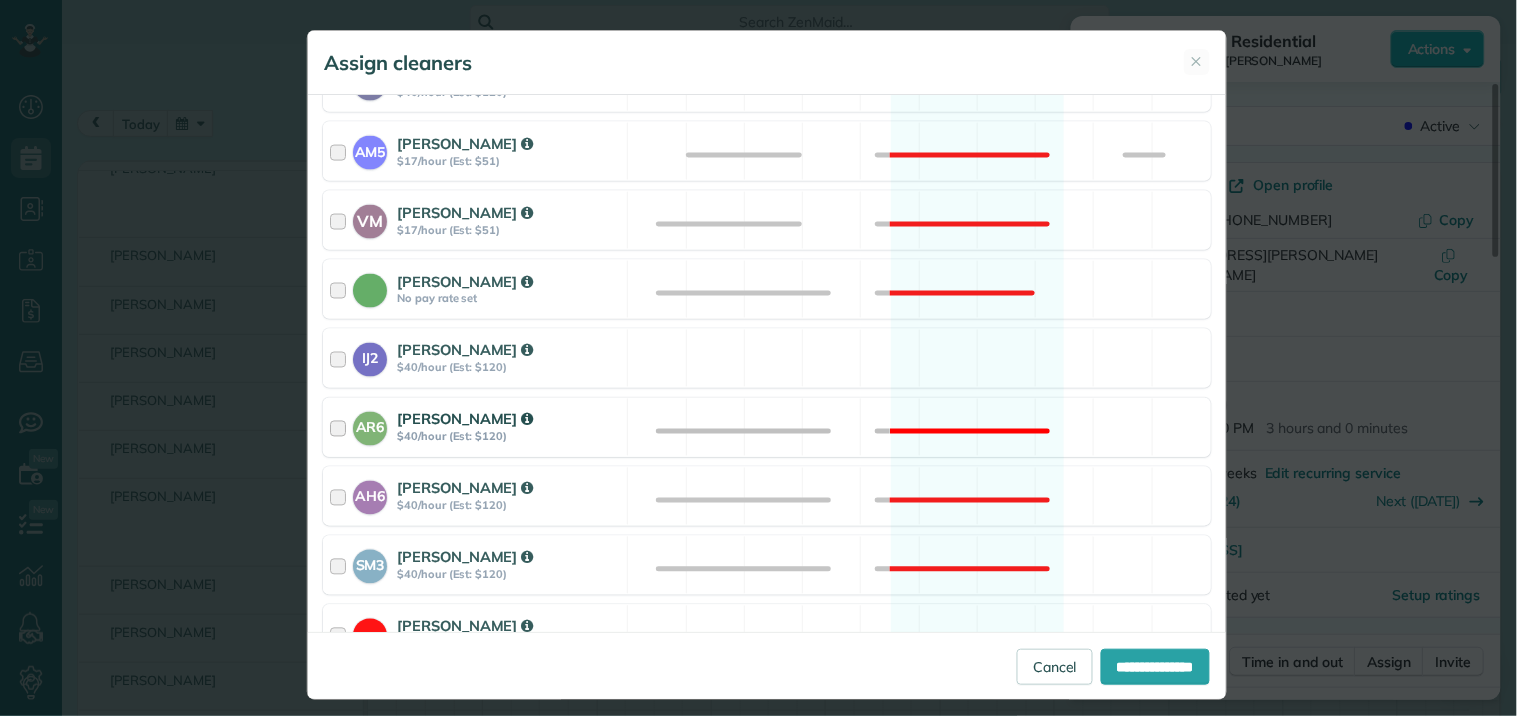 click on "AR6
[PERSON_NAME]
$40/hour (Est: $120)
Not available" at bounding box center [767, 427] 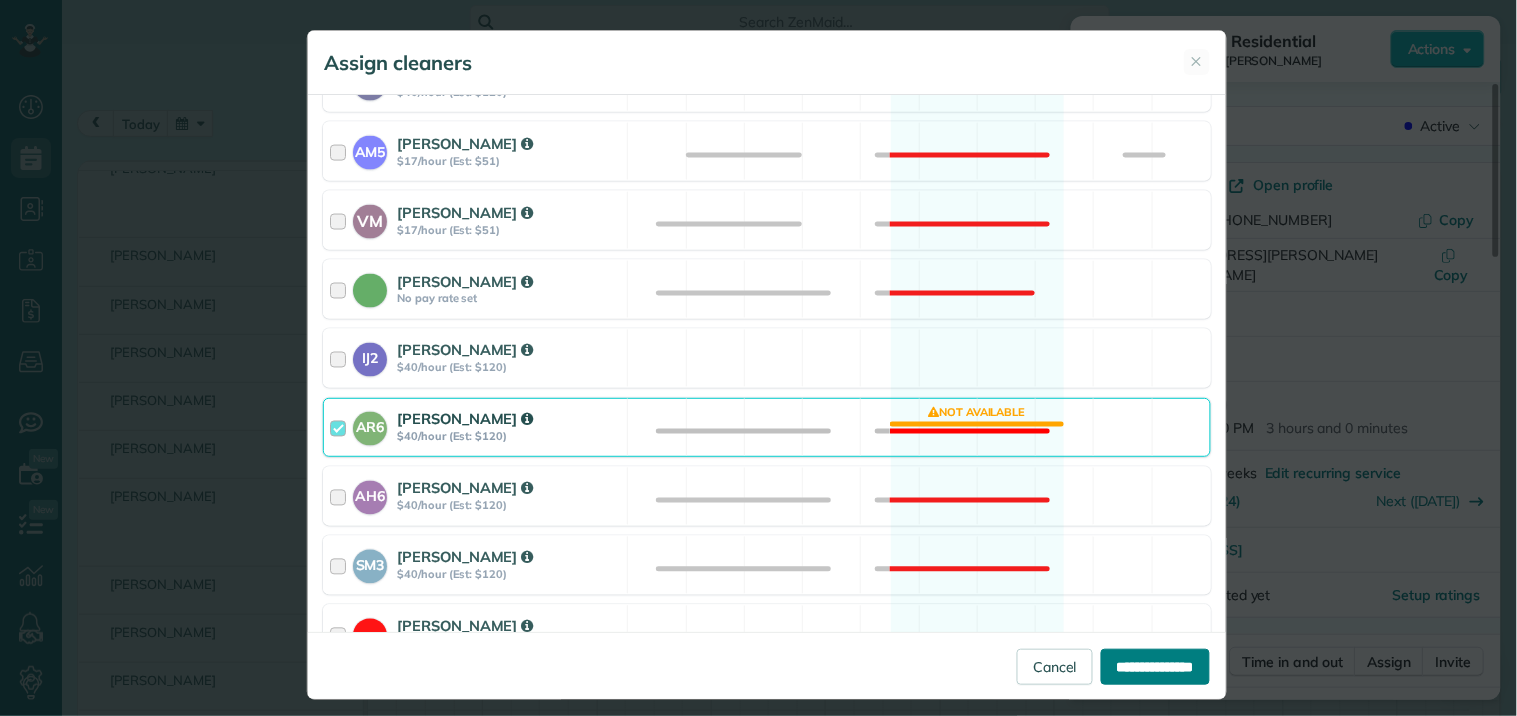 click on "**********" at bounding box center [1155, 667] 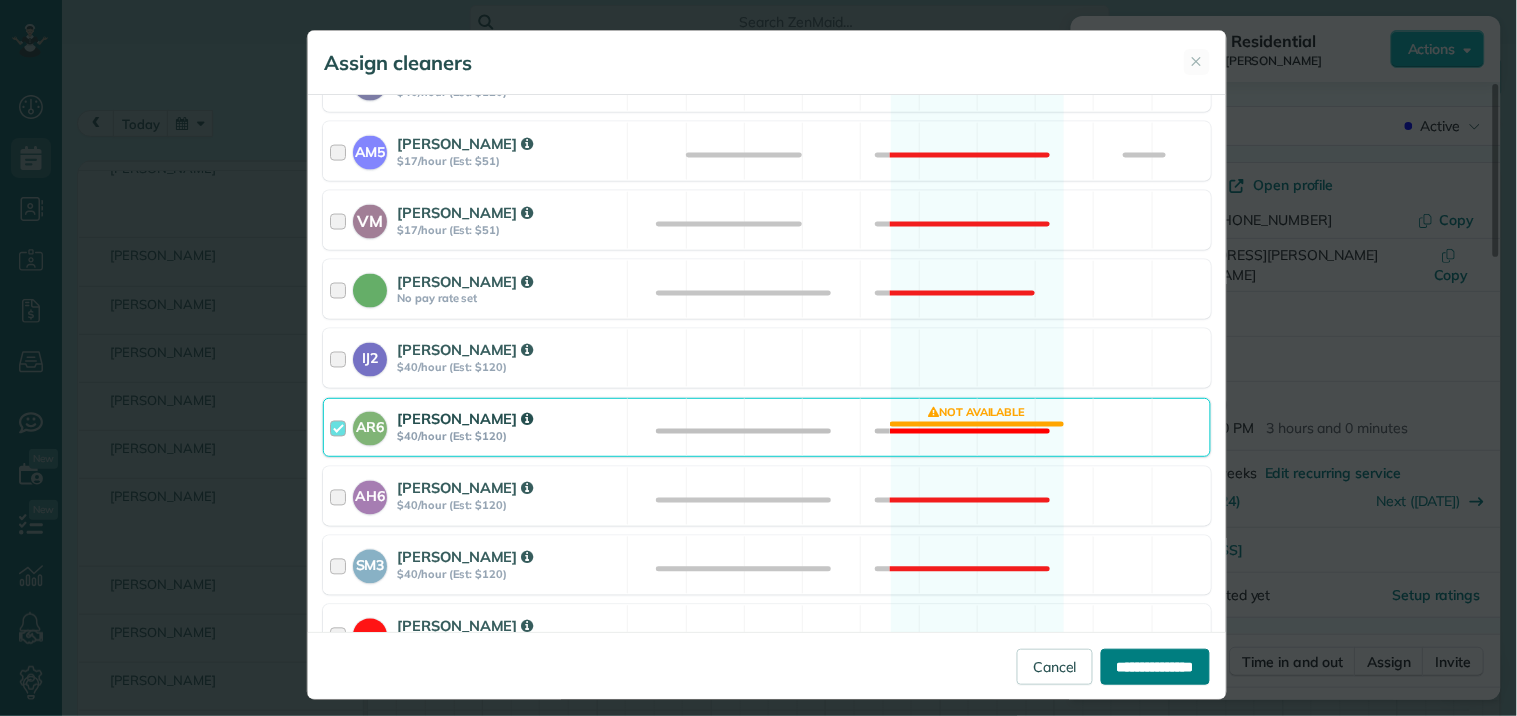 type on "**********" 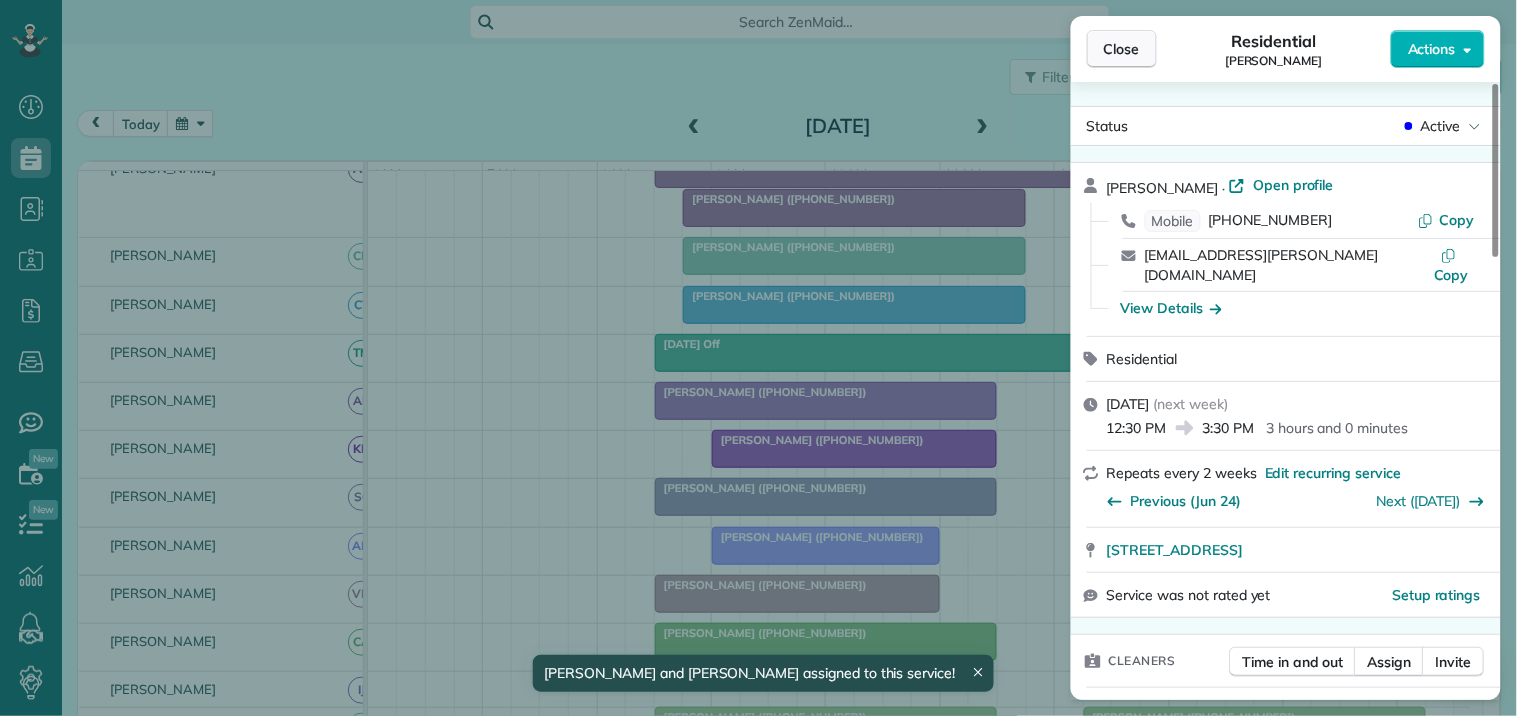 click on "Close" at bounding box center (1122, 49) 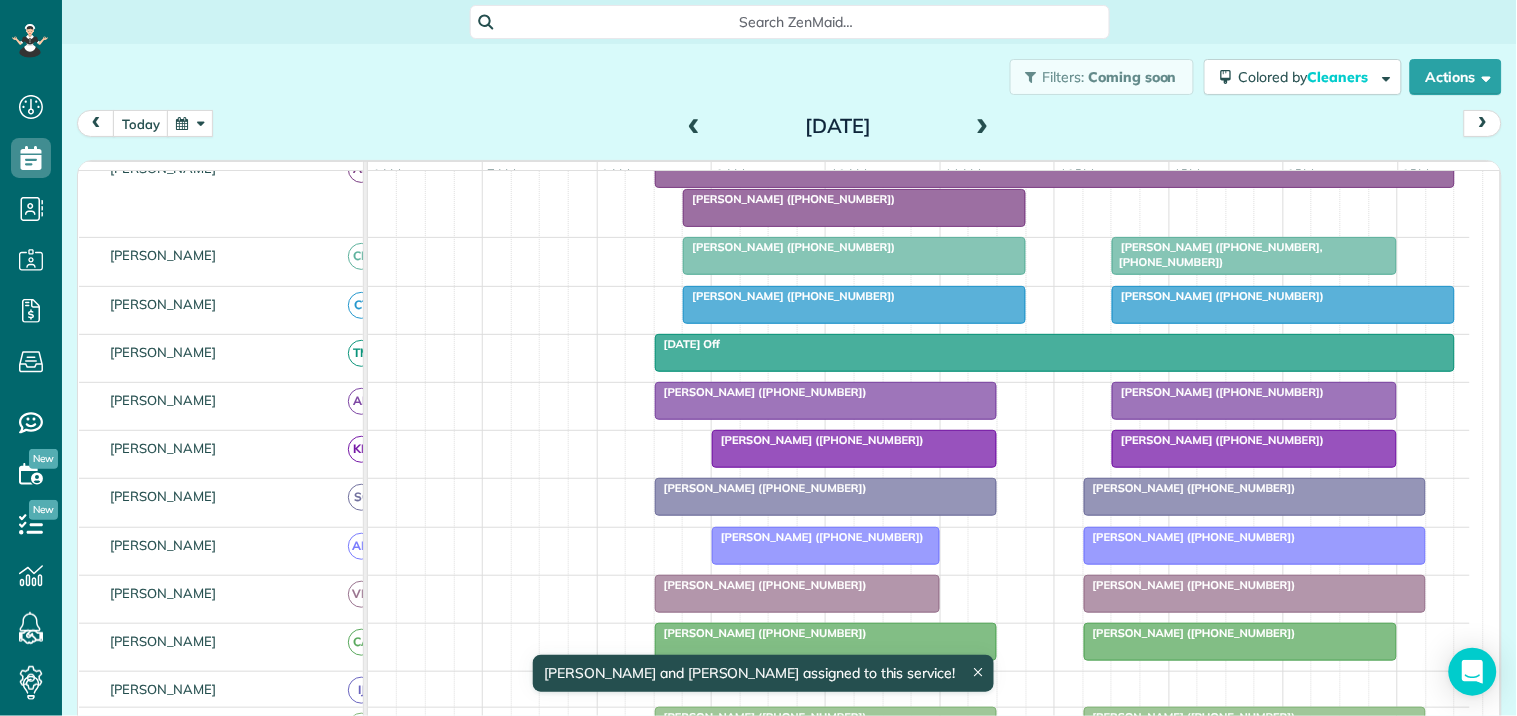 scroll, scrollTop: 538, scrollLeft: 0, axis: vertical 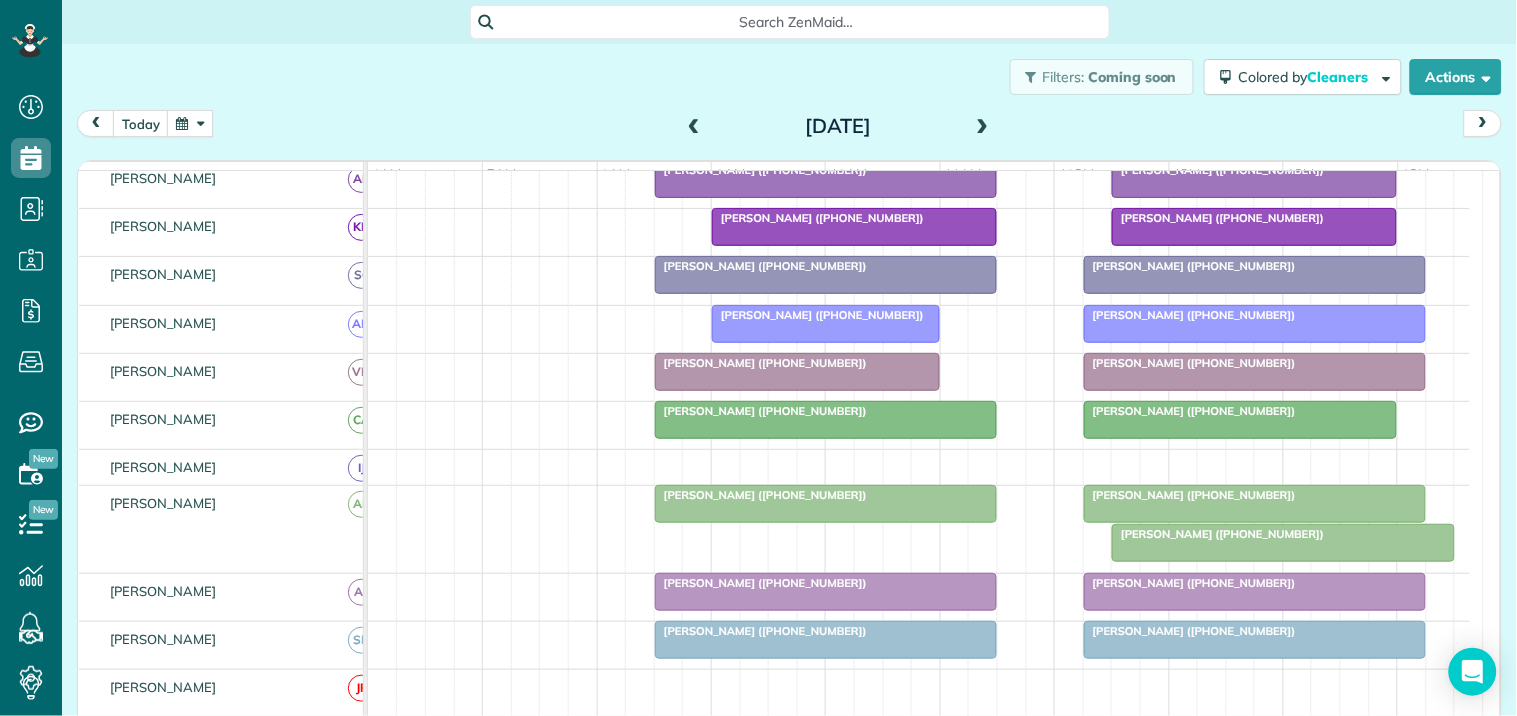 click on "[PERSON_NAME] ([PHONE_NUMBER])" at bounding box center (1190, 495) 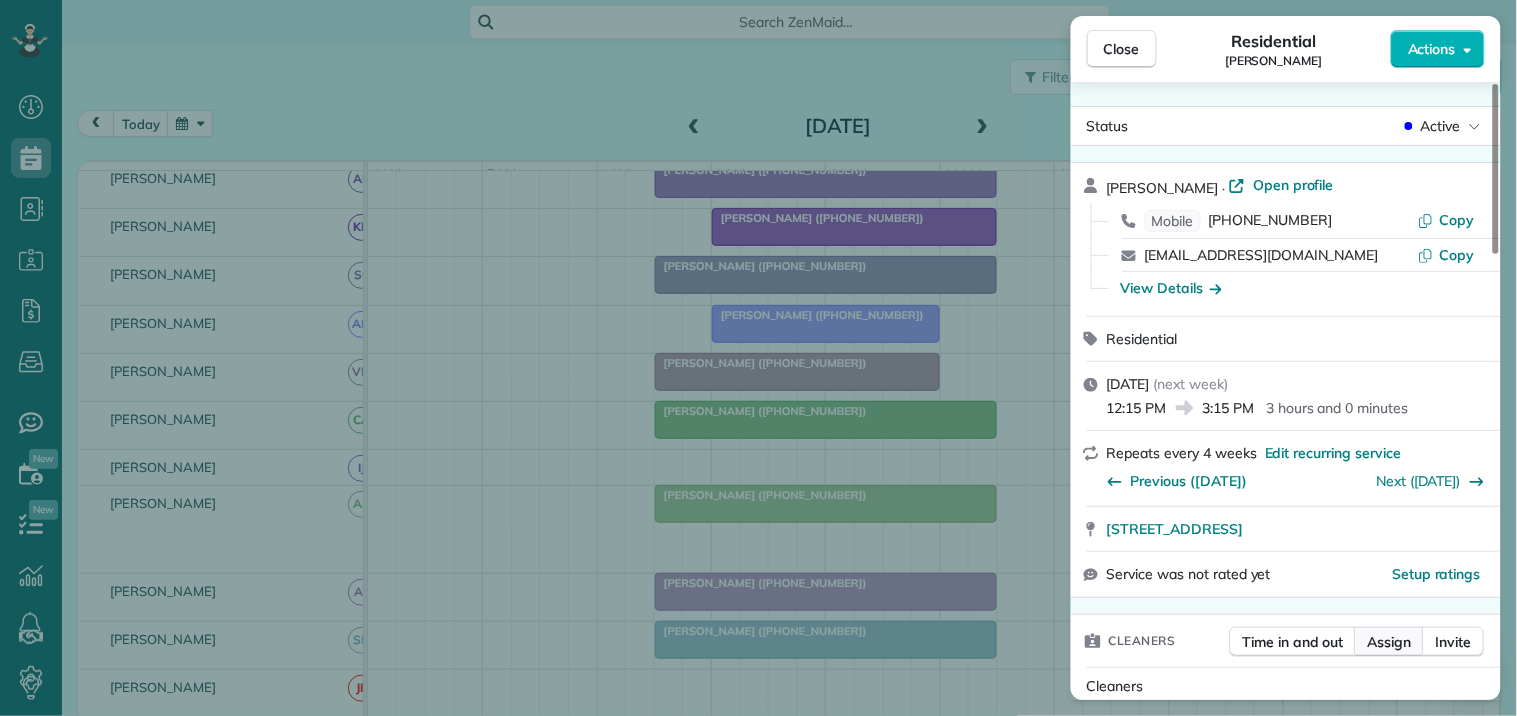 click on "Assign" at bounding box center (1390, 642) 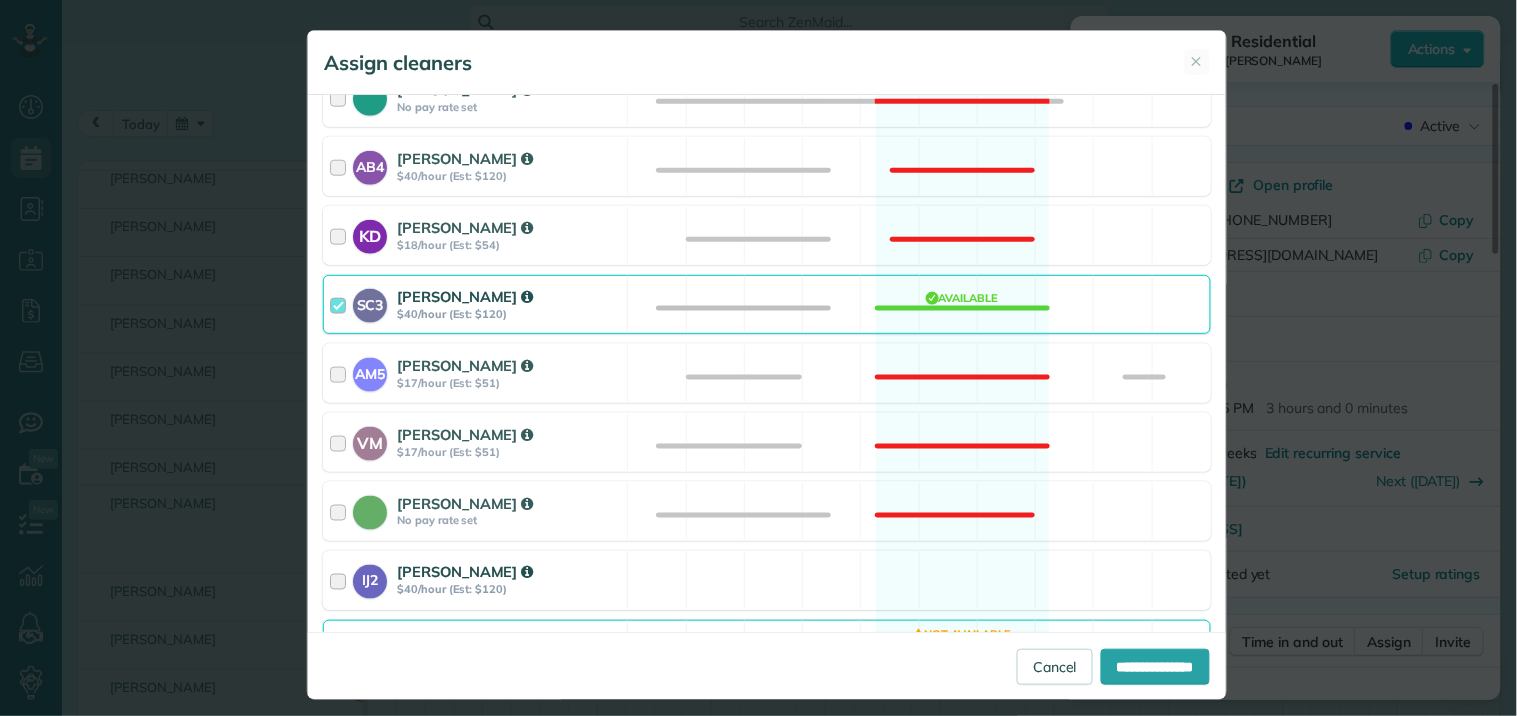 click on "IJ2
[PERSON_NAME]
$40/hour (Est: $120)
Available" at bounding box center [767, 580] 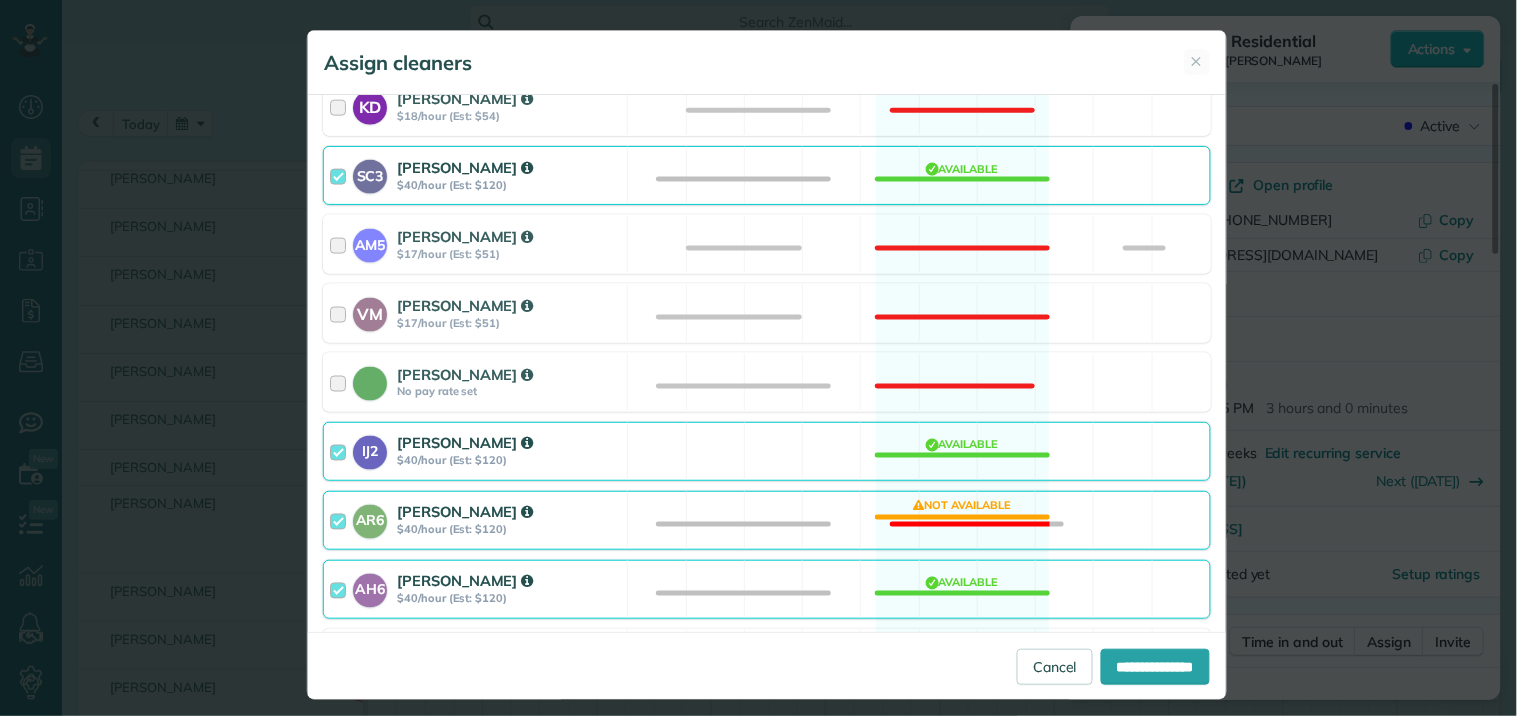 scroll, scrollTop: 777, scrollLeft: 0, axis: vertical 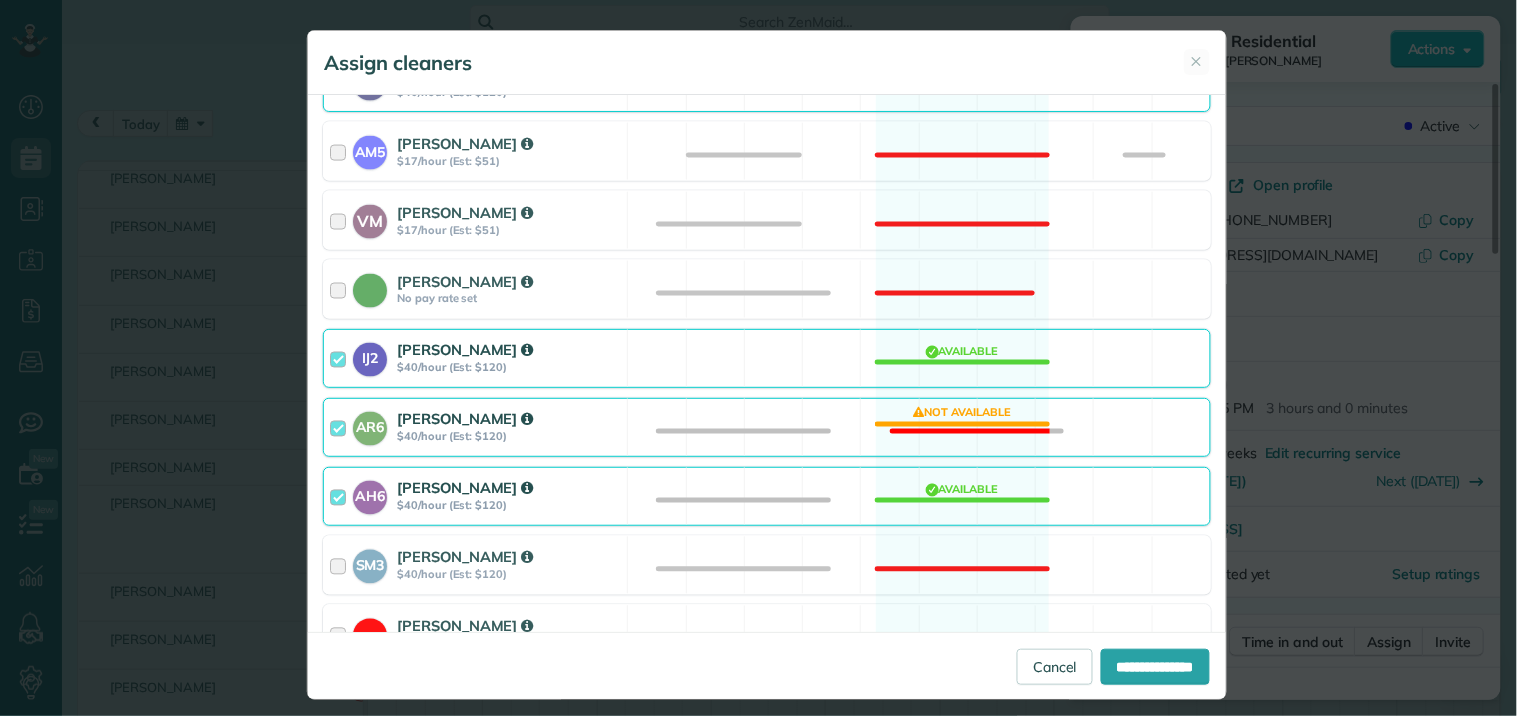 click on "AR6
[PERSON_NAME]
$40/hour (Est: $120)
Not available" at bounding box center (767, 427) 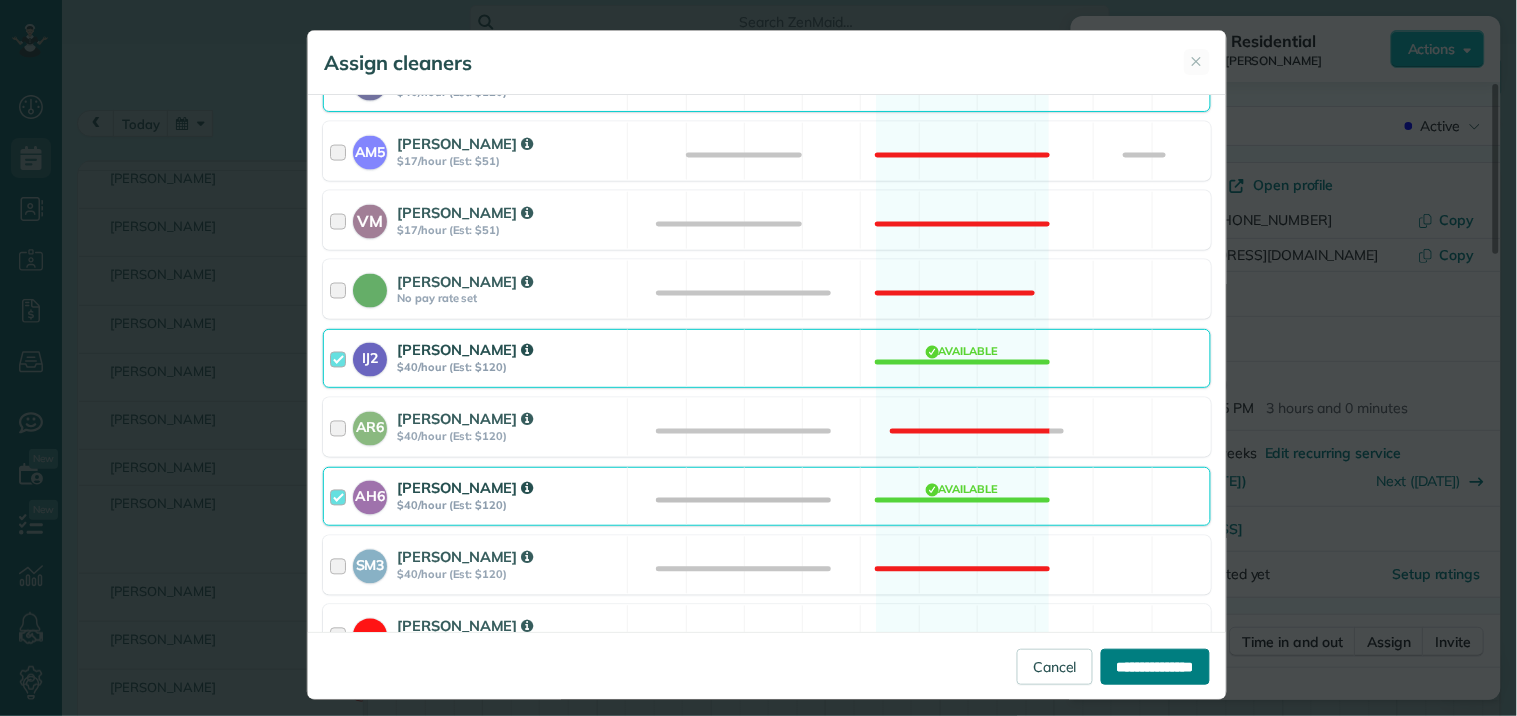 click on "**********" at bounding box center [1155, 667] 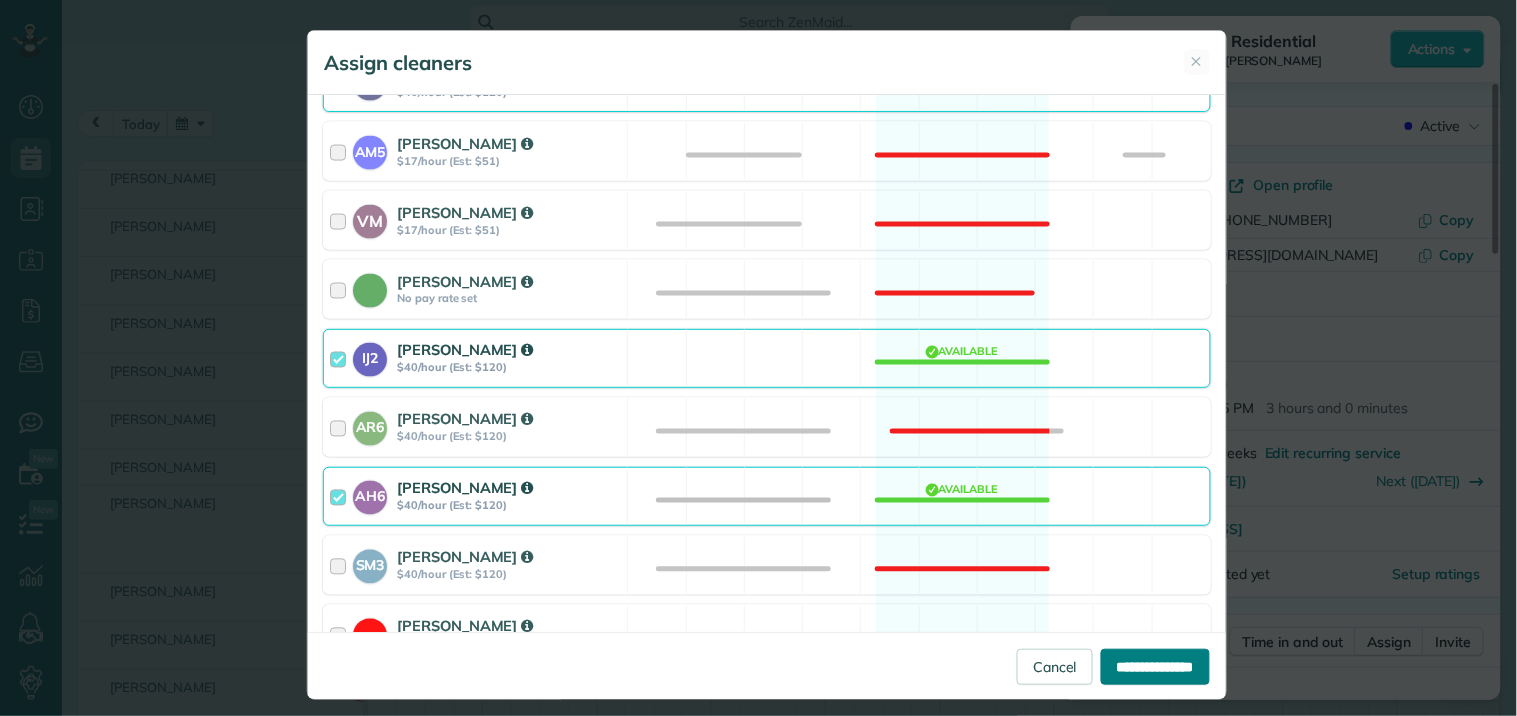 type on "**********" 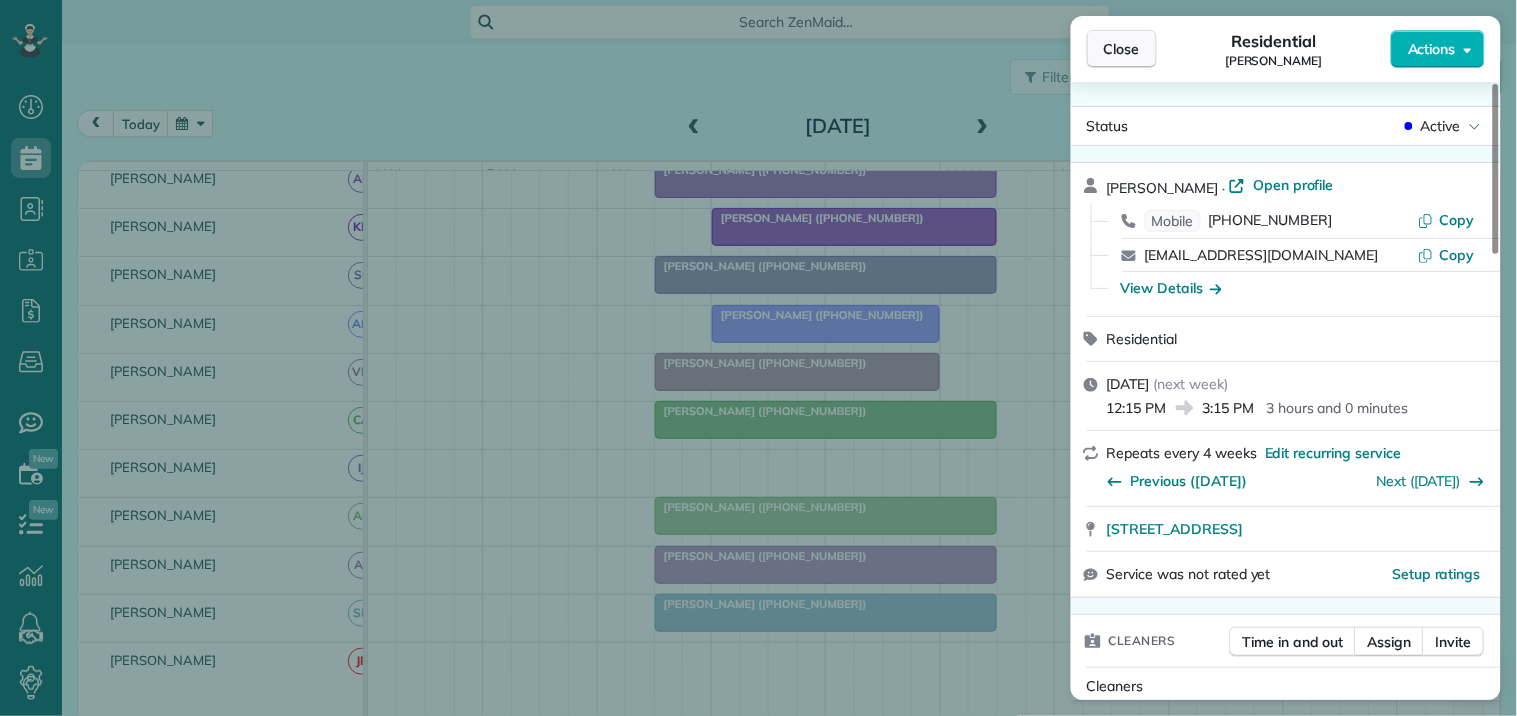click on "Close" at bounding box center (1122, 49) 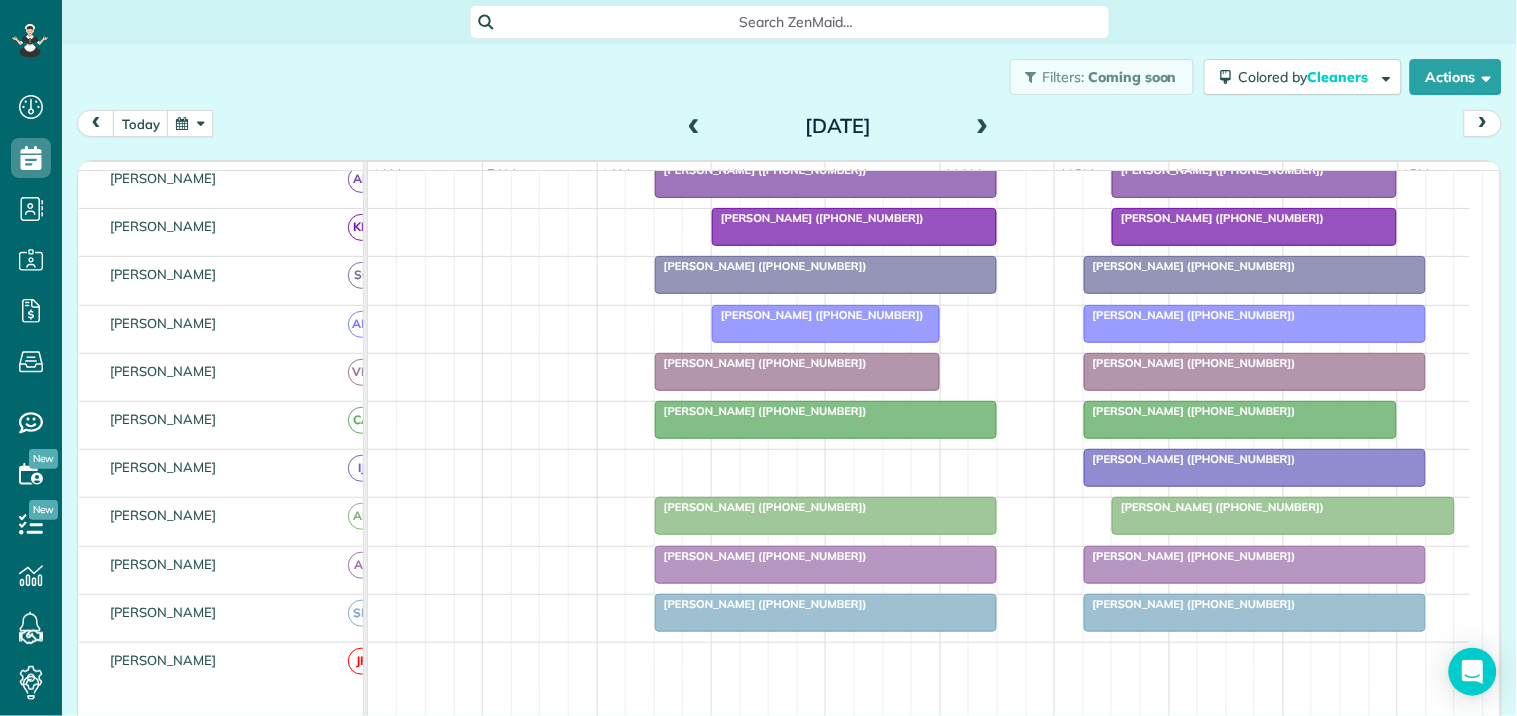 click at bounding box center (190, 123) 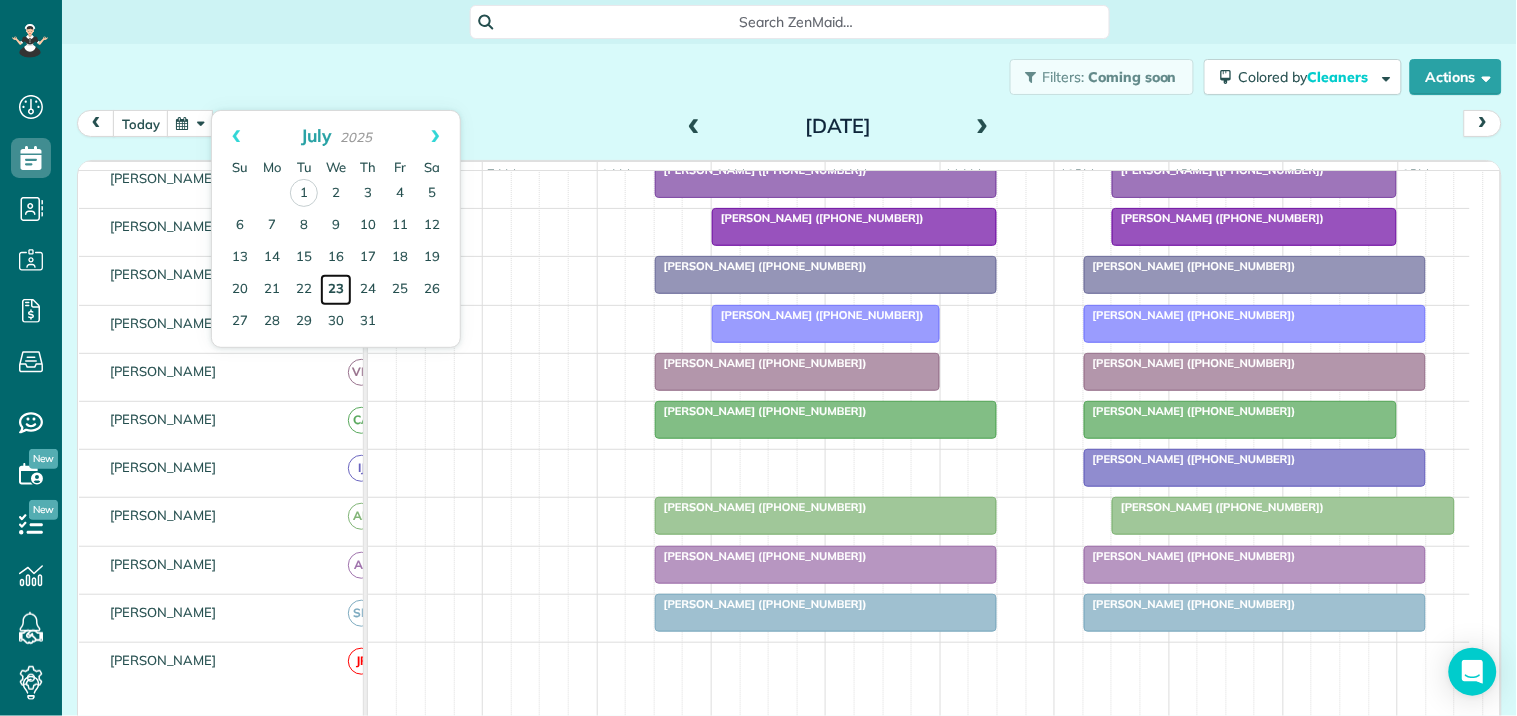 click on "23" at bounding box center [336, 290] 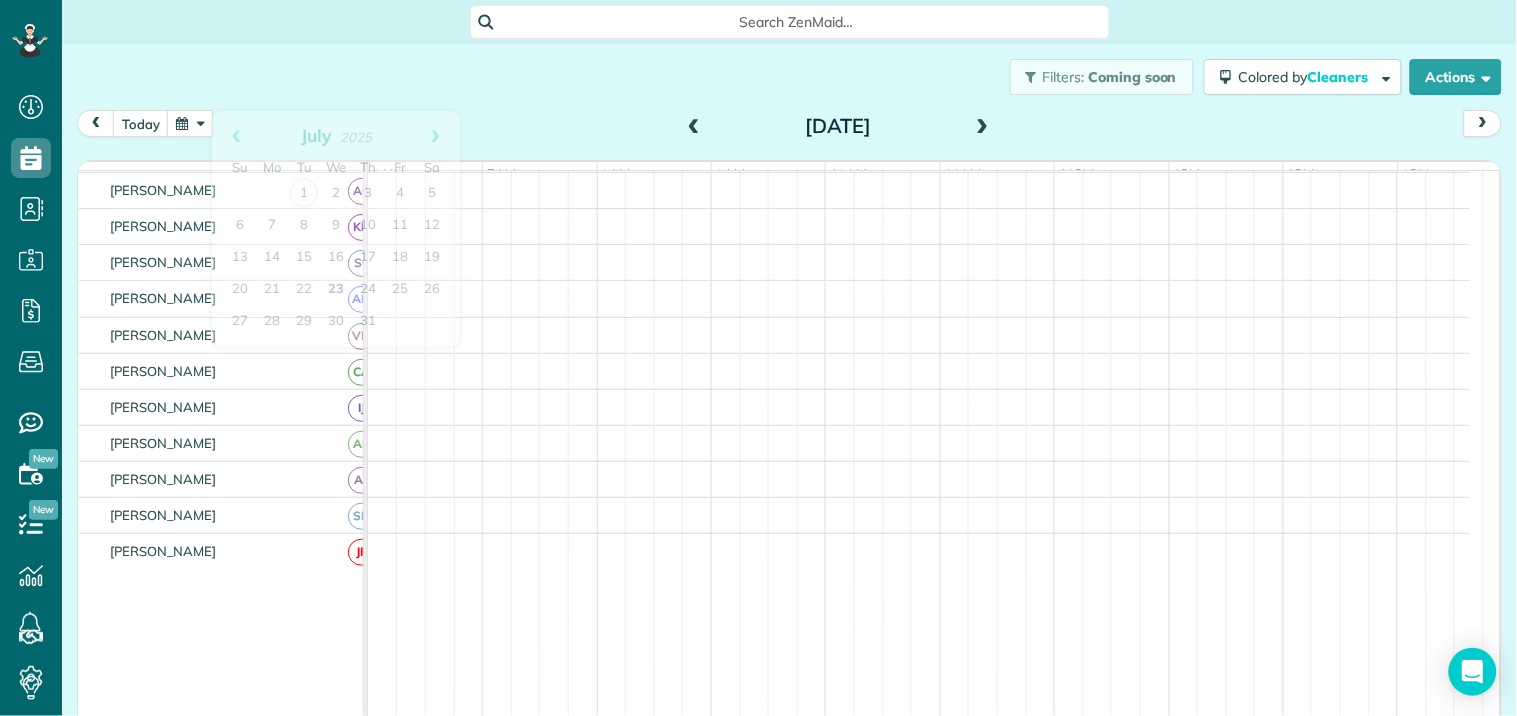 scroll, scrollTop: 507, scrollLeft: 0, axis: vertical 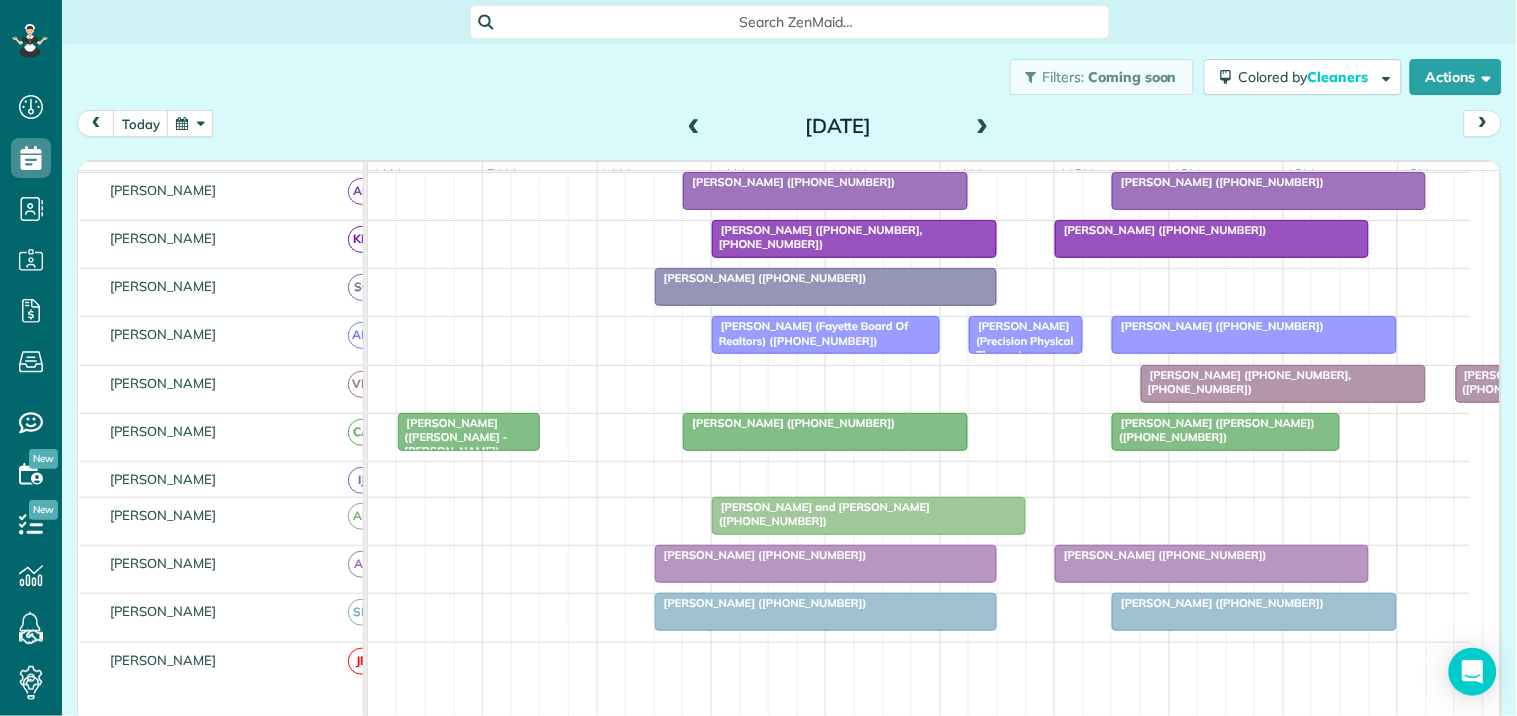 click on "[PERSON_NAME] ([PHONE_NUMBER])" at bounding box center (919, 292) 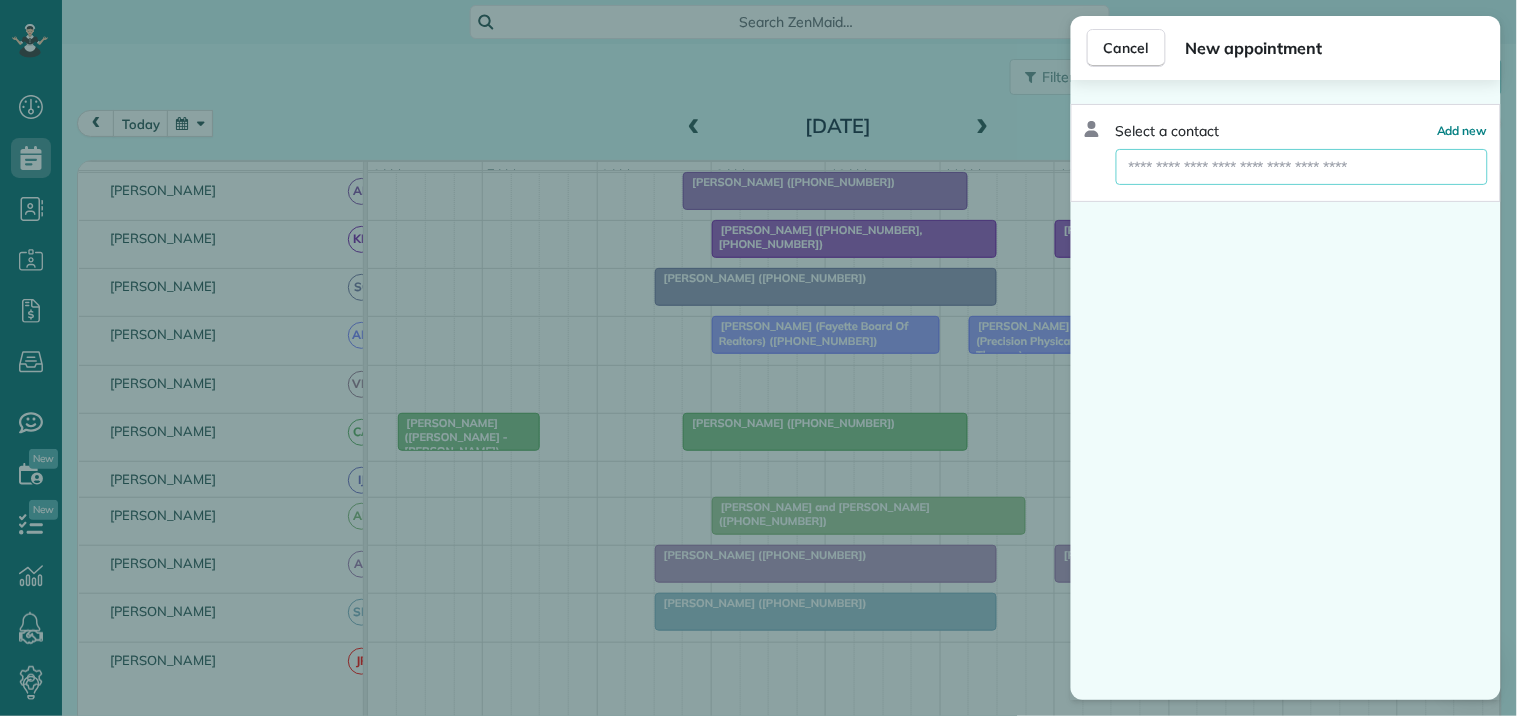 click at bounding box center (1302, 167) 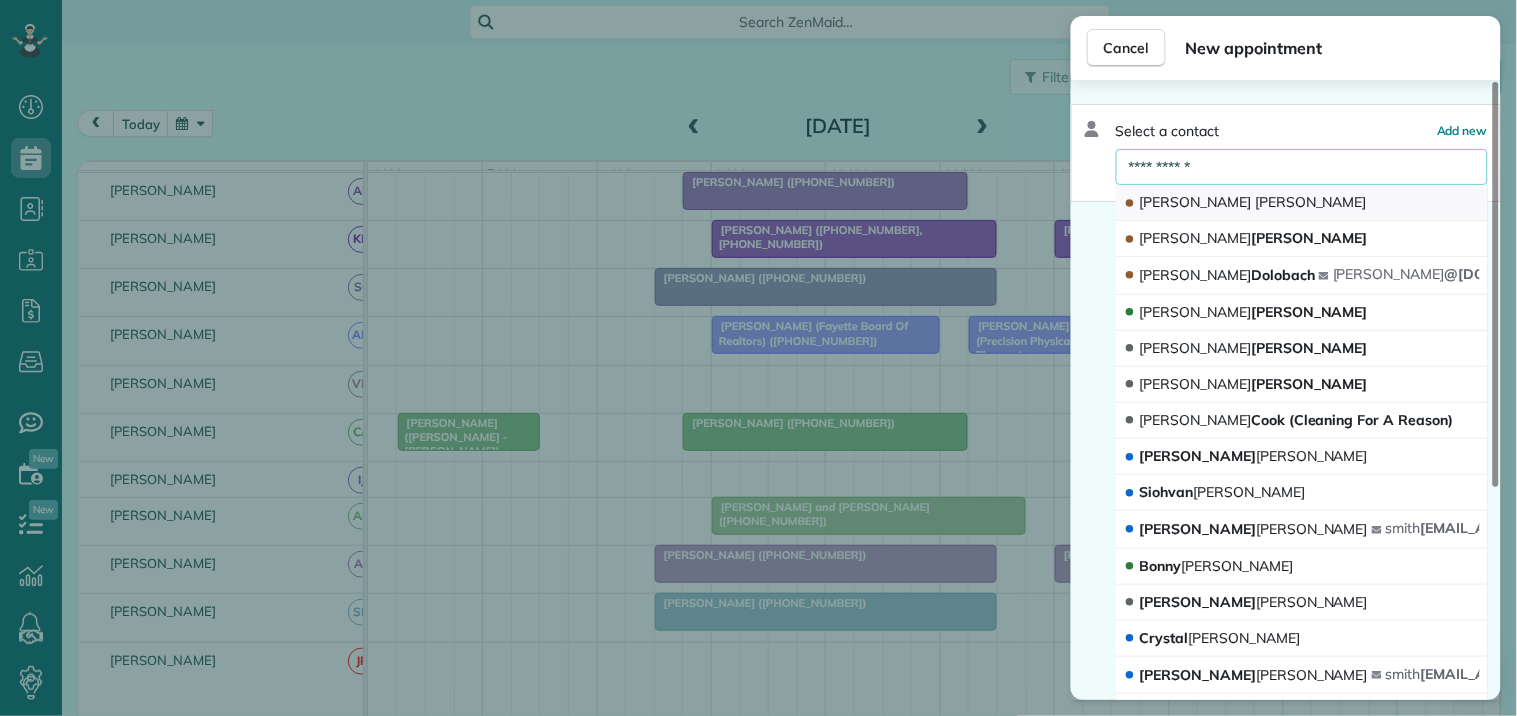 type on "**********" 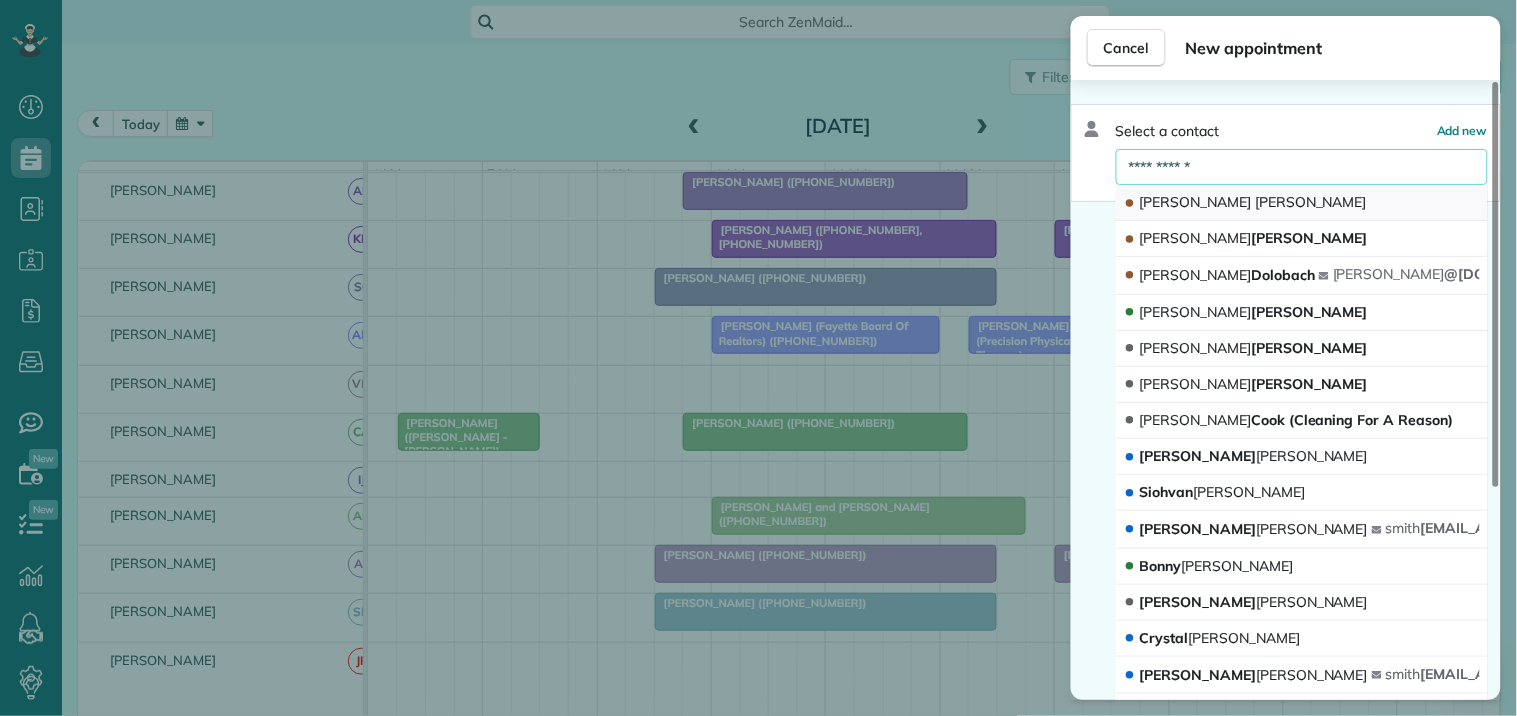 click on "[PERSON_NAME]" 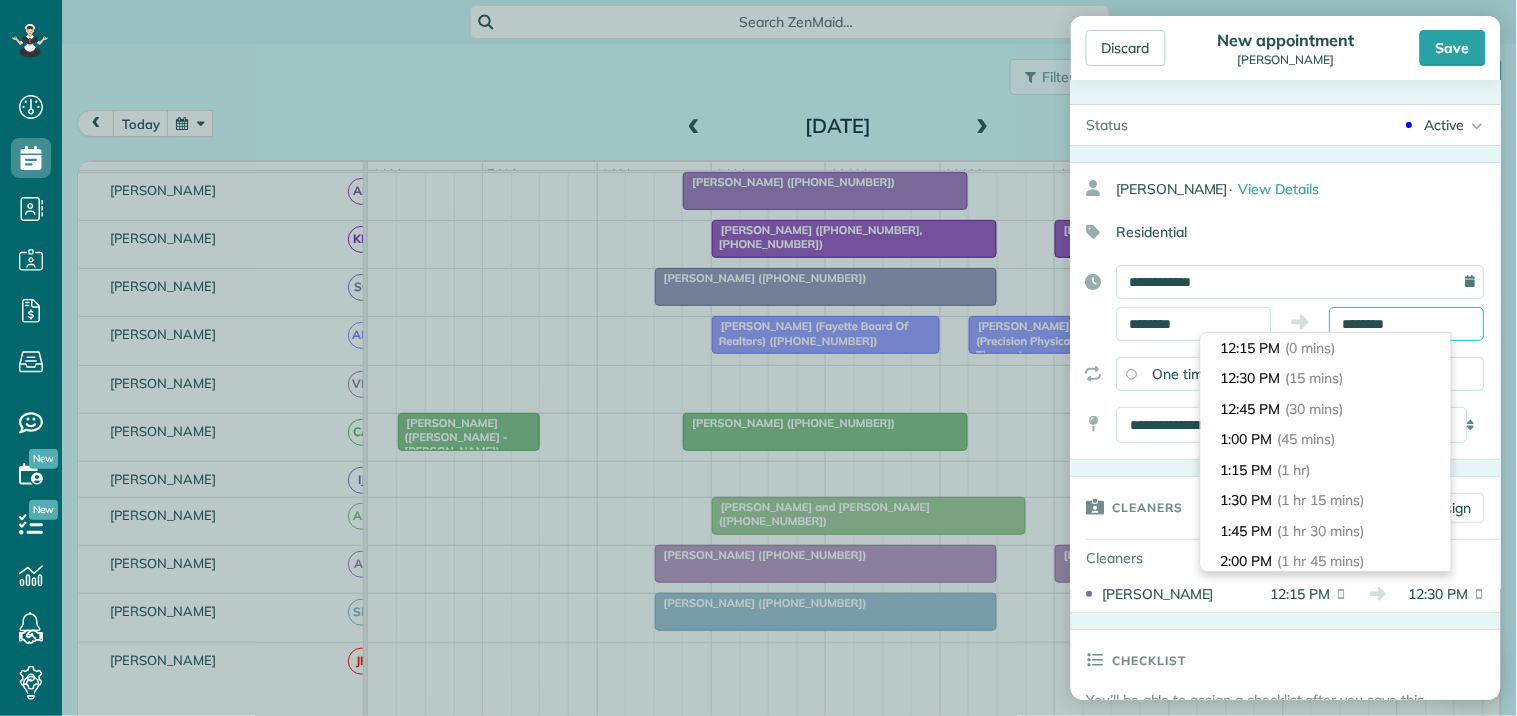 click on "********" at bounding box center [1407, 324] 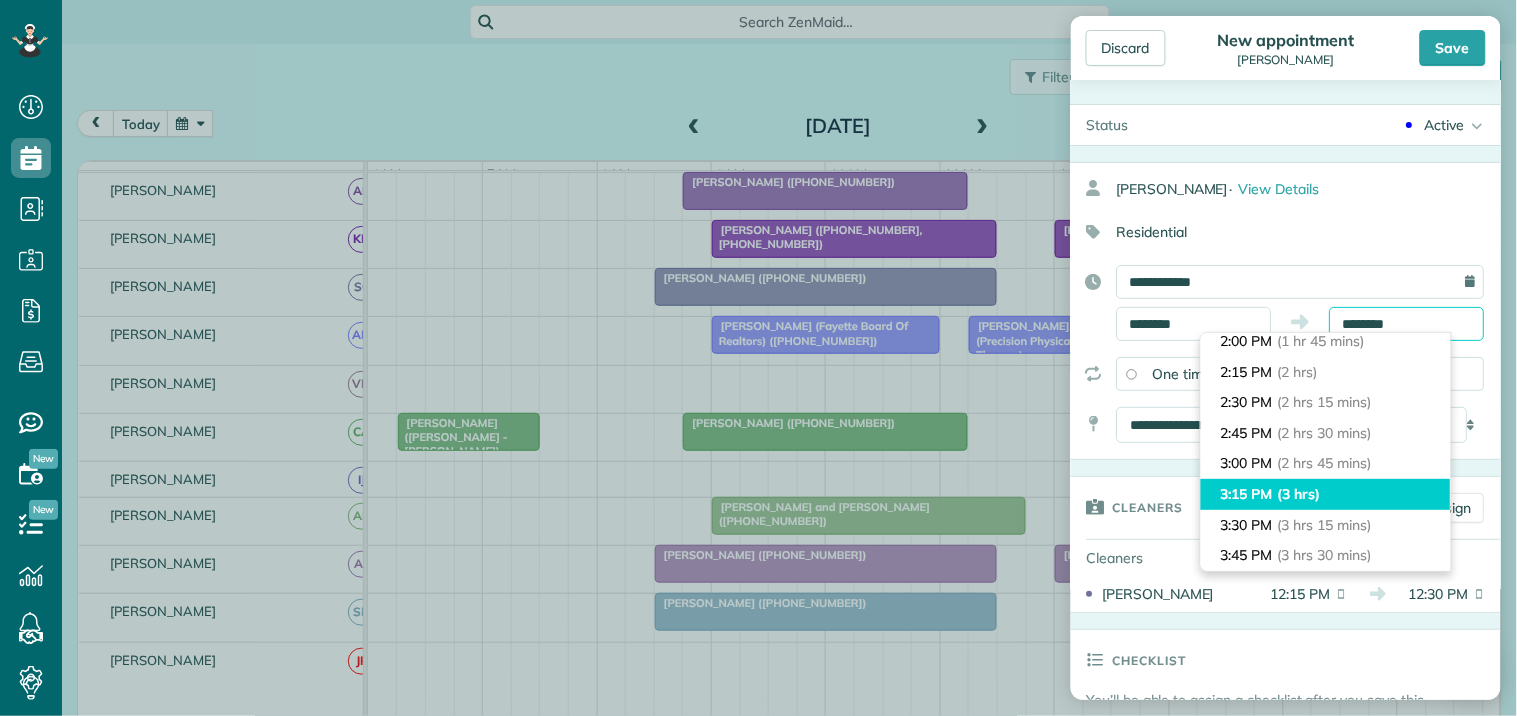 scroll, scrollTop: 222, scrollLeft: 0, axis: vertical 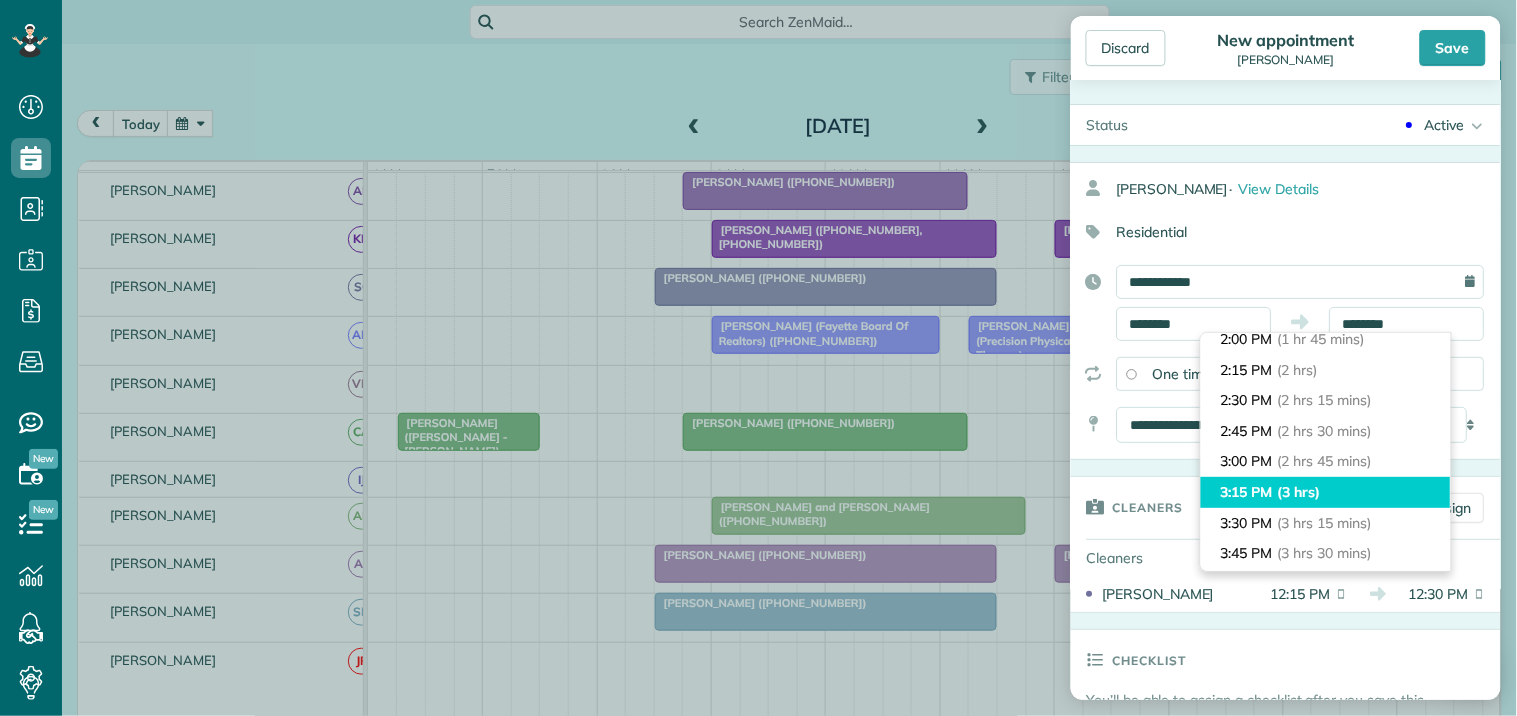 type on "*******" 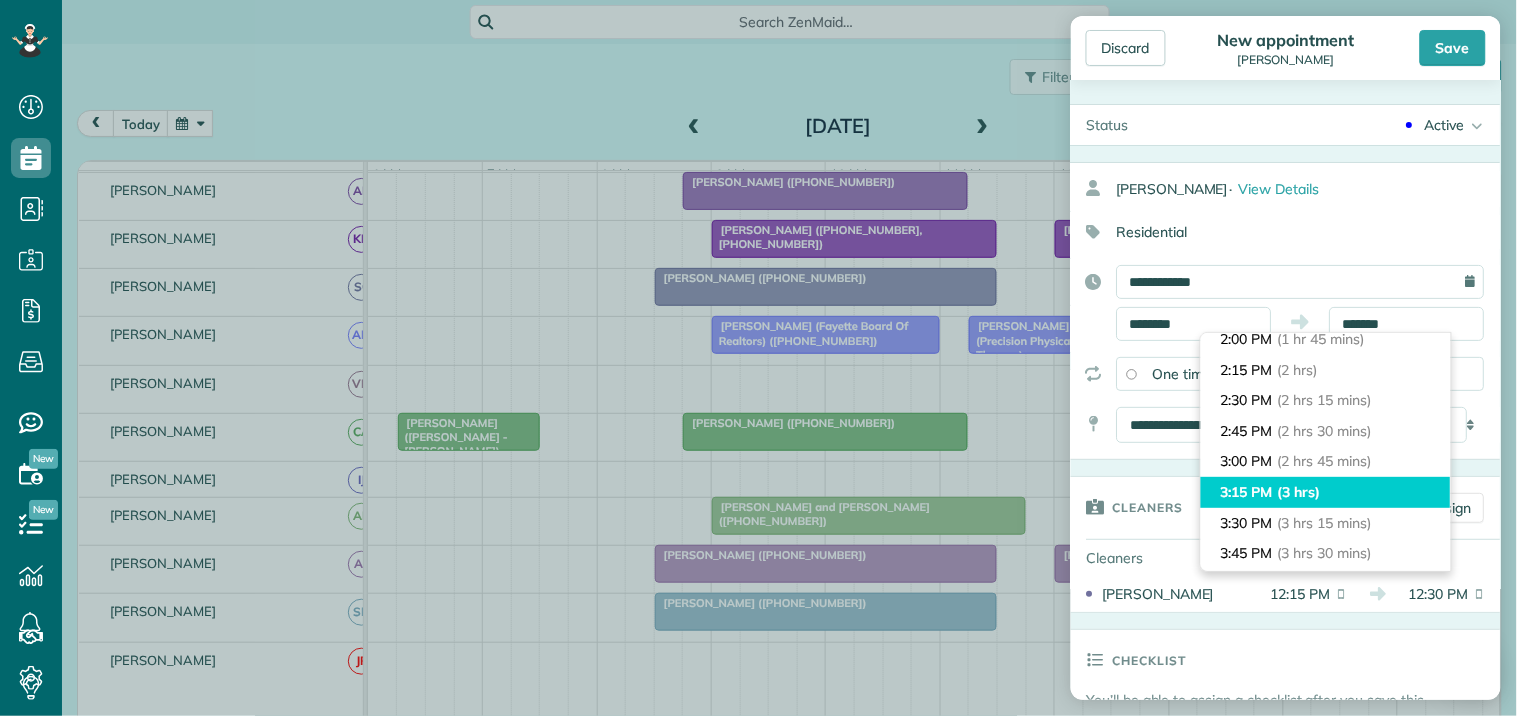 click on "(3 hrs)" at bounding box center [1299, 492] 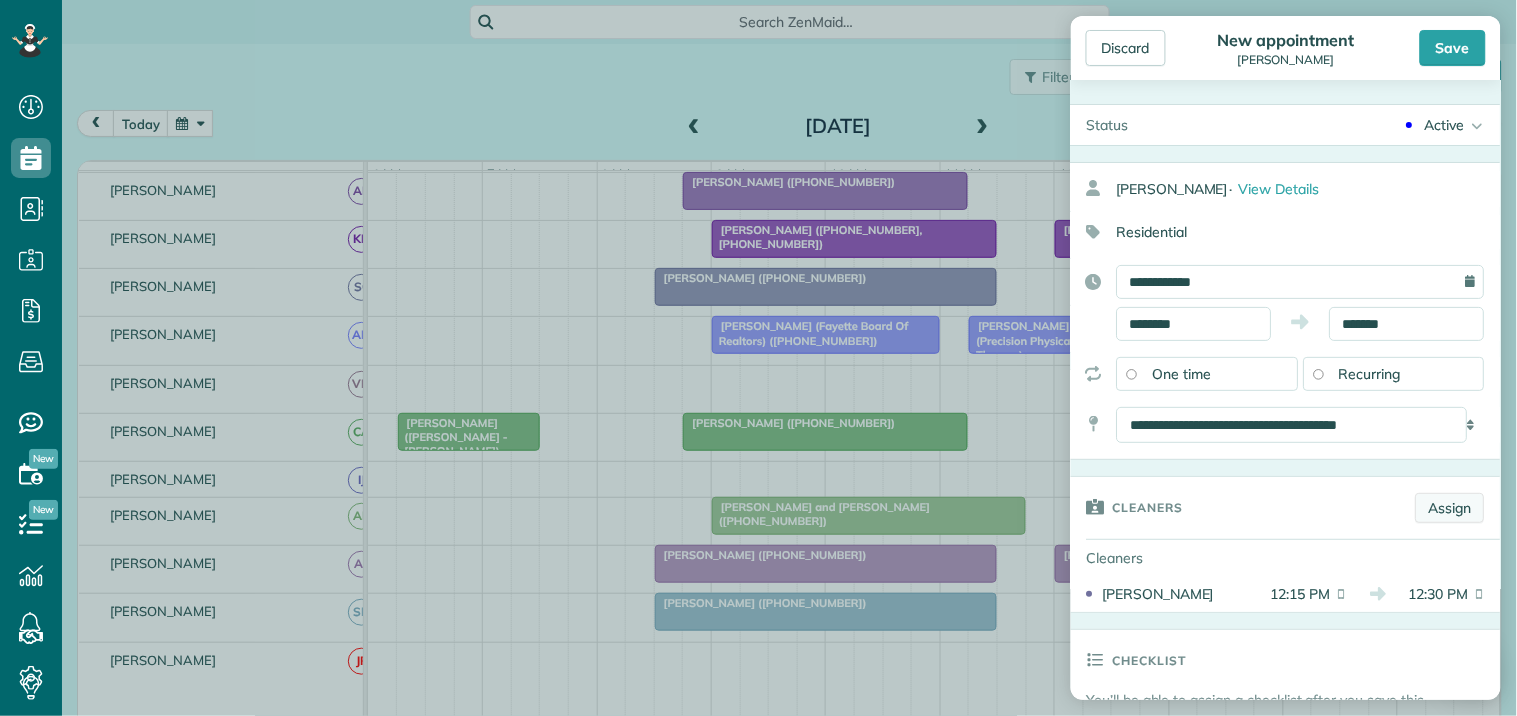 click on "Assign" at bounding box center [1450, 508] 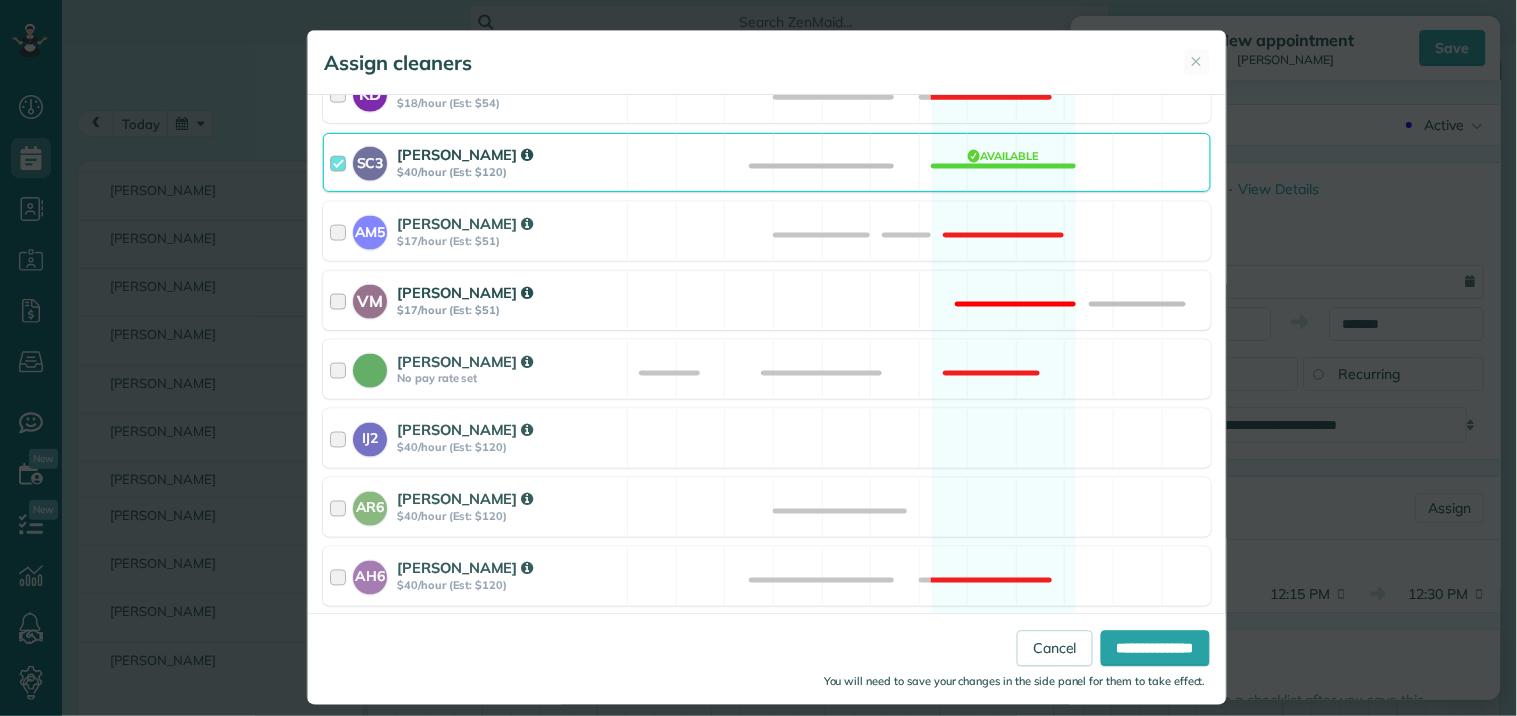 scroll, scrollTop: 888, scrollLeft: 0, axis: vertical 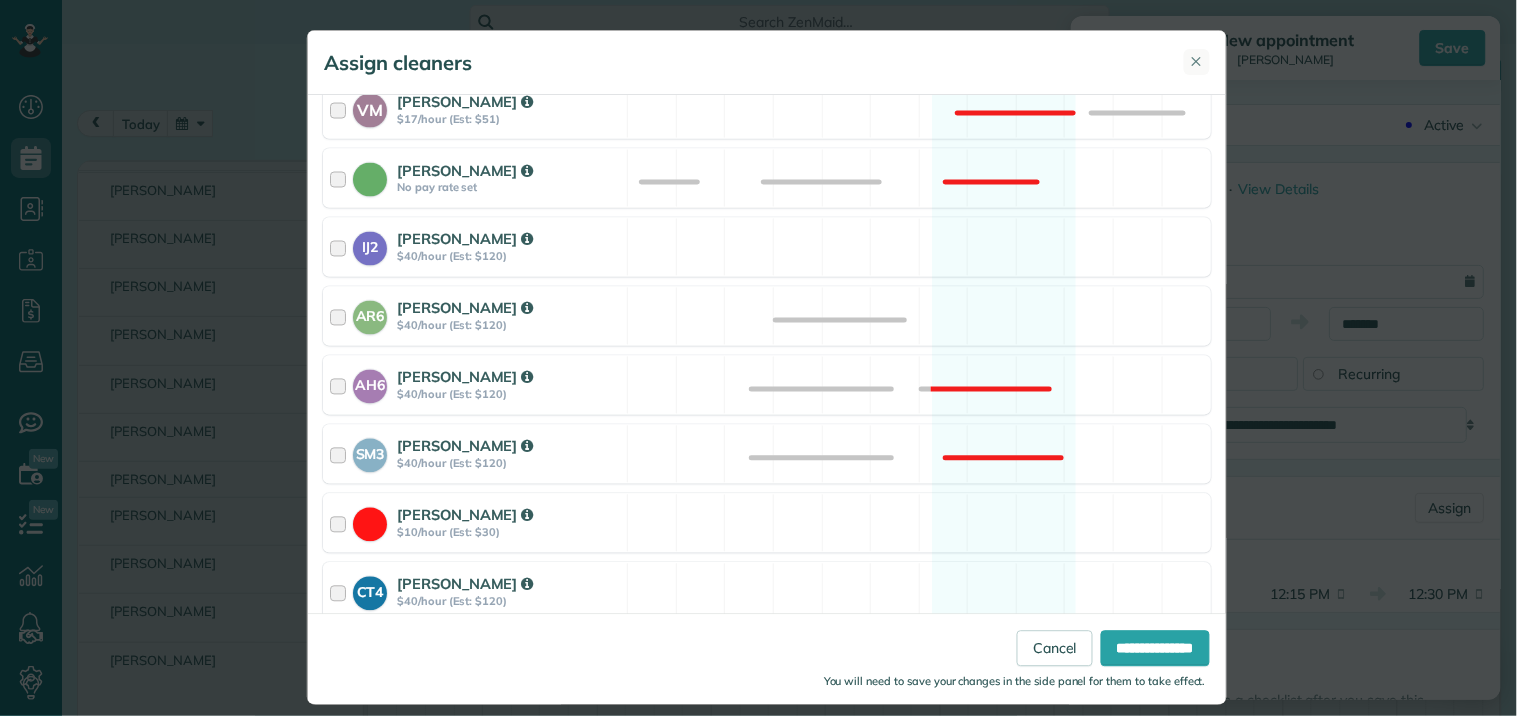 click on "✕" at bounding box center (1197, 61) 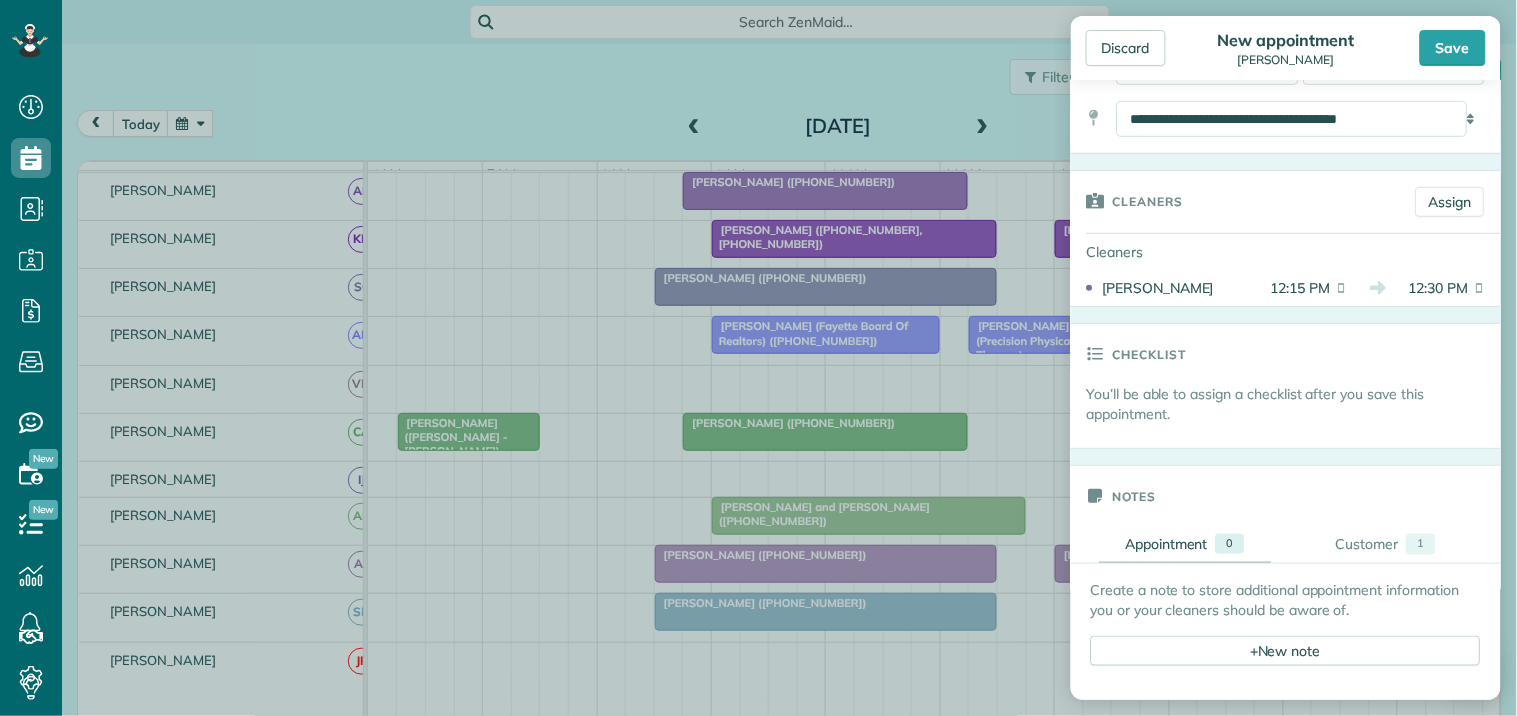 scroll, scrollTop: 305, scrollLeft: 0, axis: vertical 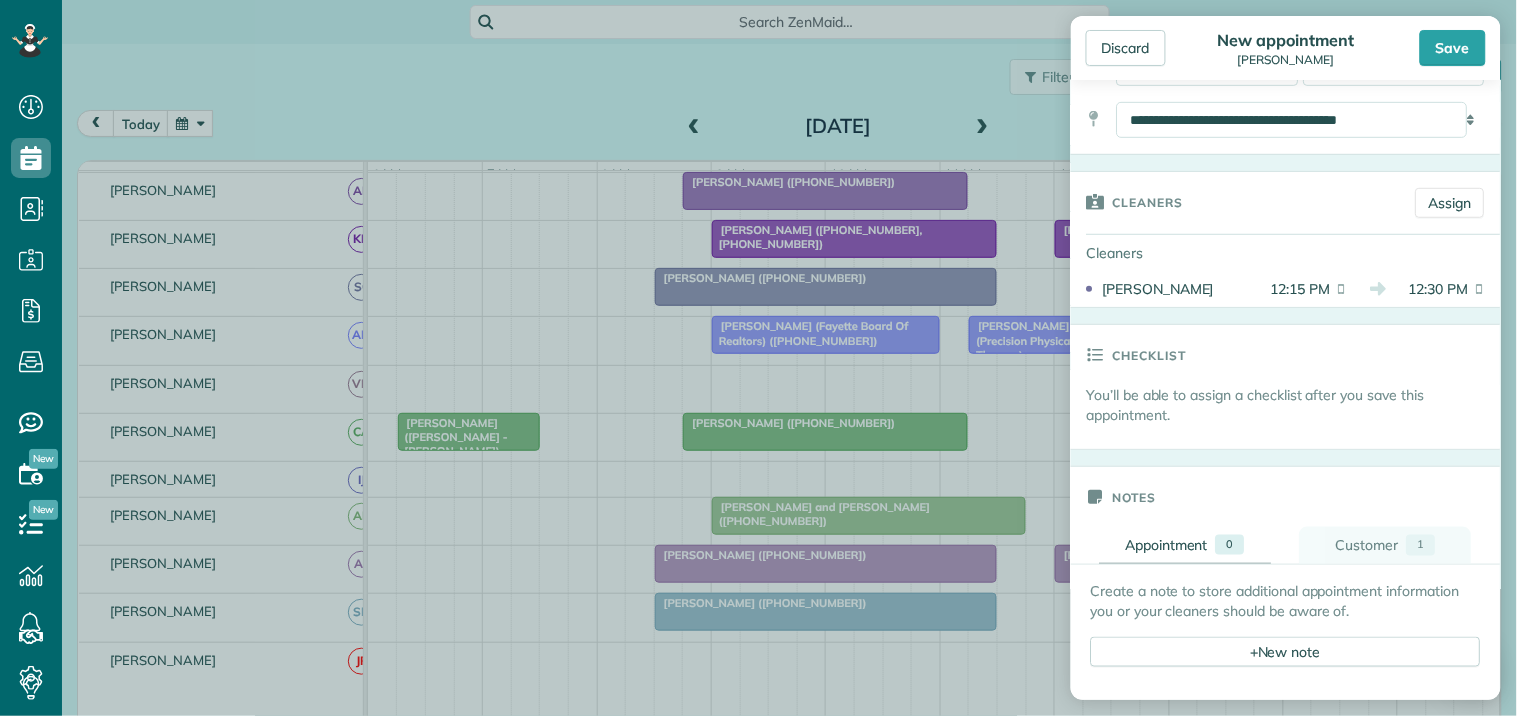 click on "Customer" at bounding box center (1367, 545) 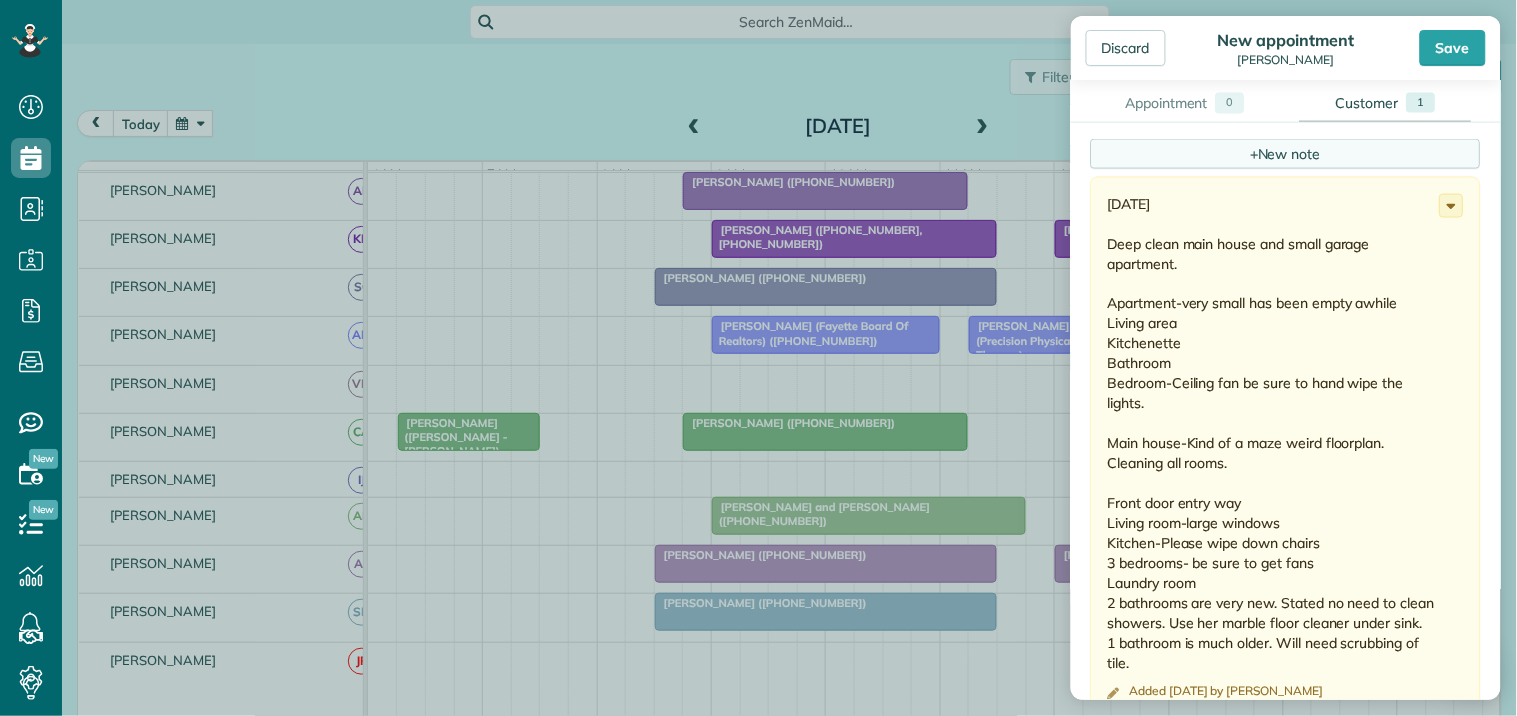 scroll, scrollTop: 750, scrollLeft: 0, axis: vertical 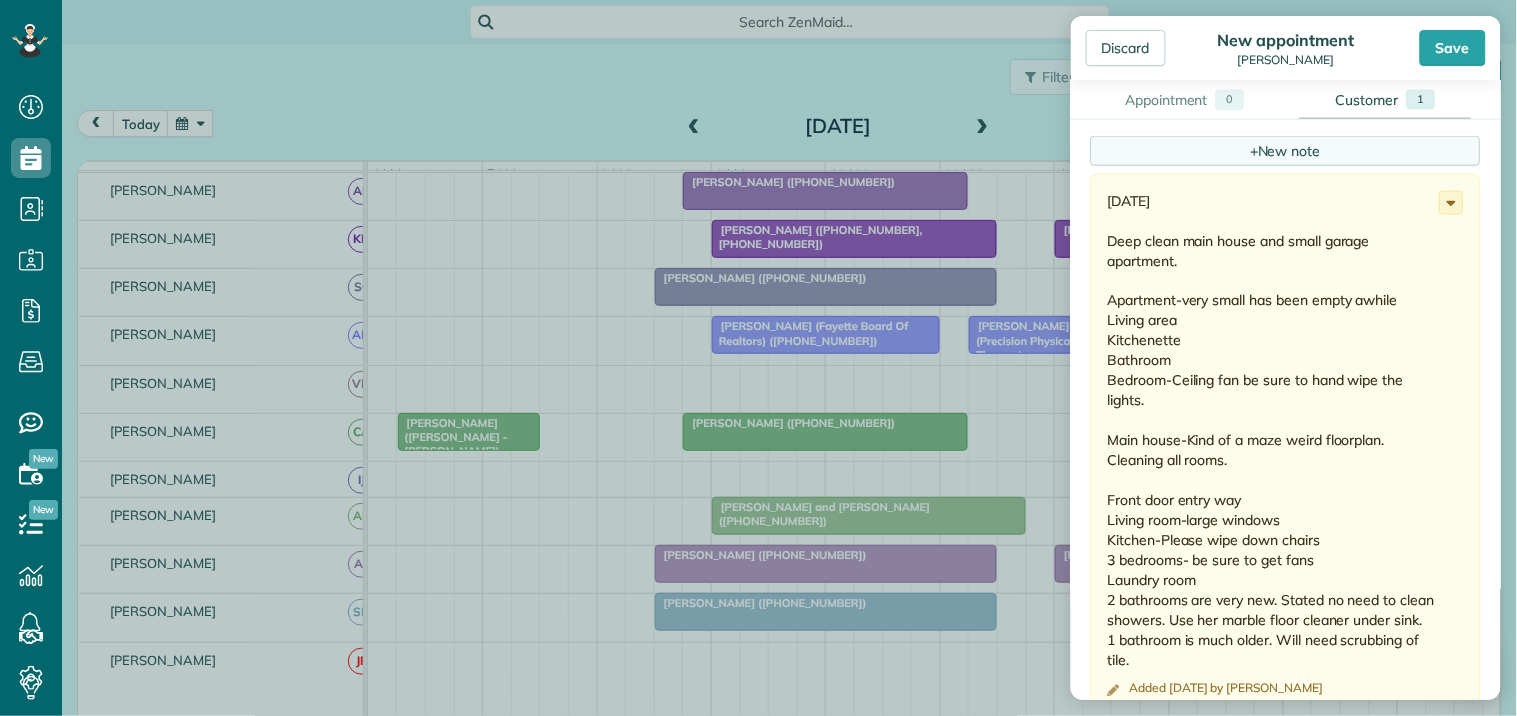 click on "+
New note" at bounding box center (1286, 151) 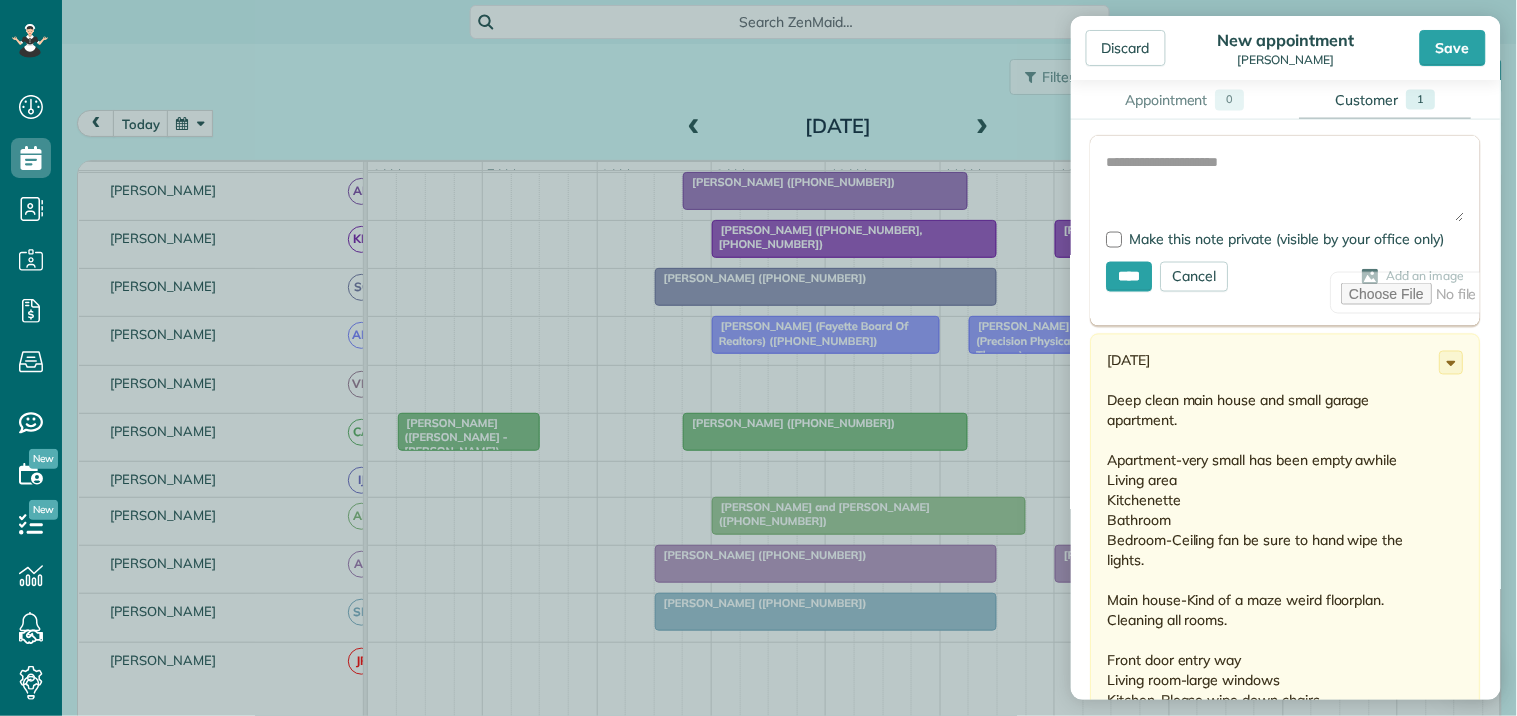 click on "Add Image
Make this note private (visible by your office only)
****
Cancel
Add an image" at bounding box center [1286, 231] 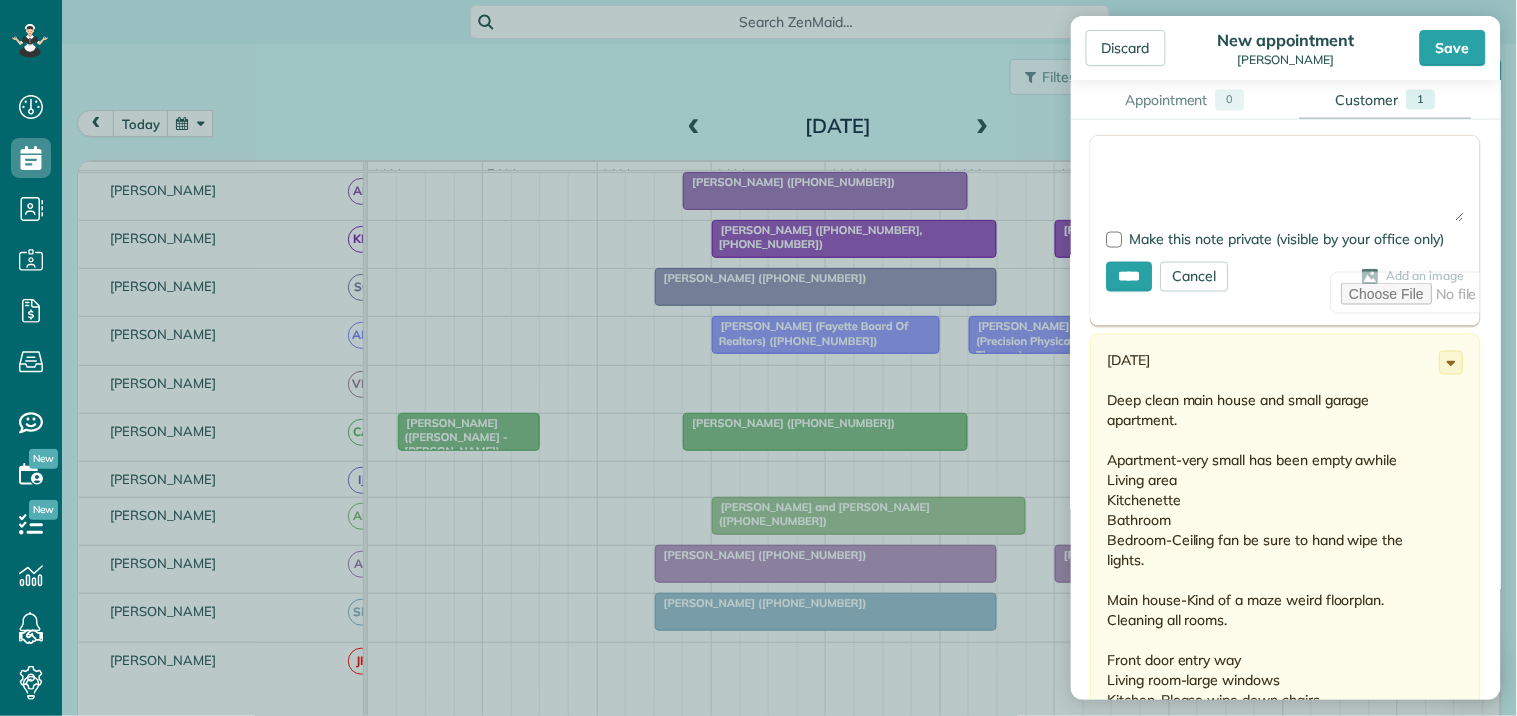 click at bounding box center (1286, 187) 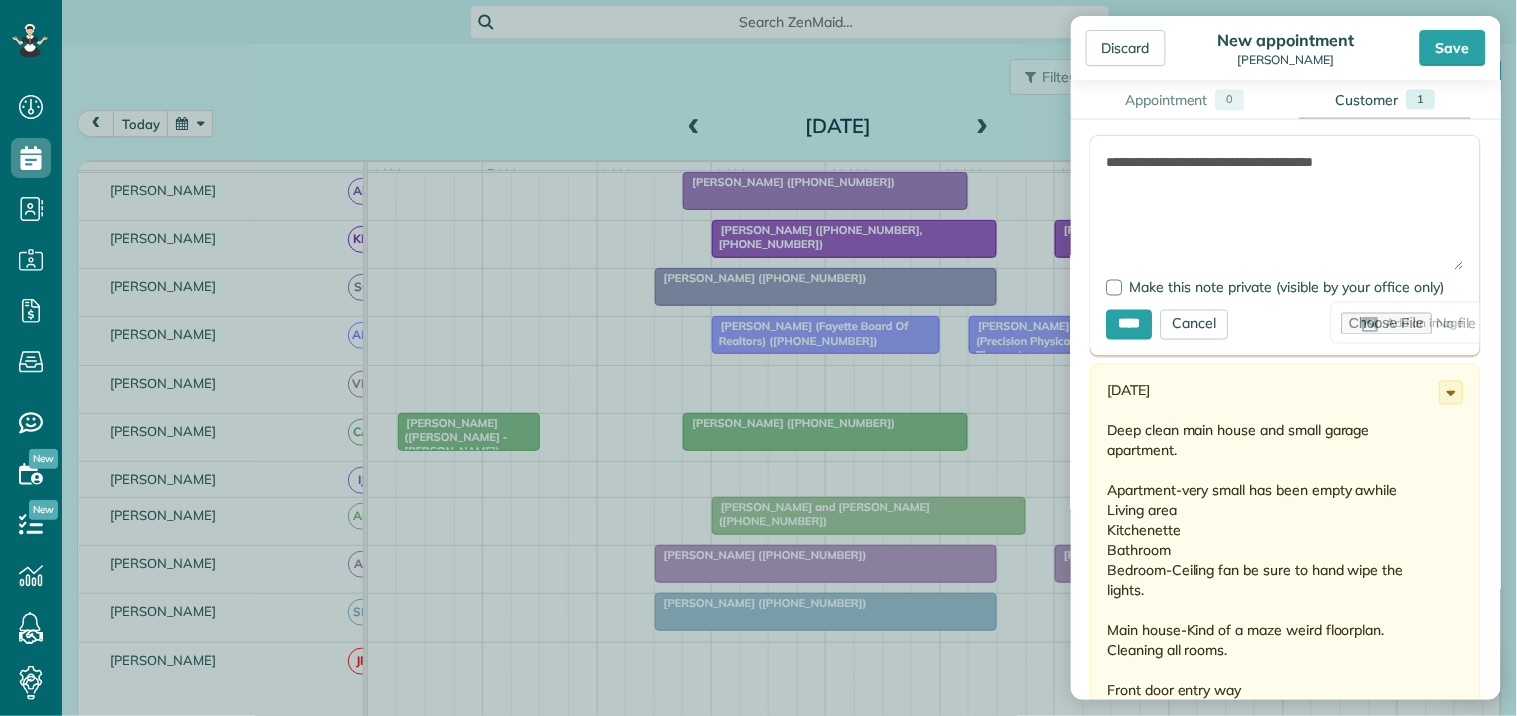 drag, startPoint x: 1438, startPoint y: 218, endPoint x: 1425, endPoint y: 275, distance: 58.463665 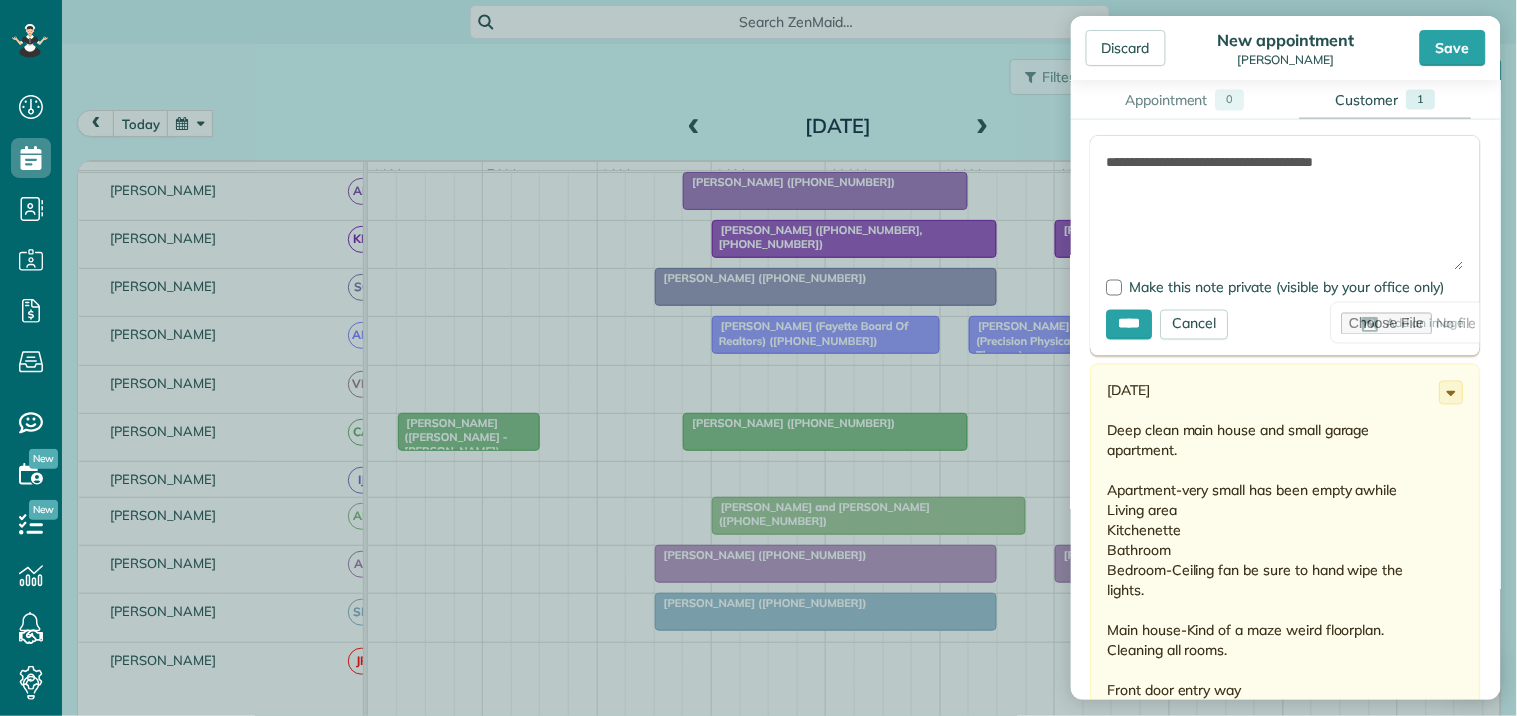 click on "**********" at bounding box center [1286, 211] 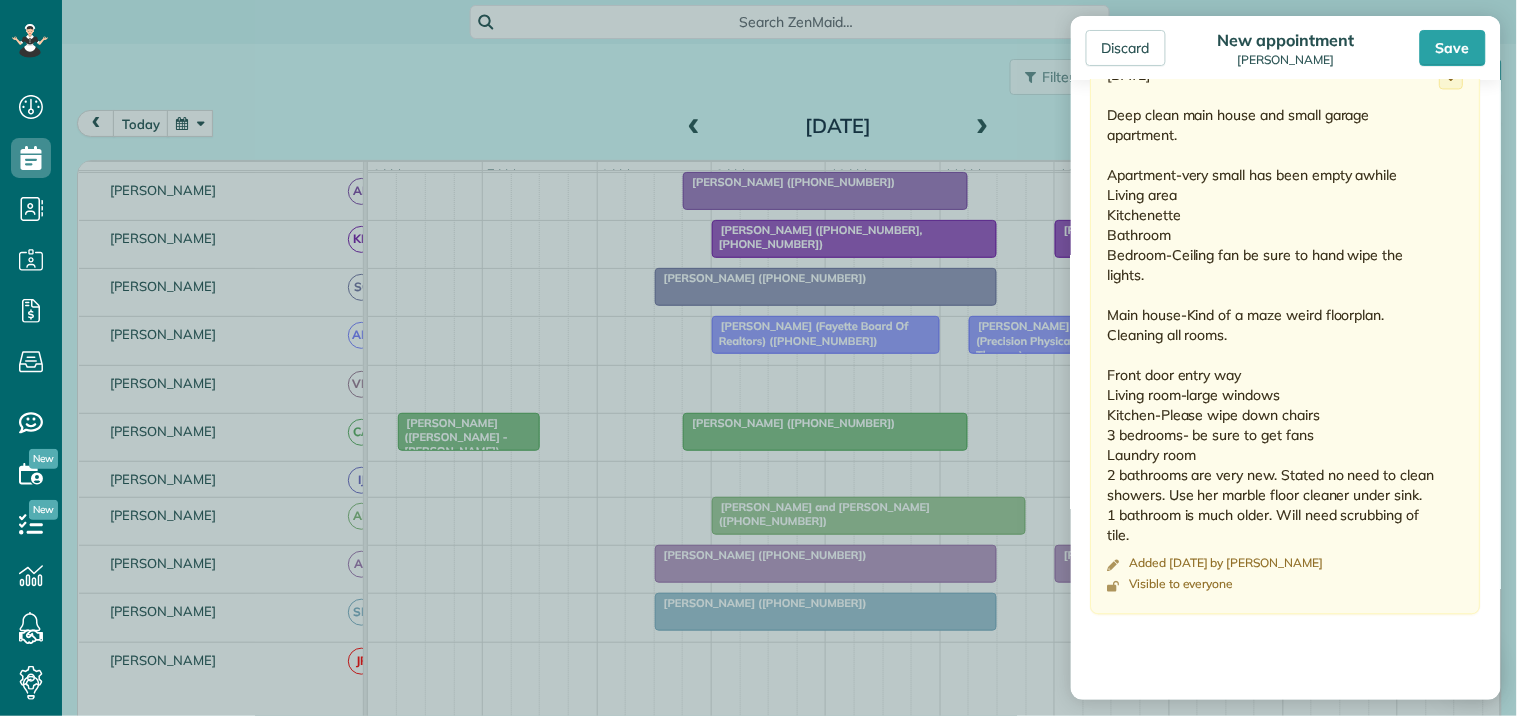 scroll, scrollTop: 1083, scrollLeft: 0, axis: vertical 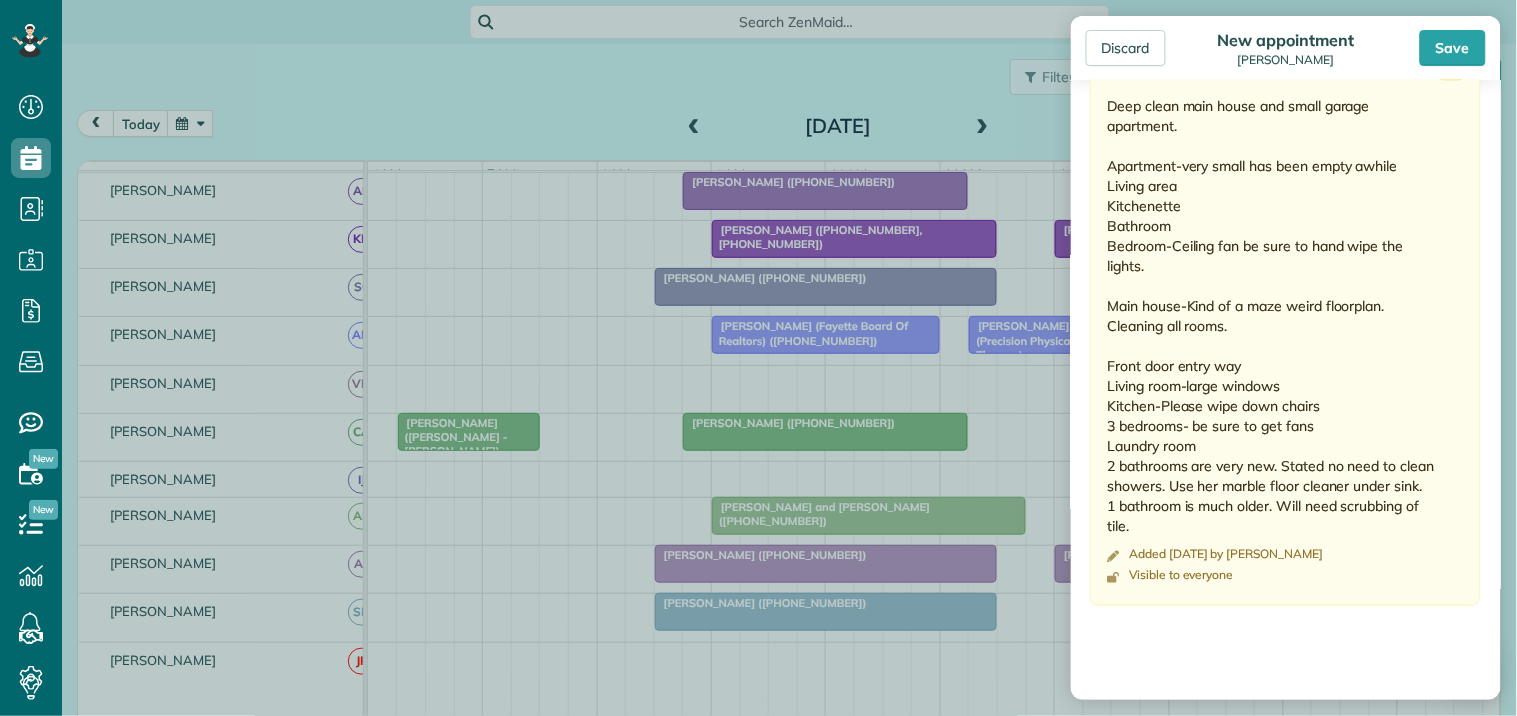 drag, startPoint x: 1111, startPoint y: 305, endPoint x: 1356, endPoint y: 538, distance: 338.10355 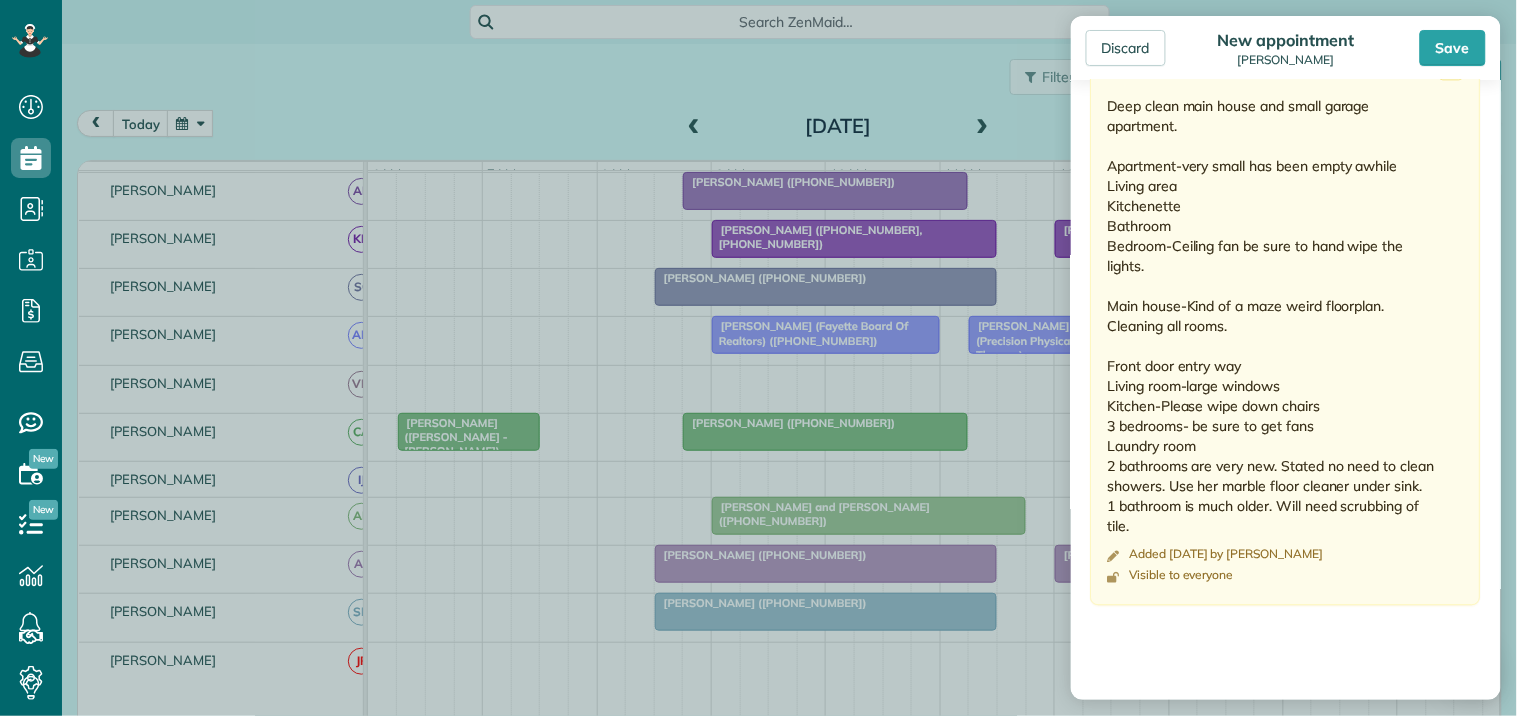 click on "[DATE] Deep clean main house and small garage apartment. Apartment-very small has been empty awhile Living area Kitchenette Bathroom Bedroom-Ceiling fan be sure to hand wipe the lights. Main house-Kind of a maze weird floorplan. Cleaning all rooms. Front door entry way Living room-large windows Kitchen-Please wipe down chairs 3 bedrooms- be sure to get fans Laundry room 2 bathrooms are very new. Stated no need to clean showers. Use her marble floor cleaner under sink. 1 bathroom is much older. Will need scrubbing of tile." at bounding box center [1274, 296] 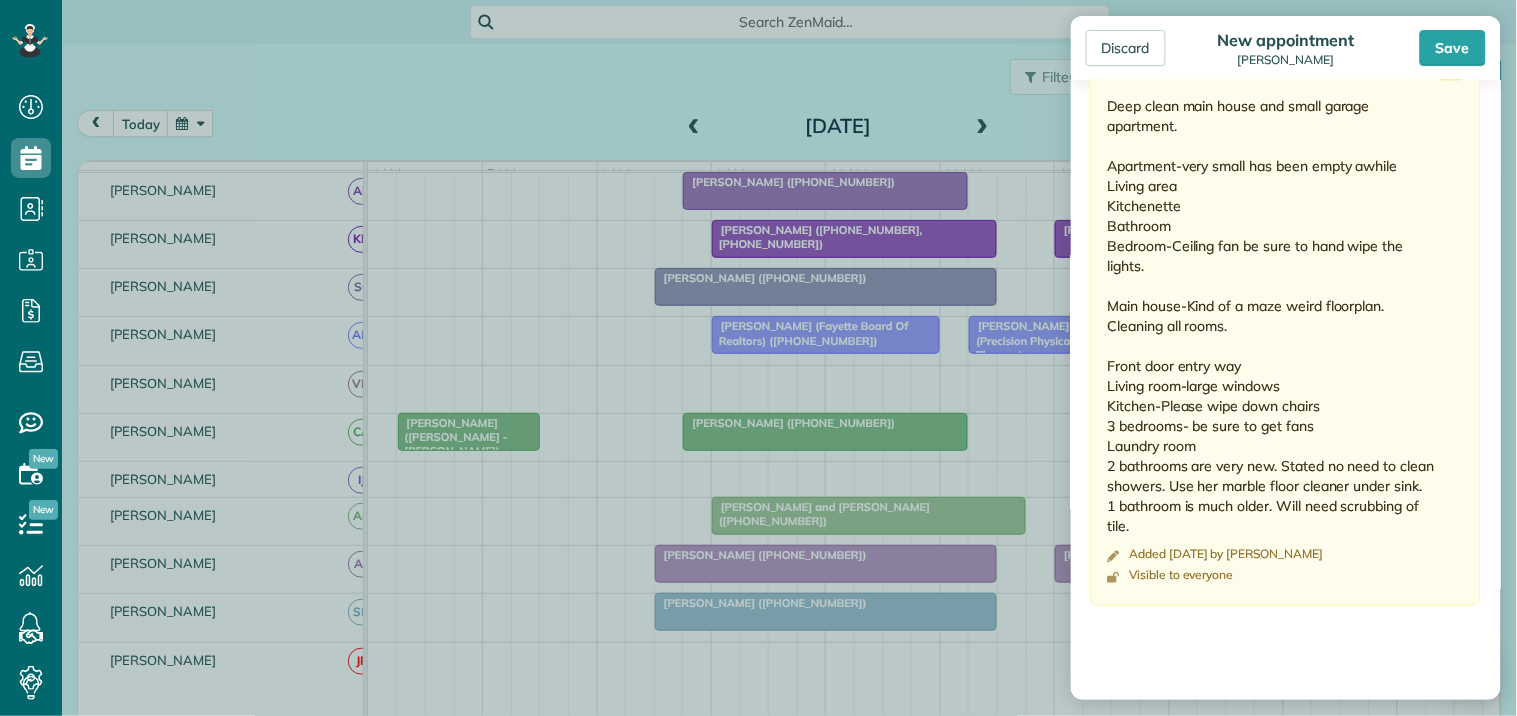 copy on "Main house-Kind of a maze weird floorplan. Cleaning all rooms. Front door entry way Living room-large windows Kitchen-Please wipe down chairs 3 bedrooms- be sure to get fans Laundry room 2 bathrooms are very new. Stated no need to clean showers. Use her marble floor cleaner under sink. 1 bathroom is much older. Will need scrubbing of tile." 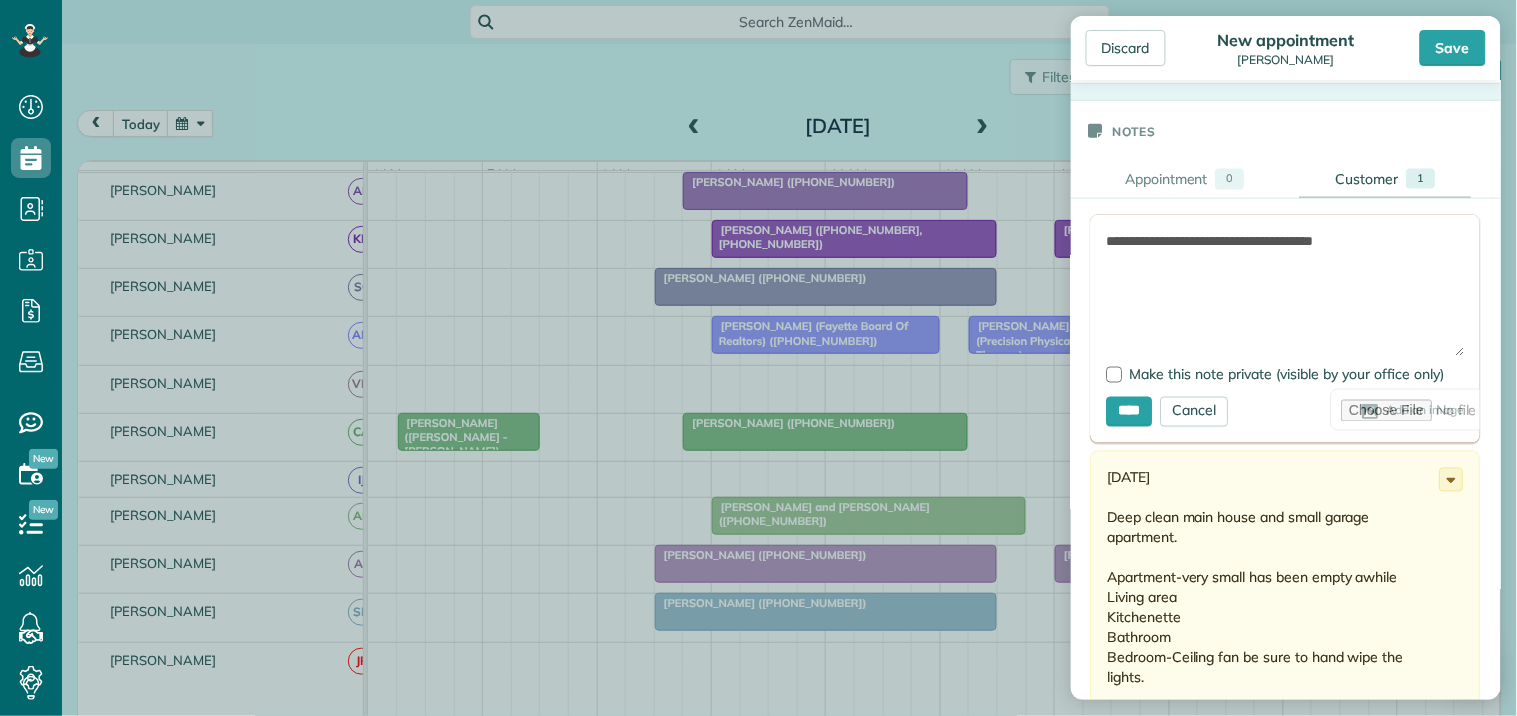 scroll, scrollTop: 638, scrollLeft: 0, axis: vertical 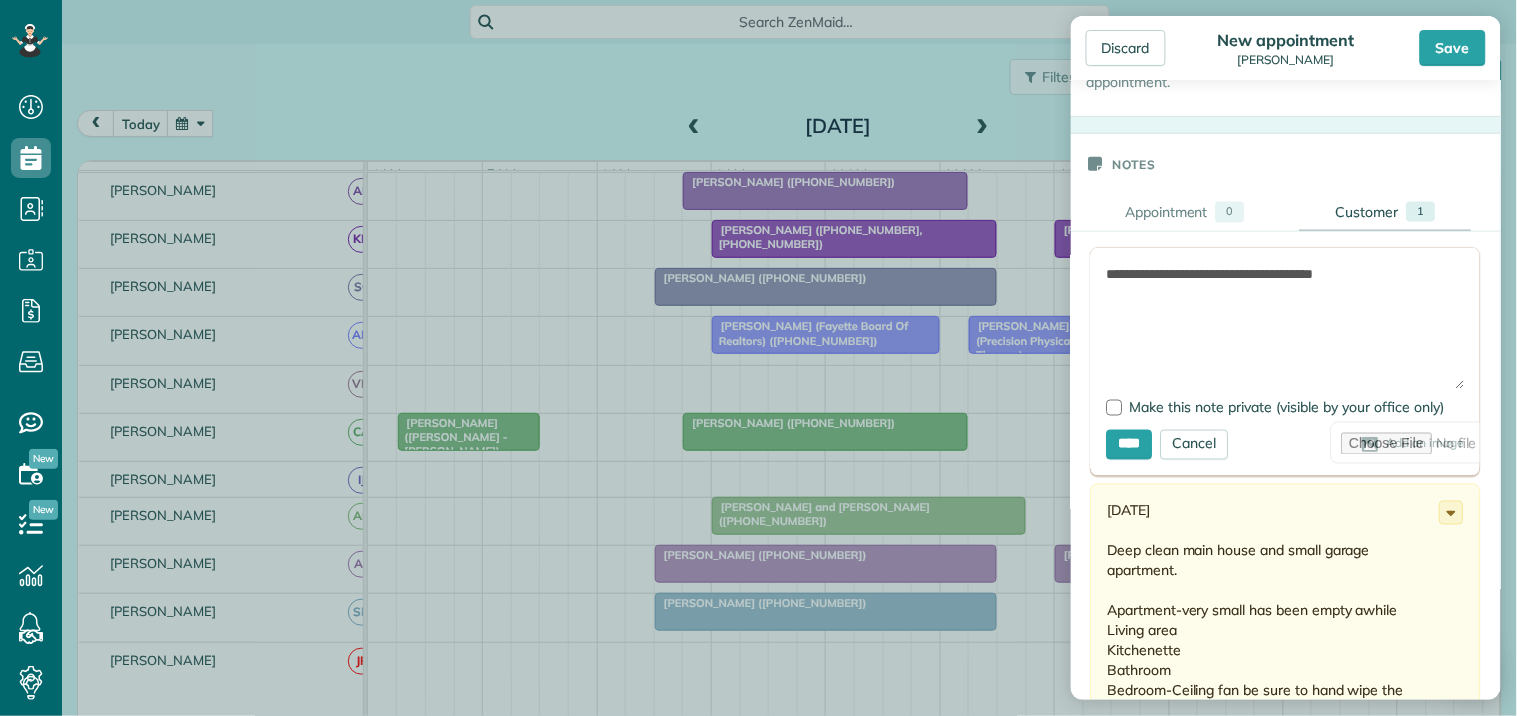 click on "**********" at bounding box center [1286, 327] 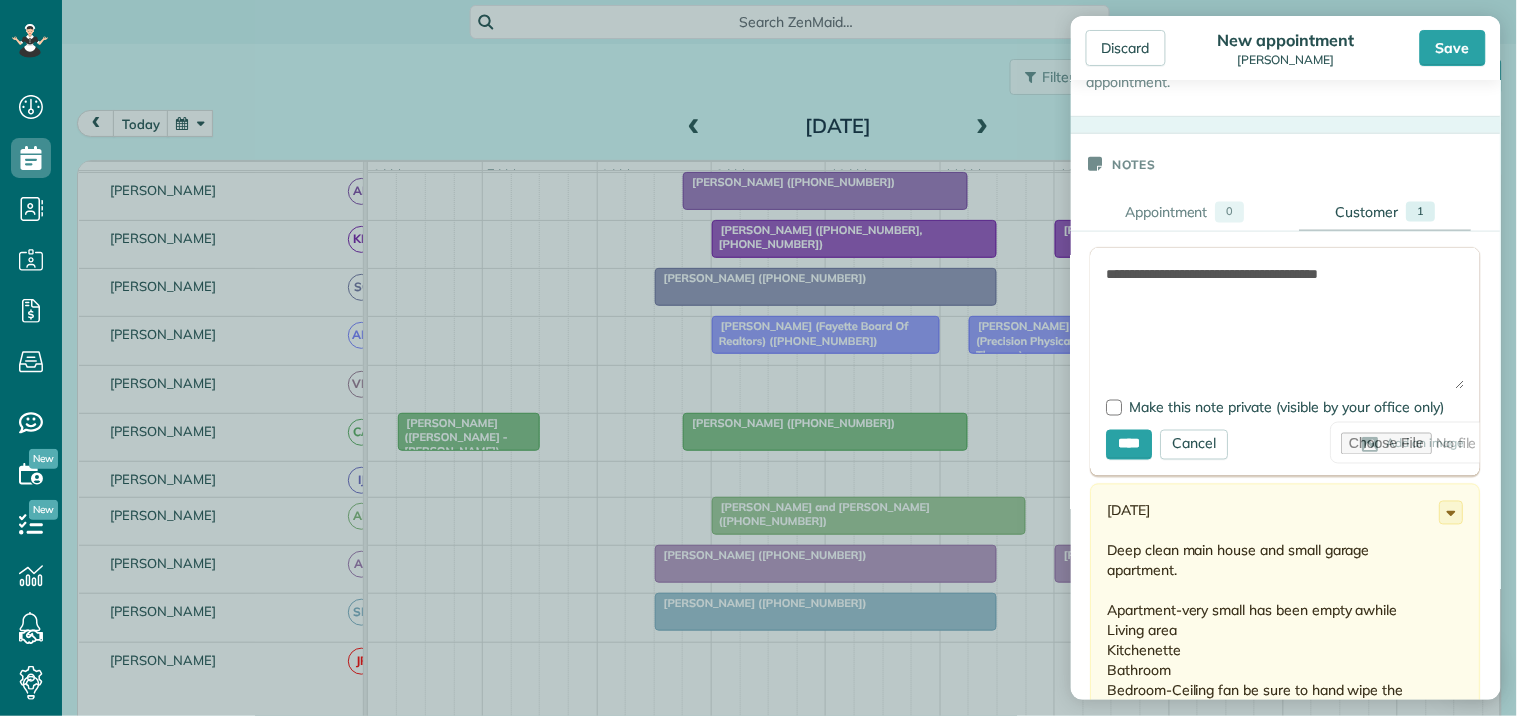 paste on "**********" 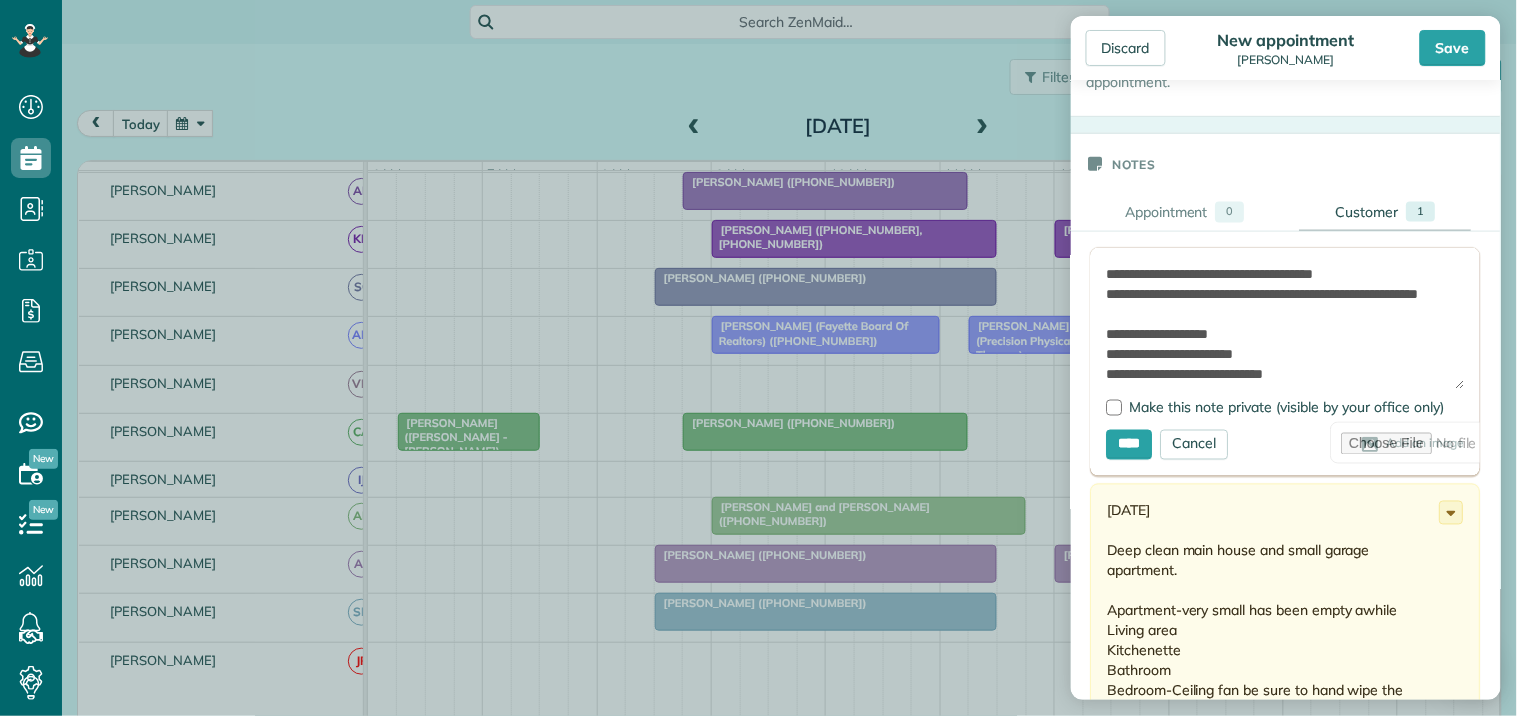 scroll, scrollTop: 152, scrollLeft: 0, axis: vertical 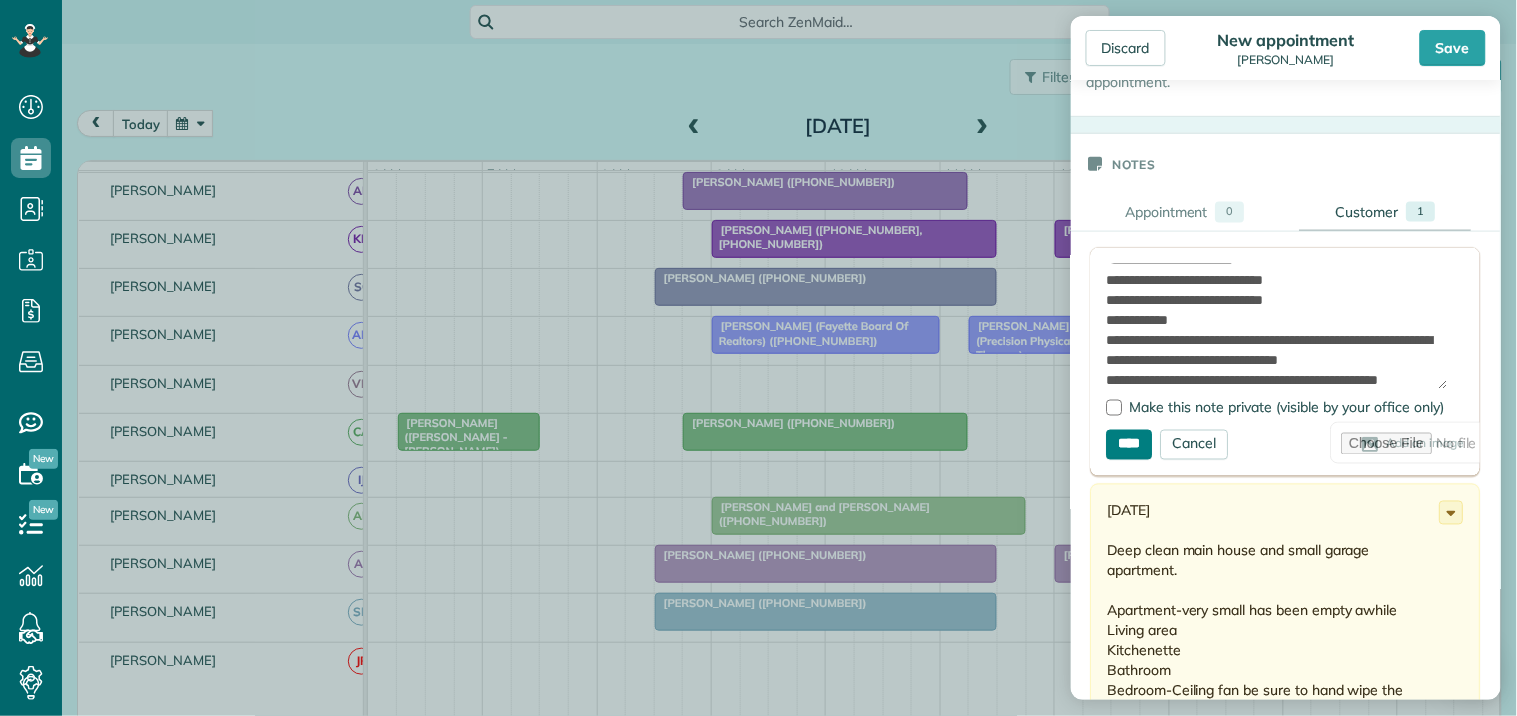 type on "**********" 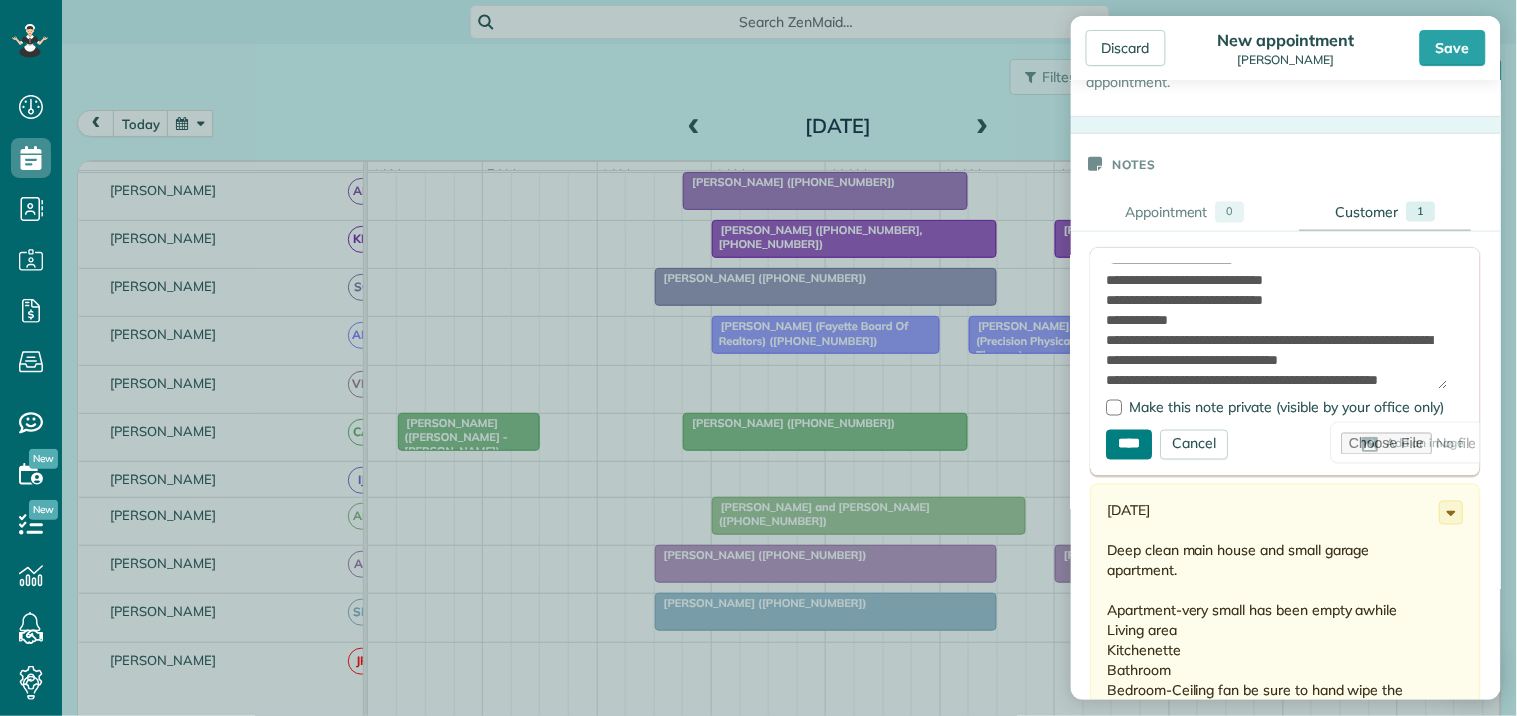 click on "****" at bounding box center [1130, 445] 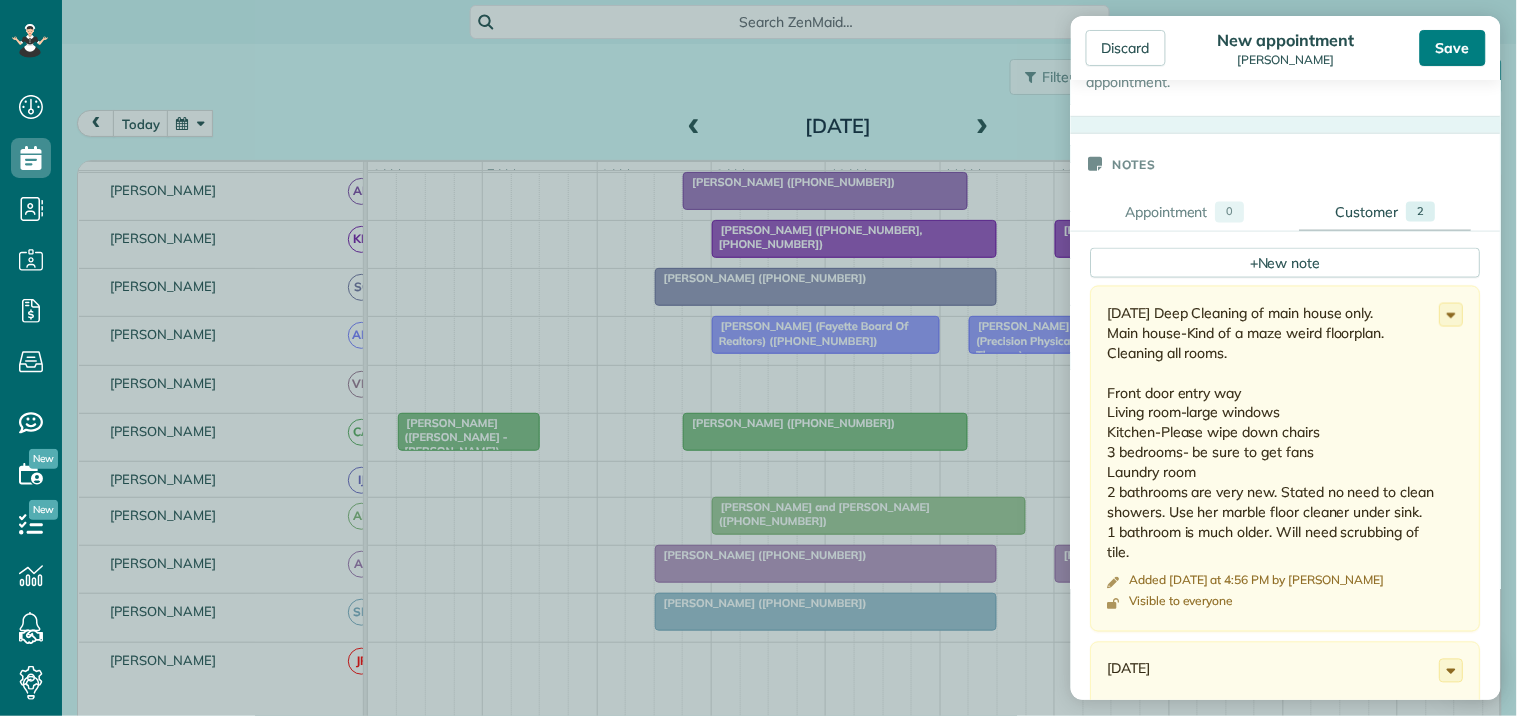 click on "Save" at bounding box center (1453, 48) 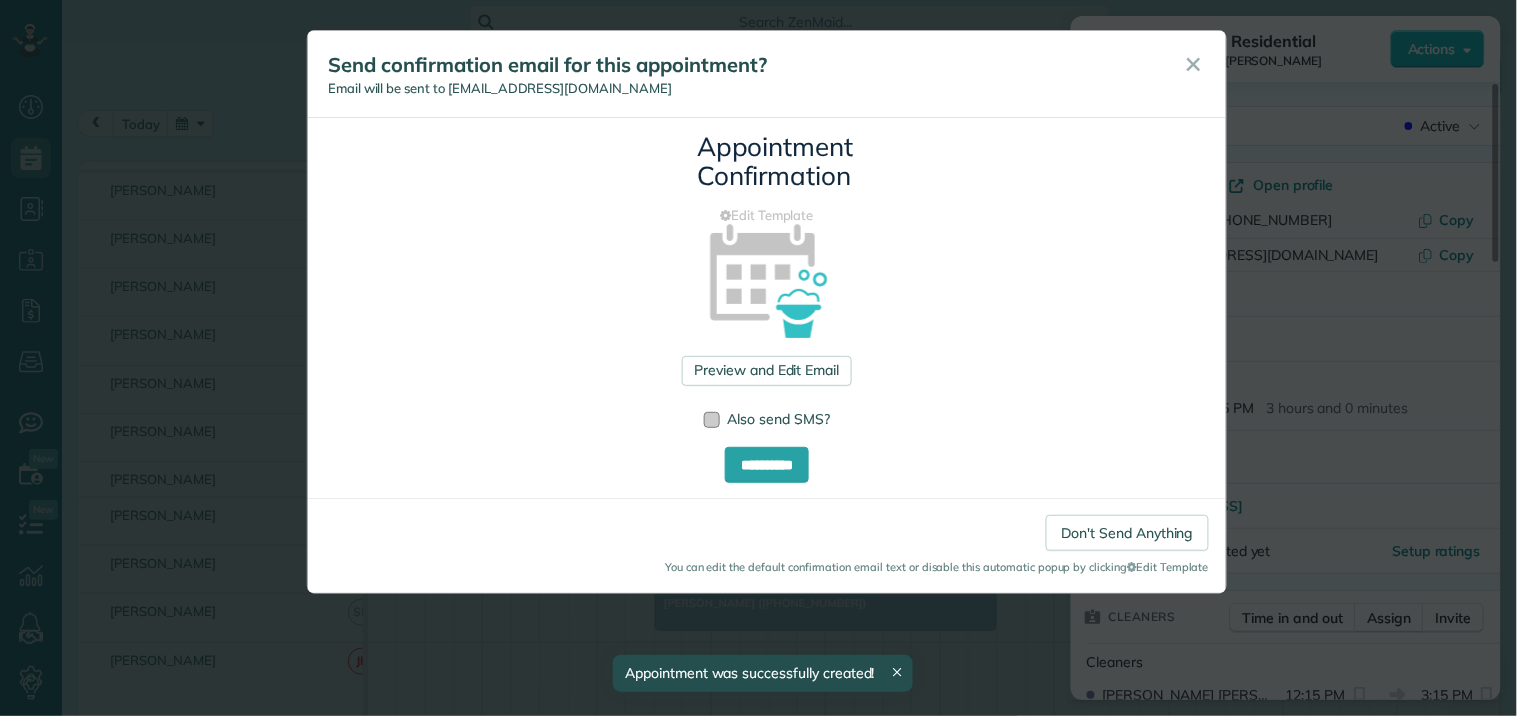 click at bounding box center [712, 420] 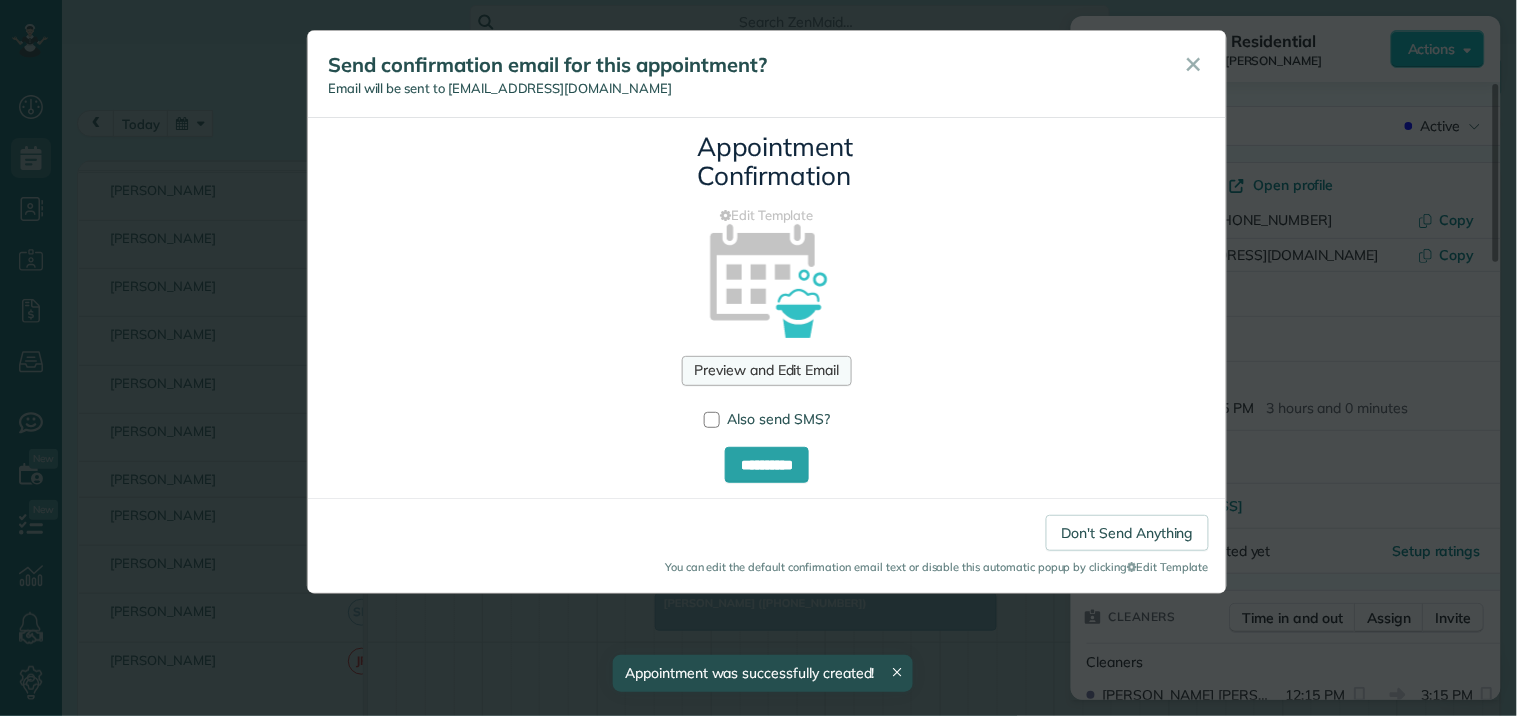 click on "Preview and Edit Email" at bounding box center (766, 371) 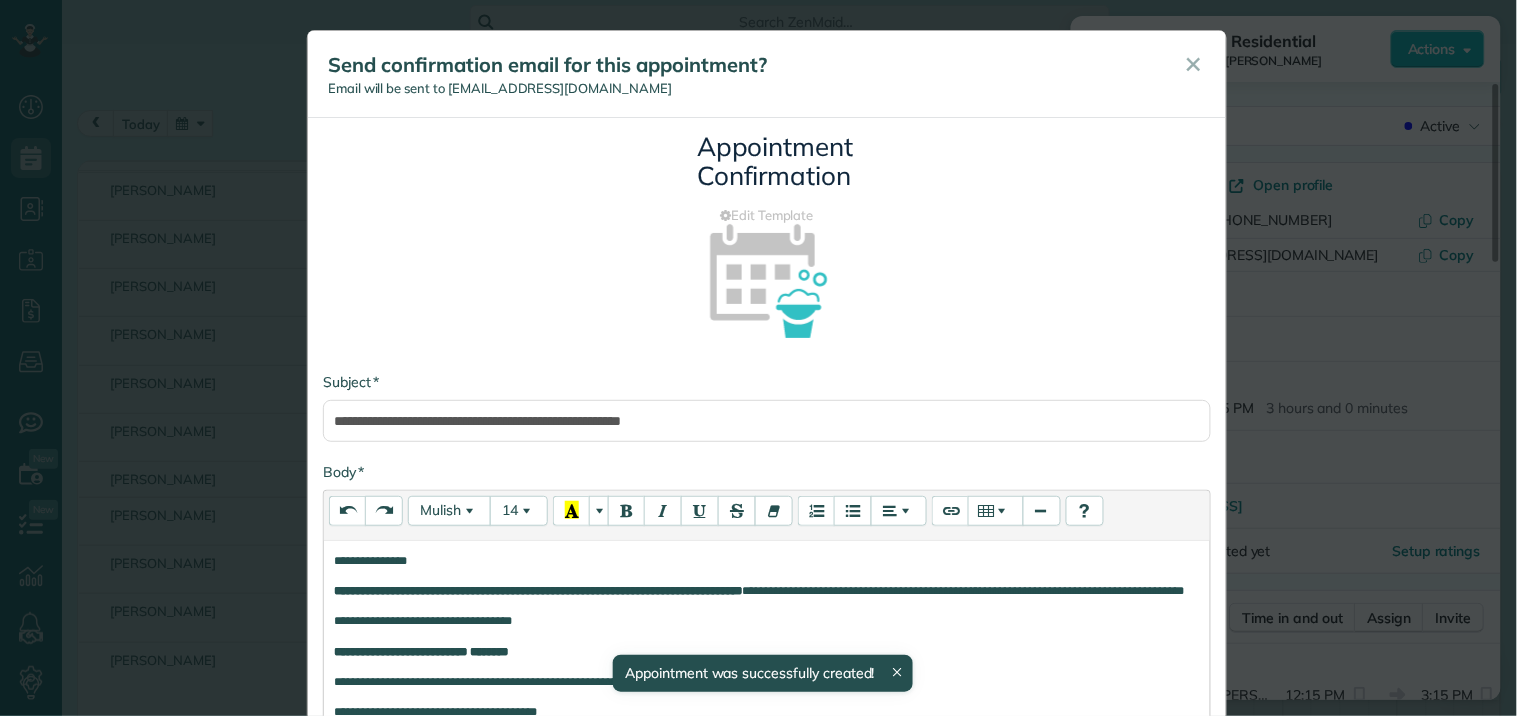 scroll, scrollTop: 444, scrollLeft: 0, axis: vertical 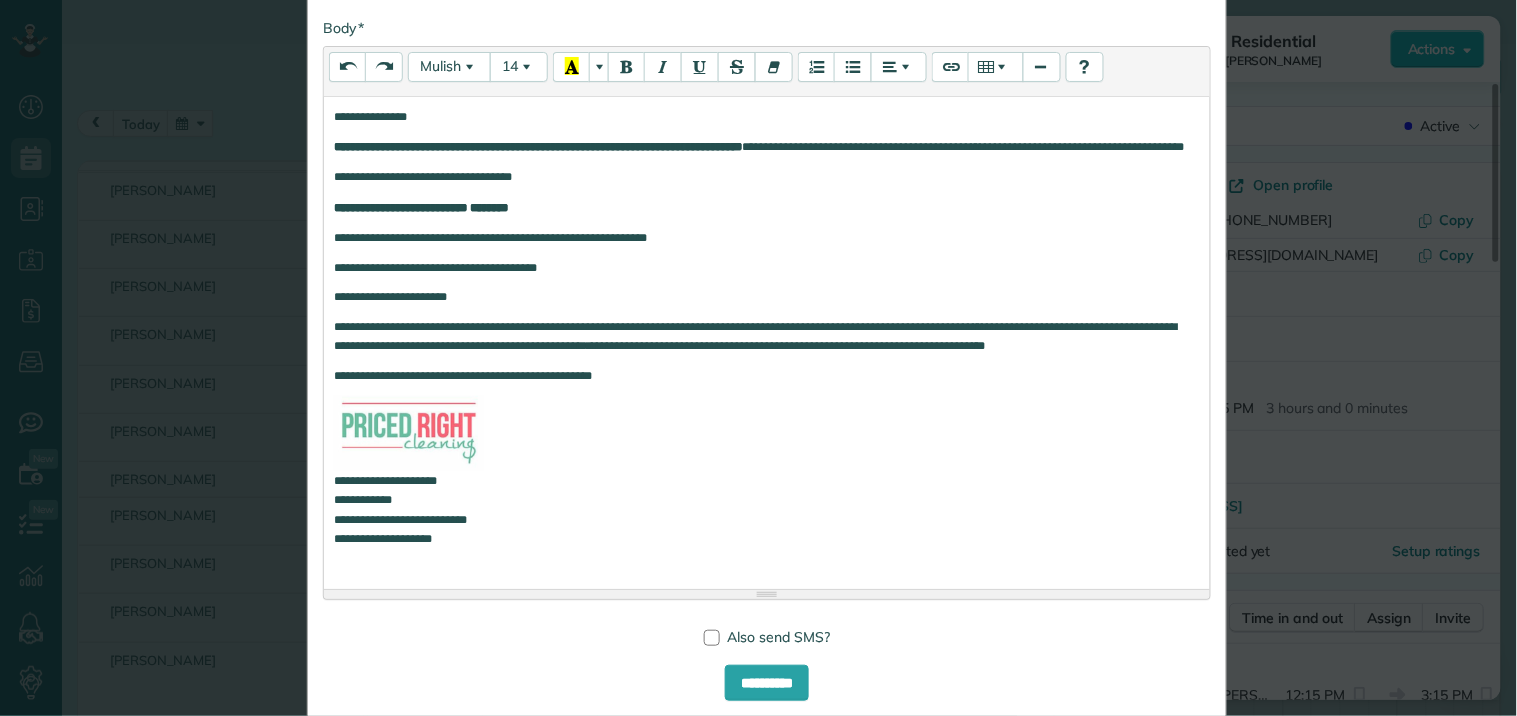 click on "**********" at bounding box center [423, 177] 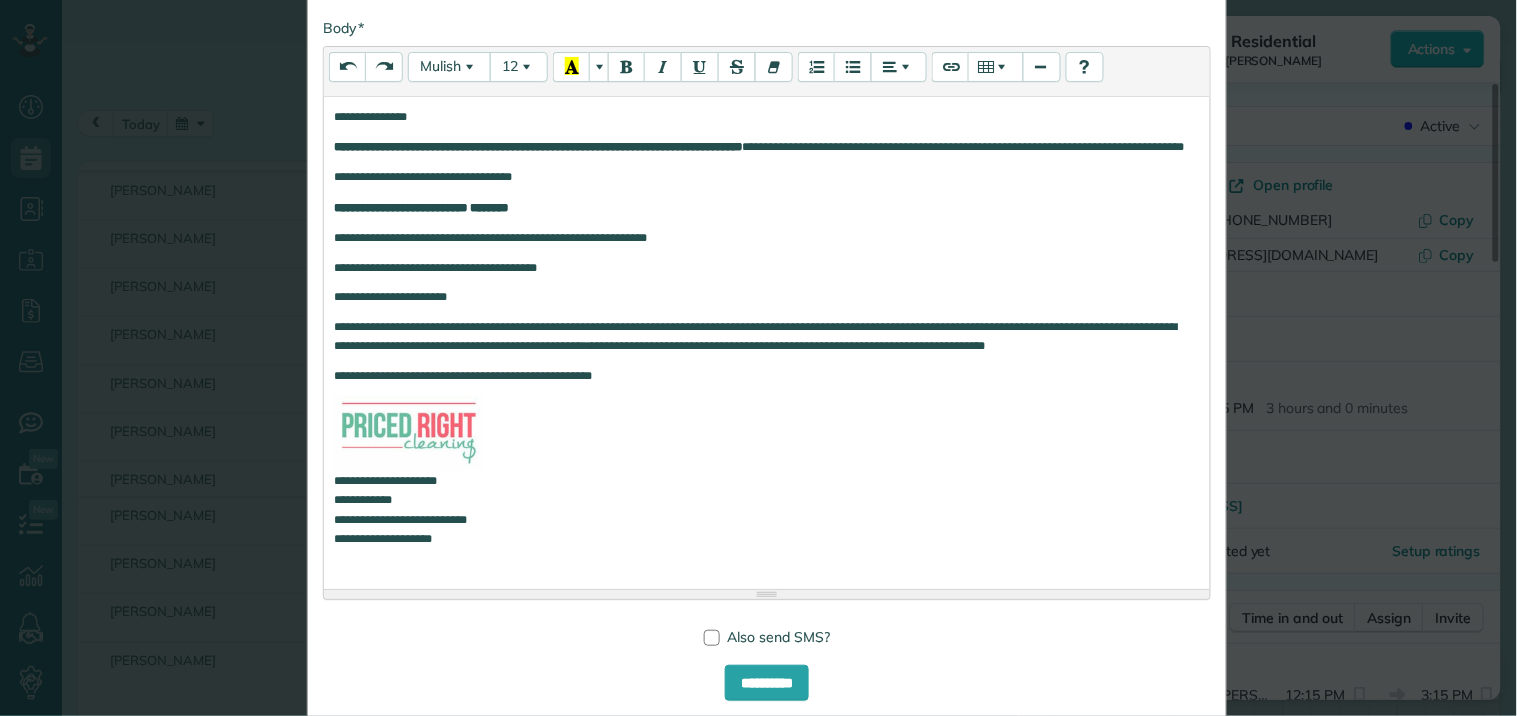 type 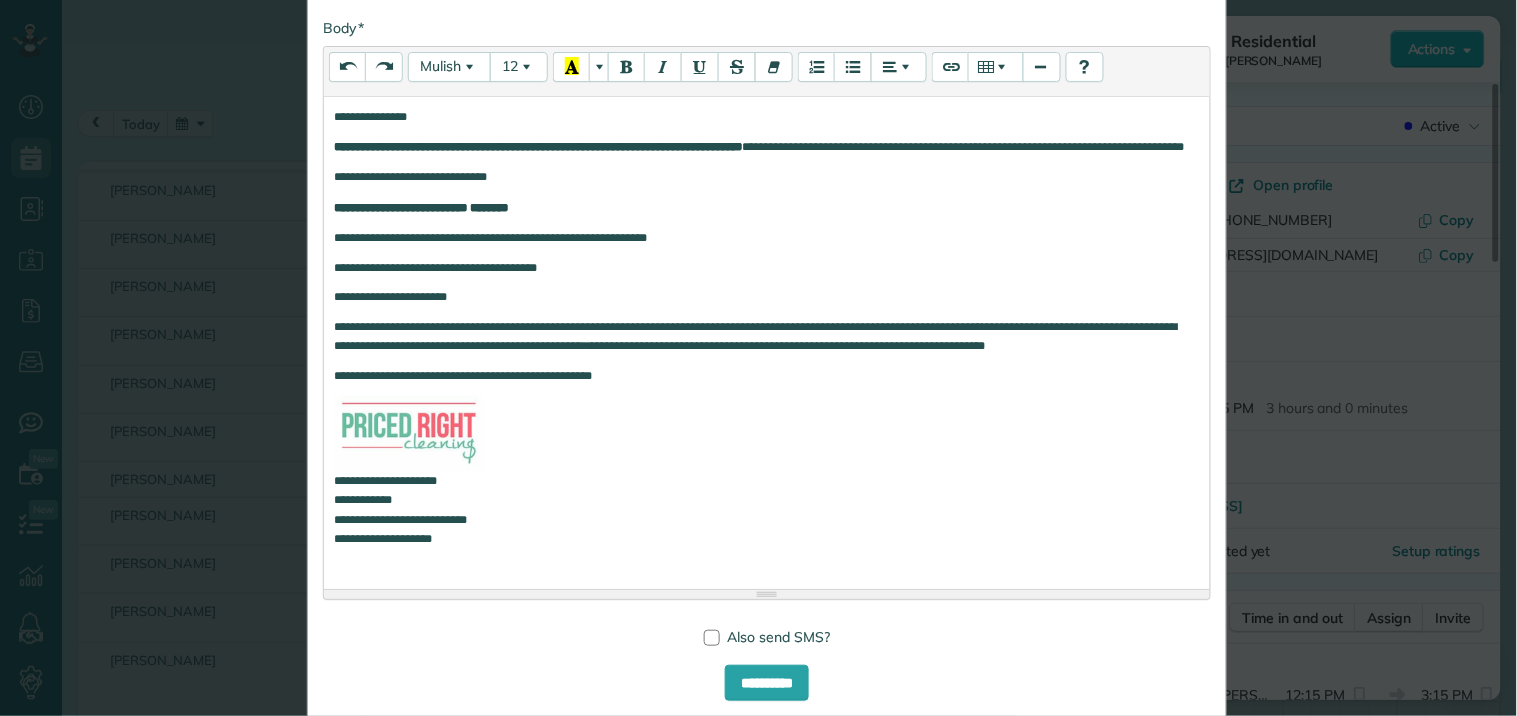 click on "**********" at bounding box center [934, 147] 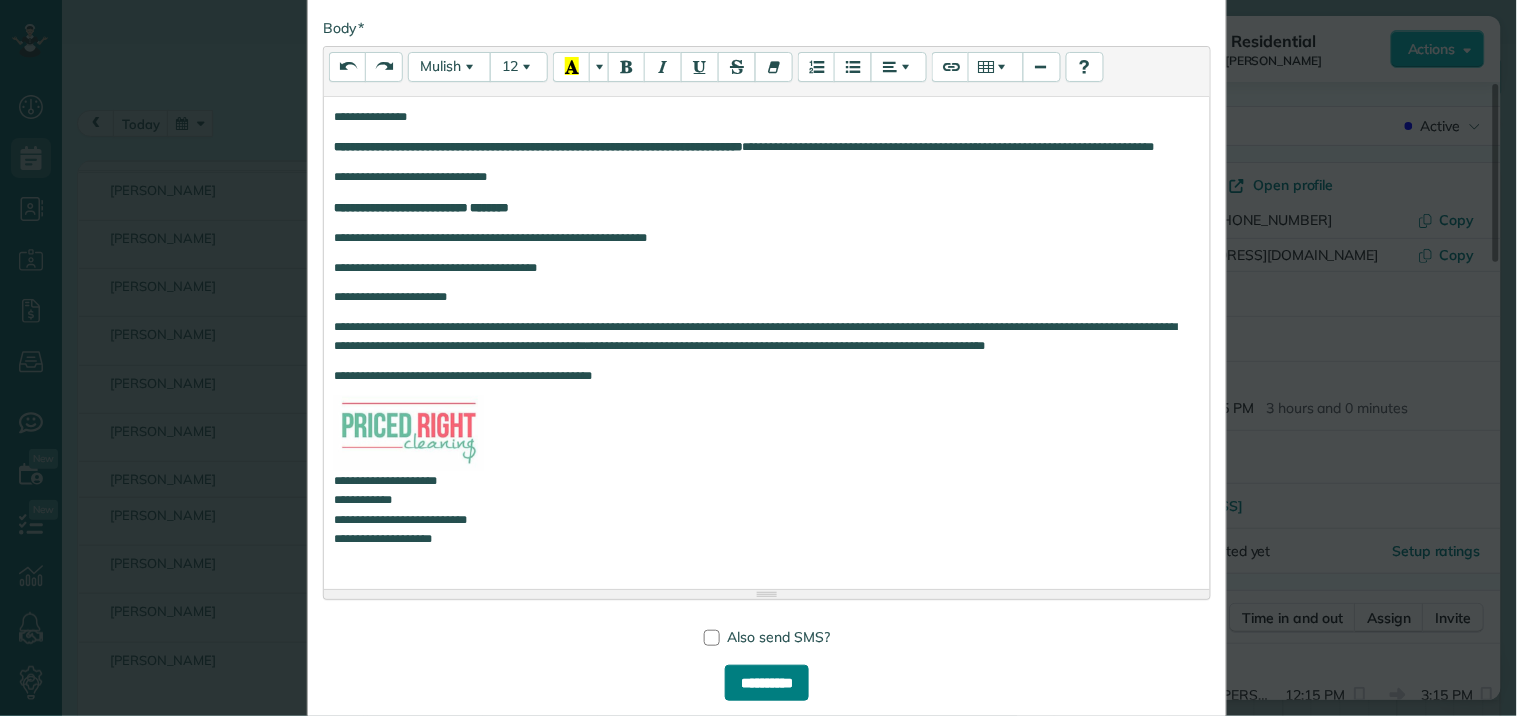 click on "**********" at bounding box center [767, 683] 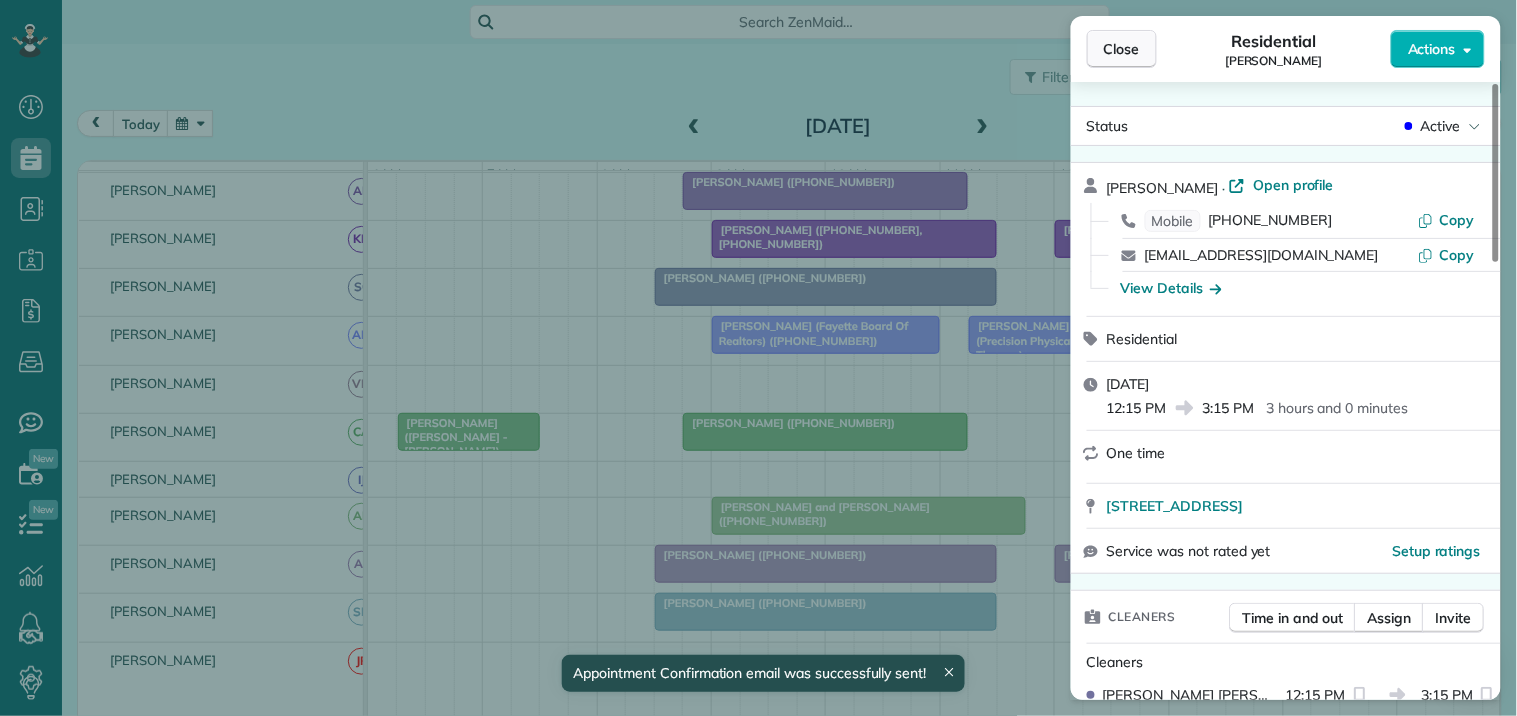 click on "Close" at bounding box center [1122, 49] 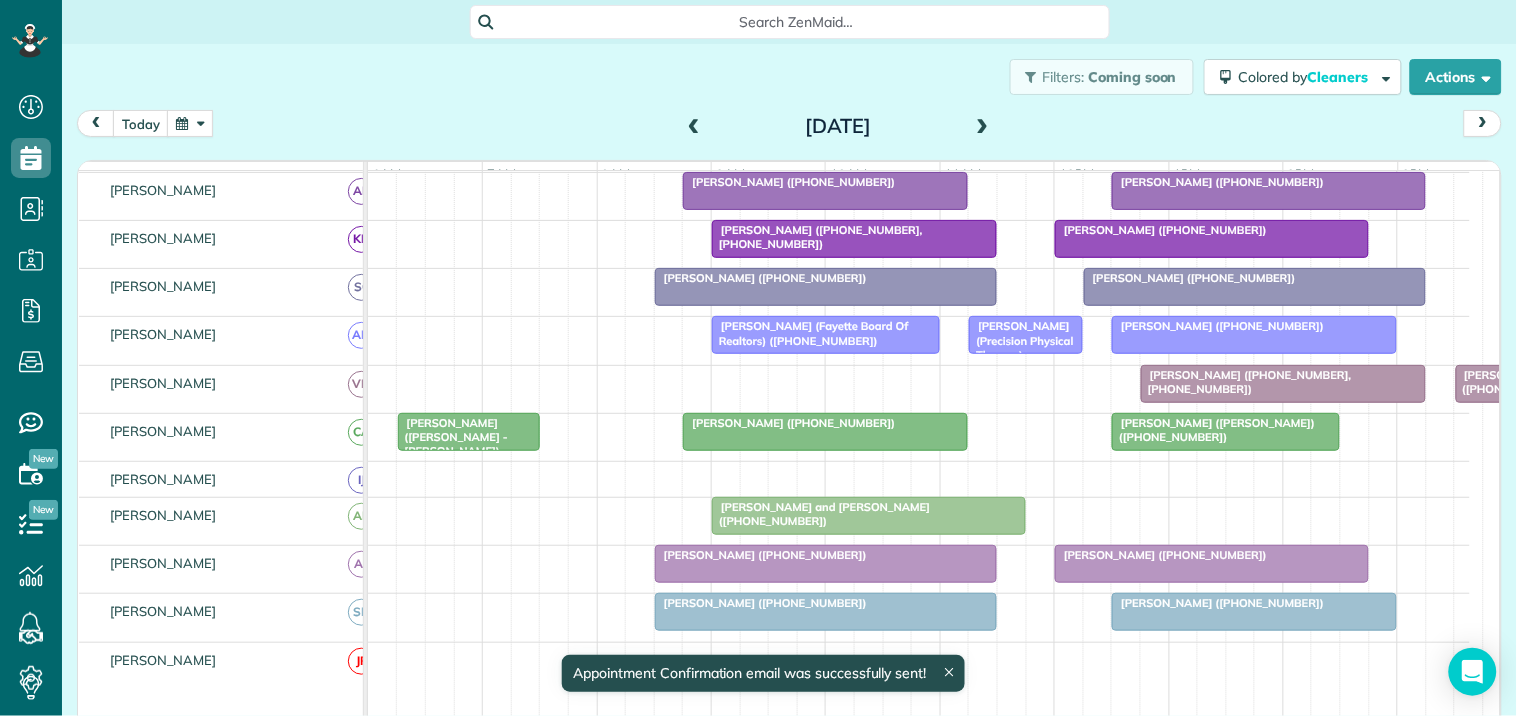 scroll, scrollTop: 396, scrollLeft: 0, axis: vertical 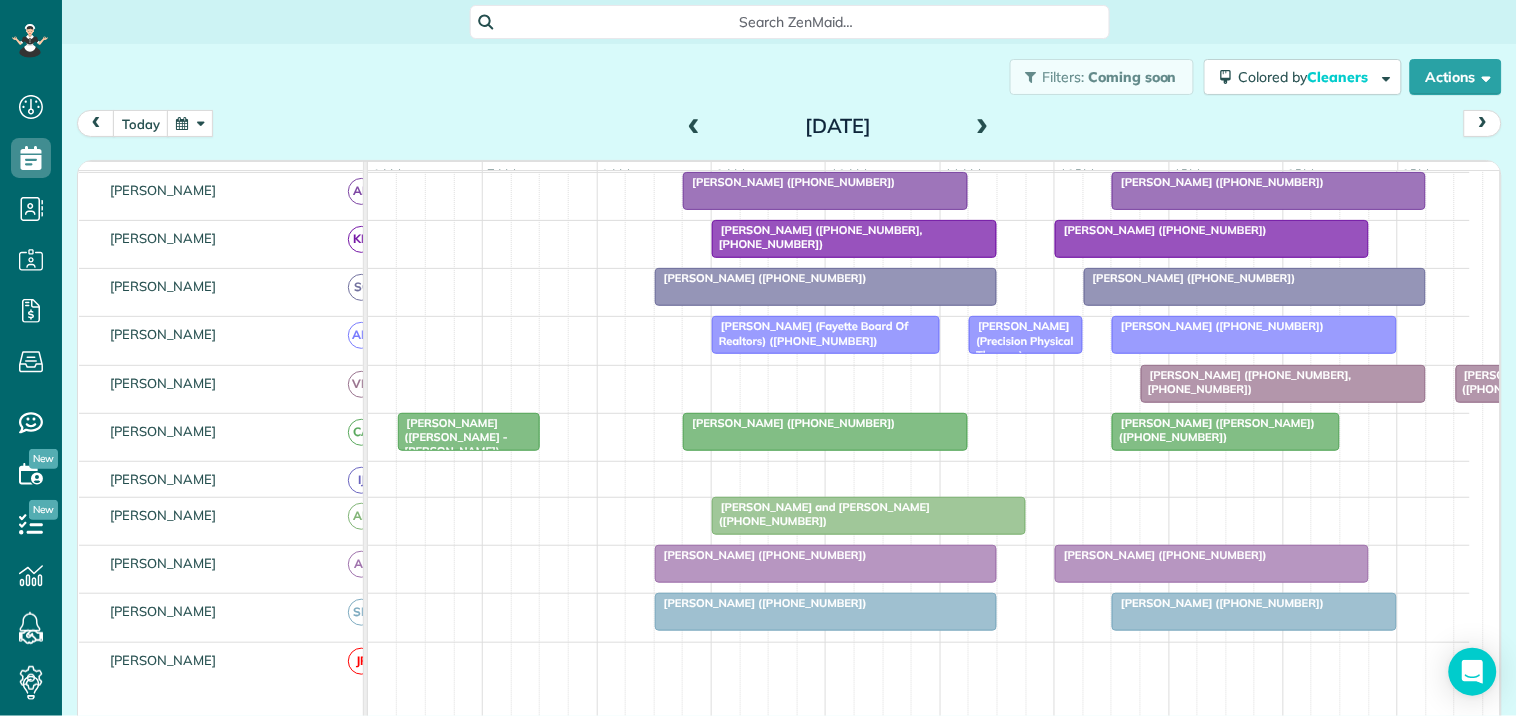 click on "[PERSON_NAME] ([PHONE_NUMBER])" at bounding box center [1254, 326] 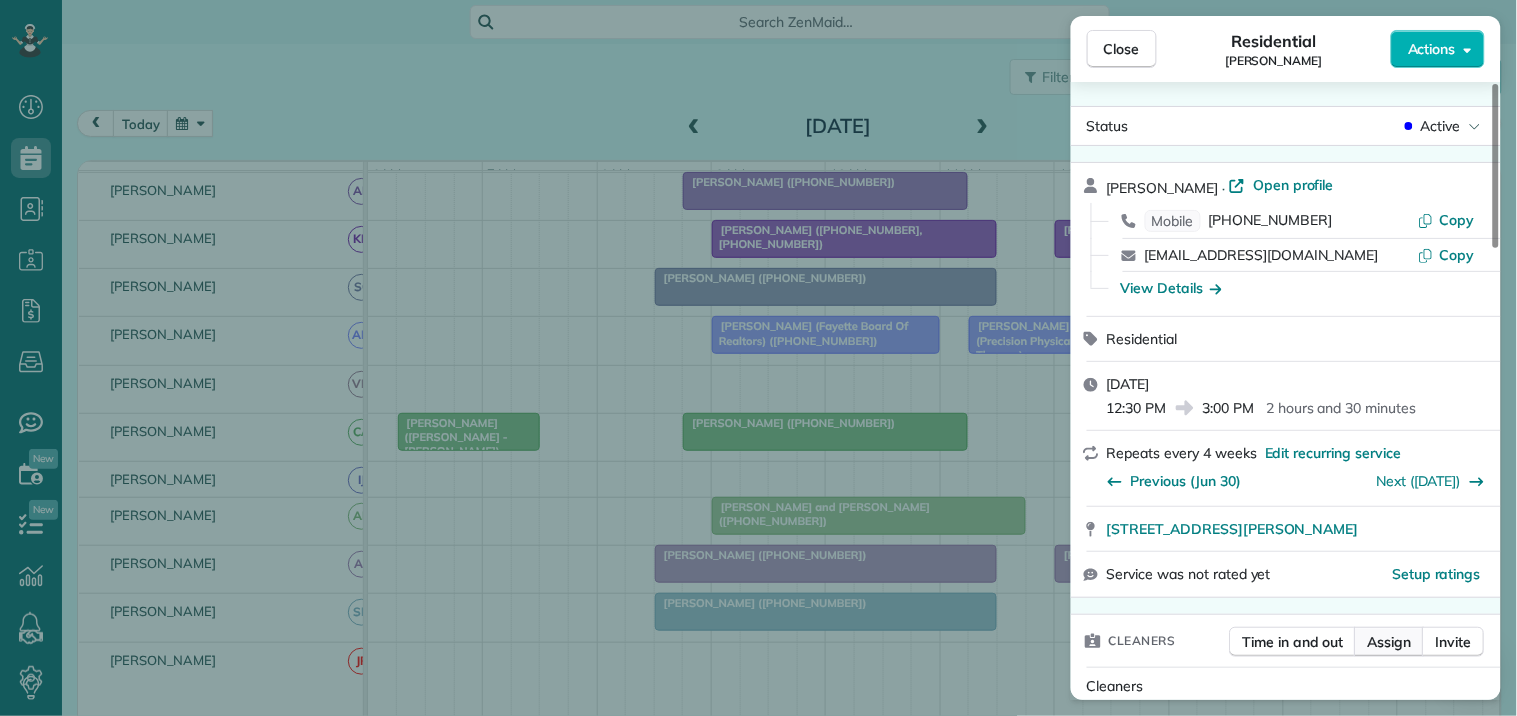 click on "Assign" at bounding box center [1390, 642] 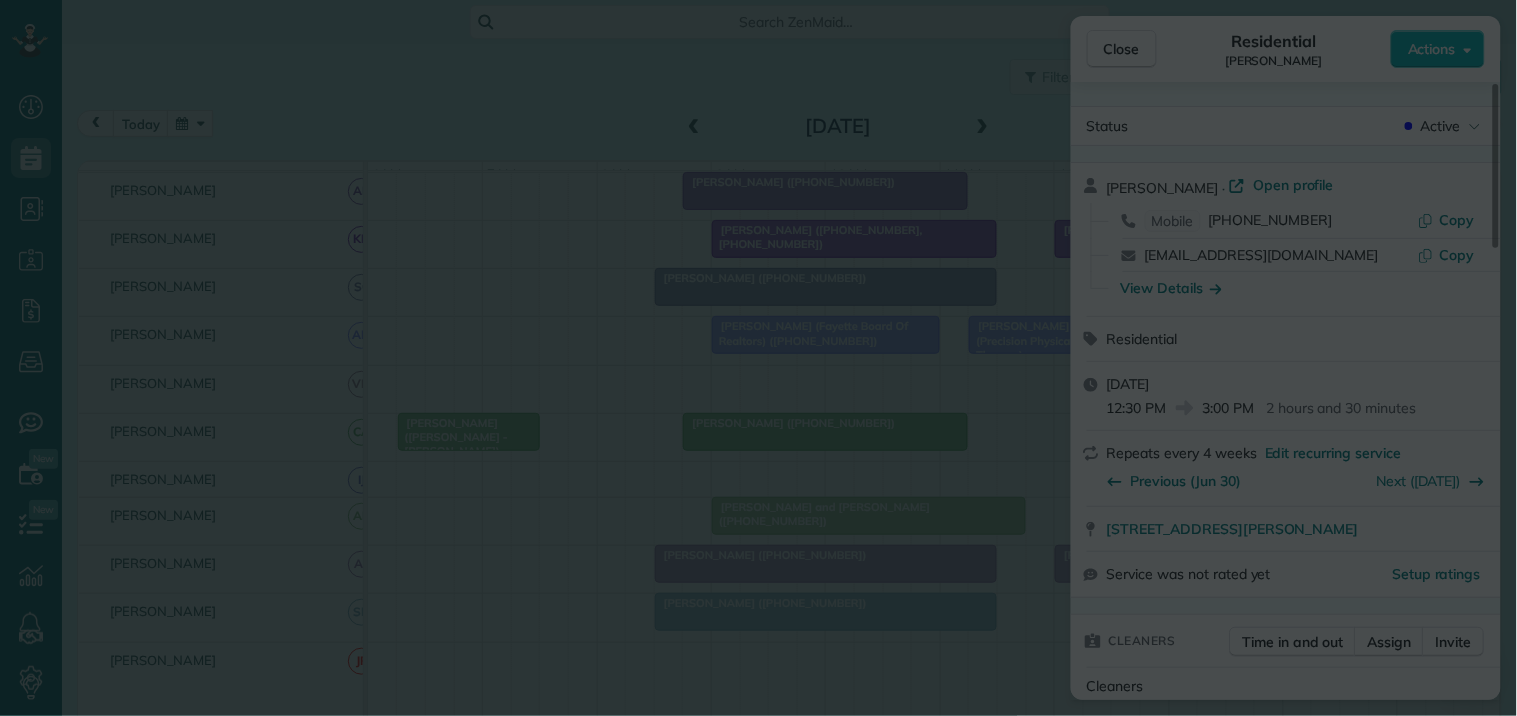scroll, scrollTop: 0, scrollLeft: 0, axis: both 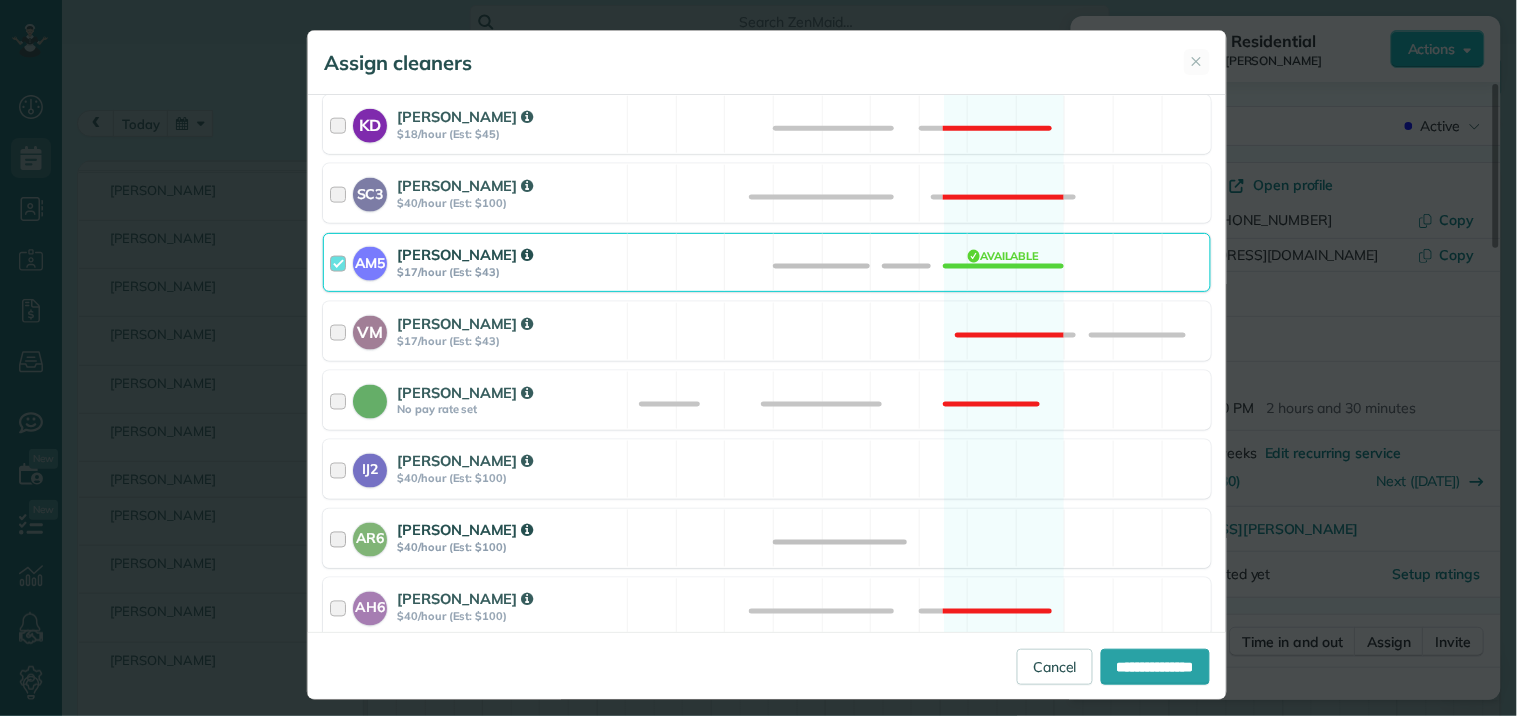 click on "AR6
[PERSON_NAME]
$40/hour (Est: $100)
Available" at bounding box center (767, 538) 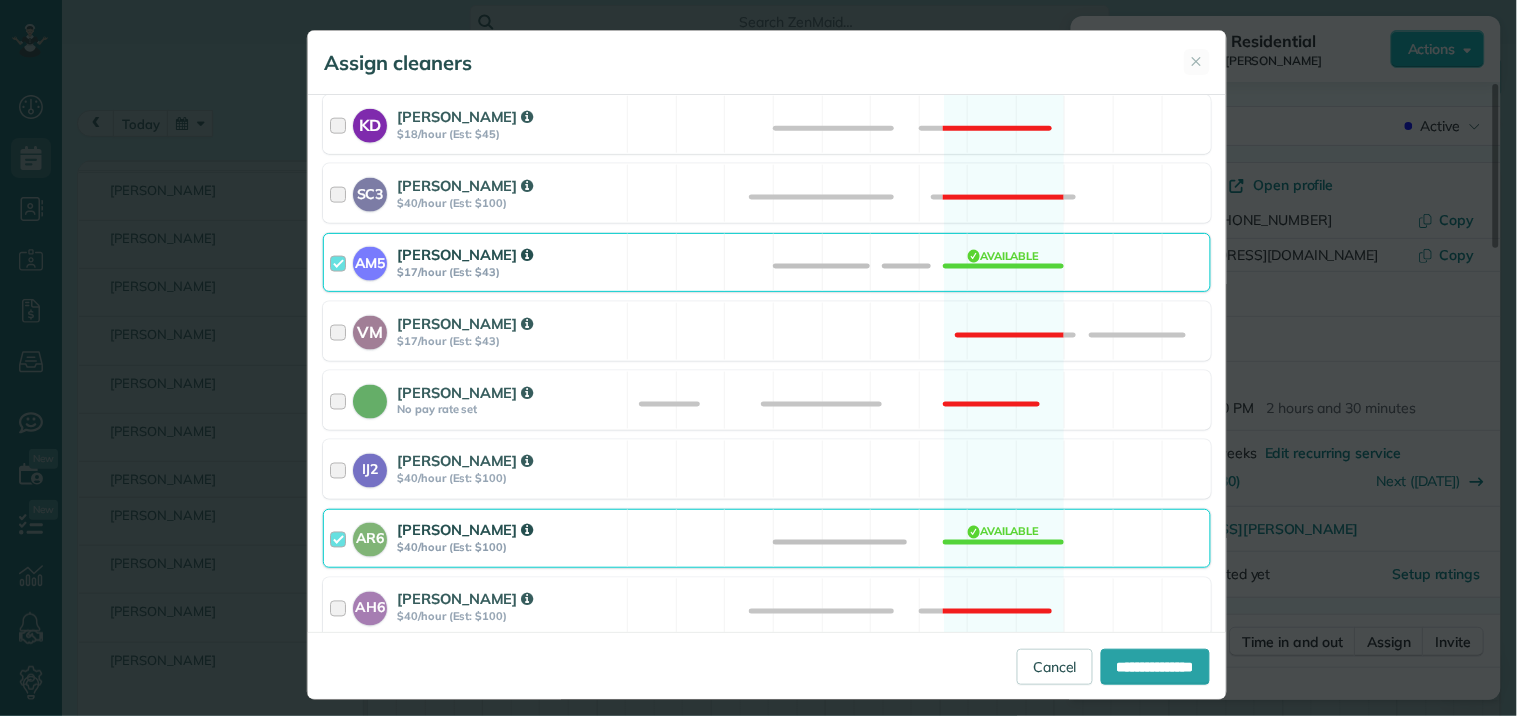 click on "AM5
[PERSON_NAME]
$17/hour (Est: $43)
Available" at bounding box center (767, 262) 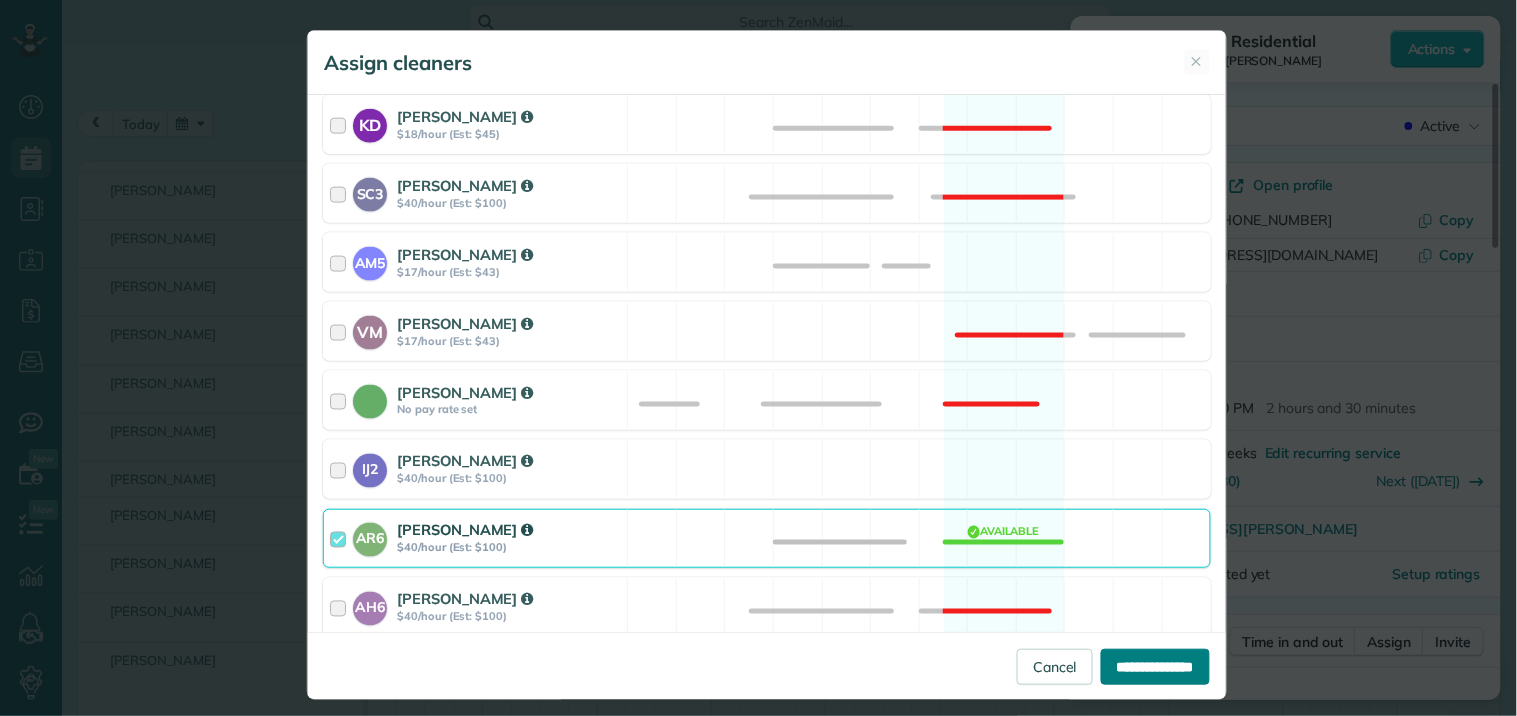 click on "**********" at bounding box center [1155, 667] 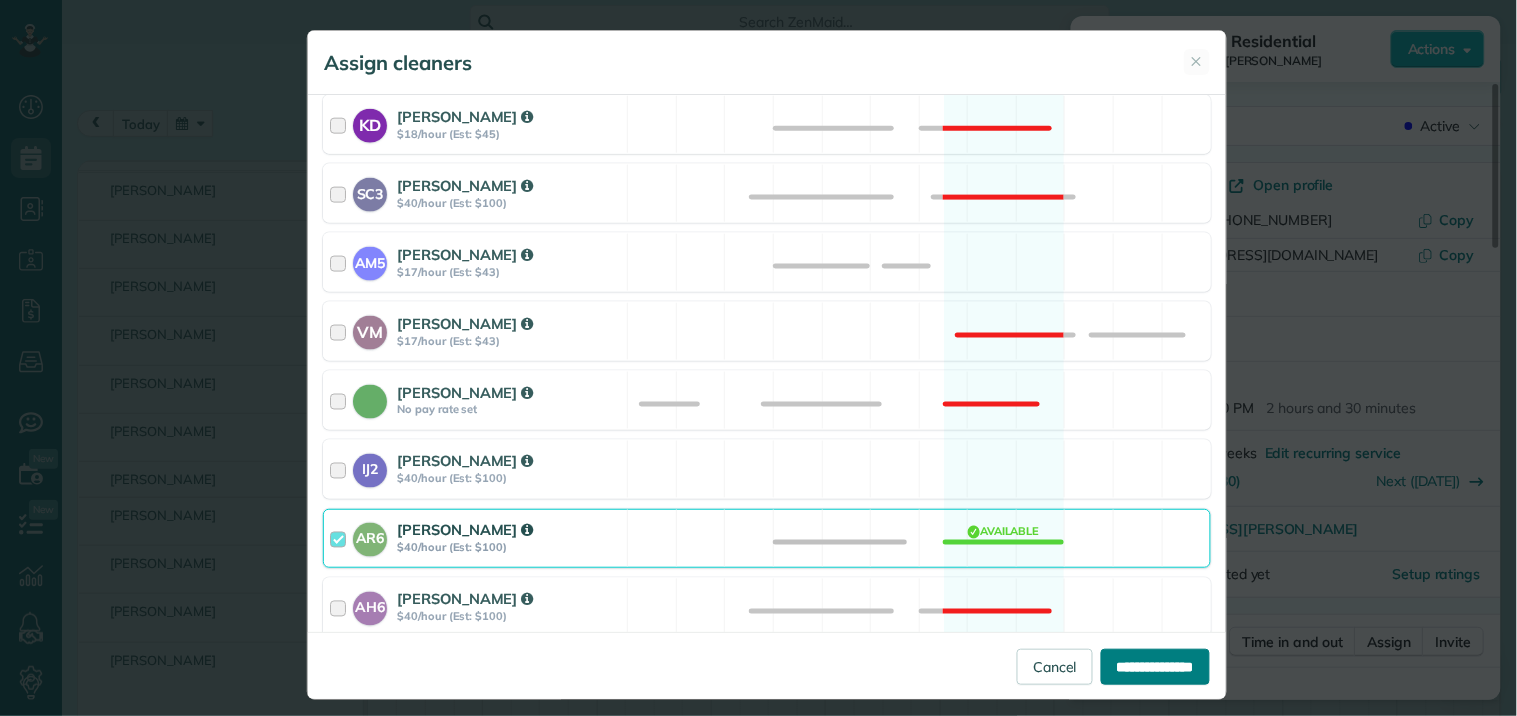 type on "**********" 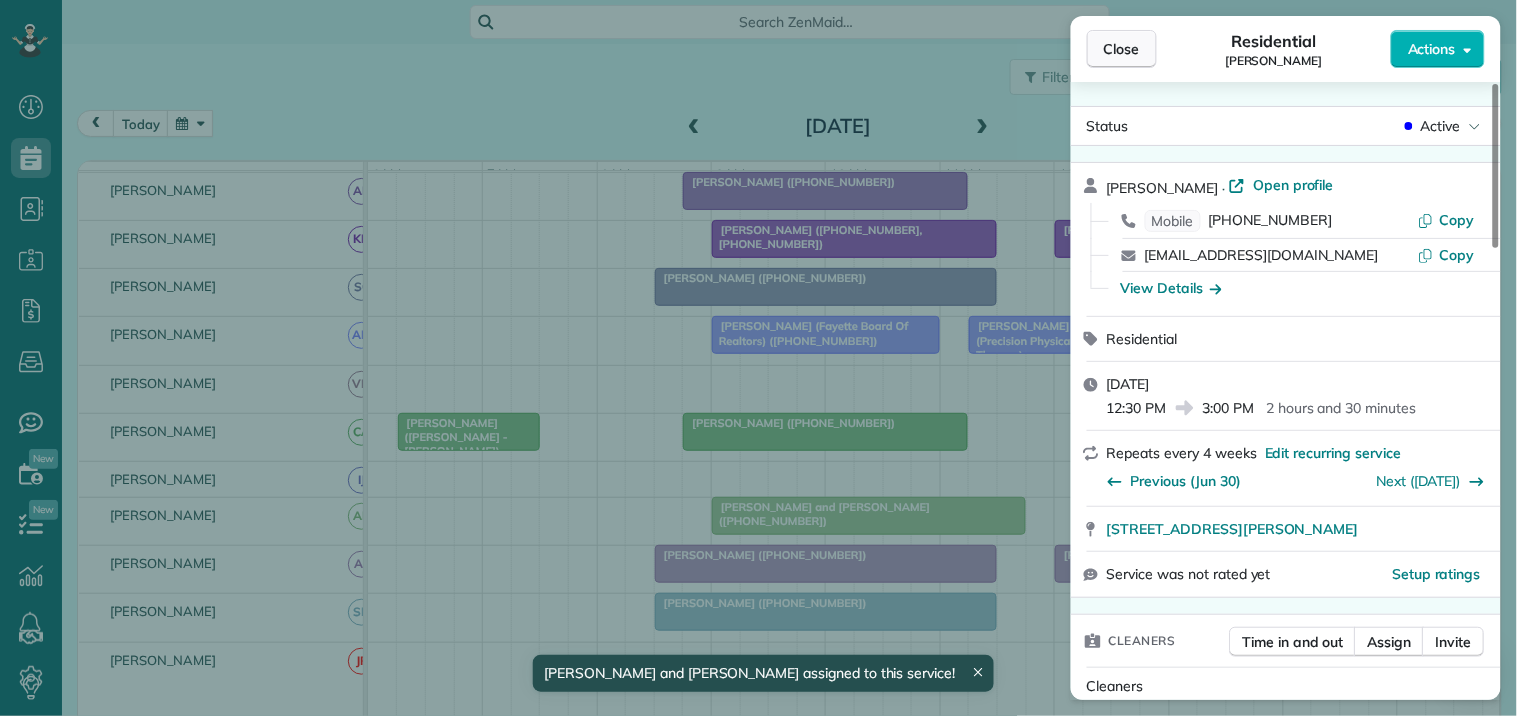 click on "Close" at bounding box center [1122, 49] 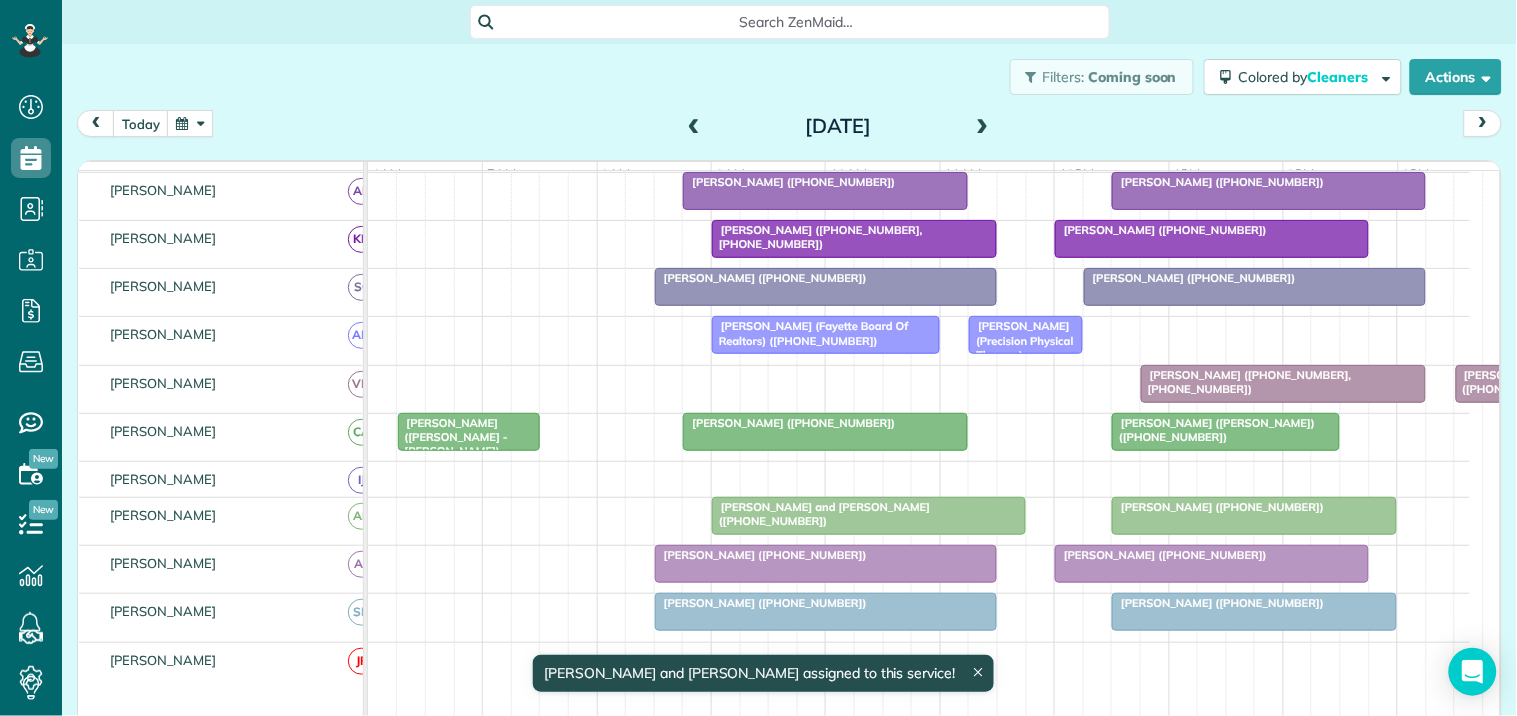 click on "[PERSON_NAME] ([PHONE_NUMBER])" at bounding box center [1190, 278] 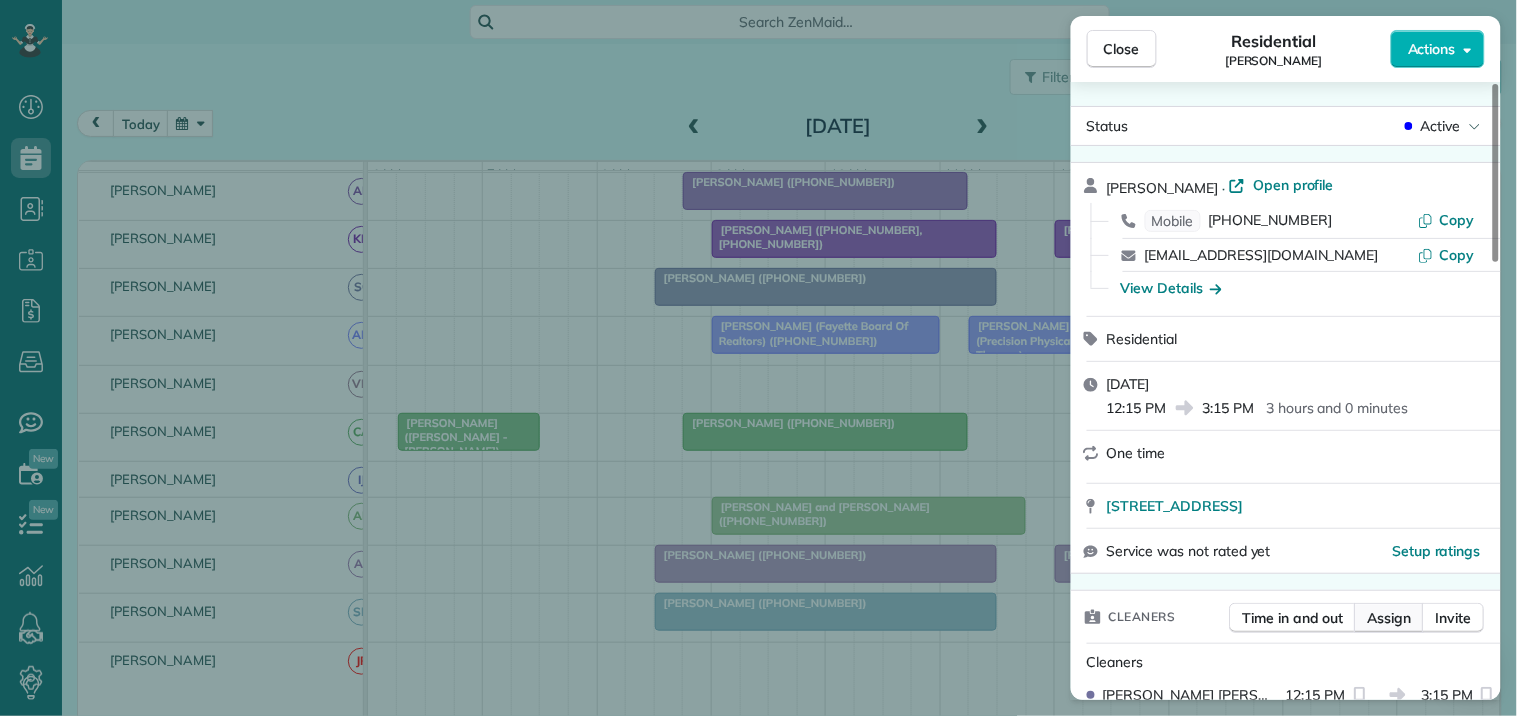 click on "Assign" at bounding box center [1390, 618] 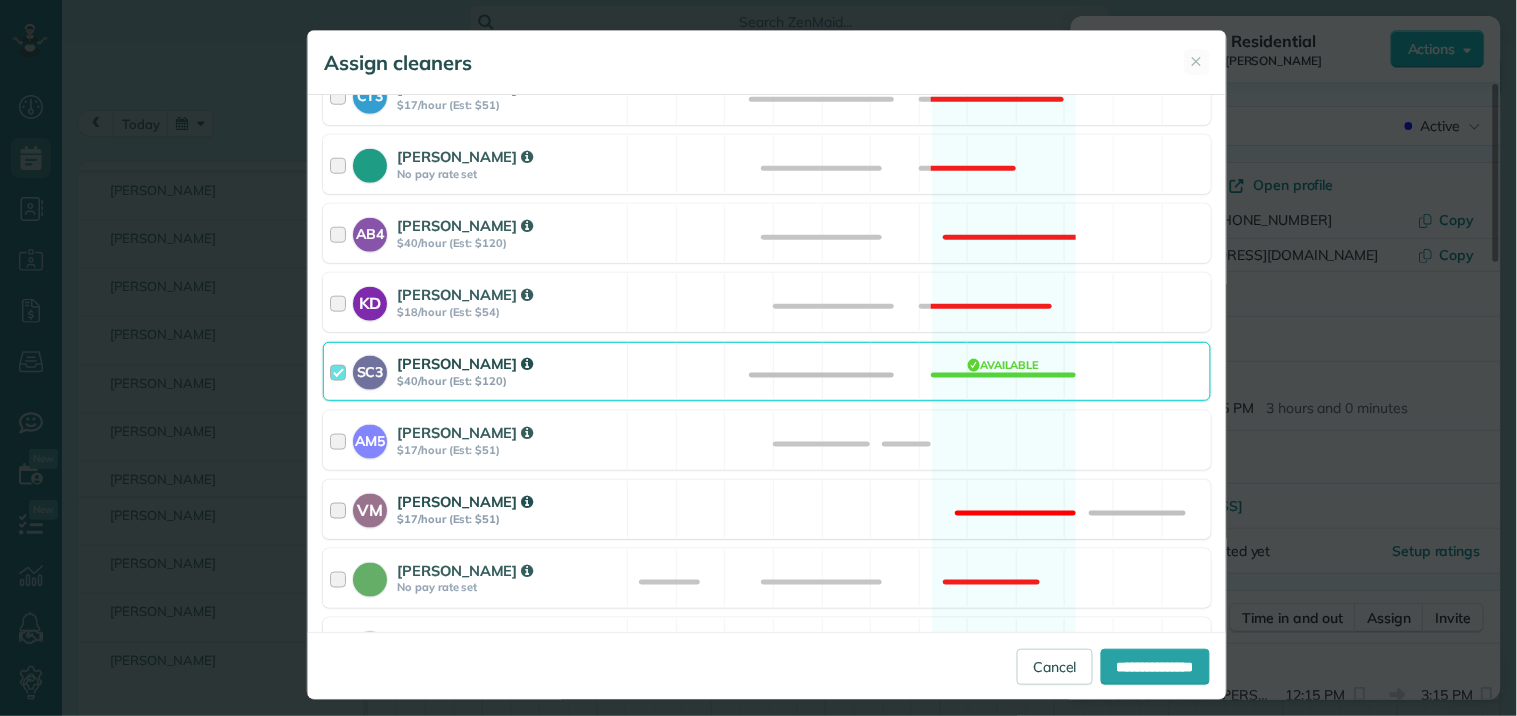scroll, scrollTop: 555, scrollLeft: 0, axis: vertical 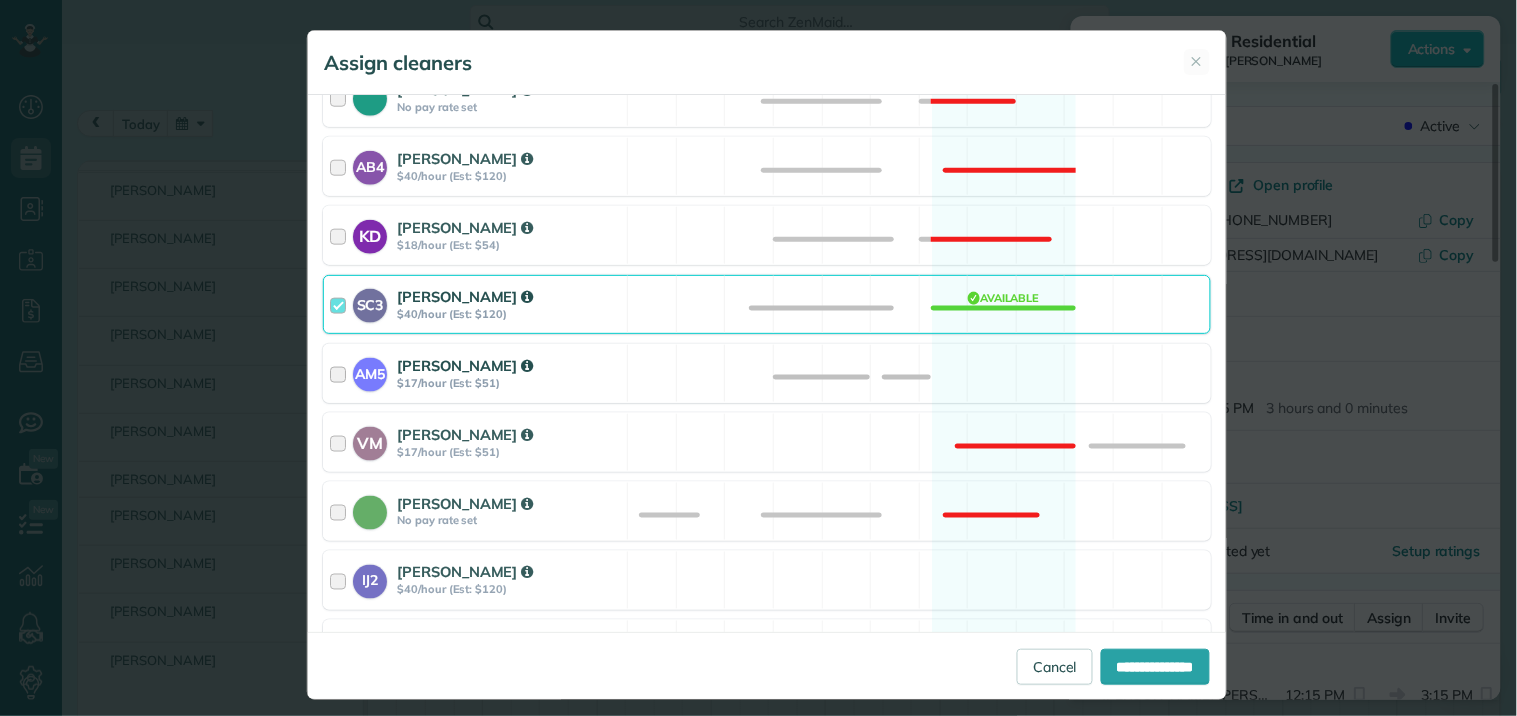 click on "AM5
[PERSON_NAME]
$17/hour (Est: $51)
Available" at bounding box center [767, 373] 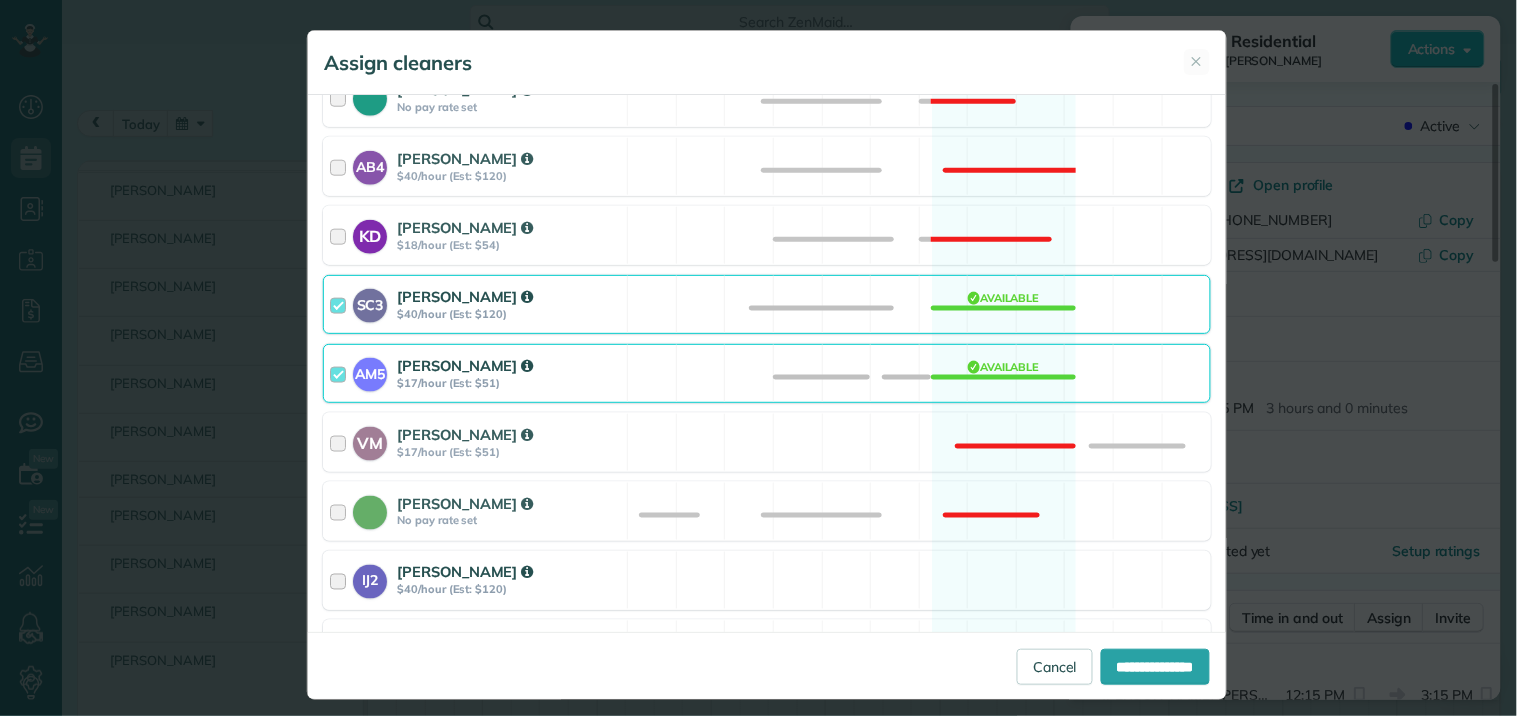 click on "IJ2
[PERSON_NAME]
$40/hour (Est: $120)
Available" at bounding box center [767, 580] 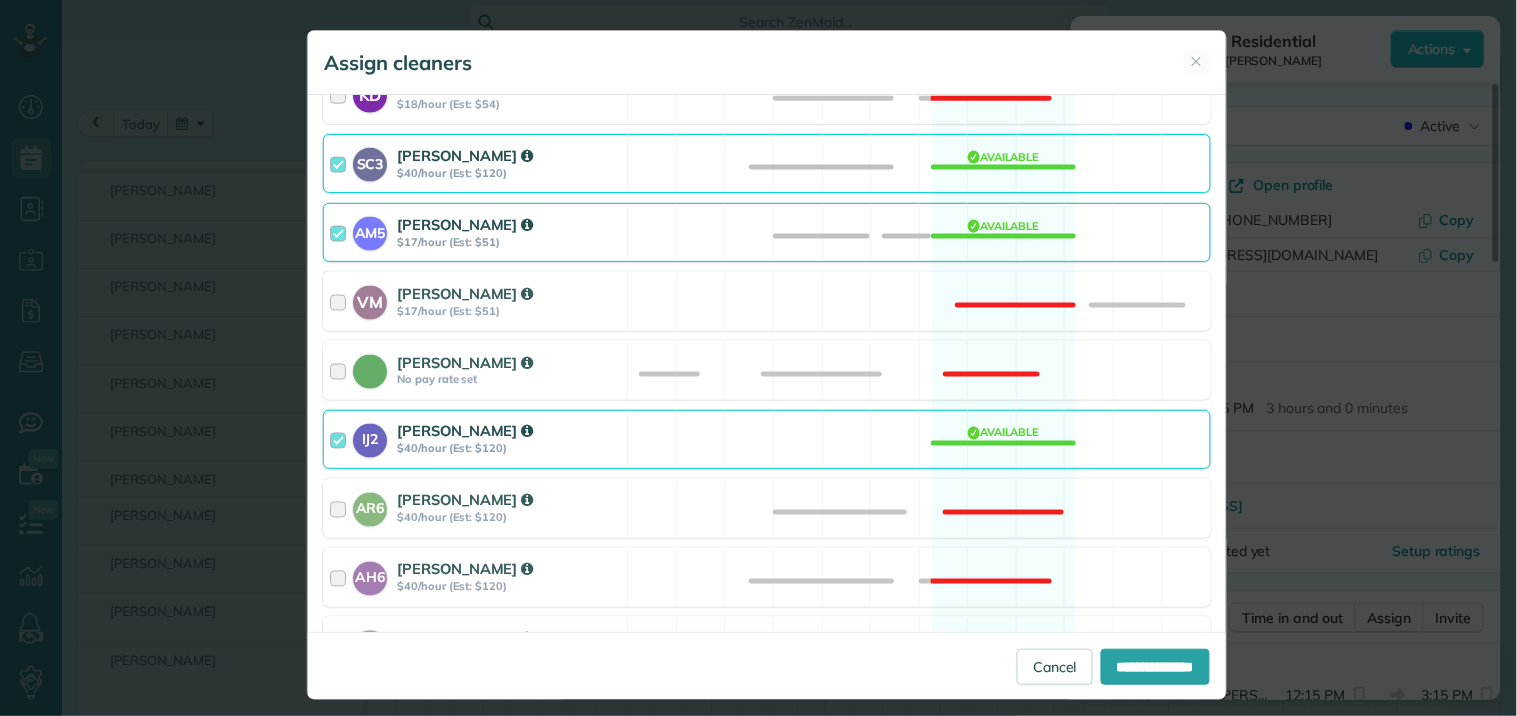 scroll, scrollTop: 777, scrollLeft: 0, axis: vertical 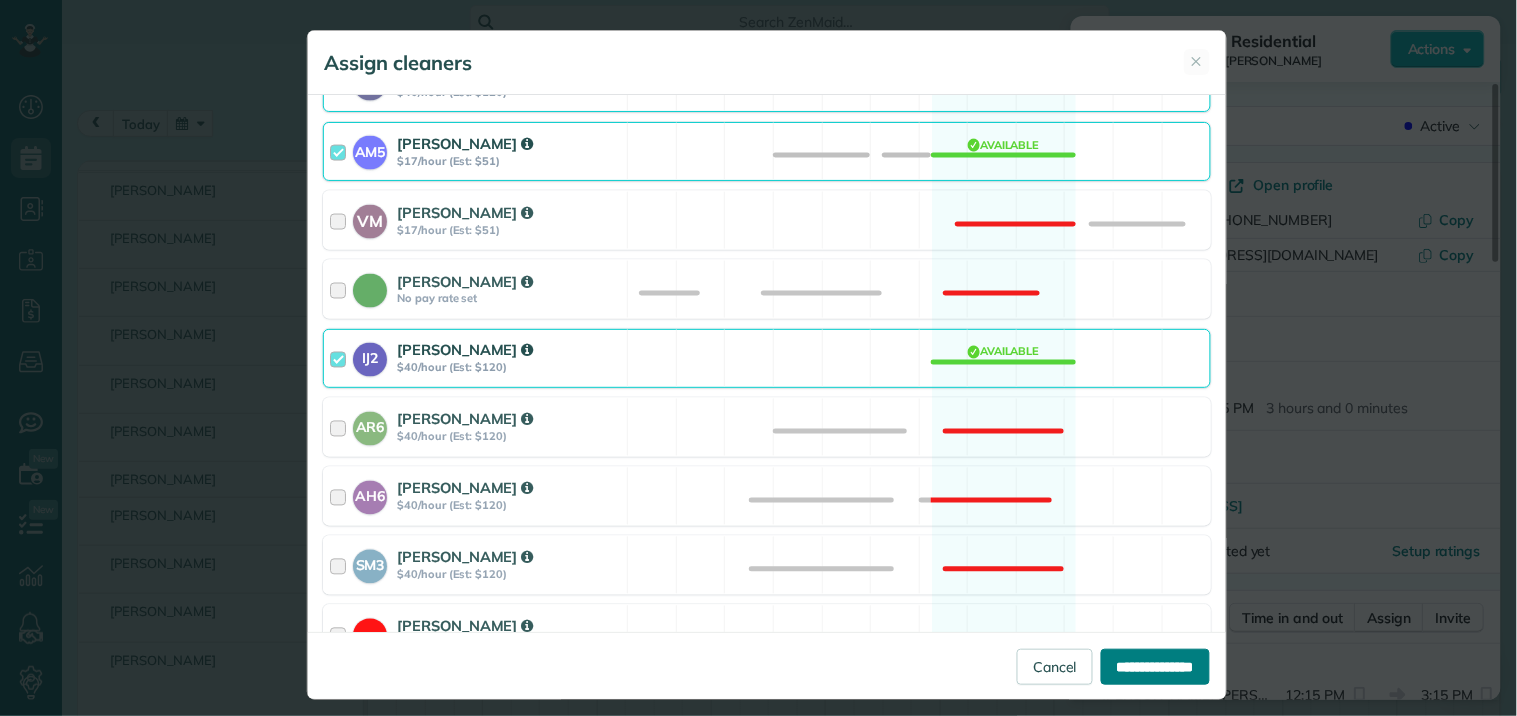 click on "**********" at bounding box center [1155, 667] 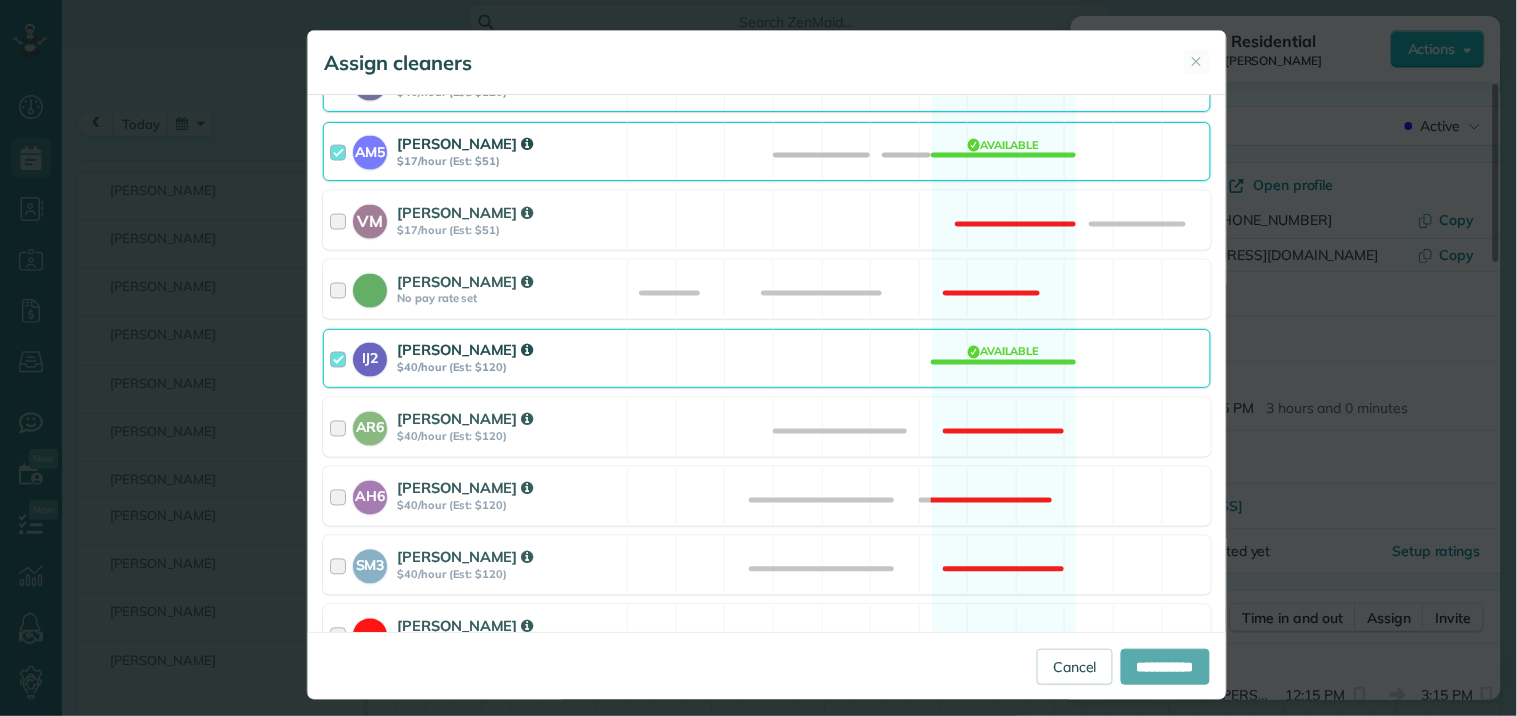 type on "**********" 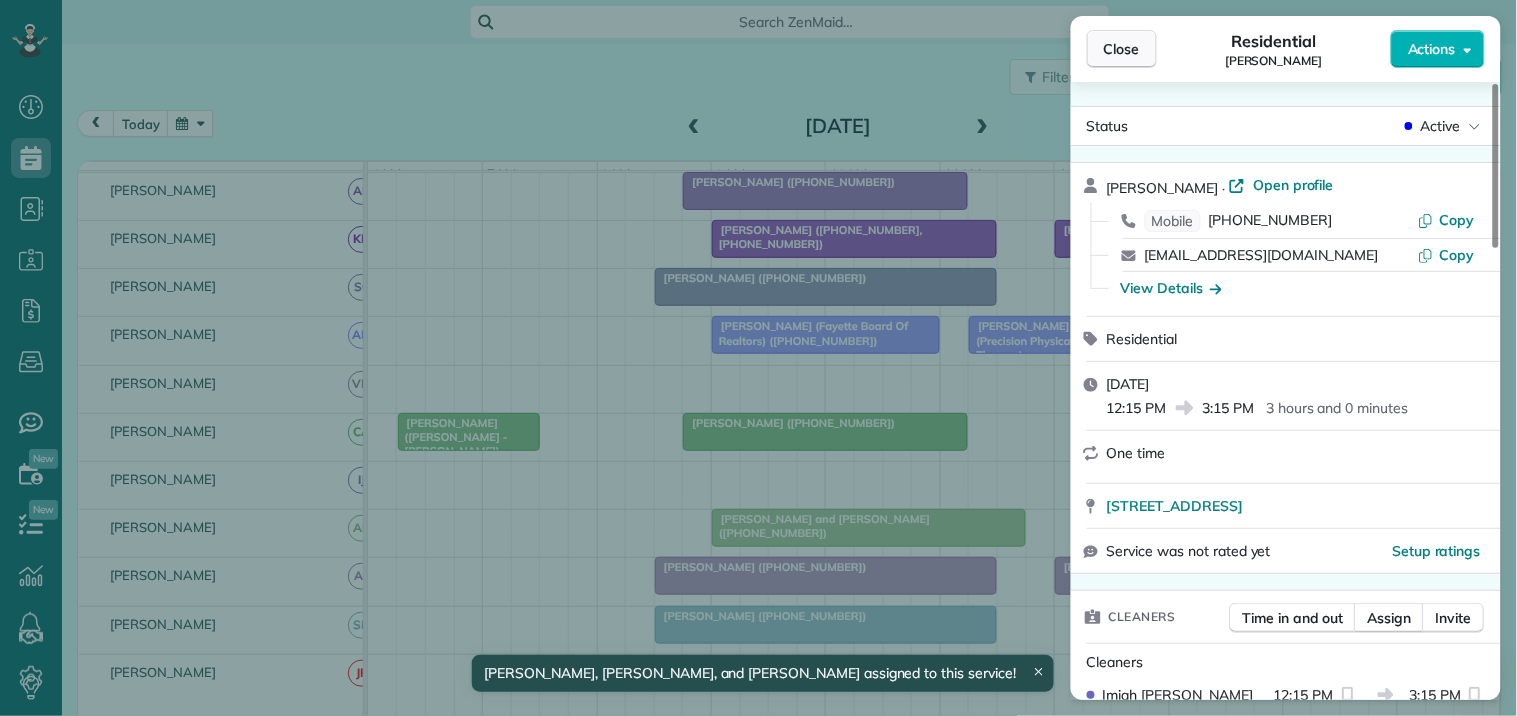 click on "Close" at bounding box center (1122, 49) 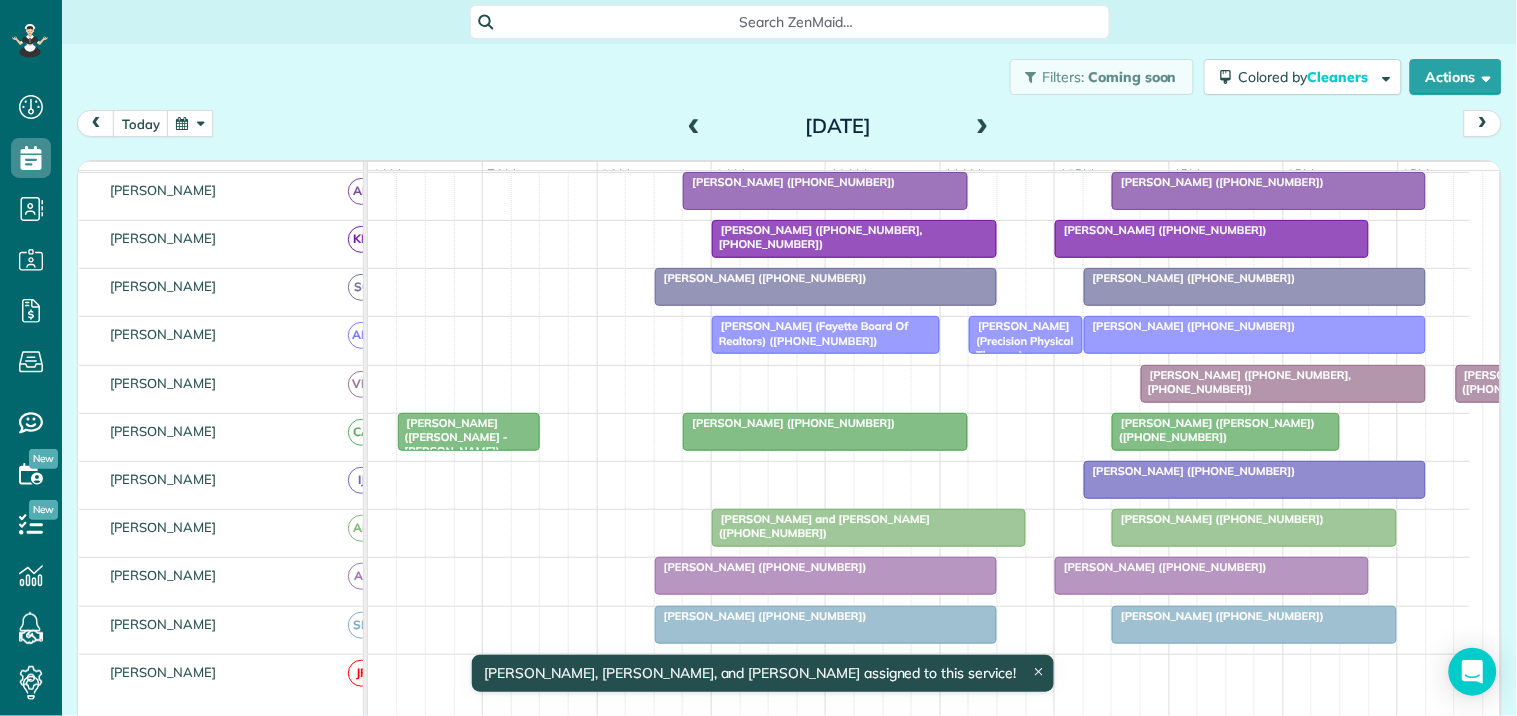 scroll, scrollTop: 301, scrollLeft: 0, axis: vertical 